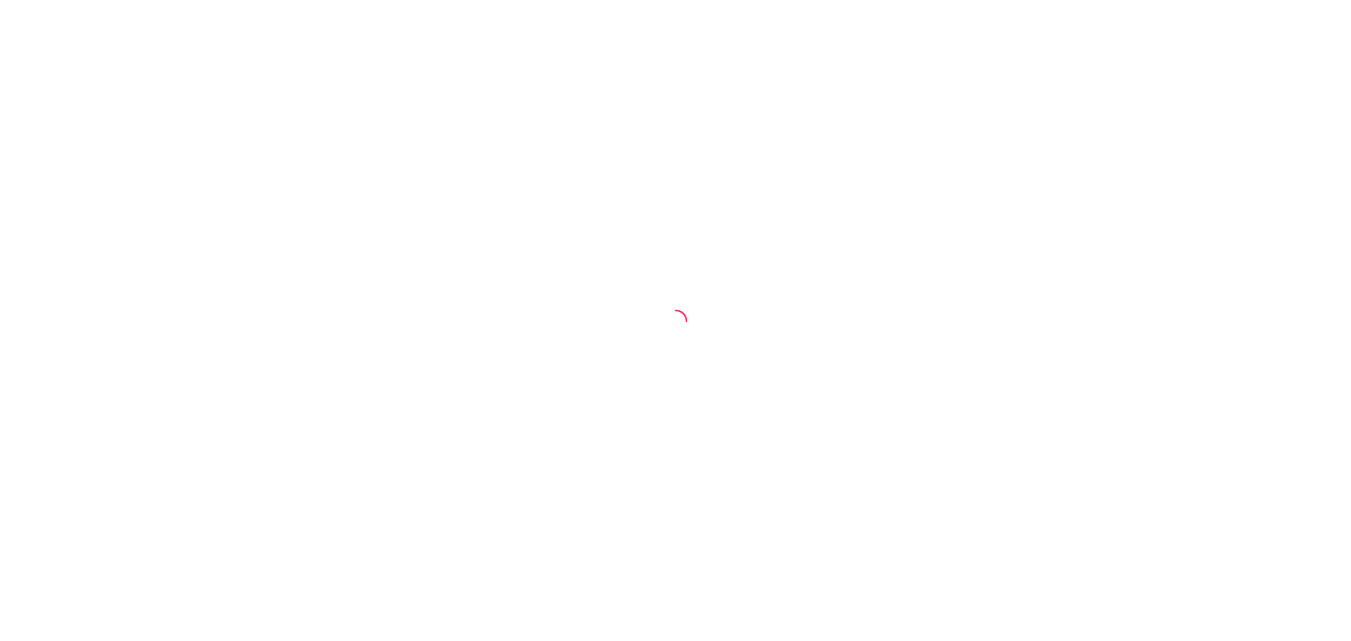 scroll, scrollTop: 0, scrollLeft: 0, axis: both 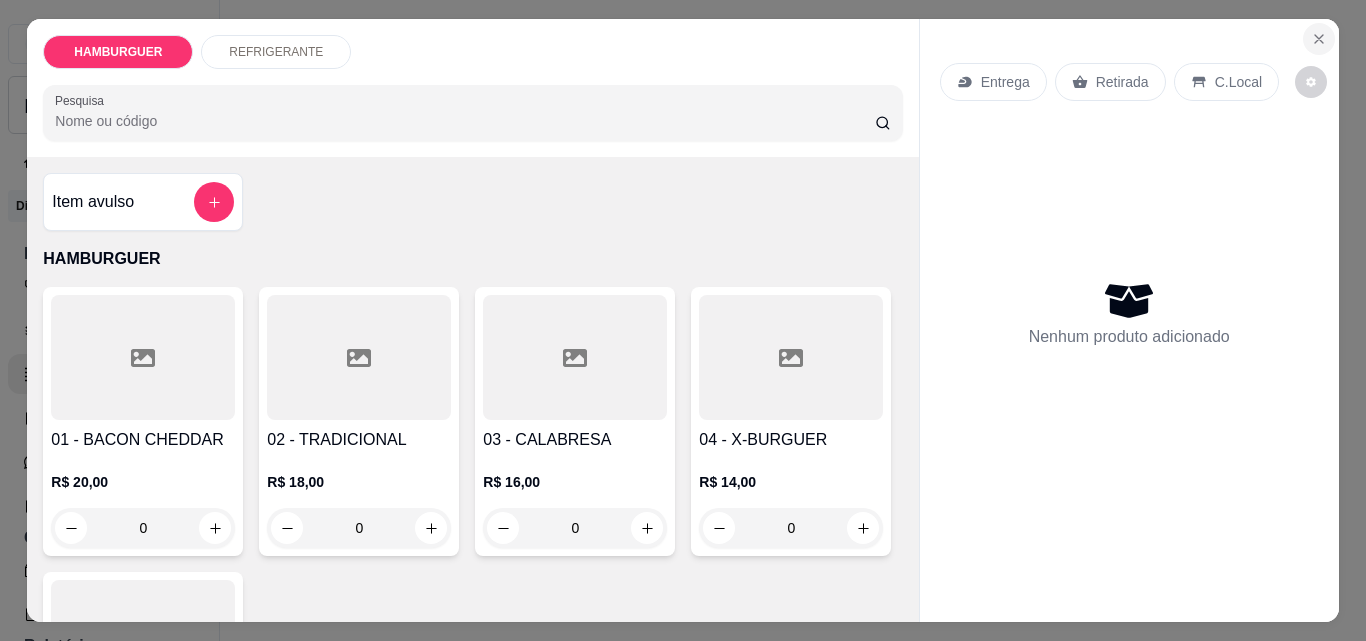 click at bounding box center [1319, 39] 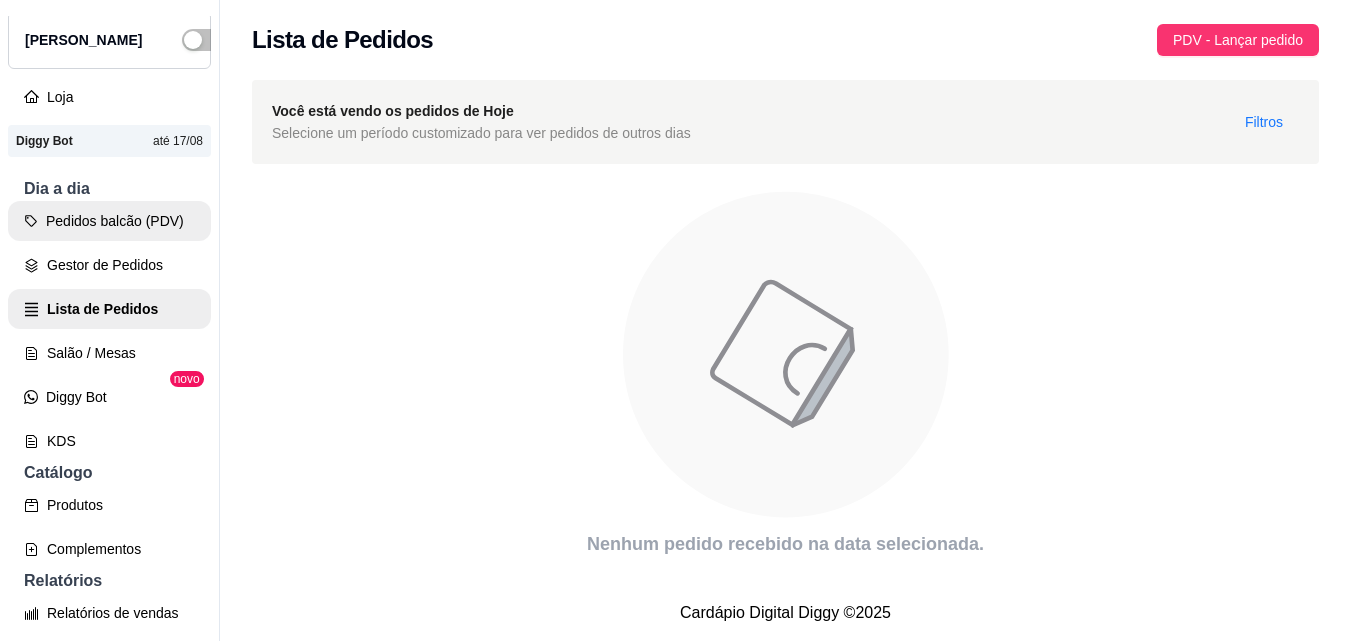scroll, scrollTop: 100, scrollLeft: 0, axis: vertical 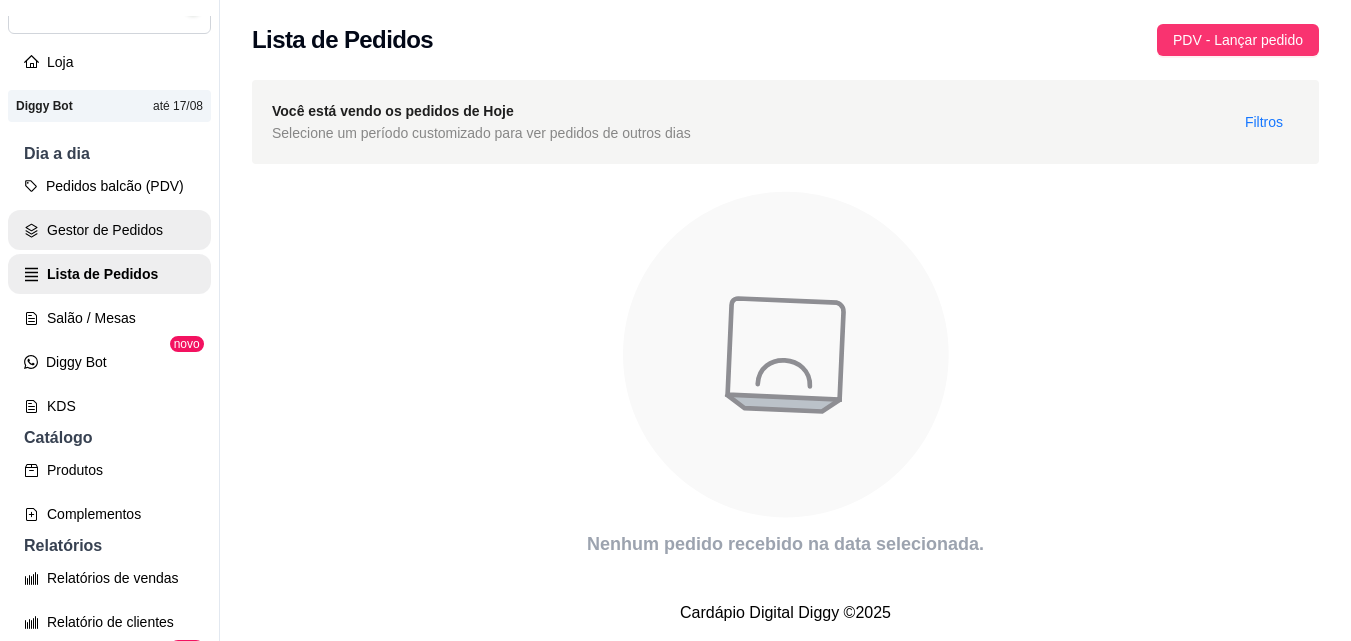 click on "Gestor de Pedidos" at bounding box center (109, 230) 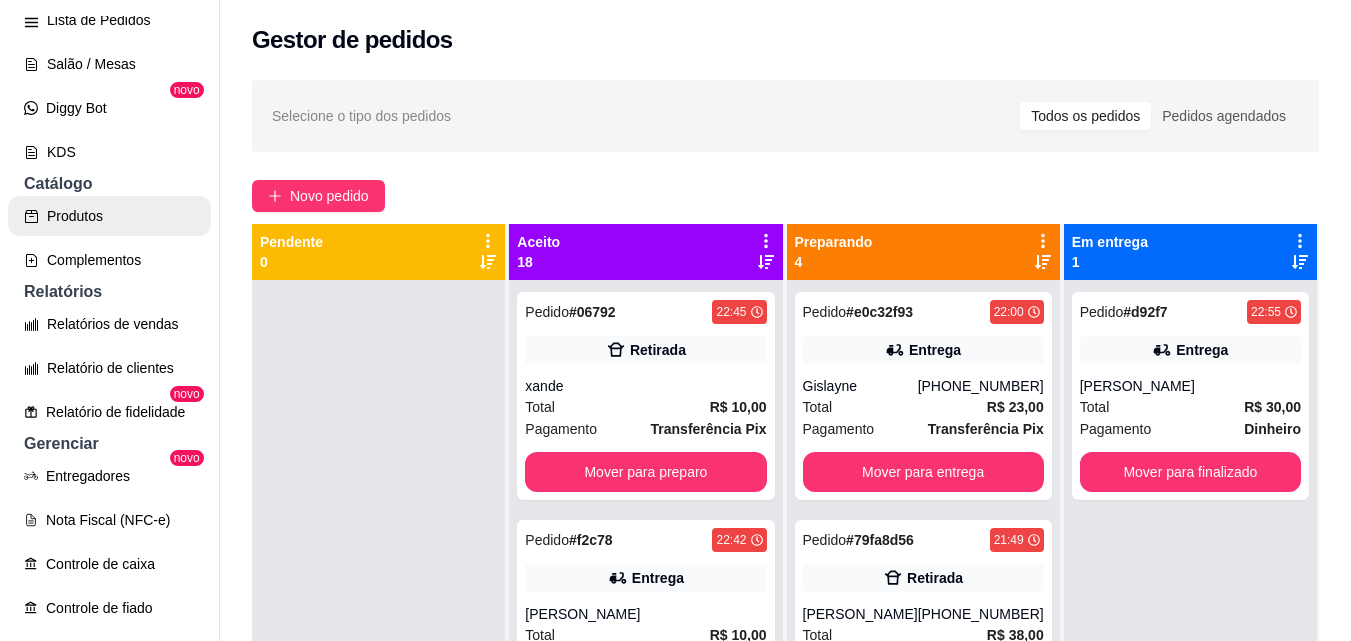 scroll, scrollTop: 400, scrollLeft: 0, axis: vertical 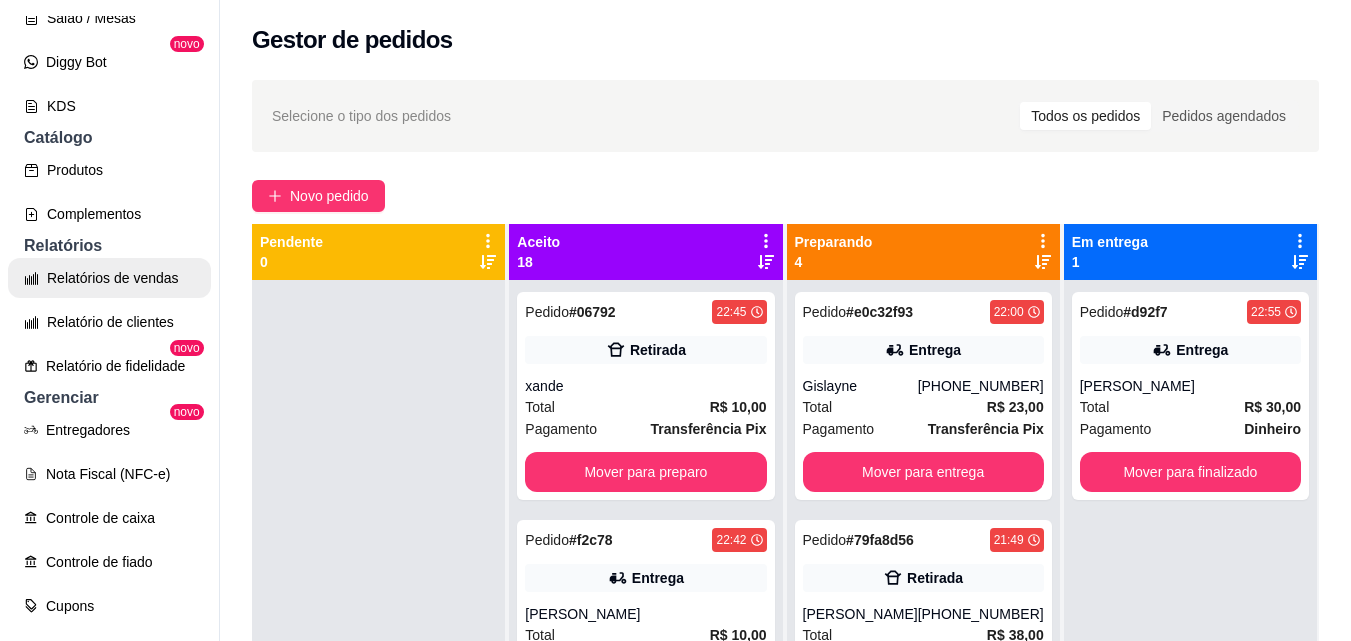 click on "Relatórios de vendas" at bounding box center (109, 278) 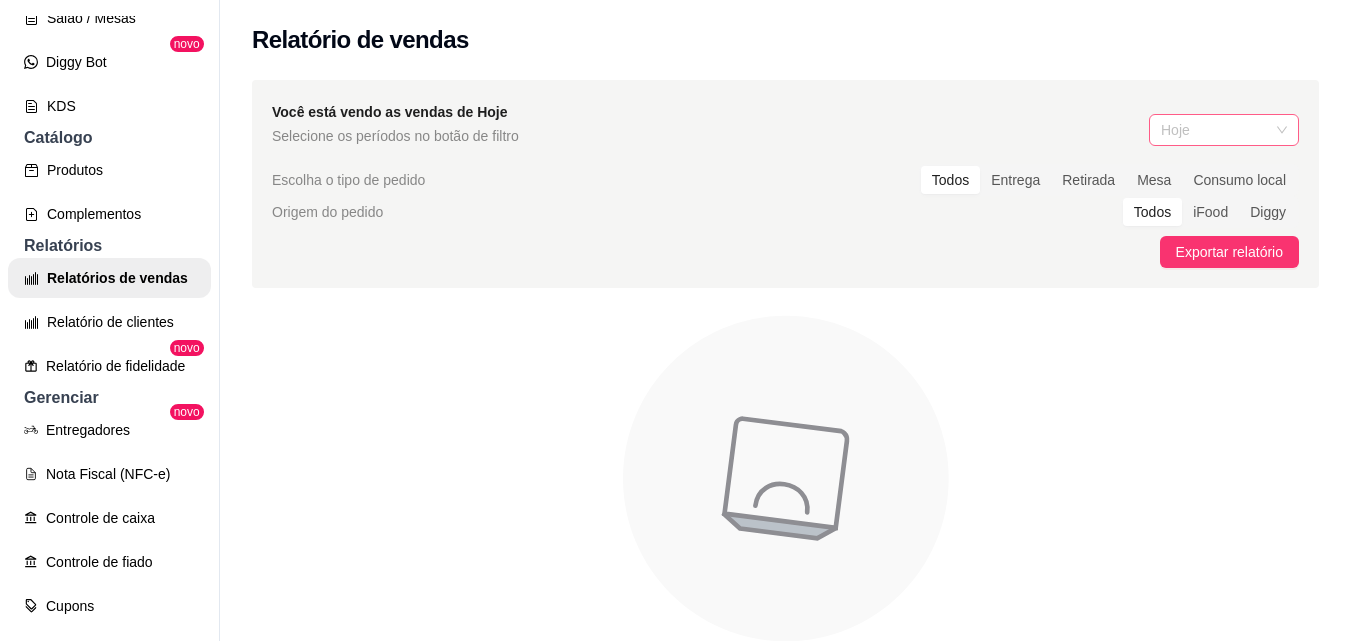 click on "Hoje" at bounding box center [1224, 130] 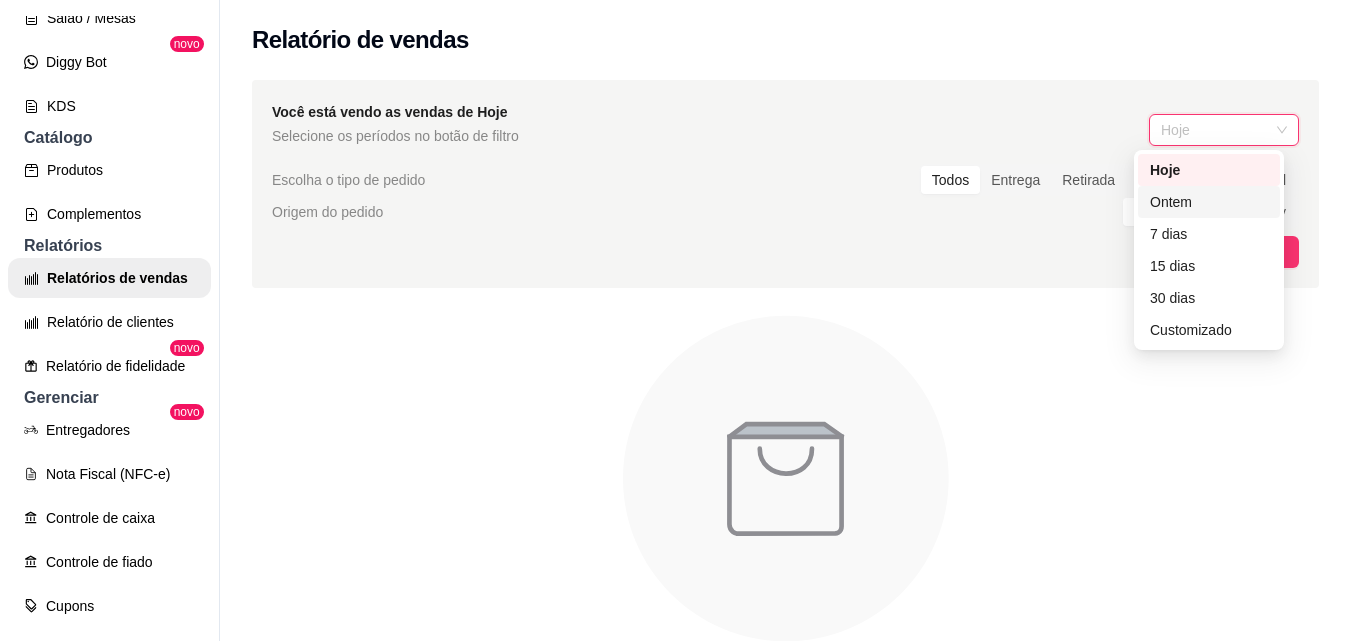click on "Ontem" at bounding box center [1209, 202] 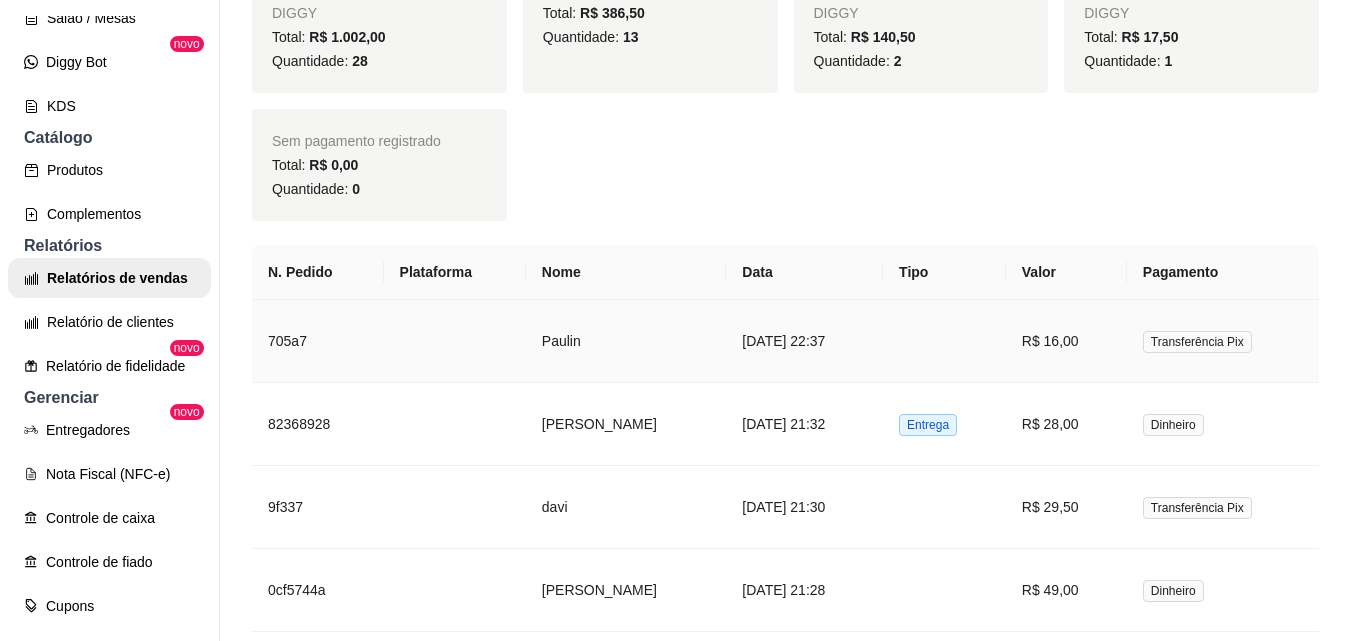 scroll, scrollTop: 900, scrollLeft: 0, axis: vertical 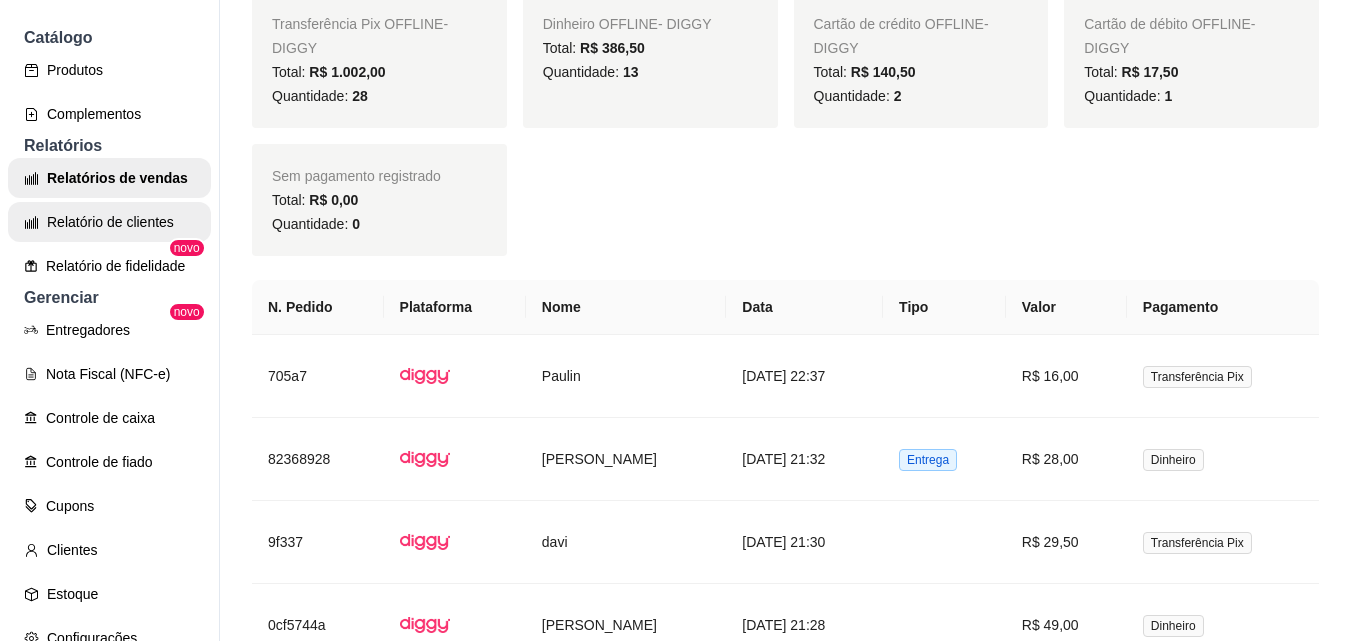 click on "Relatório de clientes" at bounding box center [109, 222] 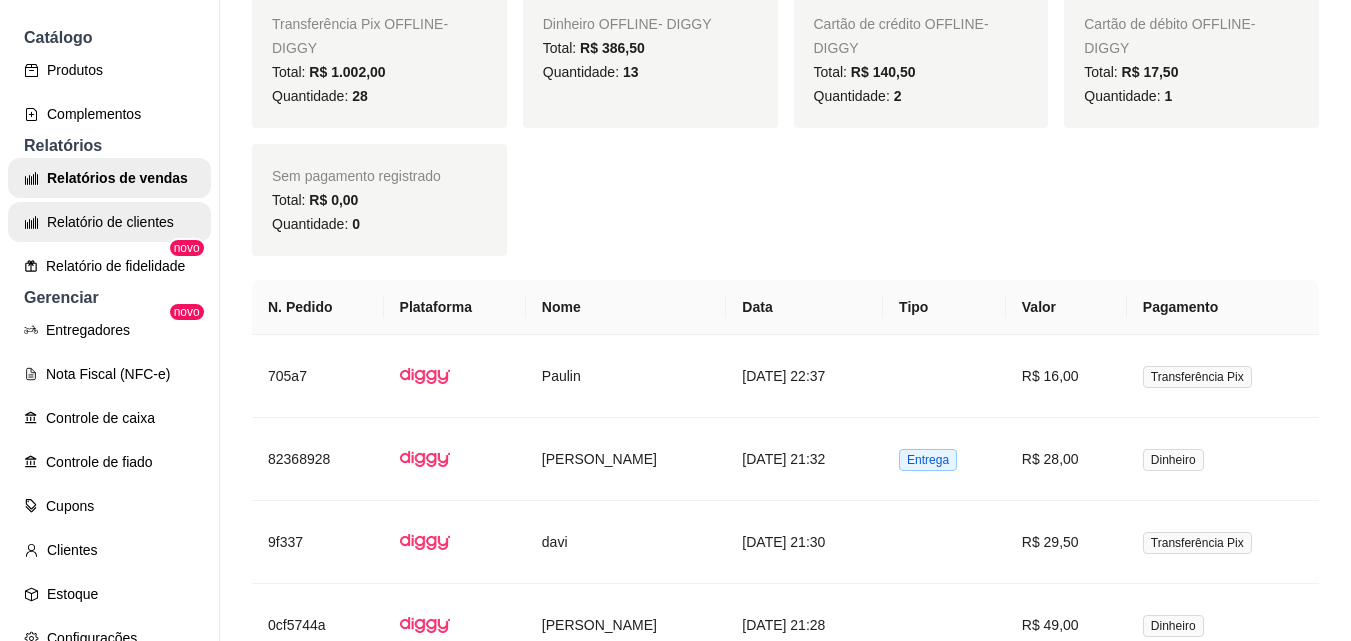 scroll, scrollTop: 0, scrollLeft: 0, axis: both 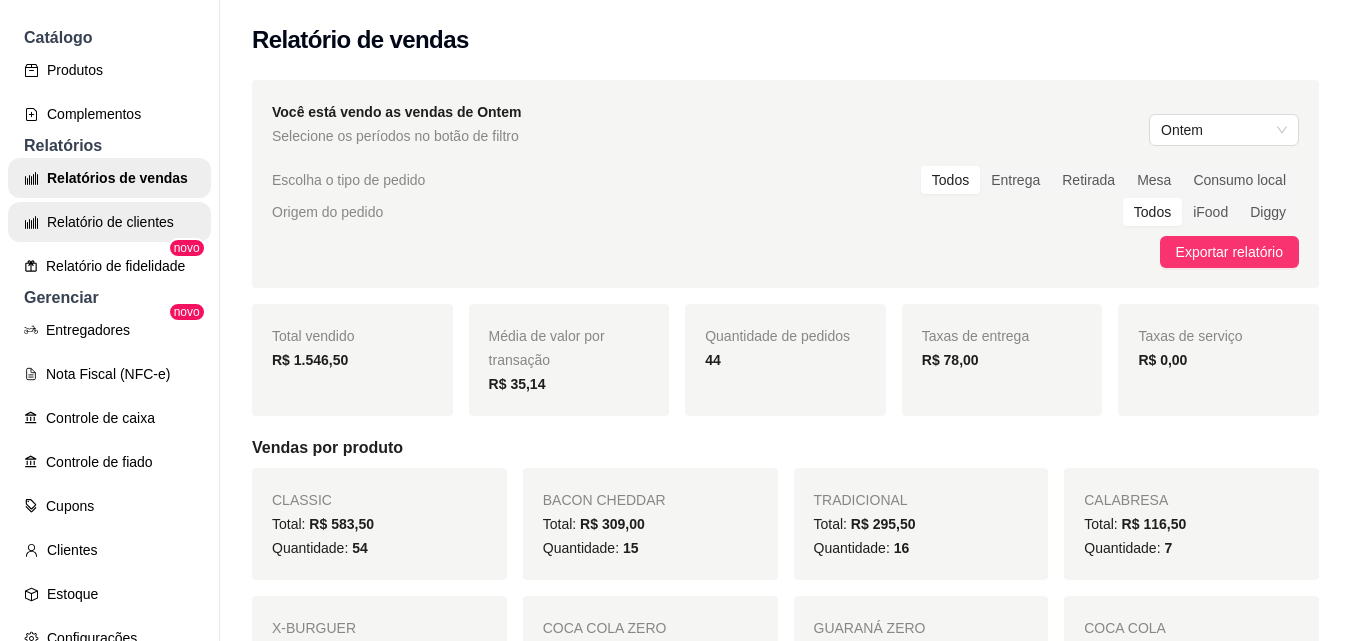 select on "30" 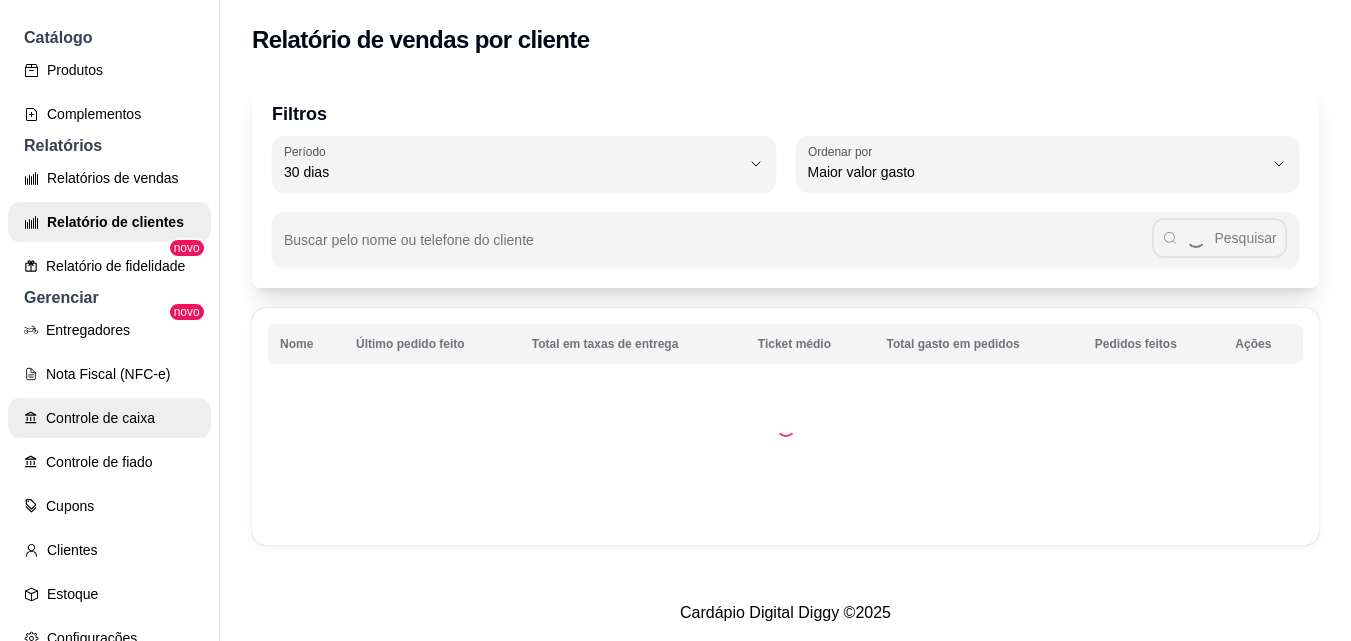 scroll, scrollTop: 600, scrollLeft: 0, axis: vertical 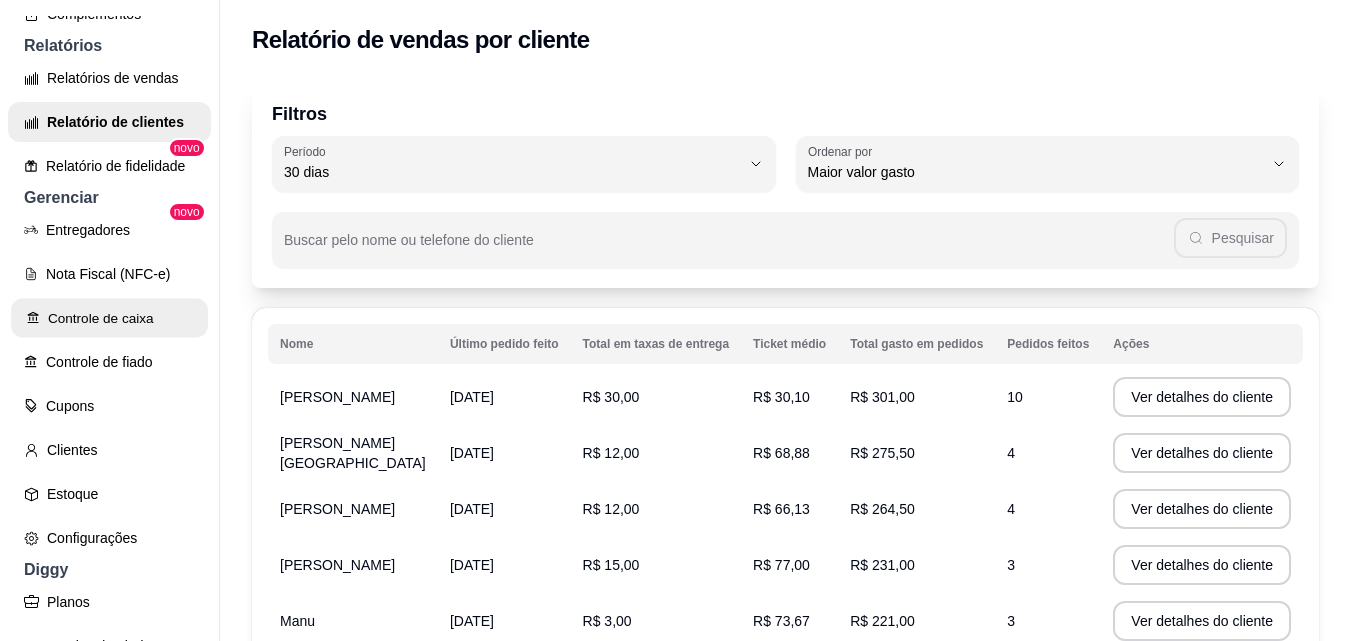 click on "Controle de caixa" at bounding box center [109, 318] 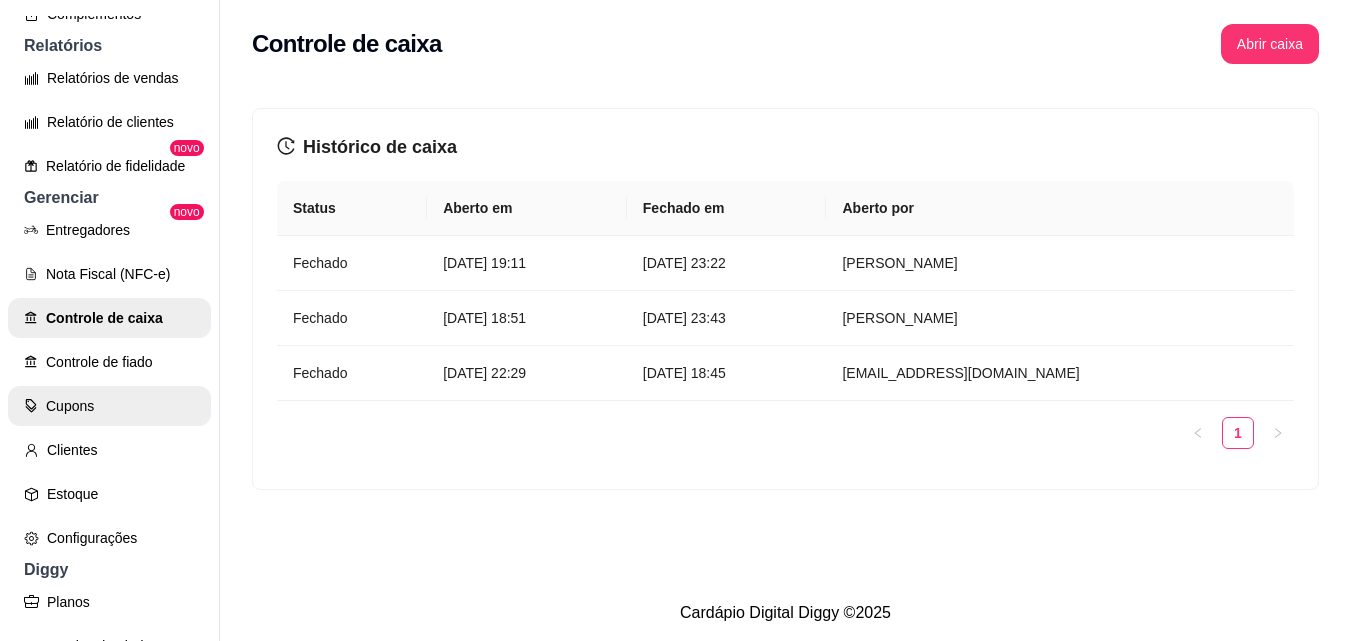 scroll, scrollTop: 700, scrollLeft: 0, axis: vertical 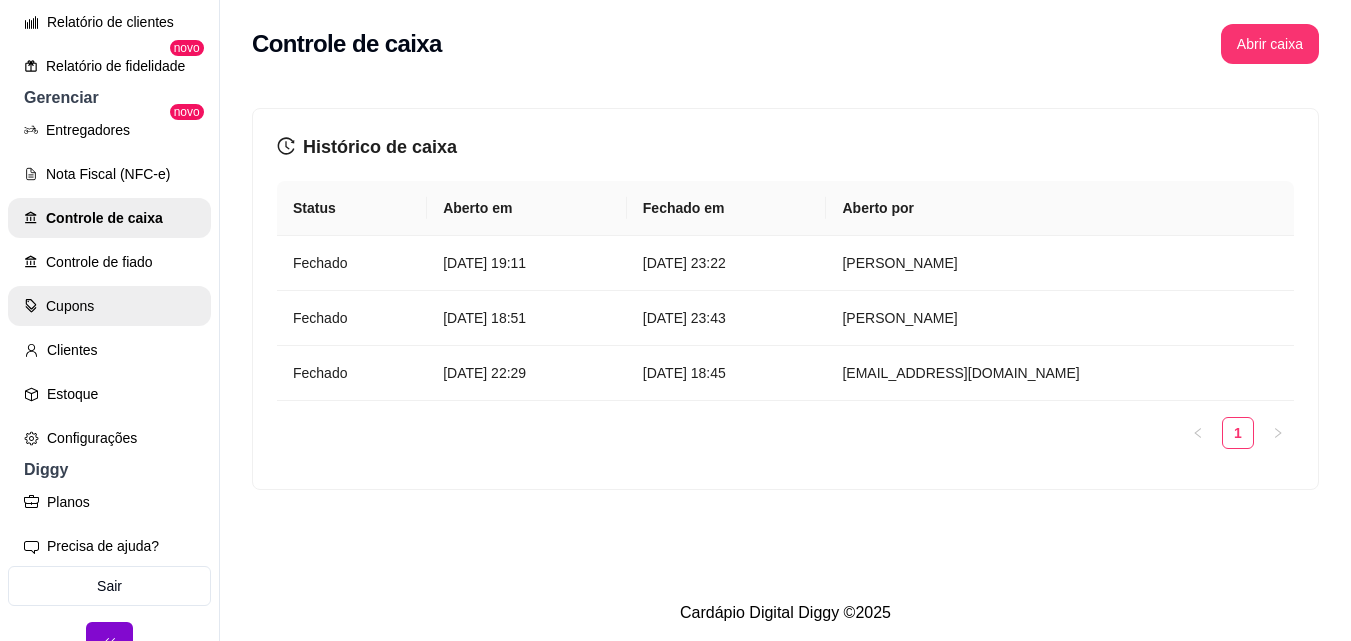 click on "Cupons" at bounding box center [109, 306] 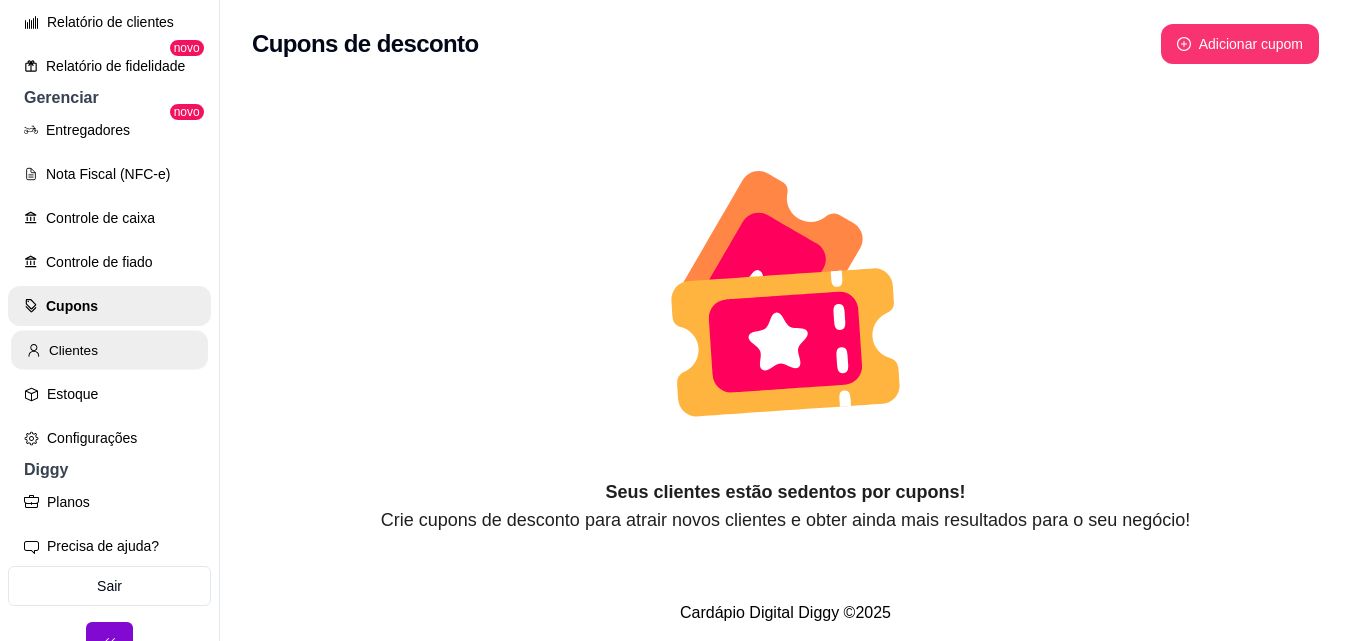 click on "Clientes" at bounding box center (109, 350) 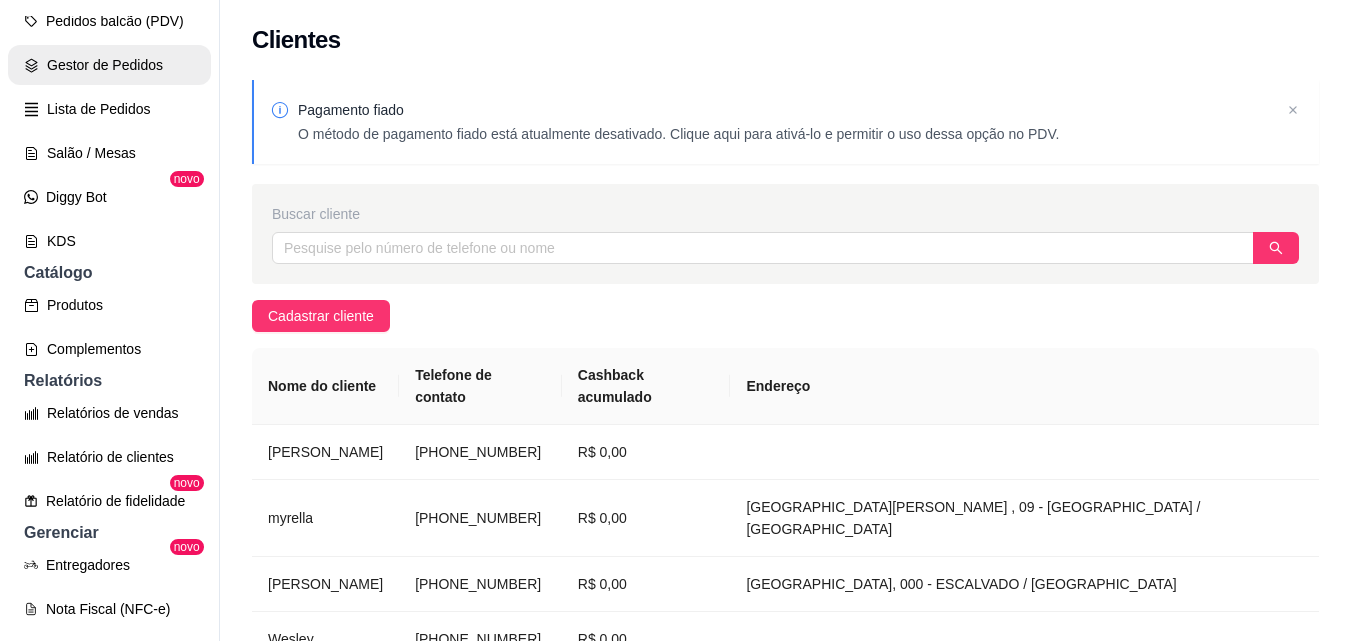 scroll, scrollTop: 300, scrollLeft: 0, axis: vertical 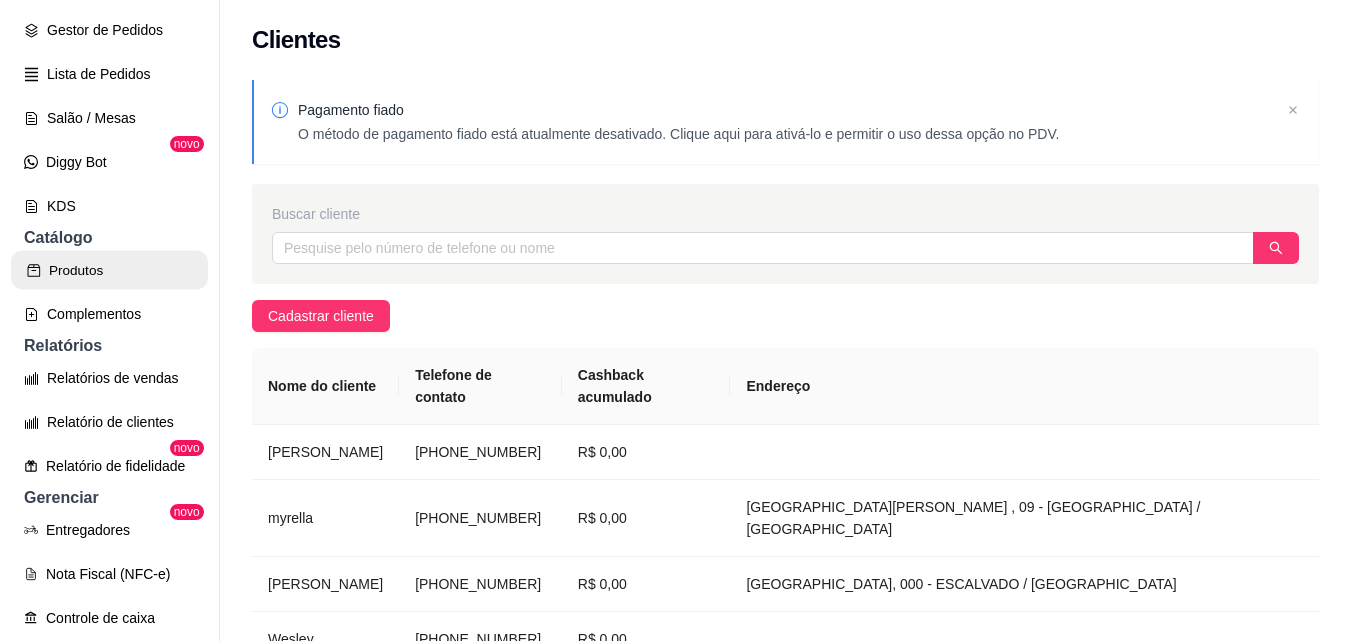 click on "Produtos" at bounding box center (109, 270) 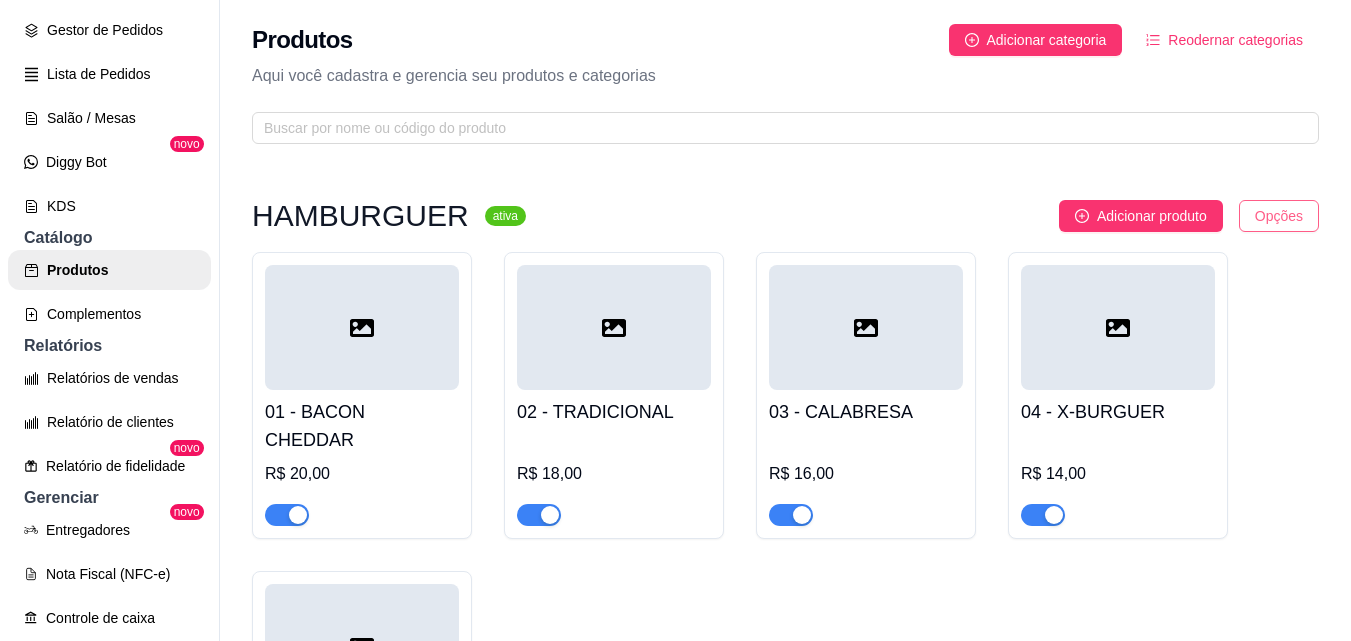 click on "H Helll's Burgu ... Loja Aberta Loja Diggy Bot até 17/08   Dia a dia Pedidos balcão (PDV) Gestor de Pedidos Lista de Pedidos Salão / Mesas Diggy Bot novo KDS Catálogo Produtos Complementos Relatórios Relatórios de vendas Relatório de clientes Relatório de fidelidade novo Gerenciar Entregadores novo Nota Fiscal (NFC-e) Controle de caixa Controle de fiado Cupons Clientes Estoque Configurações Diggy Planos Precisa de ajuda? Sair Produtos Adicionar categoria Reodernar categorias Aqui você cadastra e gerencia seu produtos e categorias HAMBURGUER ativa Adicionar produto Opções 01 - BACON CHEDDAR   R$ 20,00 02 - TRADICIONAL   R$ 18,00 03 - CALABRESA   R$ 16,00 04 - X-BURGUER    R$ 14,00 05 - CLASSIC   R$ 10,00 HOT GOD ativa Adicionar produto Opções 06 - HOT DOG   R$ 15,00 Brownie ativa Adicionar produto Opções 07 - BRIGADEIRO   R$ 8,00 08 - BEIJINHO    R$ 8,00 09 - CASTANHA   R$ 8,00 10 - CROCANTE   R$ 8,00 11 - DOCE DE LEITE   R$ 8,00 12 - LIMÃO SICILIANO   R$ 8,00 13 - LEITE NINHO" at bounding box center (675, 320) 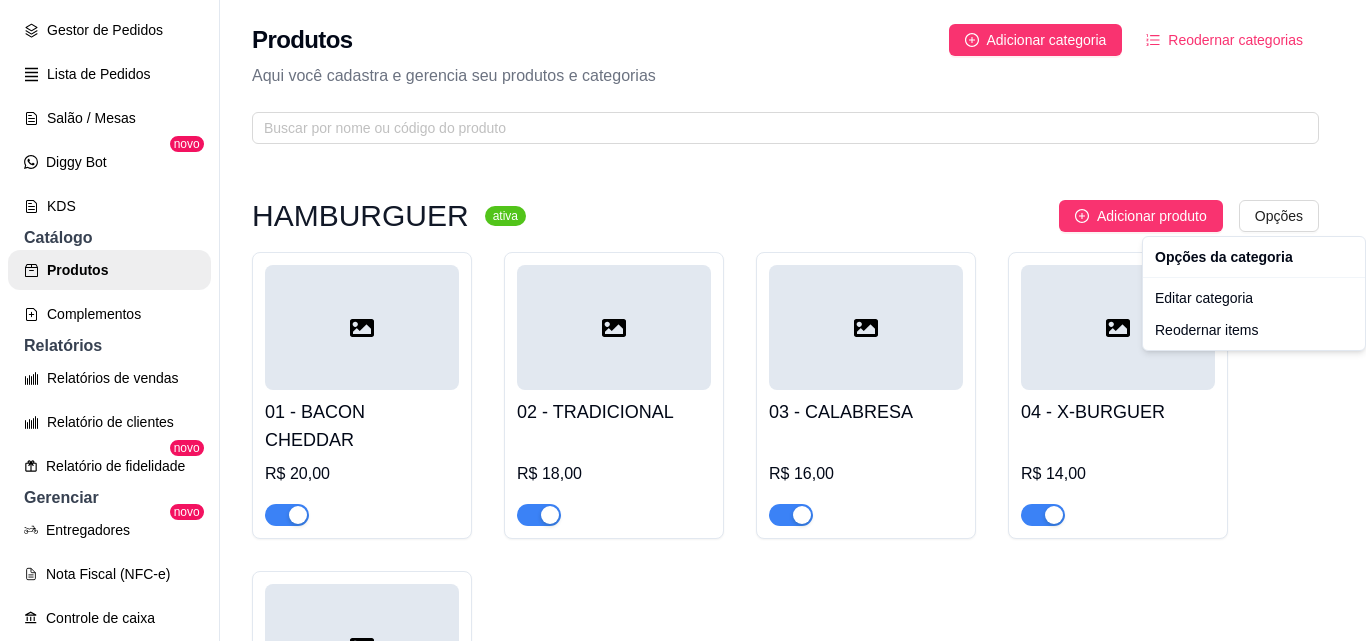 click on "H Helll's Burgu ... Loja Aberta Loja Diggy Bot até 17/08   Dia a dia Pedidos balcão (PDV) Gestor de Pedidos Lista de Pedidos Salão / Mesas Diggy Bot novo KDS Catálogo Produtos Complementos Relatórios Relatórios de vendas Relatório de clientes Relatório de fidelidade novo Gerenciar Entregadores novo Nota Fiscal (NFC-e) Controle de caixa Controle de fiado Cupons Clientes Estoque Configurações Diggy Planos Precisa de ajuda? Sair Produtos Adicionar categoria Reodernar categorias Aqui você cadastra e gerencia seu produtos e categorias HAMBURGUER ativa Adicionar produto Opções 01 - BACON CHEDDAR   R$ 20,00 02 - TRADICIONAL   R$ 18,00 03 - CALABRESA   R$ 16,00 04 - X-BURGUER    R$ 14,00 05 - CLASSIC   R$ 10,00 HOT GOD ativa Adicionar produto Opções 06 - HOT DOG   R$ 15,00 Brownie ativa Adicionar produto Opções 07 - BRIGADEIRO   R$ 8,00 08 - BEIJINHO    R$ 8,00 09 - CASTANHA   R$ 8,00 10 - CROCANTE   R$ 8,00 11 - DOCE DE LEITE   R$ 8,00 12 - LIMÃO SICILIANO   R$ 8,00 13 - LEITE NINHO" at bounding box center [683, 320] 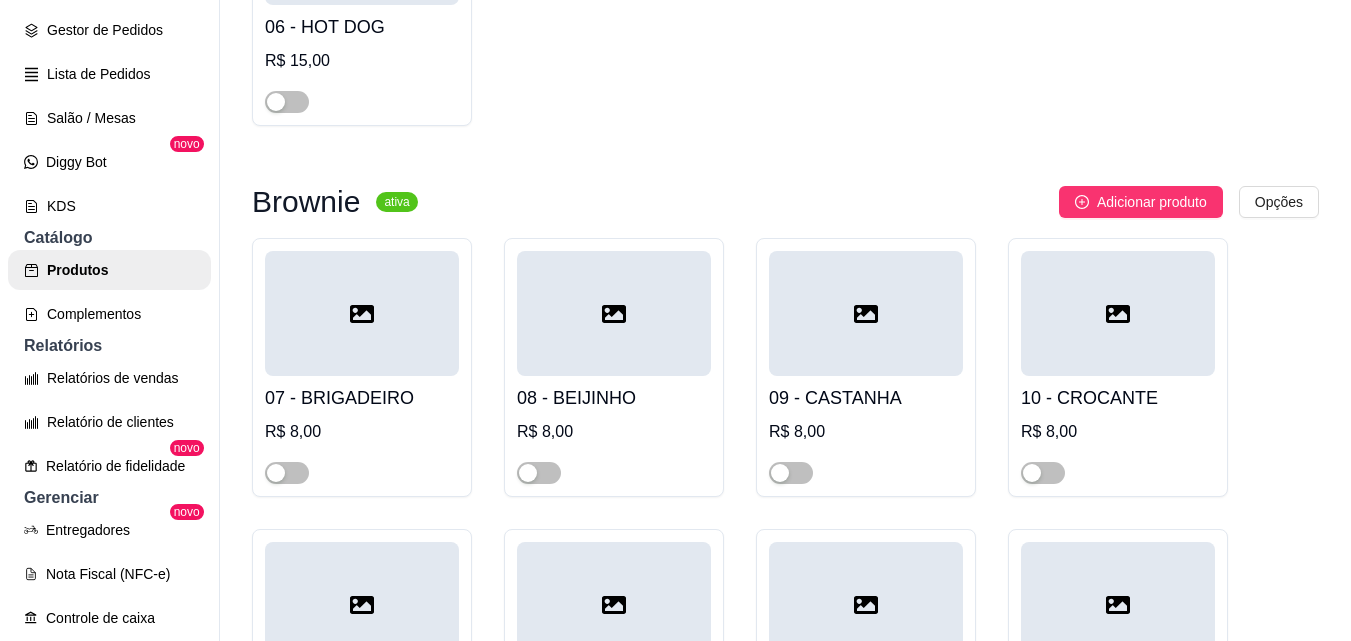 scroll, scrollTop: 1100, scrollLeft: 0, axis: vertical 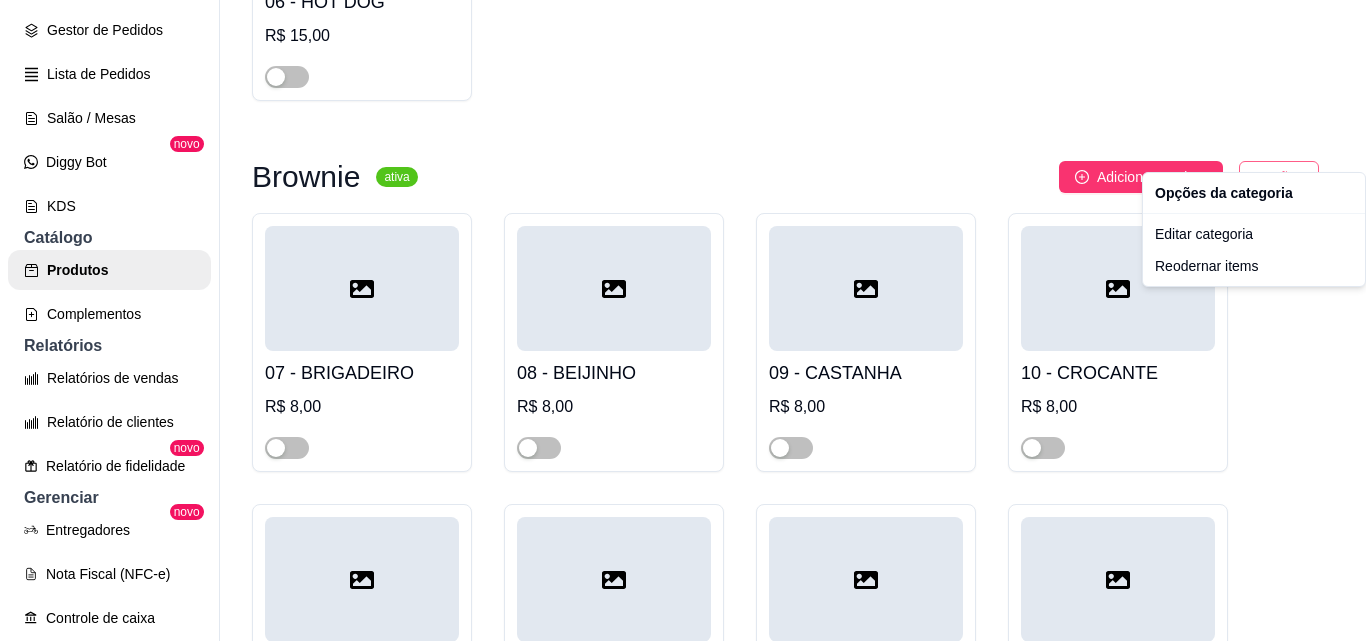 click on "H Helll's Burgu ... Loja Aberta Loja Diggy Bot até 17/08   Dia a dia Pedidos balcão (PDV) Gestor de Pedidos Lista de Pedidos Salão / Mesas Diggy Bot novo KDS Catálogo Produtos Complementos Relatórios Relatórios de vendas Relatório de clientes Relatório de fidelidade novo Gerenciar Entregadores novo Nota Fiscal (NFC-e) Controle de caixa Controle de fiado Cupons Clientes Estoque Configurações Diggy Planos Precisa de ajuda? Sair Produtos Adicionar categoria Reodernar categorias Aqui você cadastra e gerencia seu produtos e categorias HAMBURGUER ativa Adicionar produto Opções 01 - BACON CHEDDAR   R$ 20,00 02 - TRADICIONAL   R$ 18,00 03 - CALABRESA   R$ 16,00 04 - X-BURGUER    R$ 14,00 05 - CLASSIC   R$ 10,00 HOT GOD ativa Adicionar produto Opções 06 - HOT DOG   R$ 15,00 Brownie ativa Adicionar produto Opções 07 - BRIGADEIRO   R$ 8,00 08 - BEIJINHO    R$ 8,00 09 - CASTANHA   R$ 8,00 10 - CROCANTE   R$ 8,00 11 - DOCE DE LEITE   R$ 8,00 12 - LIMÃO SICILIANO   R$ 8,00 13 - LEITE NINHO" at bounding box center [683, 320] 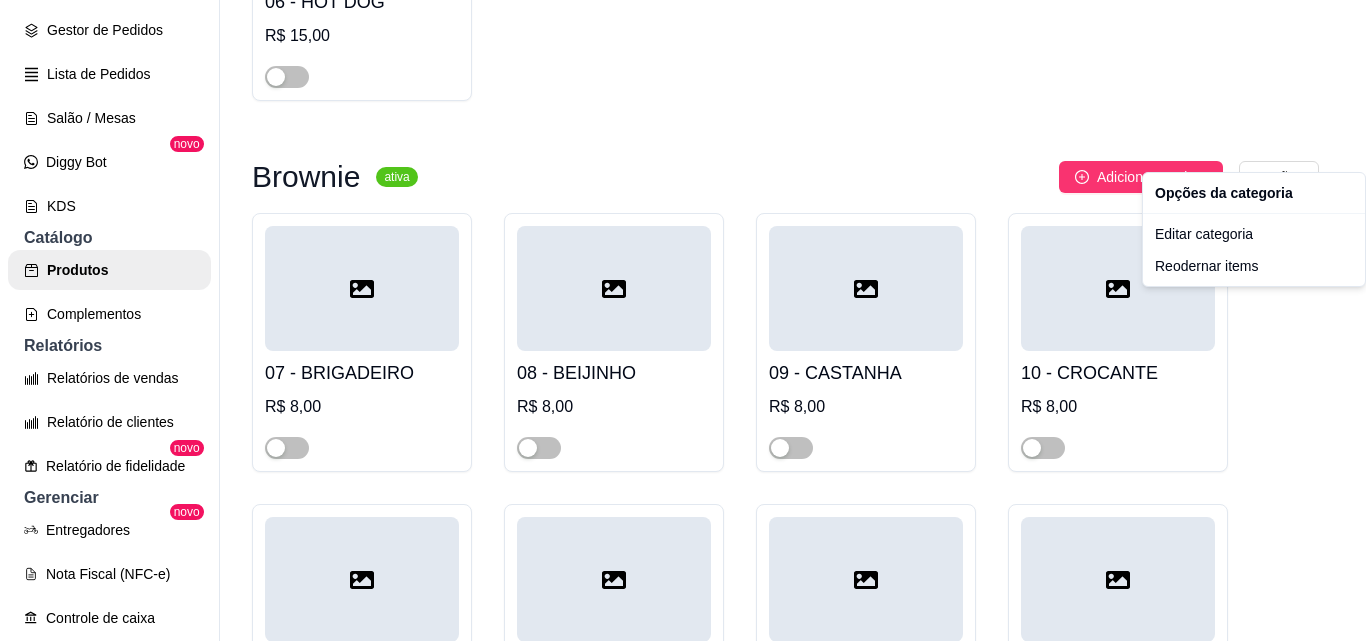 click on "H Helll's Burgu ... Loja Aberta Loja Diggy Bot até 17/08   Dia a dia Pedidos balcão (PDV) Gestor de Pedidos Lista de Pedidos Salão / Mesas Diggy Bot novo KDS Catálogo Produtos Complementos Relatórios Relatórios de vendas Relatório de clientes Relatório de fidelidade novo Gerenciar Entregadores novo Nota Fiscal (NFC-e) Controle de caixa Controle de fiado Cupons Clientes Estoque Configurações Diggy Planos Precisa de ajuda? Sair Produtos Adicionar categoria Reodernar categorias Aqui você cadastra e gerencia seu produtos e categorias HAMBURGUER ativa Adicionar produto Opções 01 - BACON CHEDDAR   R$ 20,00 02 - TRADICIONAL   R$ 18,00 03 - CALABRESA   R$ 16,00 04 - X-BURGUER    R$ 14,00 05 - CLASSIC   R$ 10,00 HOT GOD ativa Adicionar produto Opções 06 - HOT DOG   R$ 15,00 Brownie ativa Adicionar produto Opções 07 - BRIGADEIRO   R$ 8,00 08 - BEIJINHO    R$ 8,00 09 - CASTANHA   R$ 8,00 10 - CROCANTE   R$ 8,00 11 - DOCE DE LEITE   R$ 8,00 12 - LIMÃO SICILIANO   R$ 8,00 13 - LEITE NINHO" at bounding box center [683, 320] 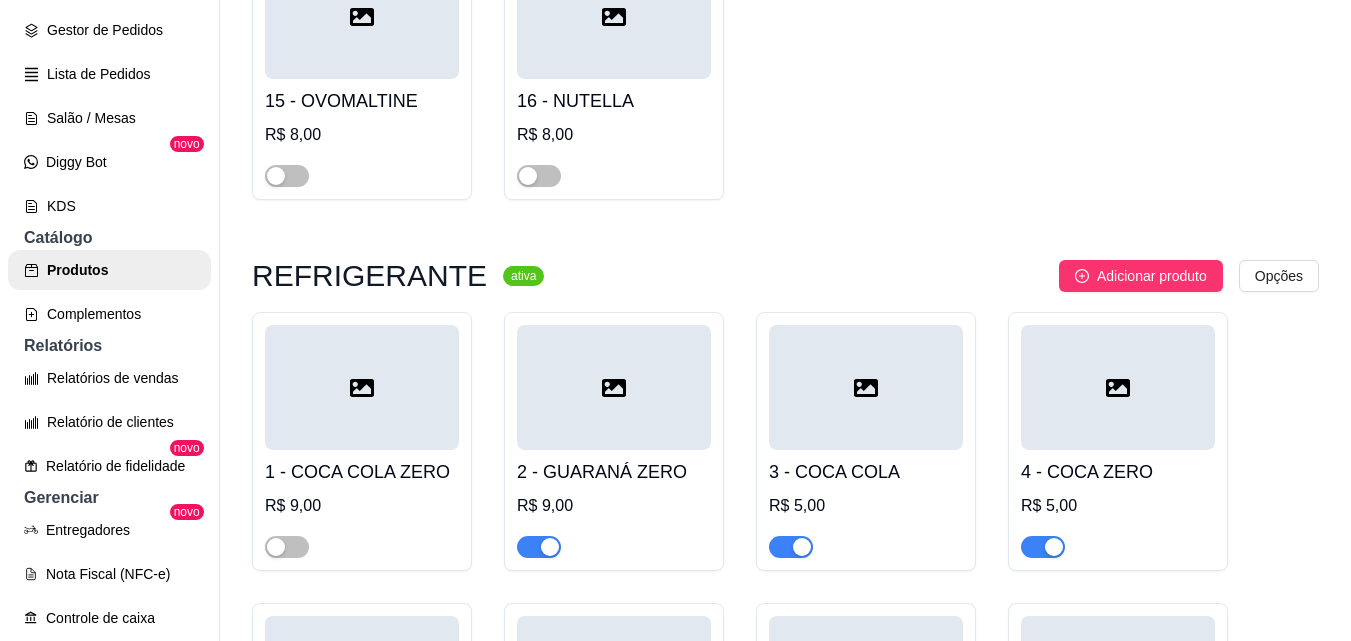 scroll, scrollTop: 2000, scrollLeft: 0, axis: vertical 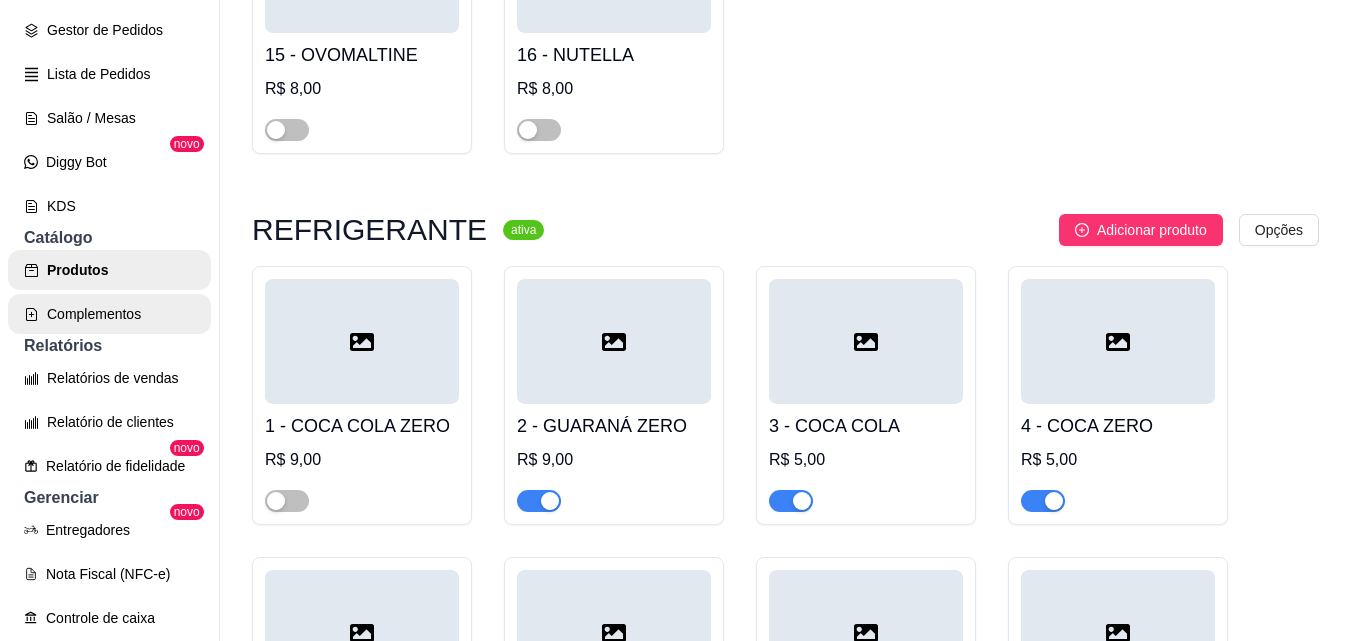 click on "Complementos" at bounding box center (109, 314) 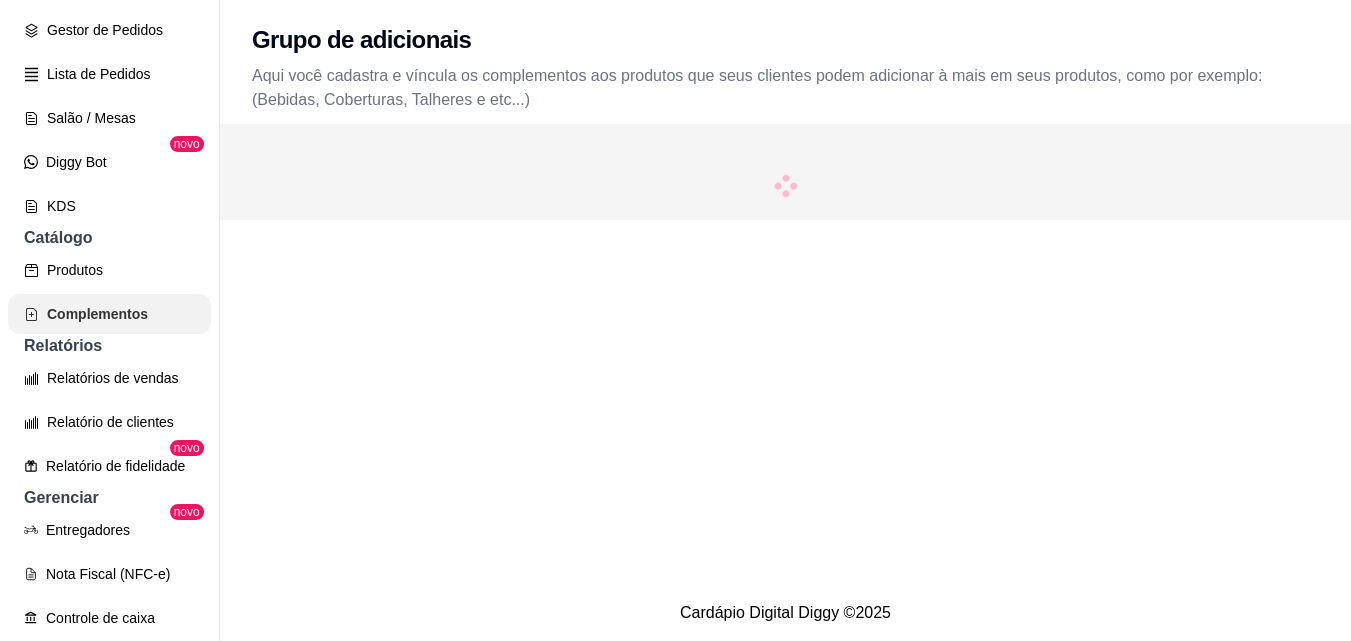 scroll, scrollTop: 0, scrollLeft: 0, axis: both 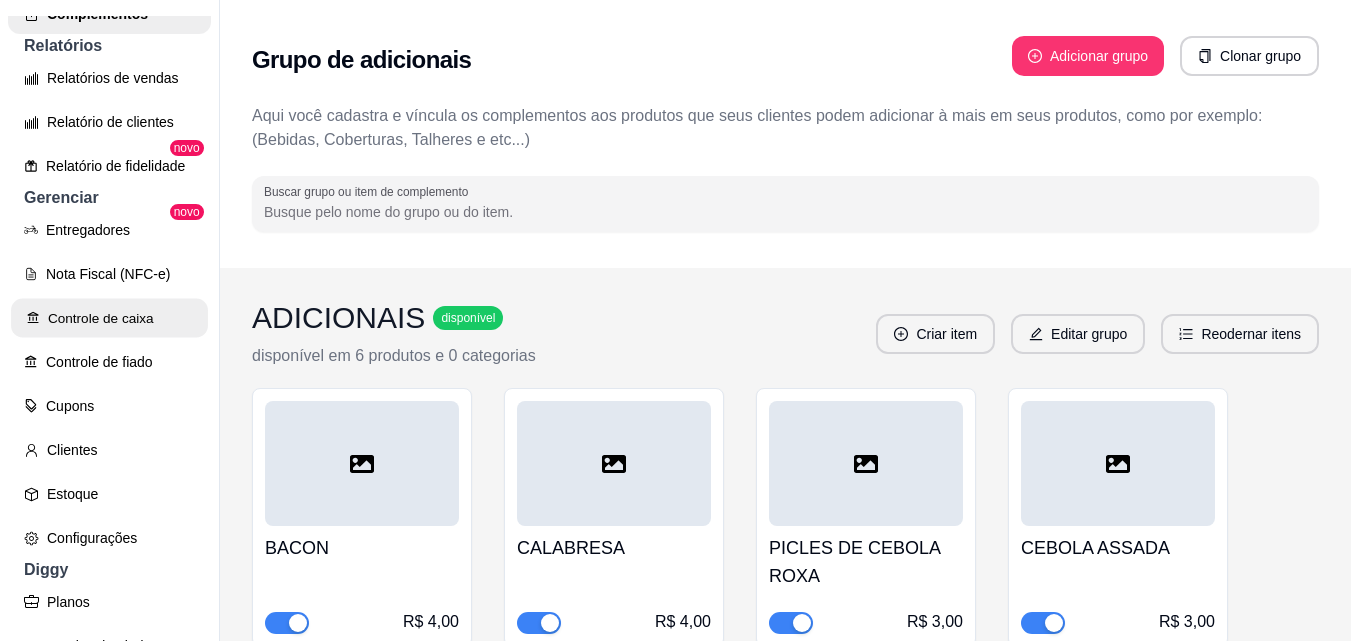 click on "Controle de caixa" at bounding box center (109, 318) 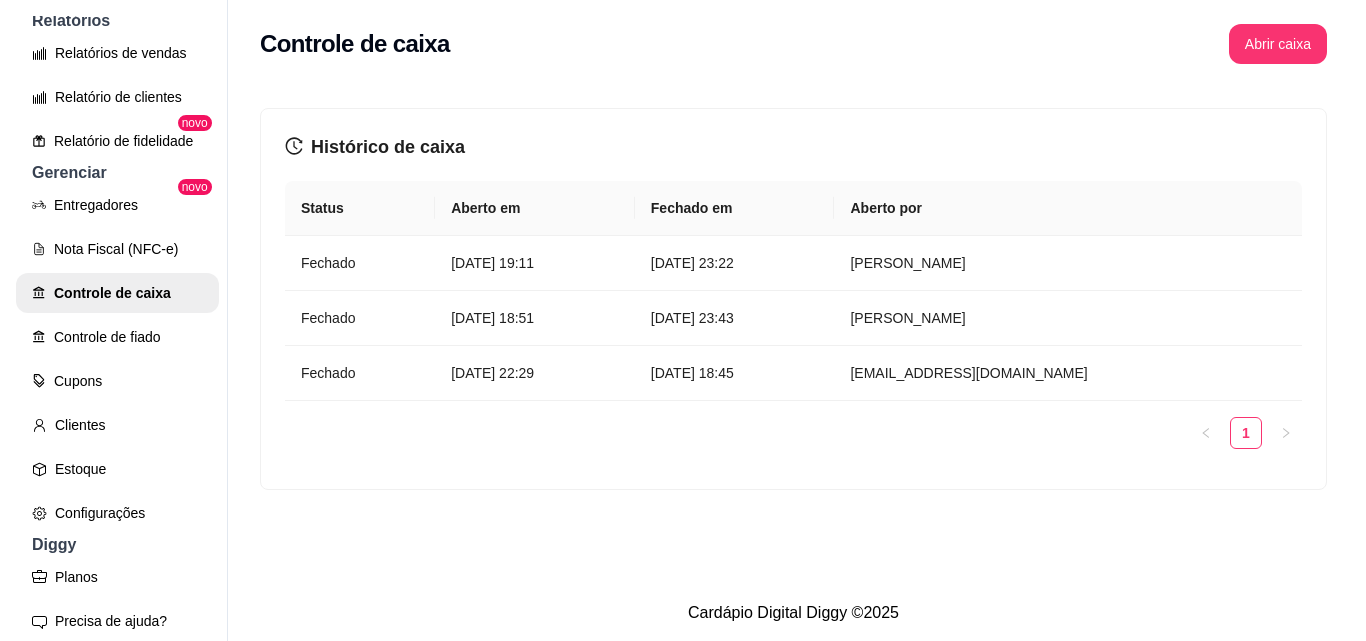 scroll, scrollTop: 629, scrollLeft: 0, axis: vertical 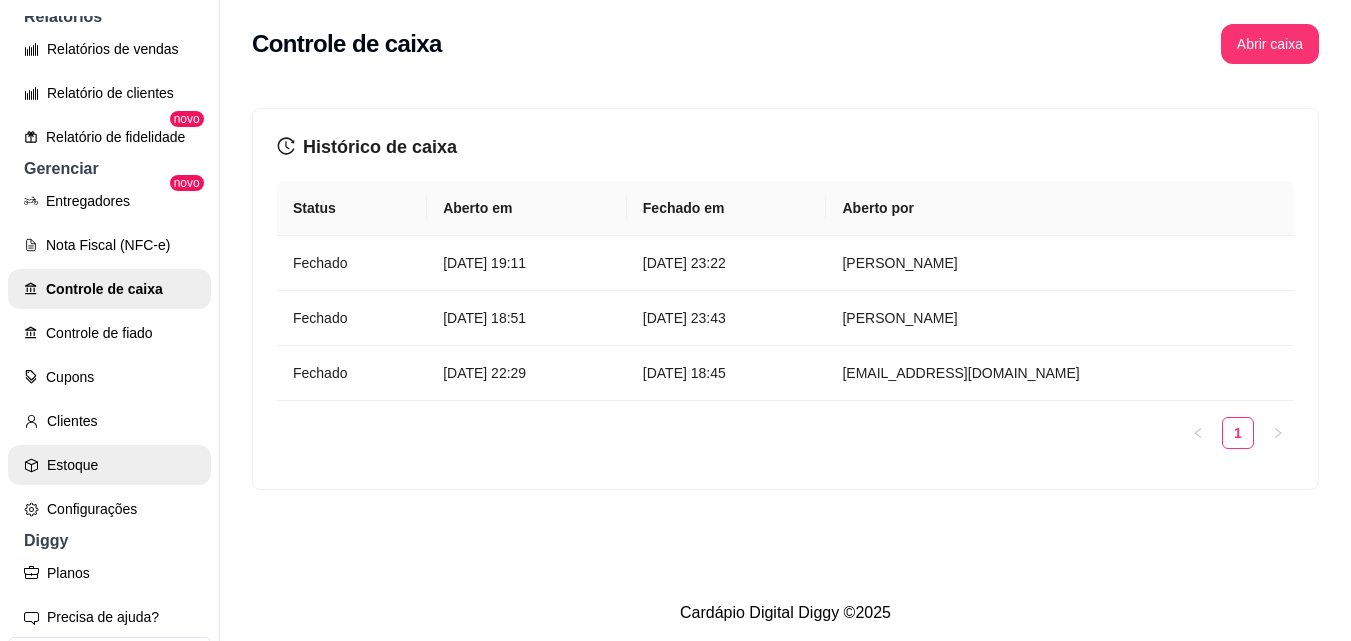 click on "Estoque" at bounding box center (109, 465) 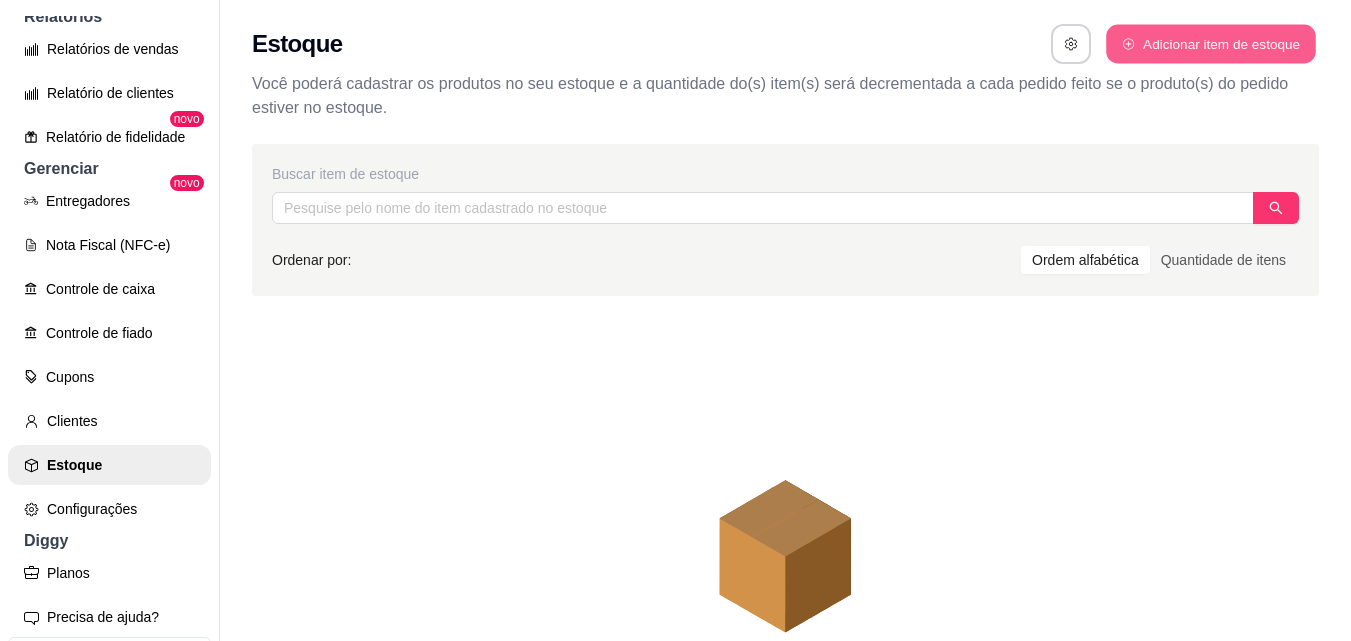 click on "Adicionar item de estoque" at bounding box center [1210, 44] 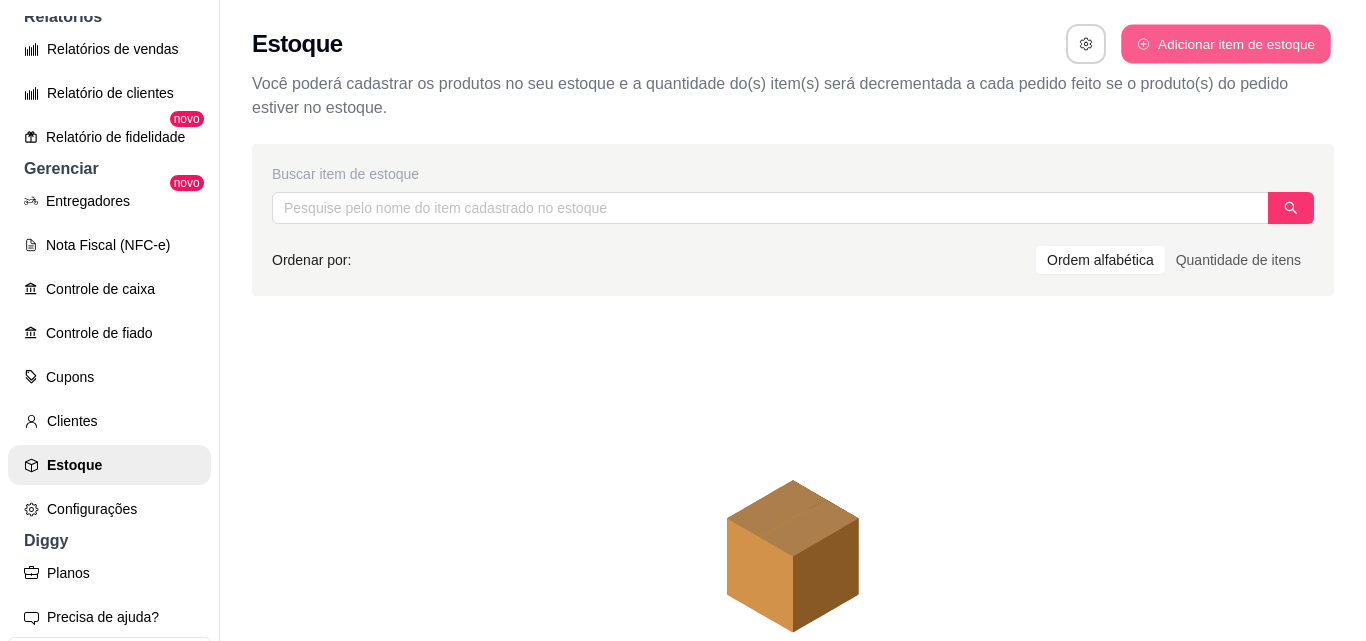 select on "UN" 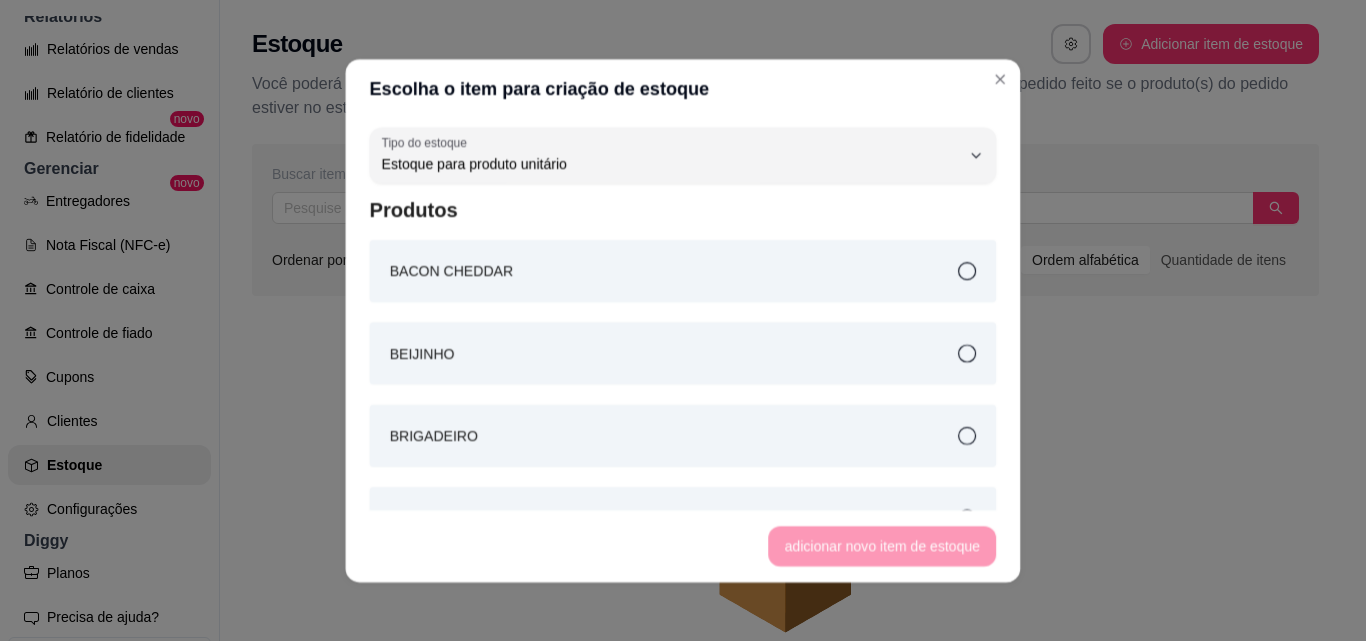 scroll, scrollTop: 19, scrollLeft: 0, axis: vertical 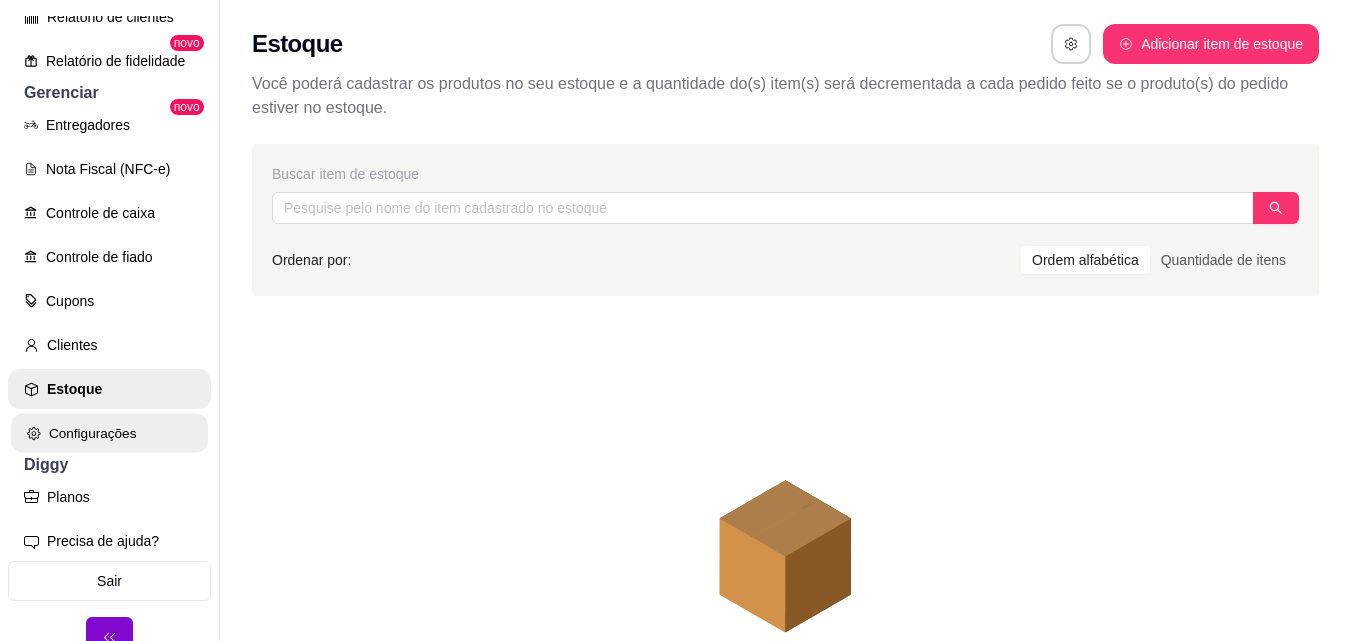 click on "Configurações" at bounding box center (109, 433) 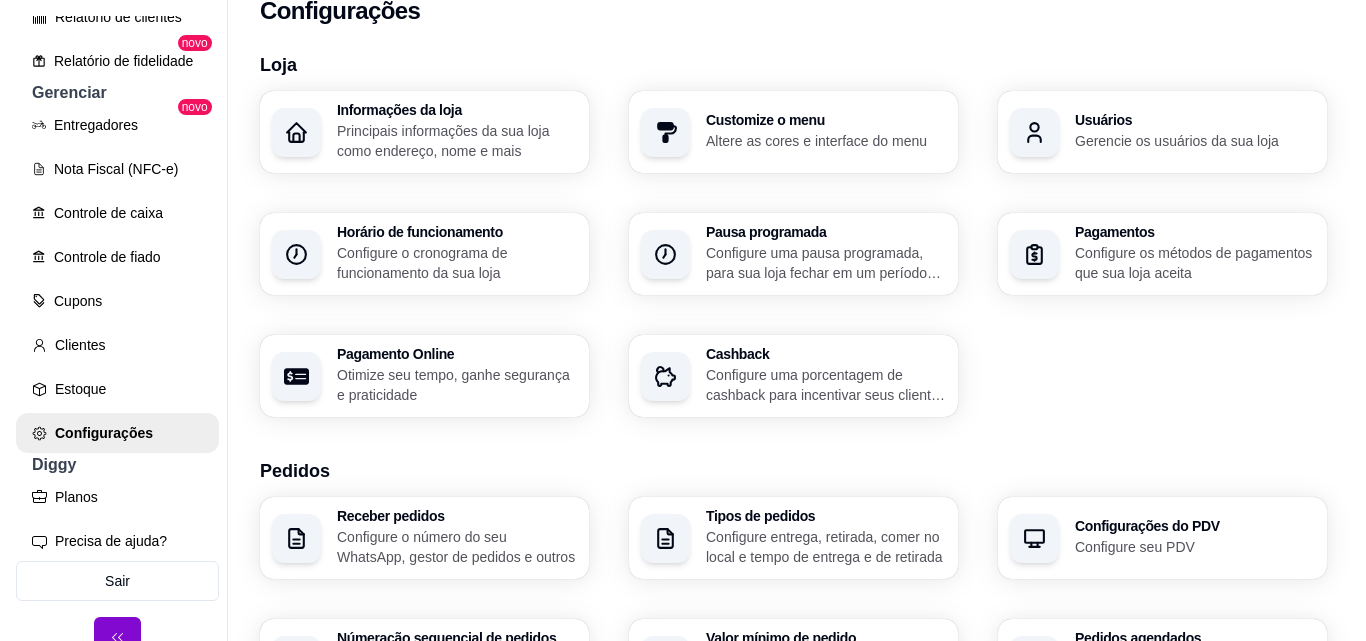 scroll, scrollTop: 0, scrollLeft: 0, axis: both 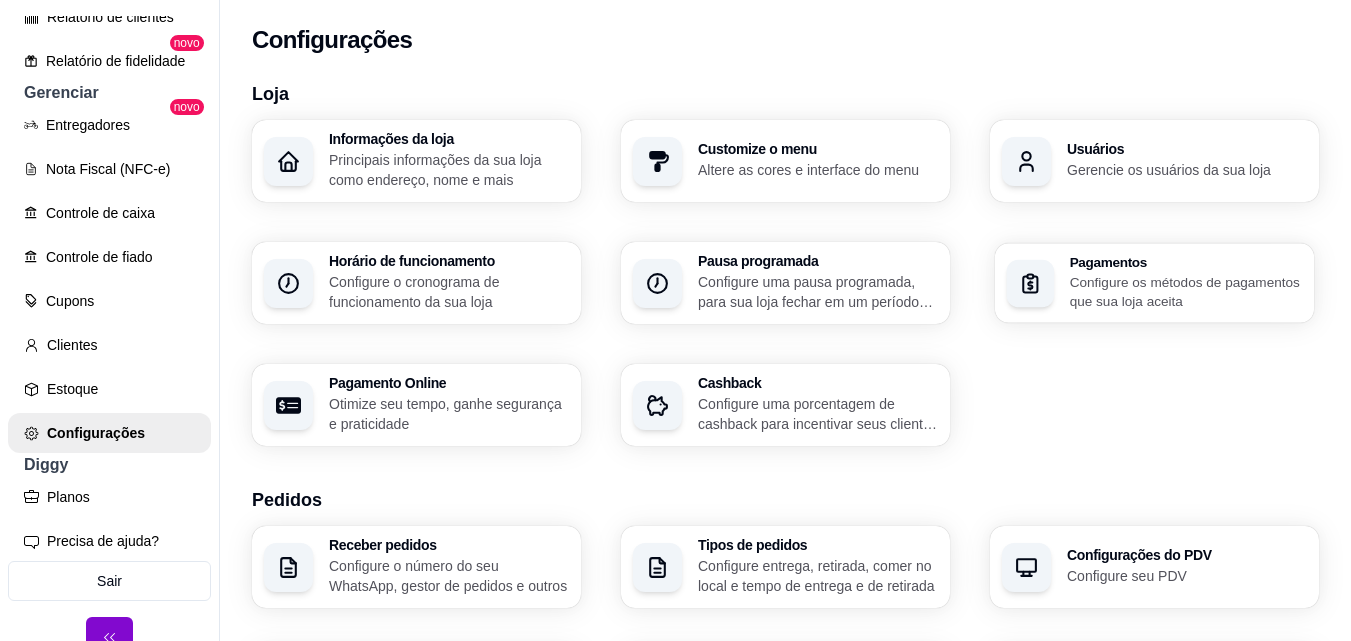 click on "Configure os métodos de pagamentos que sua loja aceita" at bounding box center [1186, 291] 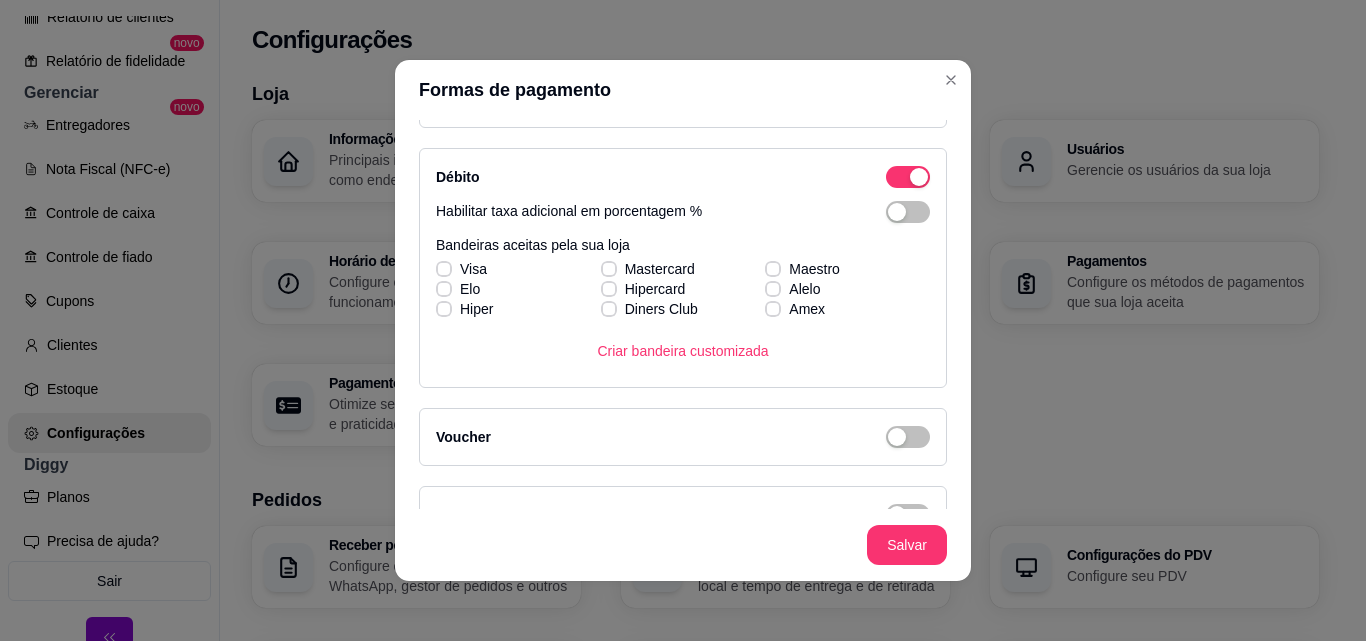 scroll, scrollTop: 600, scrollLeft: 0, axis: vertical 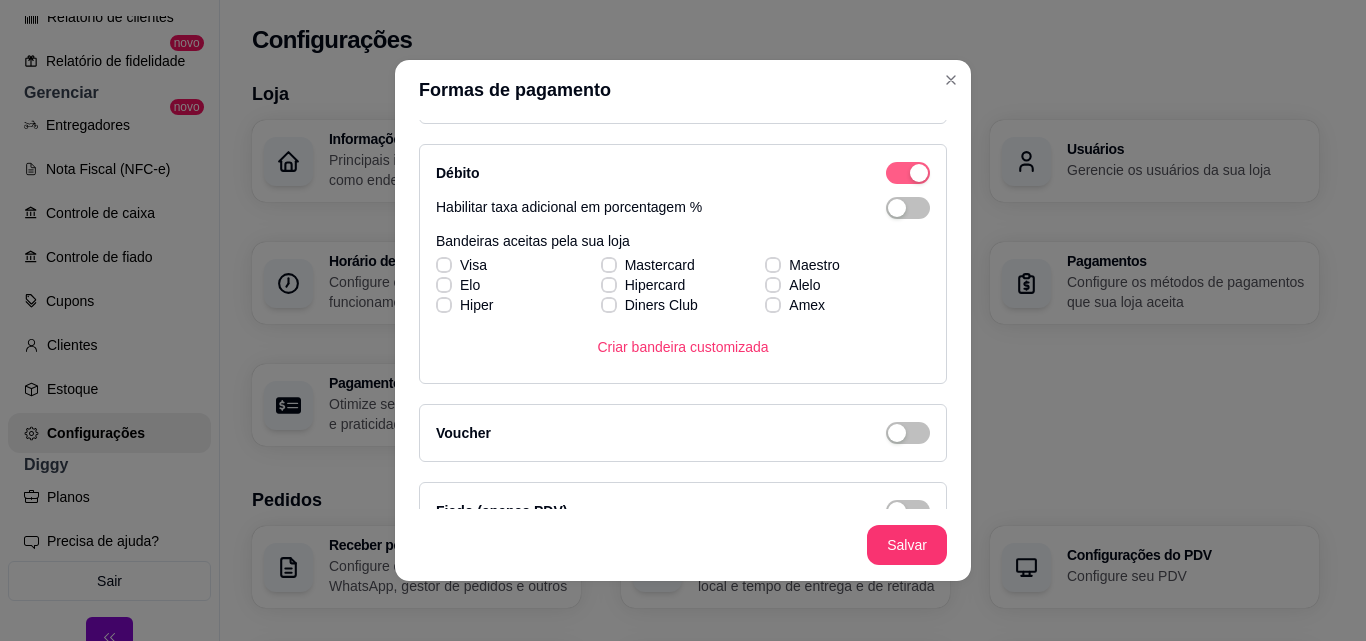 click at bounding box center [919, -443] 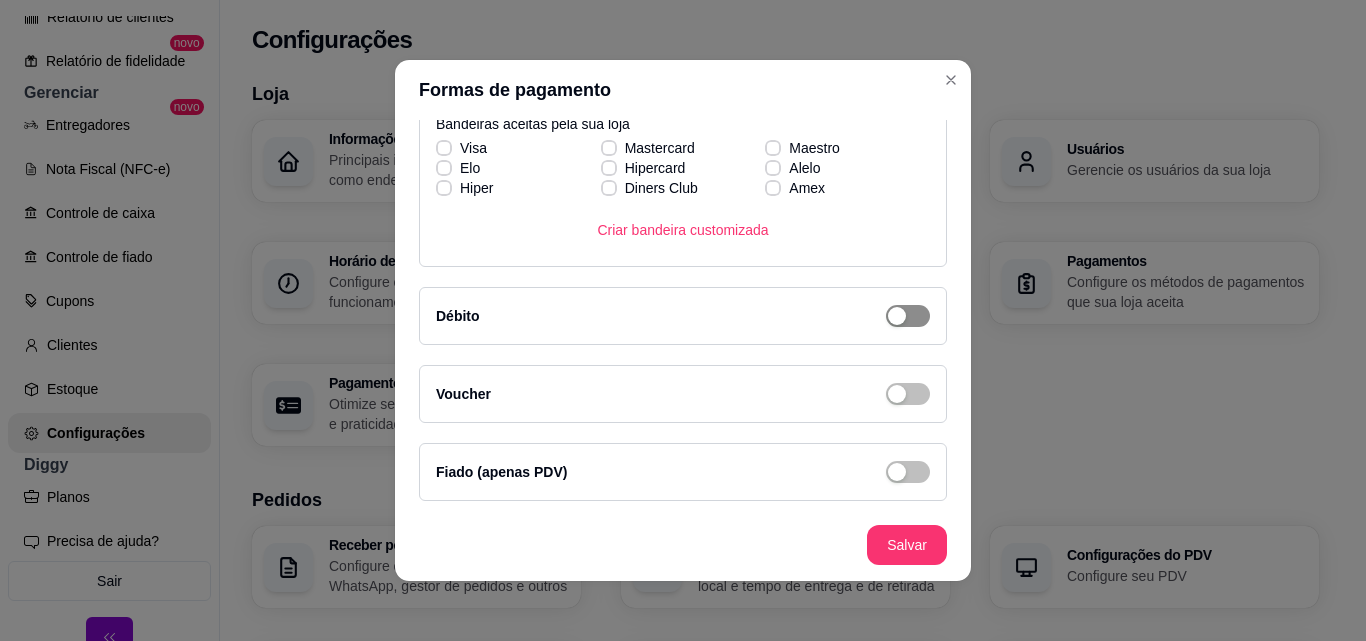 scroll, scrollTop: 457, scrollLeft: 0, axis: vertical 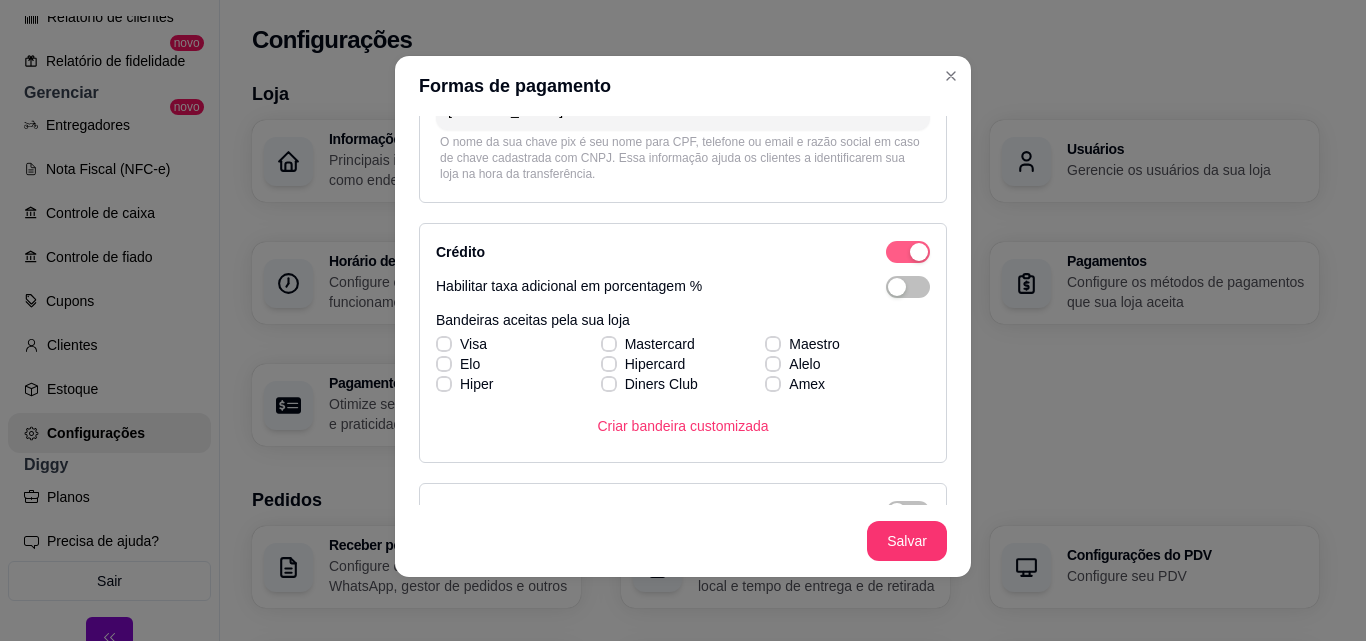 click at bounding box center [919, -104] 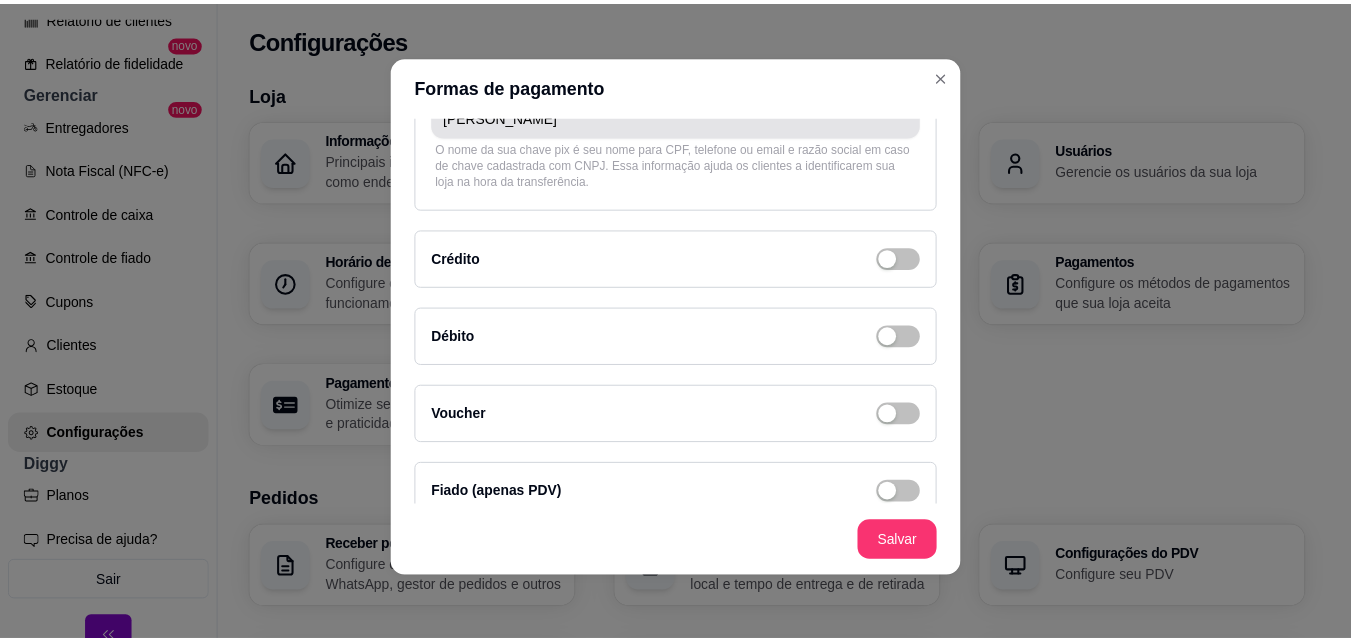 scroll, scrollTop: 275, scrollLeft: 0, axis: vertical 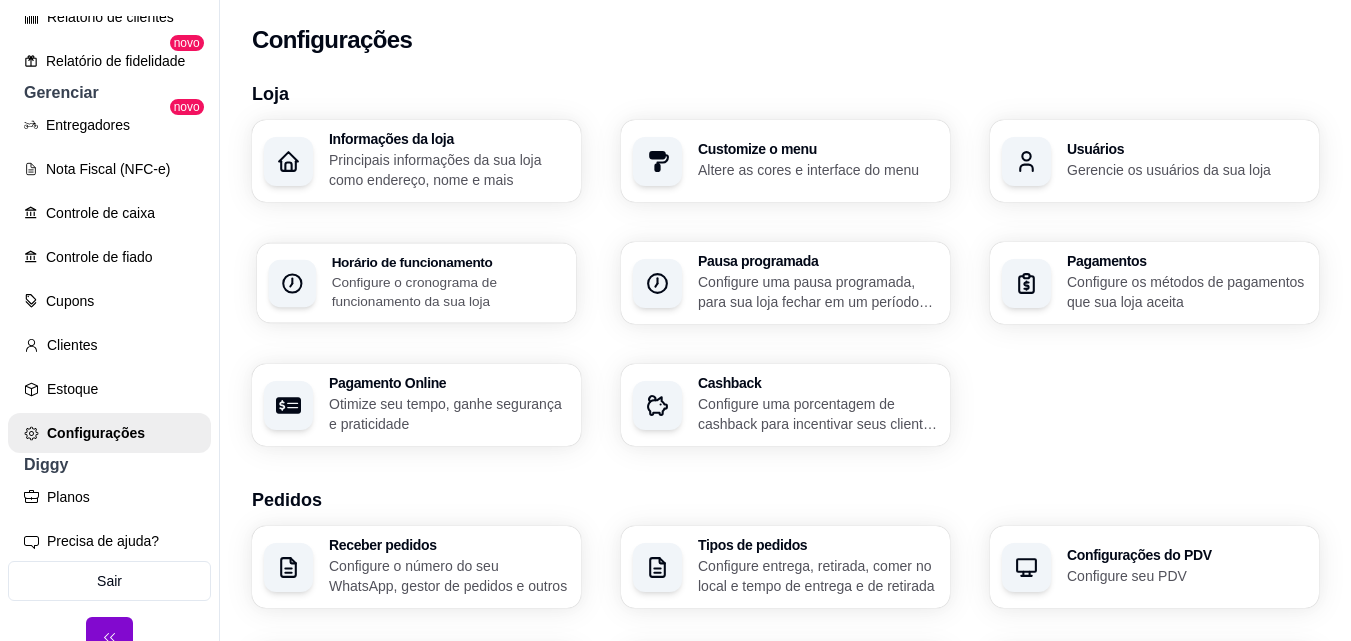 click on "Horário de funcionamento Configure o cronograma de funcionamento da sua loja" at bounding box center (416, 283) 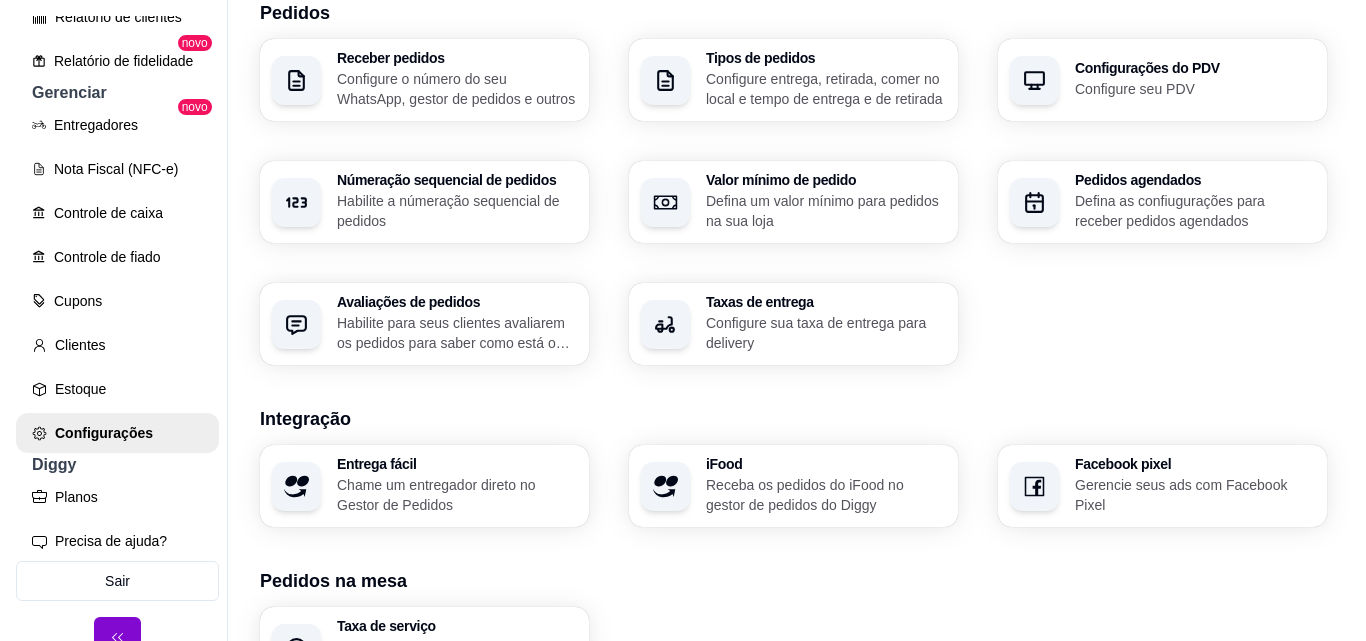 scroll, scrollTop: 483, scrollLeft: 0, axis: vertical 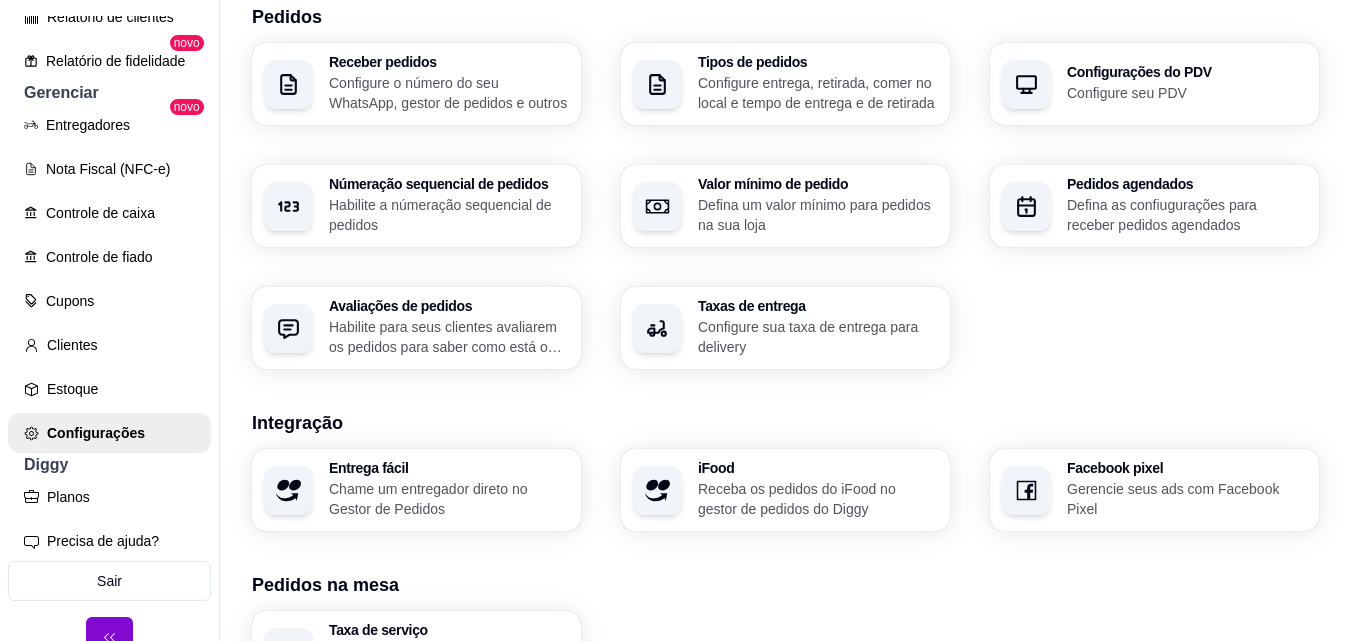 click on "Configure sua taxa de entrega para delivery" at bounding box center (818, 337) 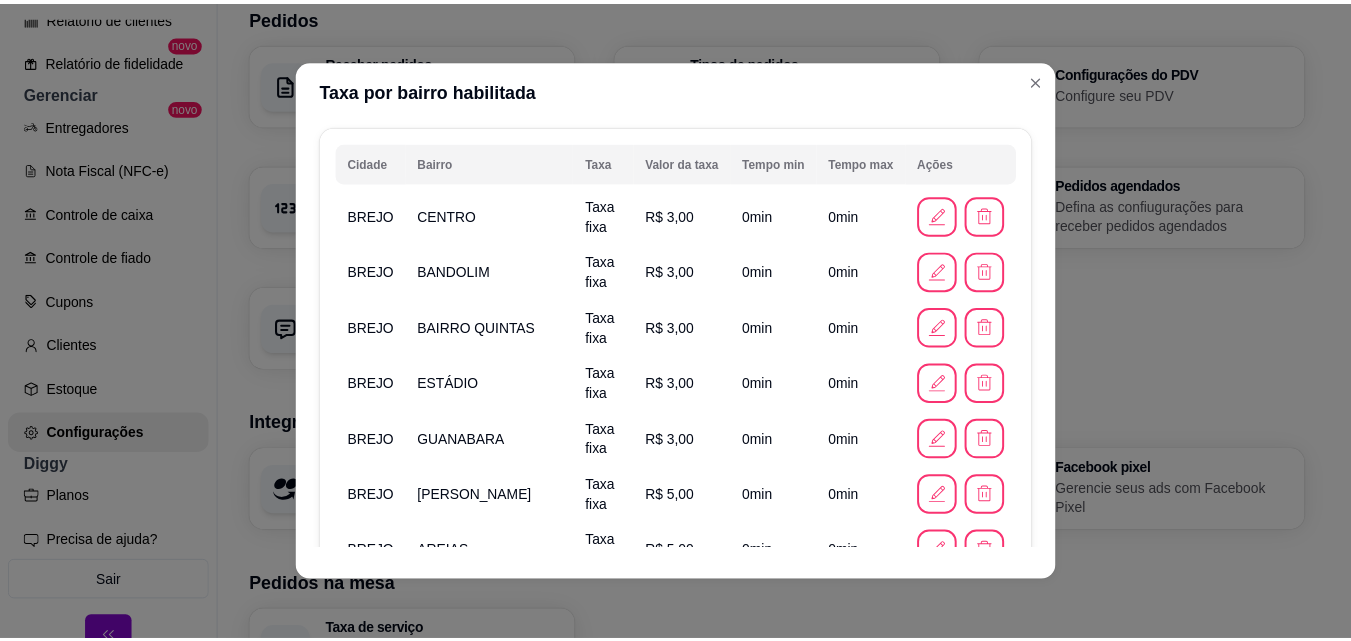 scroll, scrollTop: 118, scrollLeft: 0, axis: vertical 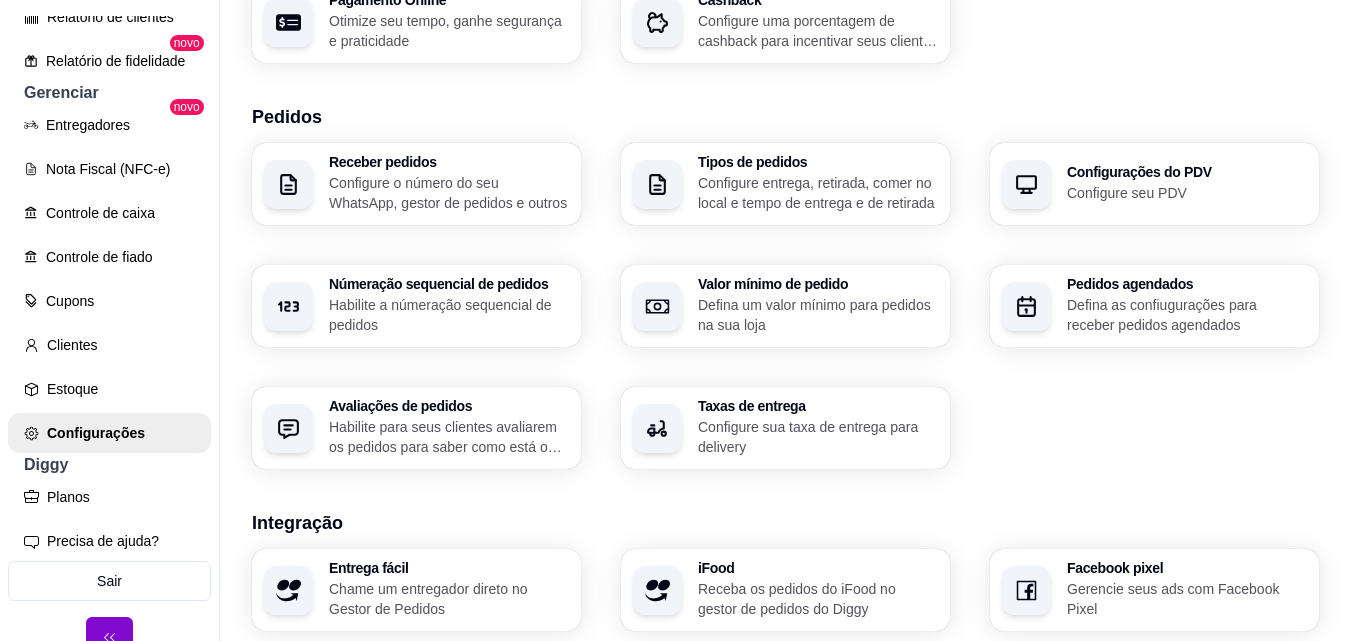 click on "Configure entrega, retirada, comer no local e tempo de entrega e de retirada" at bounding box center [818, 193] 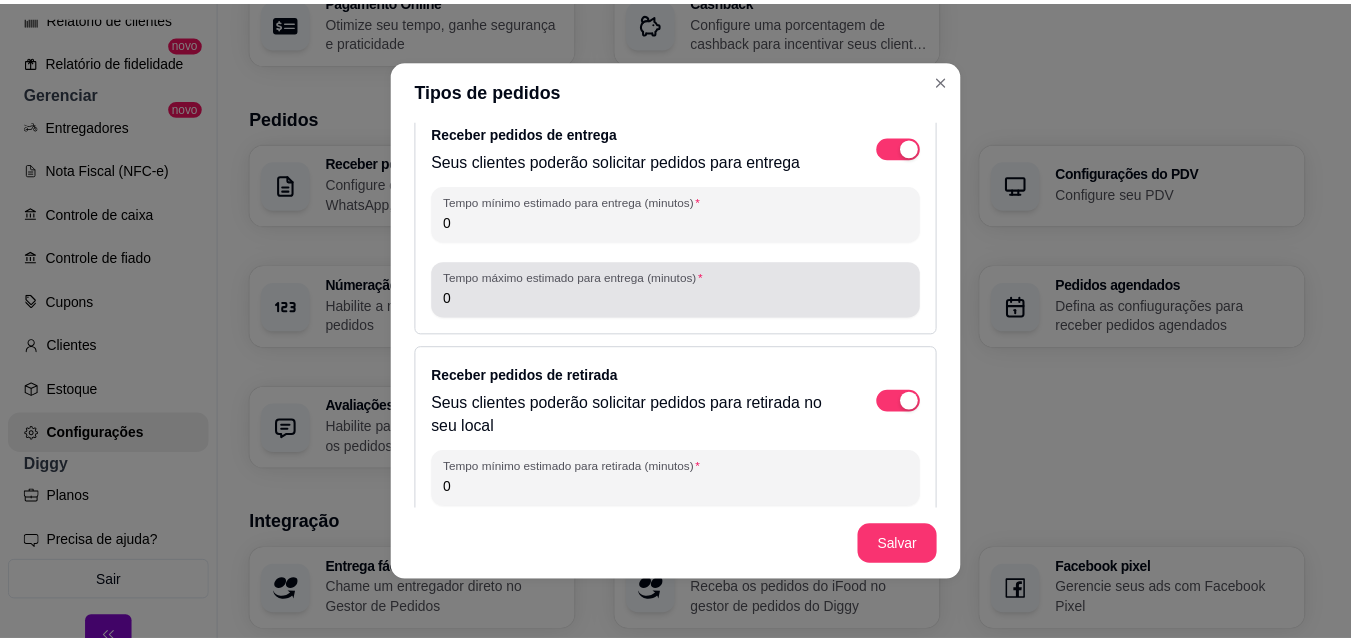 scroll, scrollTop: 0, scrollLeft: 0, axis: both 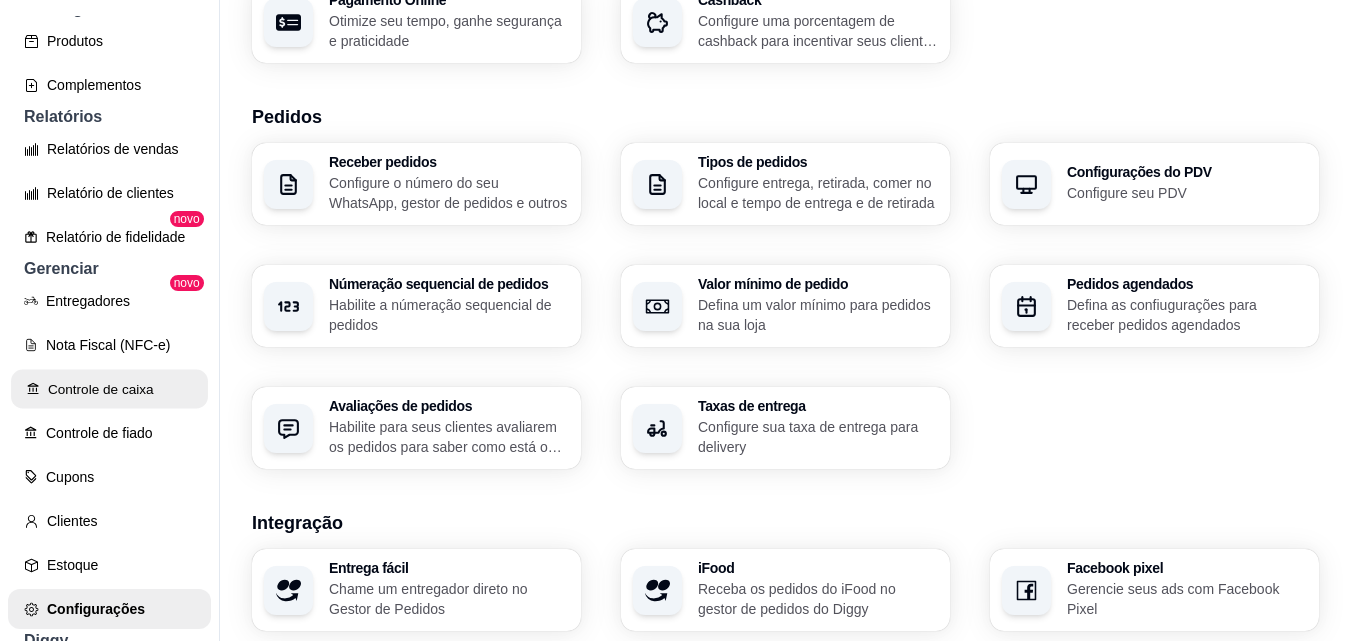 click on "Controle de caixa" at bounding box center [109, 389] 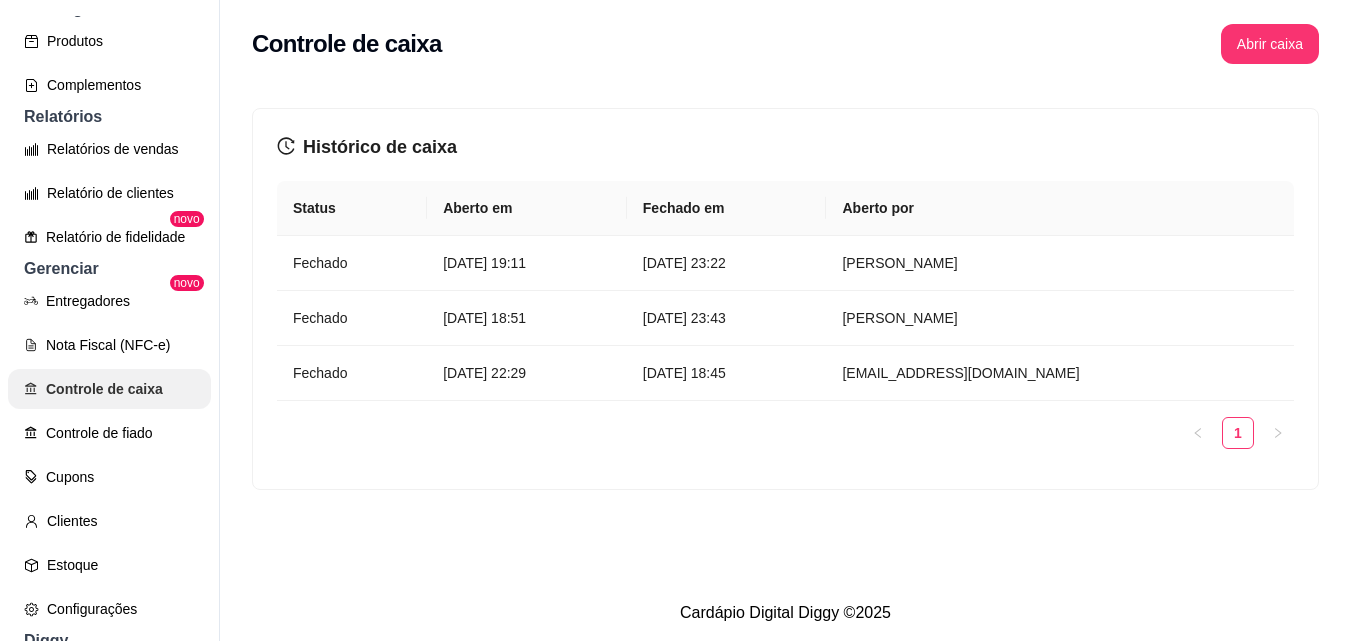 scroll, scrollTop: 0, scrollLeft: 0, axis: both 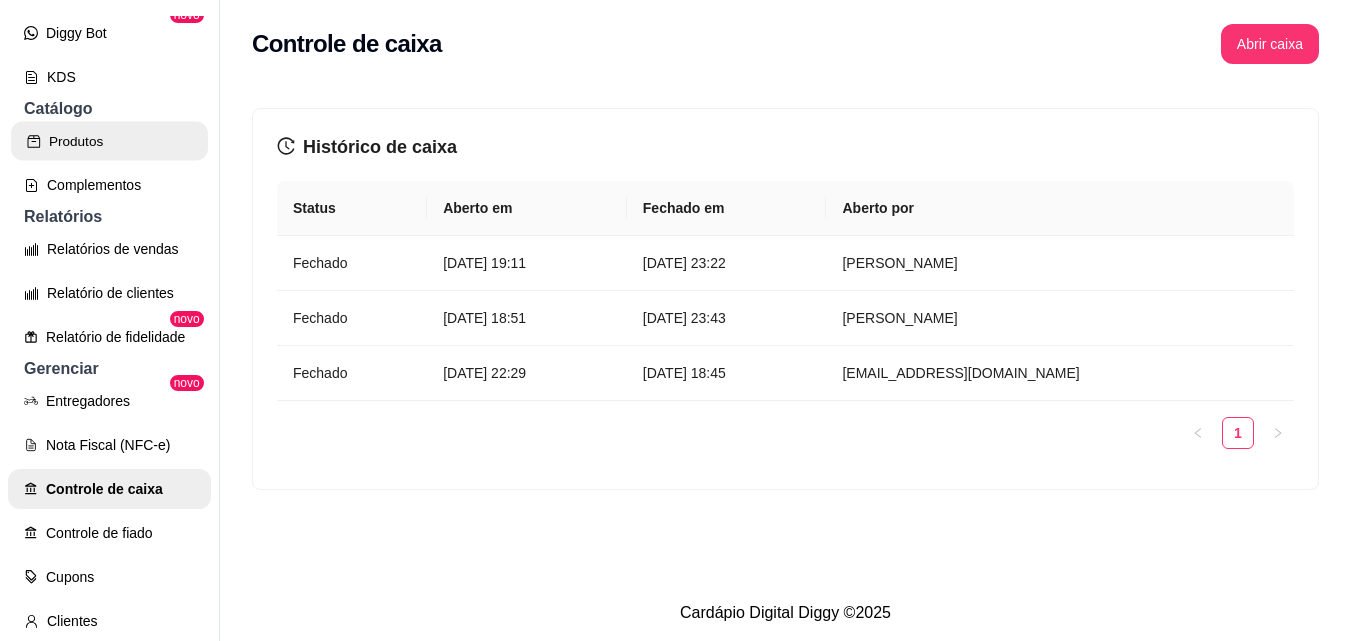 click on "Produtos" at bounding box center [109, 141] 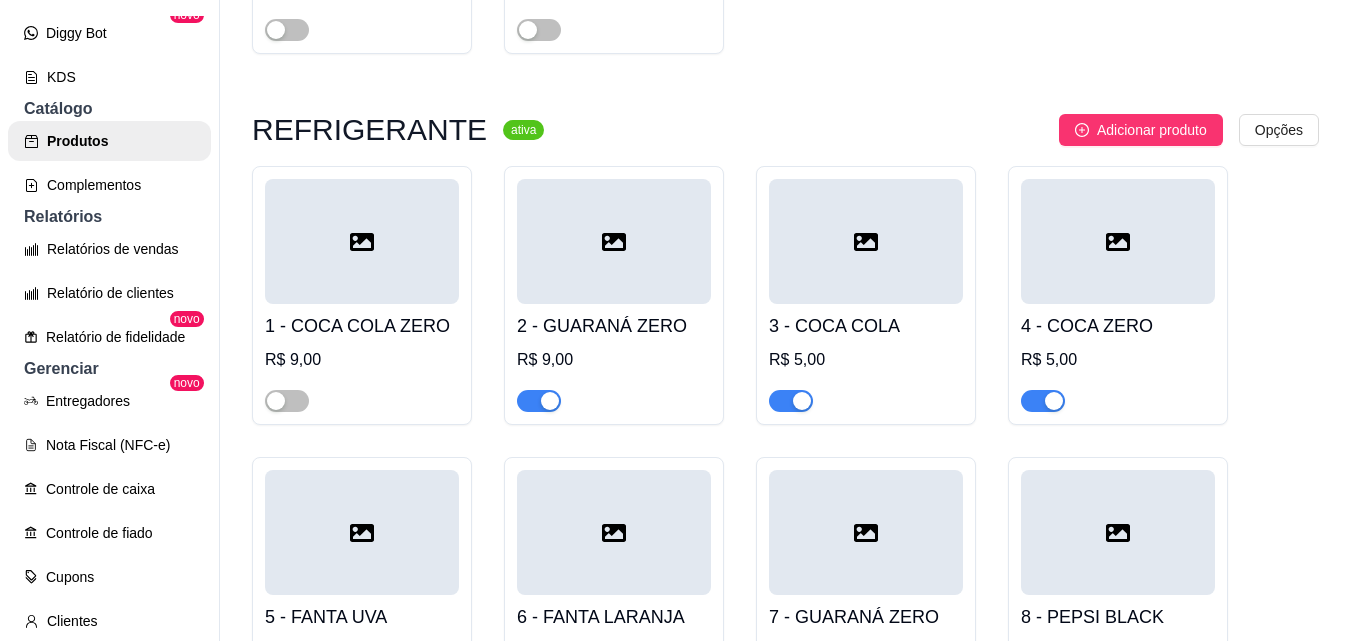 scroll, scrollTop: 2200, scrollLeft: 0, axis: vertical 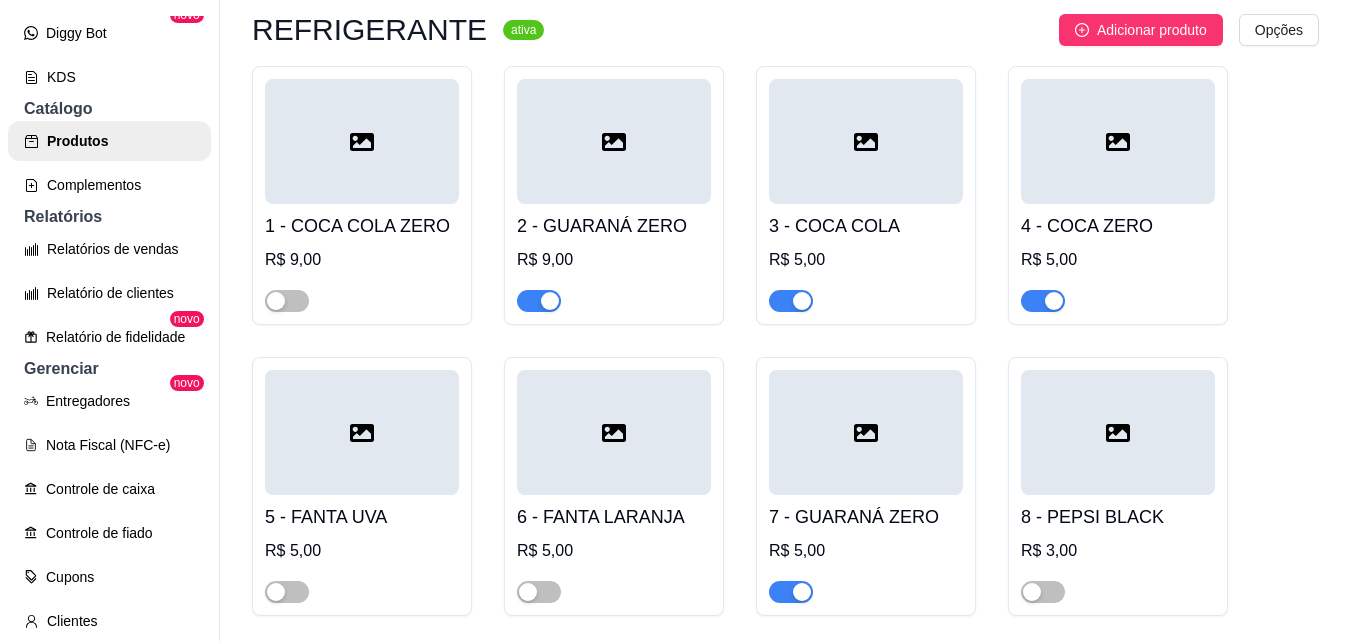 click on "2 - GUARANÁ ZERO" at bounding box center (614, 226) 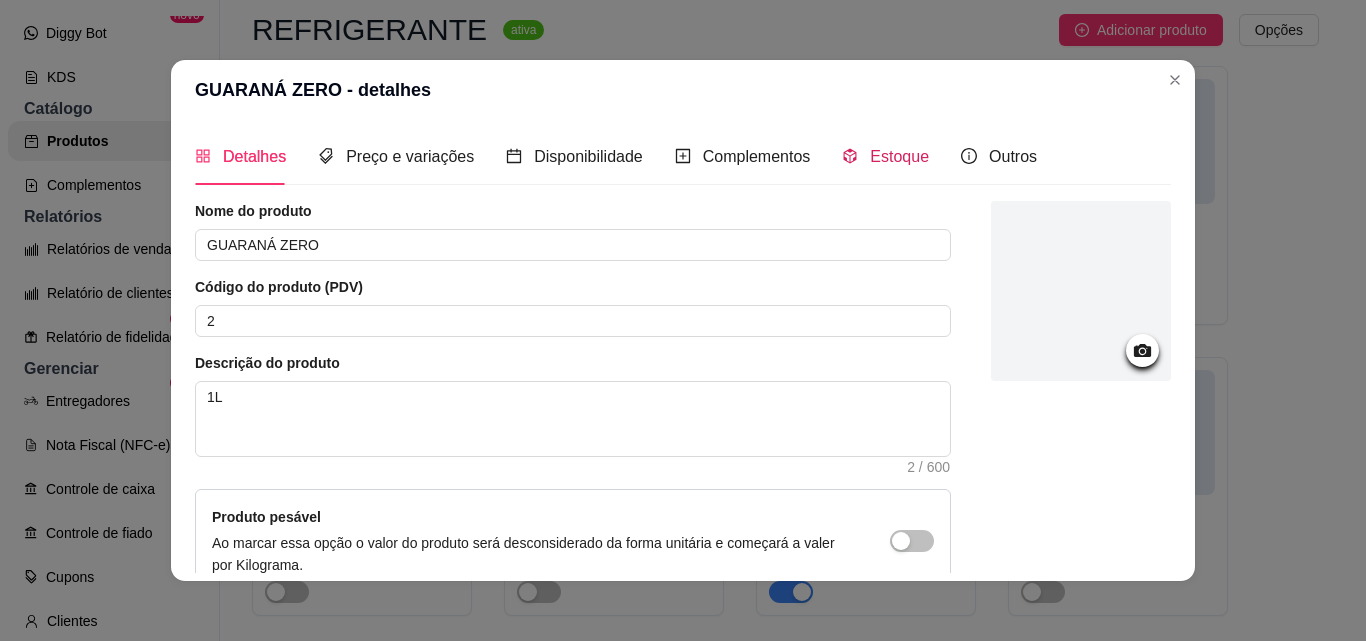 click on "Estoque" at bounding box center (899, 156) 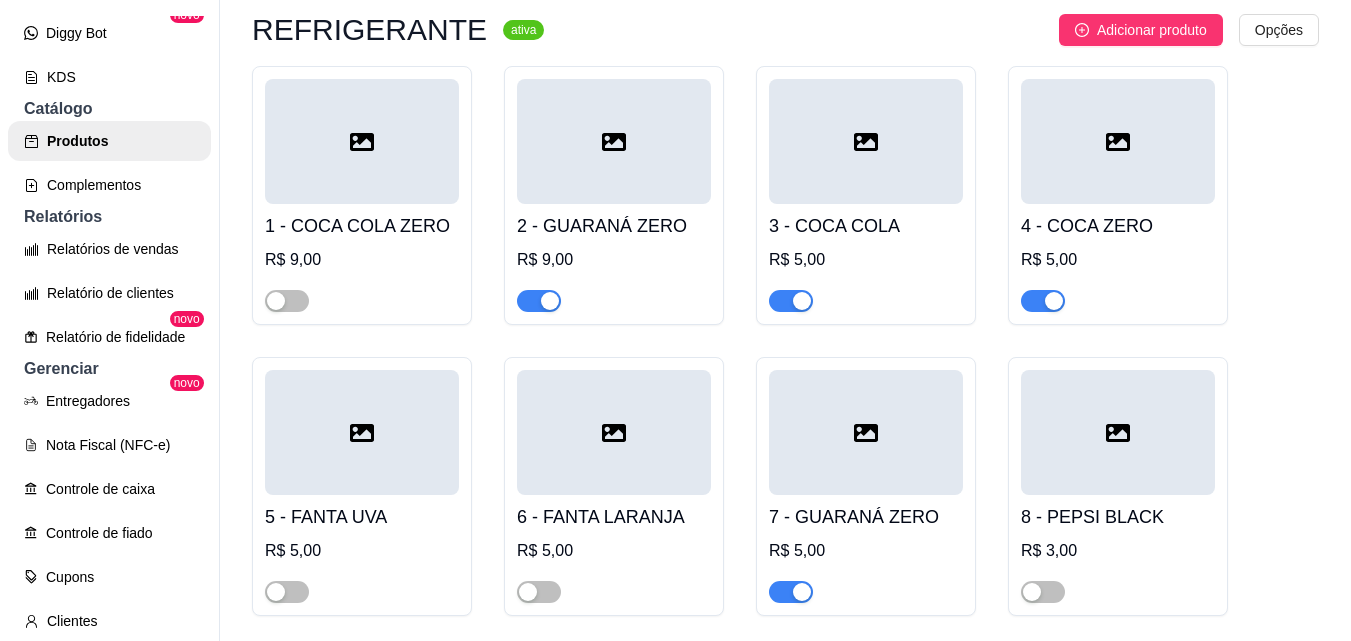 click on "2 - GUARANÁ ZERO" at bounding box center [614, 226] 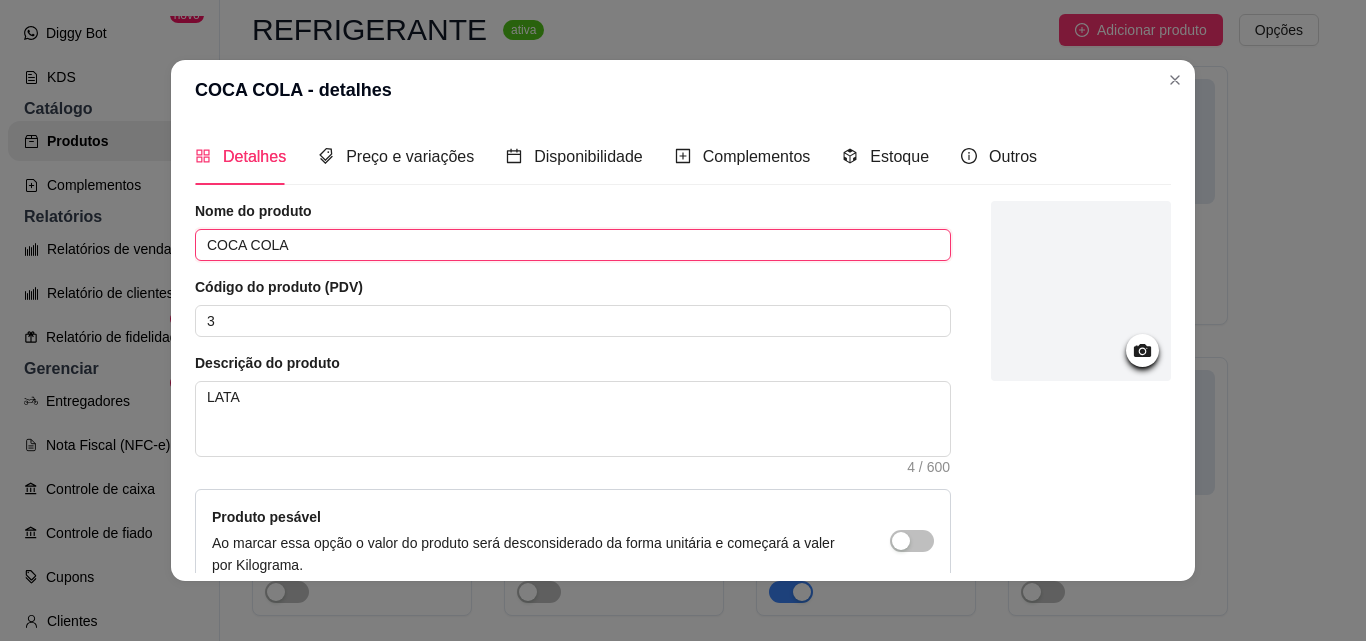 click on "COCA COLA" at bounding box center [573, 245] 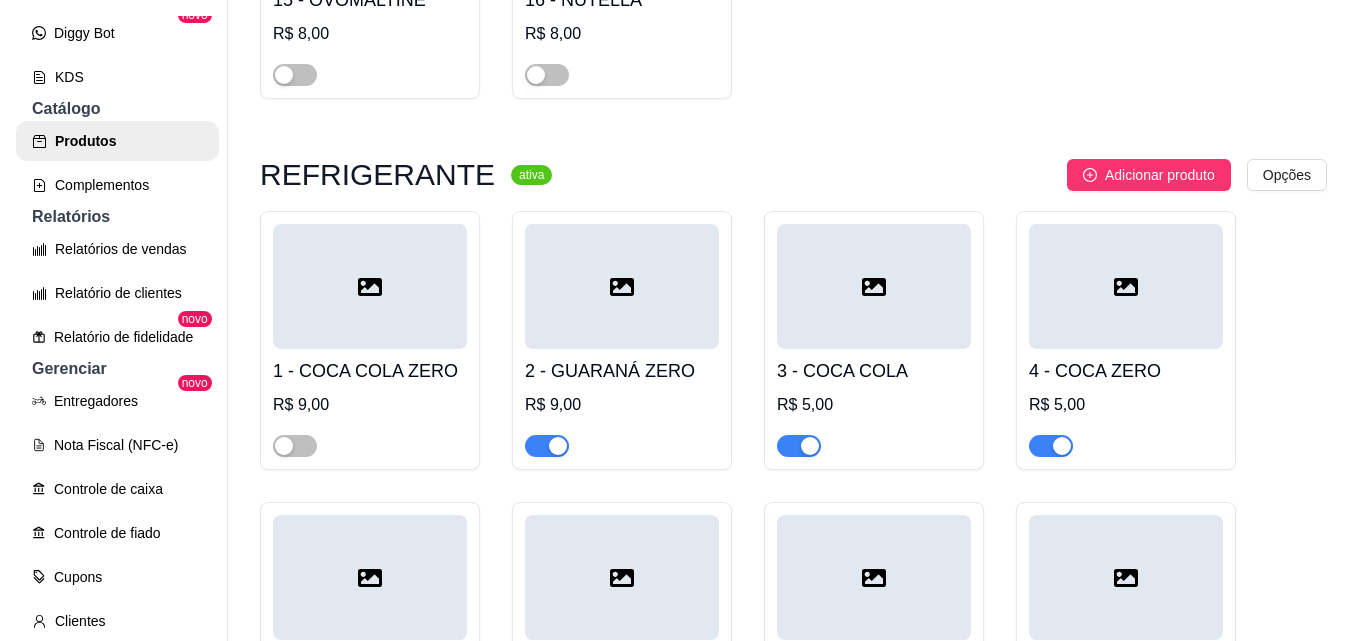 scroll, scrollTop: 2054, scrollLeft: 0, axis: vertical 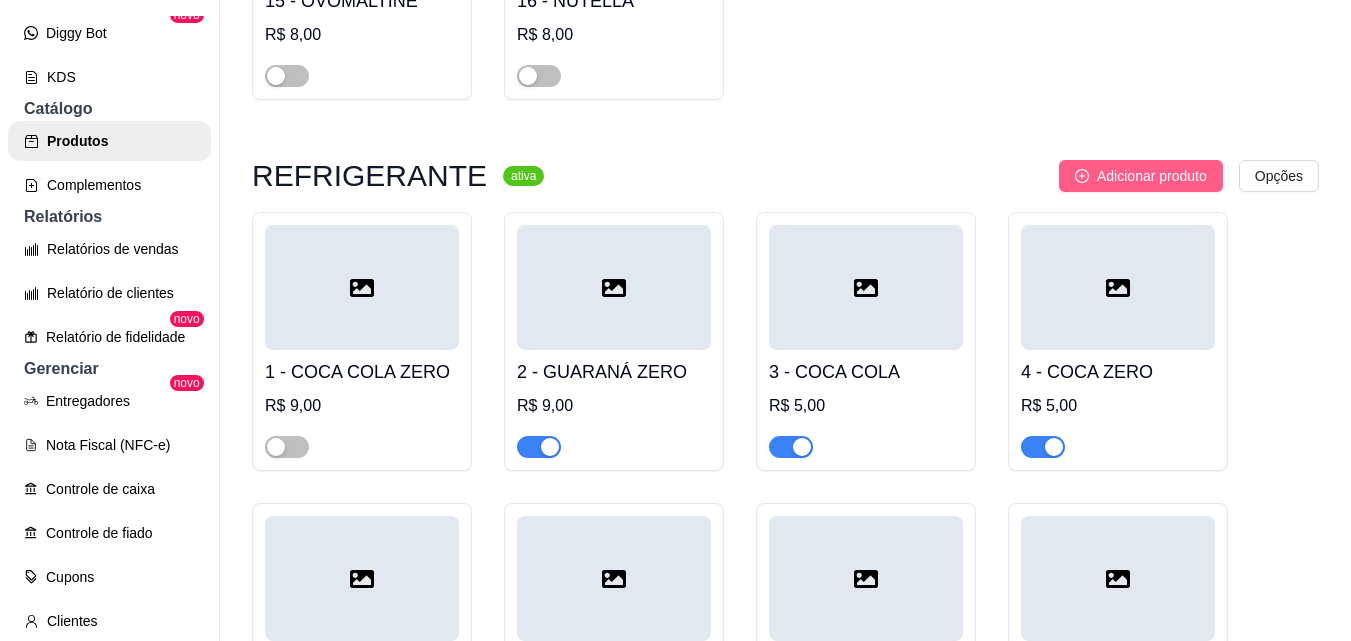 click on "Adicionar produto" at bounding box center [1152, 176] 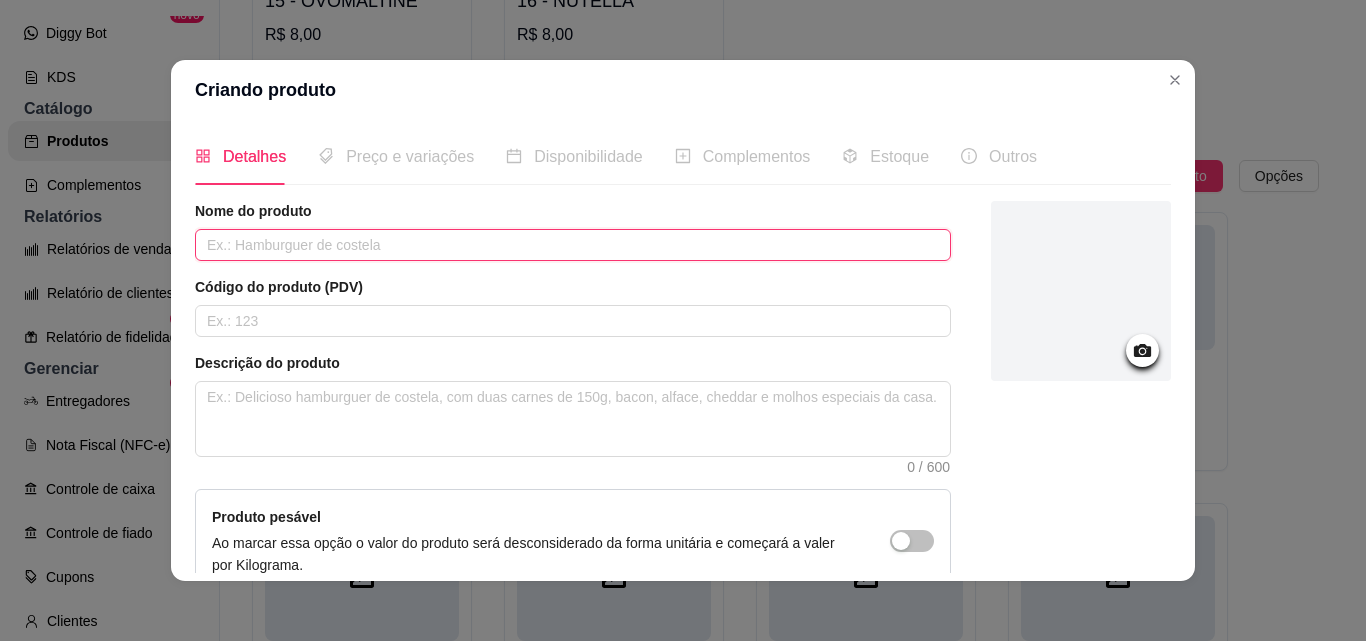 click at bounding box center [573, 245] 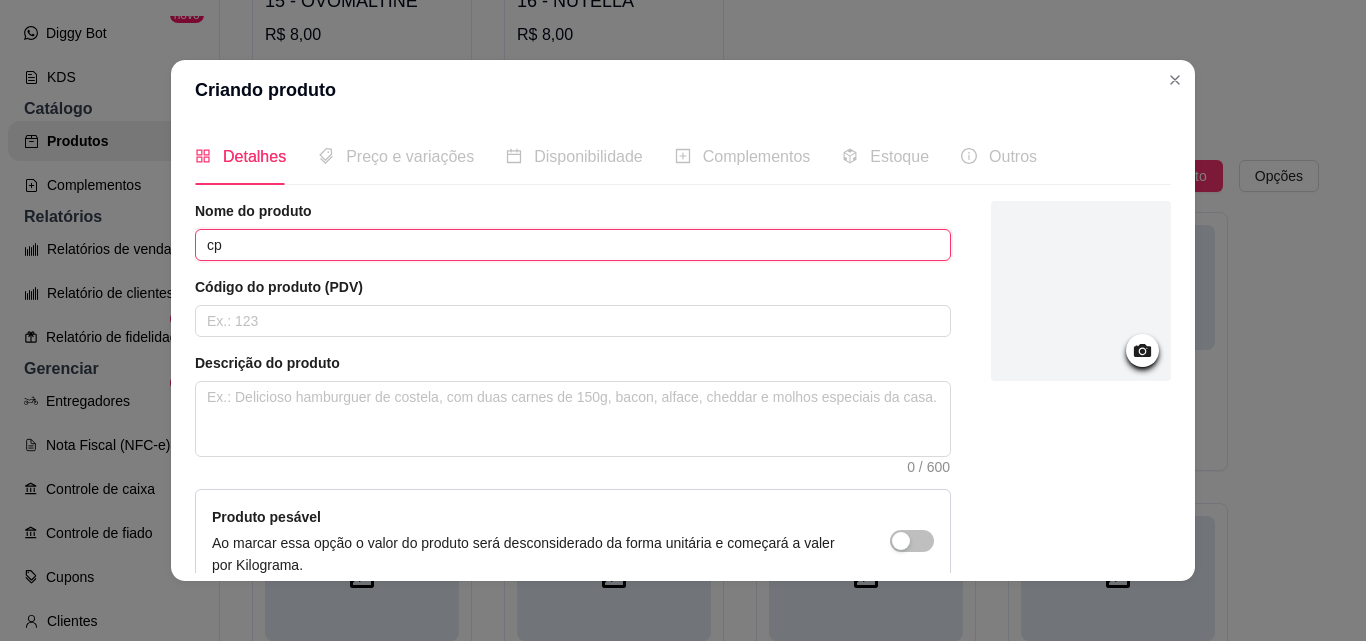type on "c" 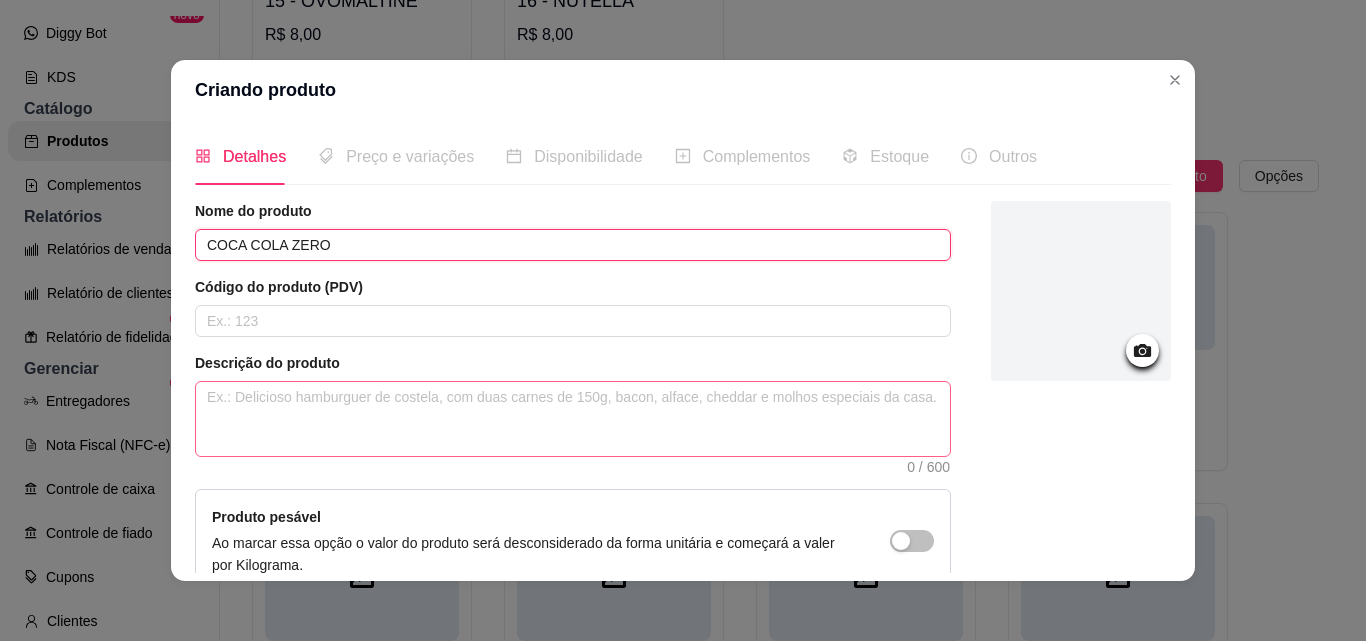 type on "COCA COLA ZERO" 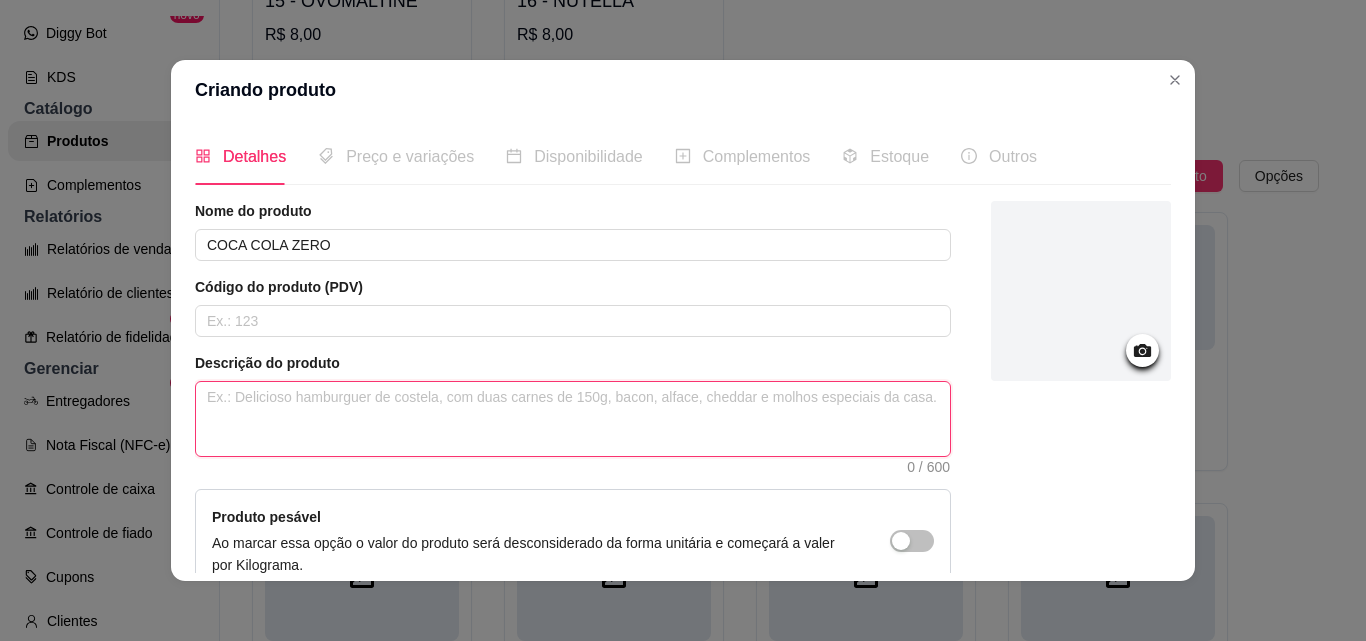 click at bounding box center (573, 419) 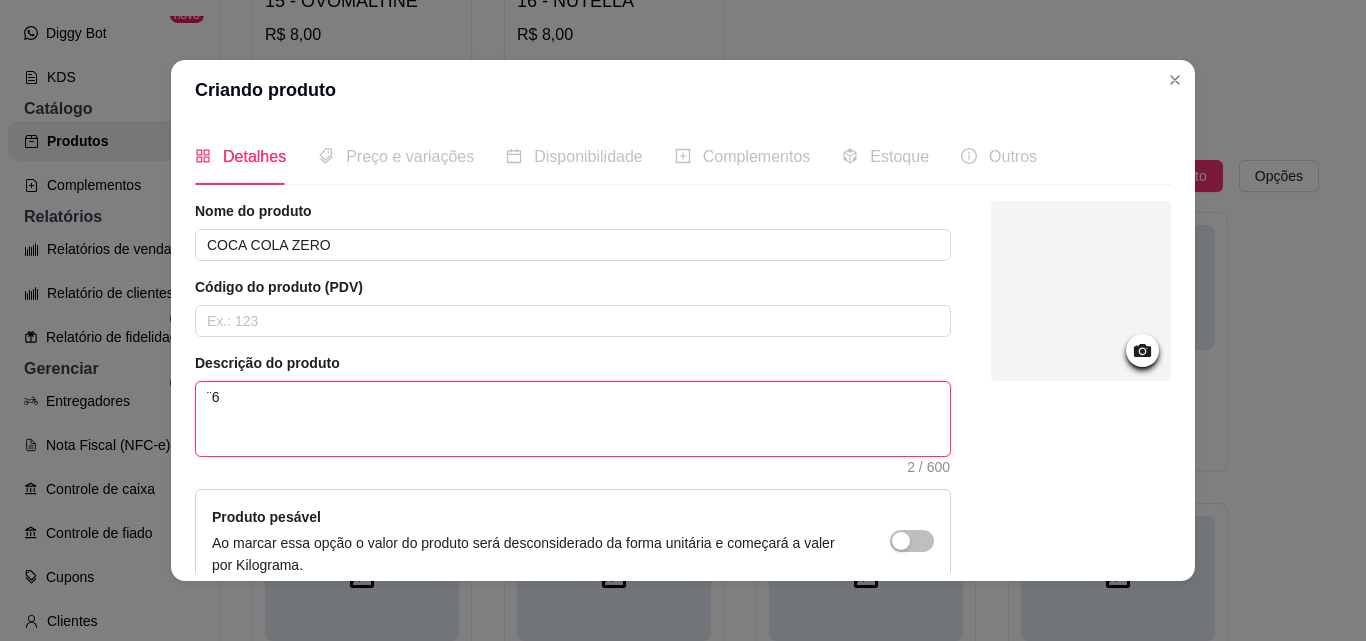 type 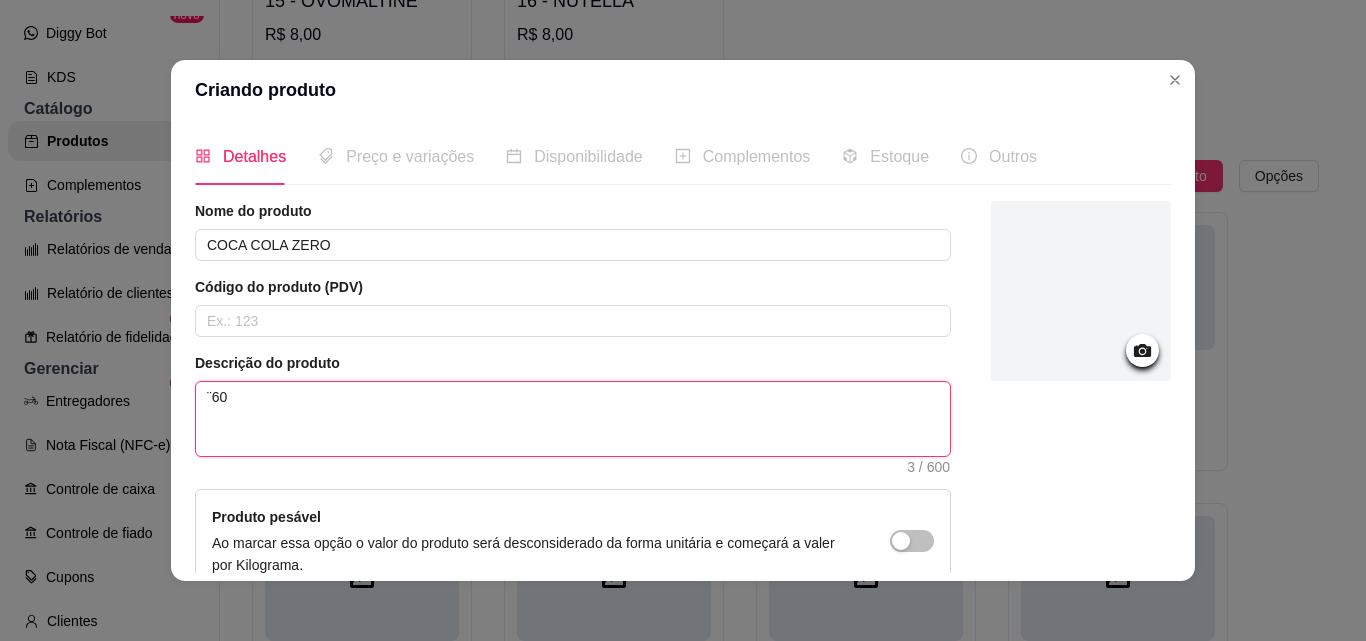 type 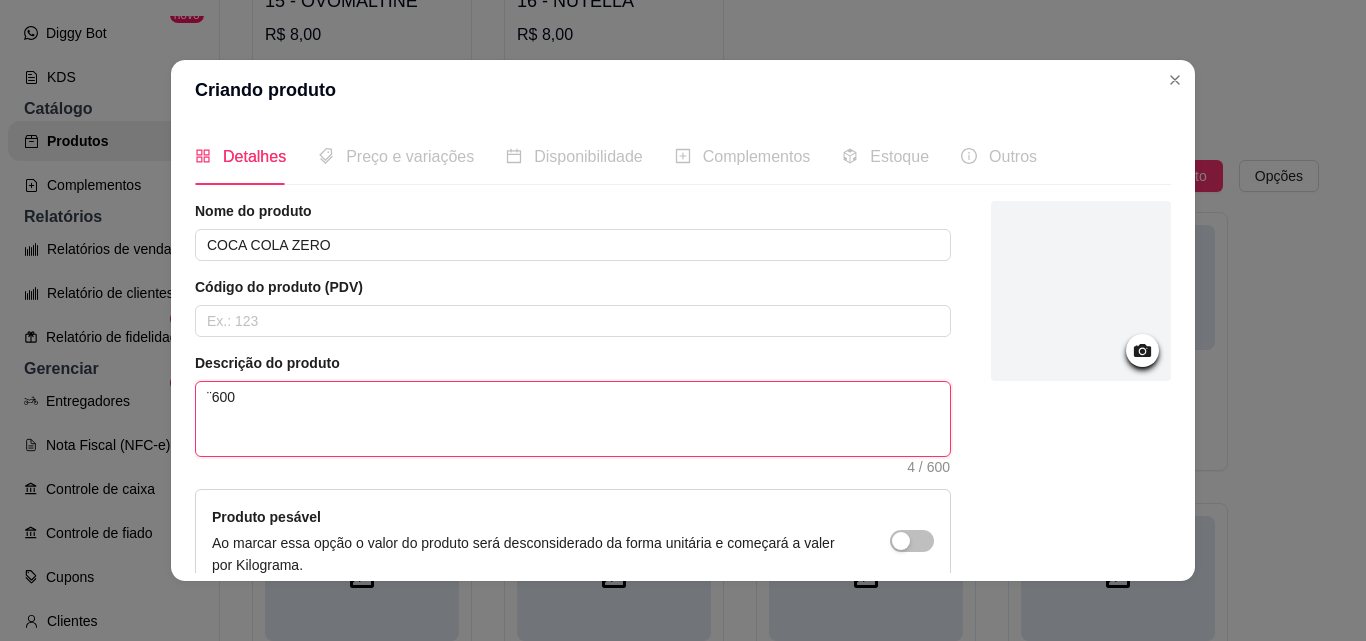 type 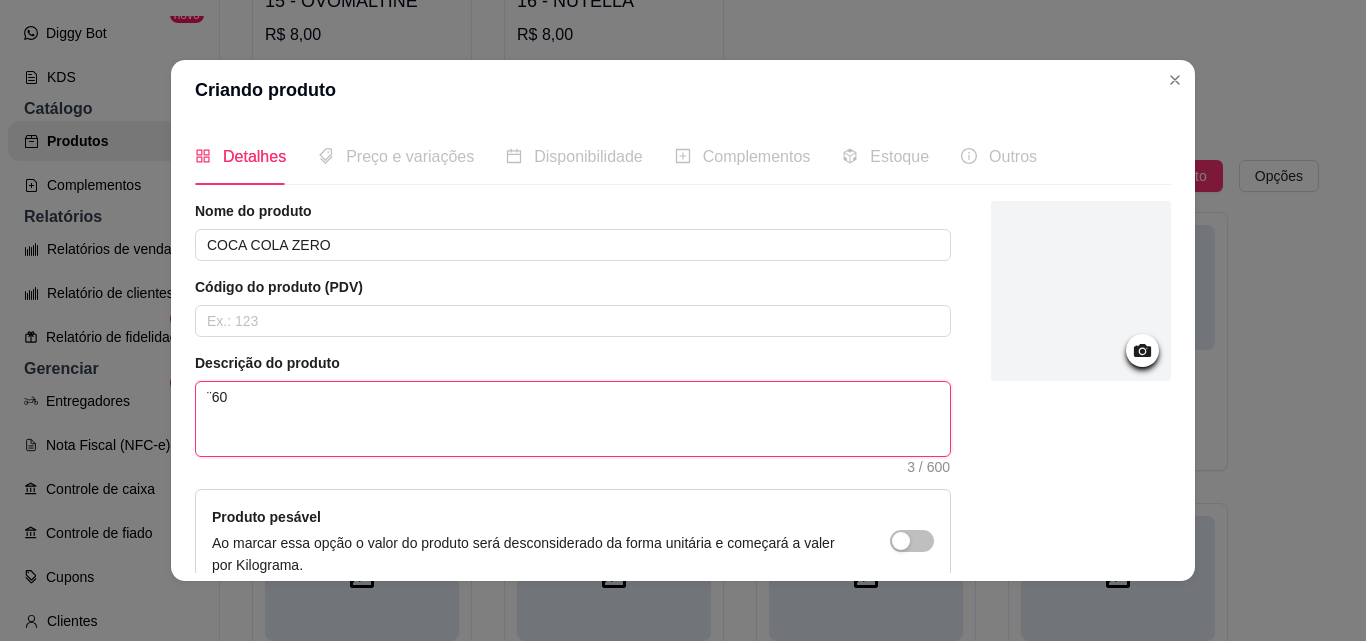 type 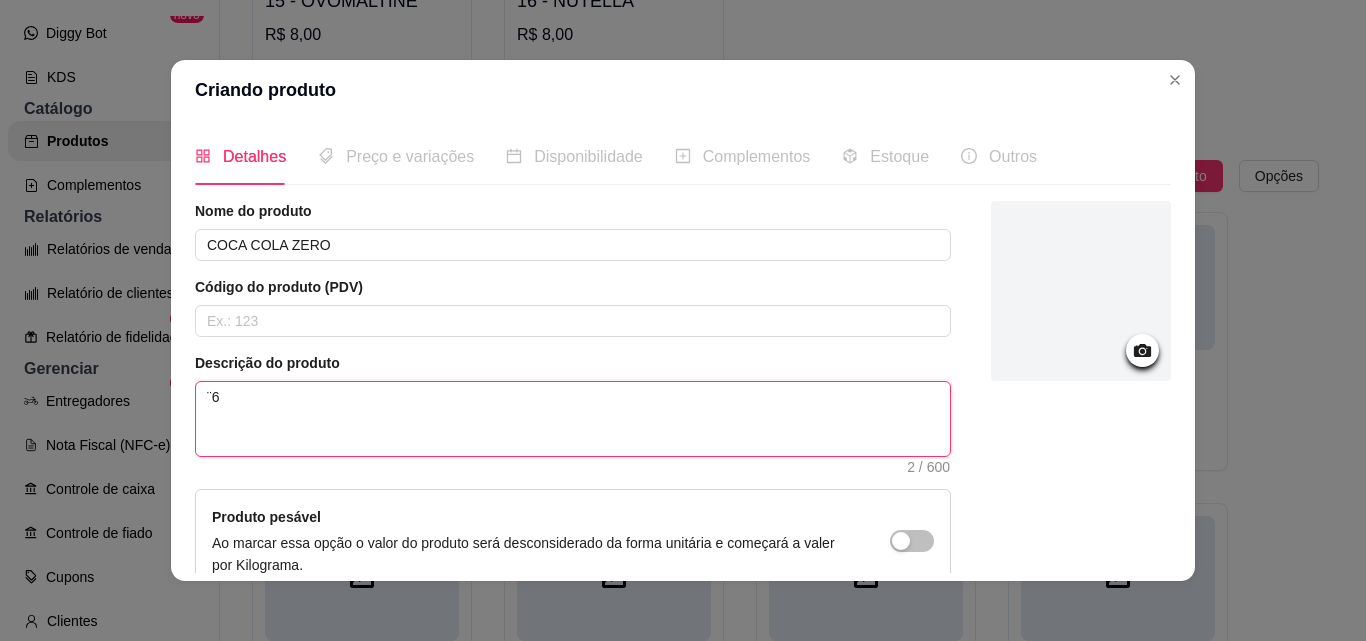 type 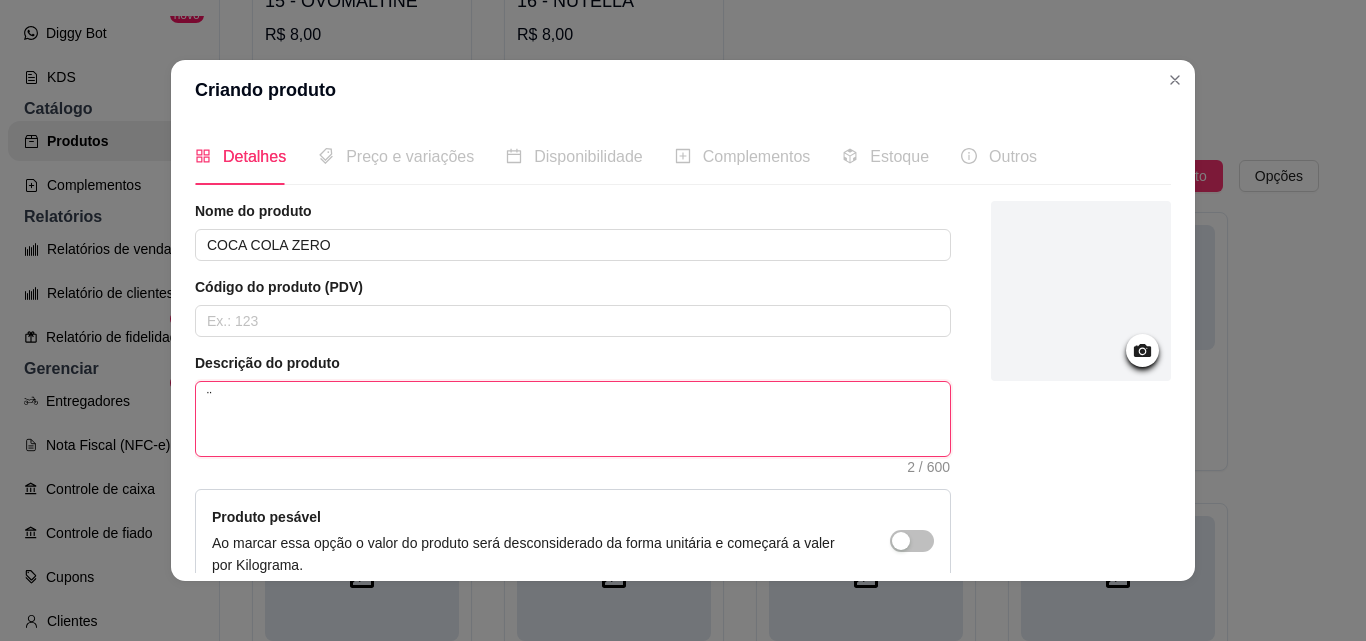 type 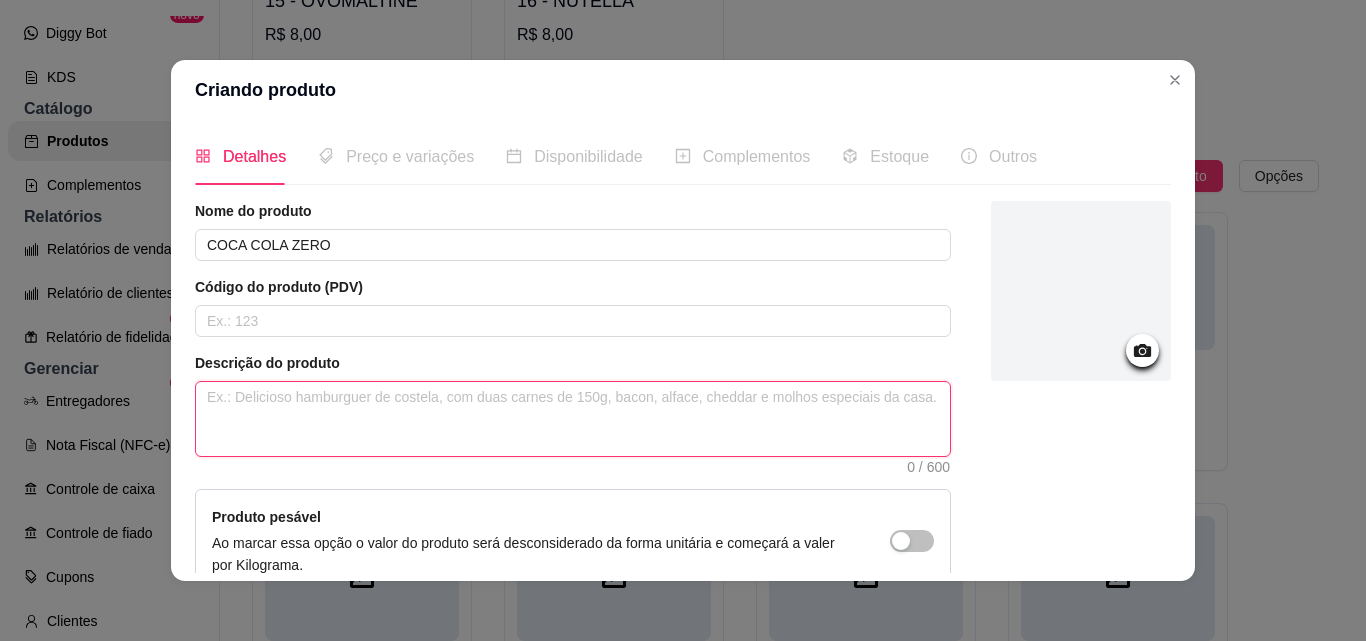 type 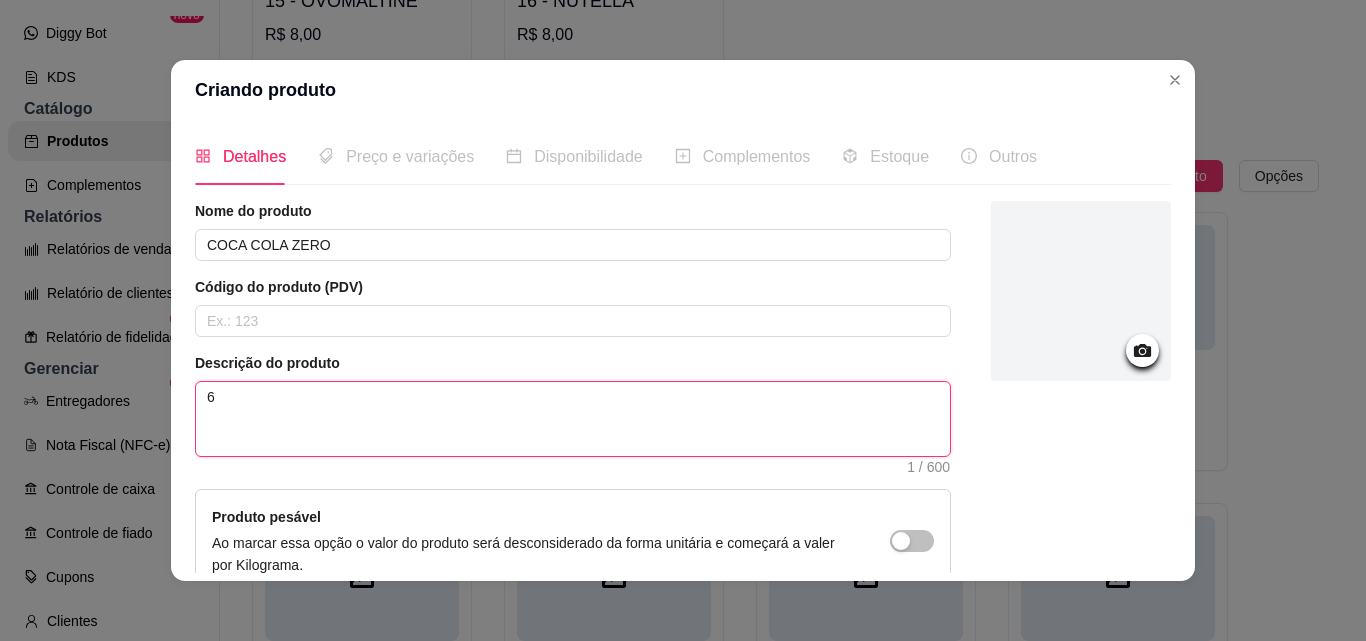 type 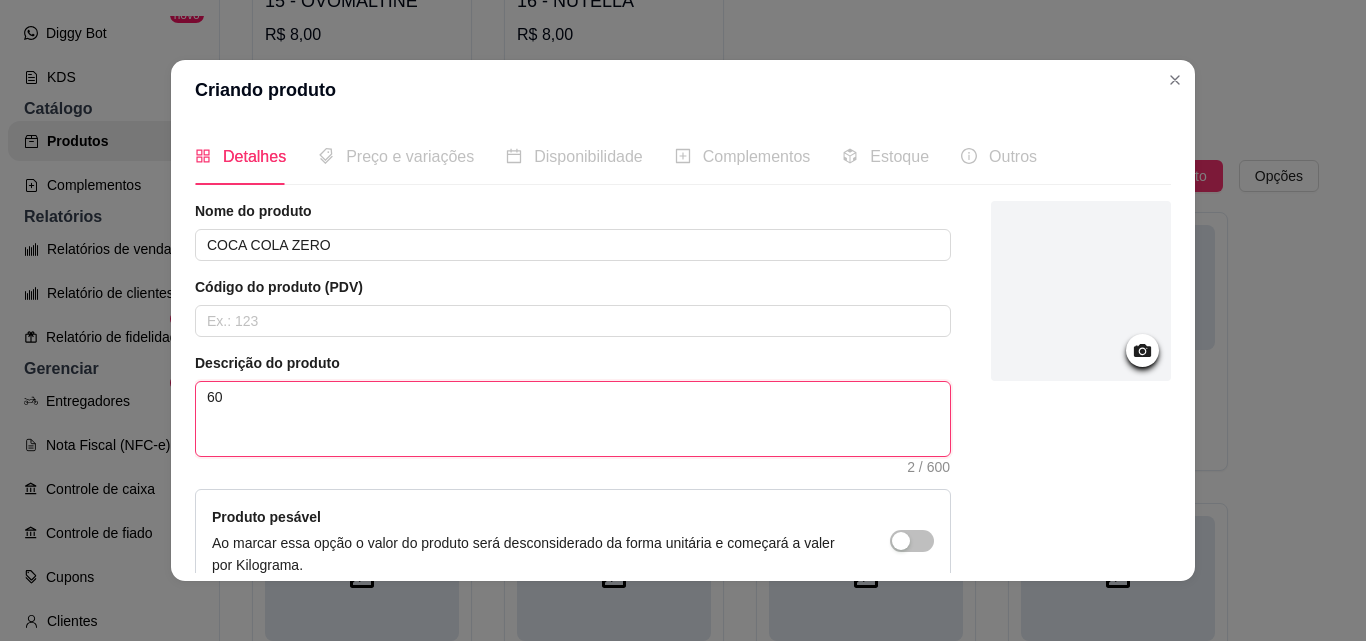 type 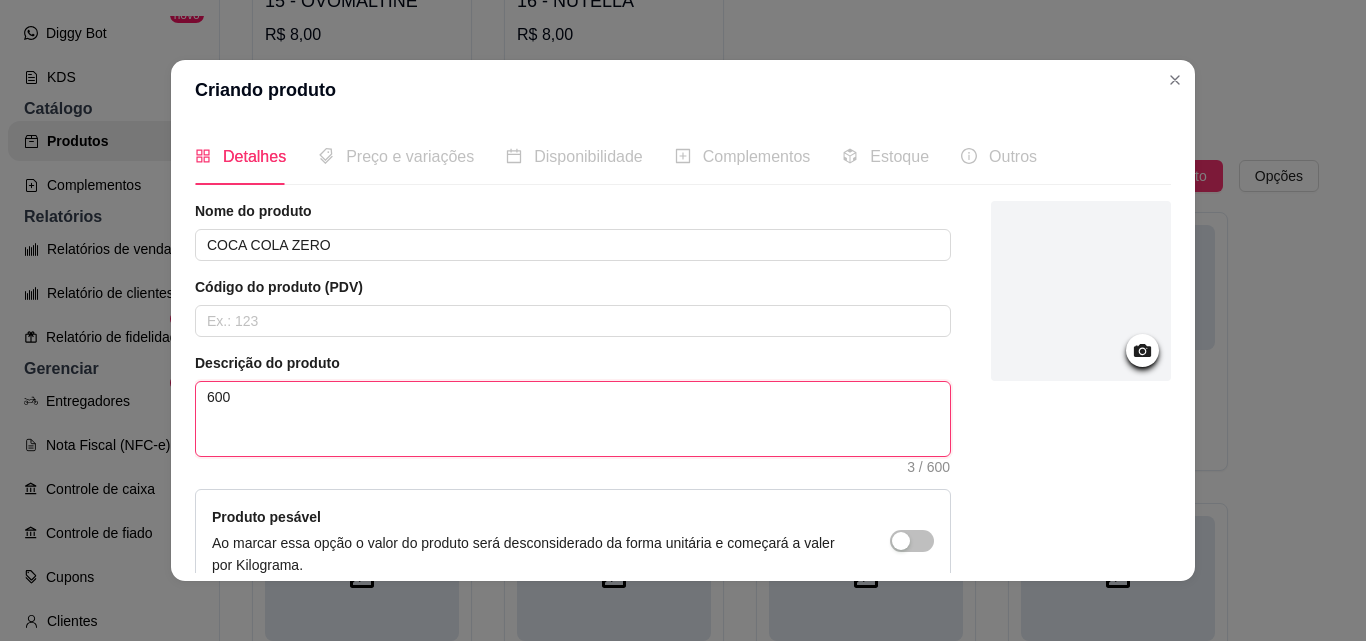 type 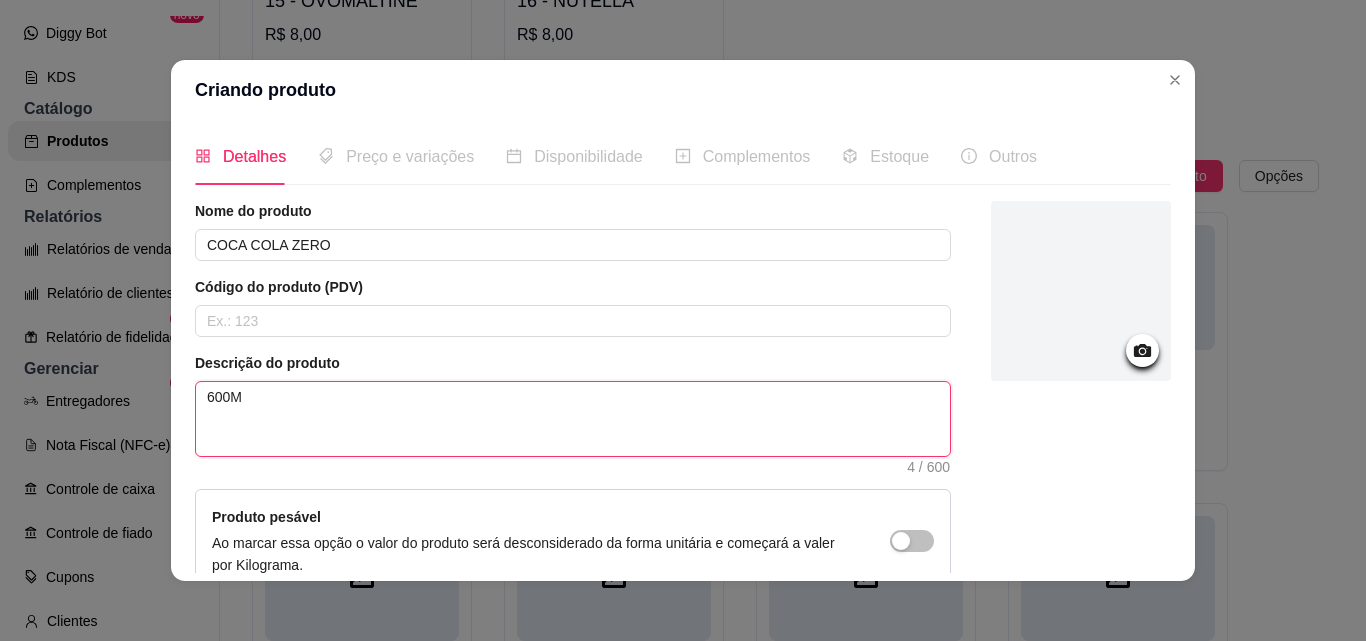 type 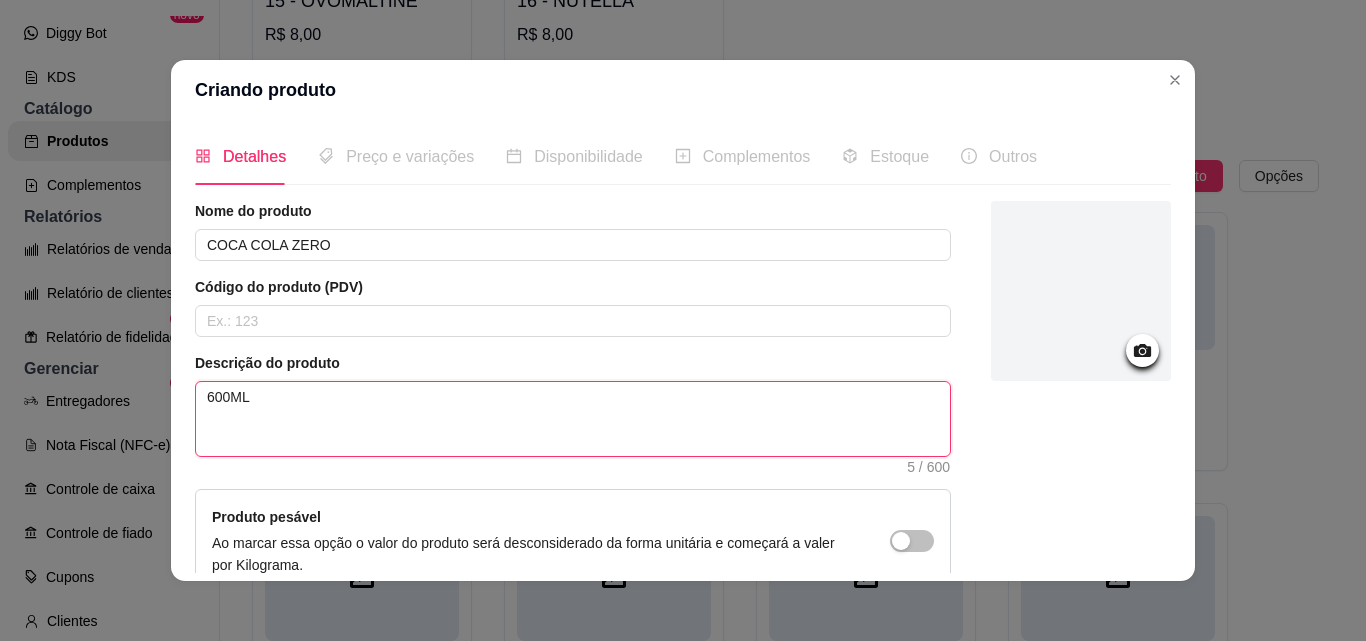 type 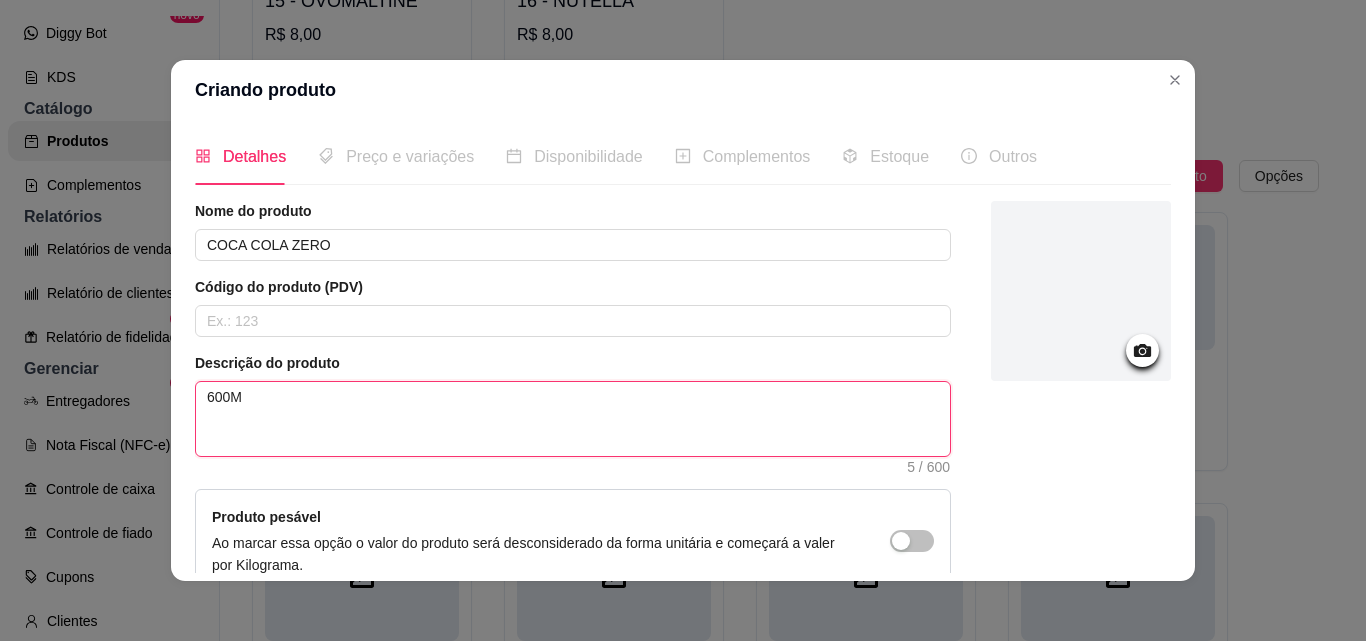 type 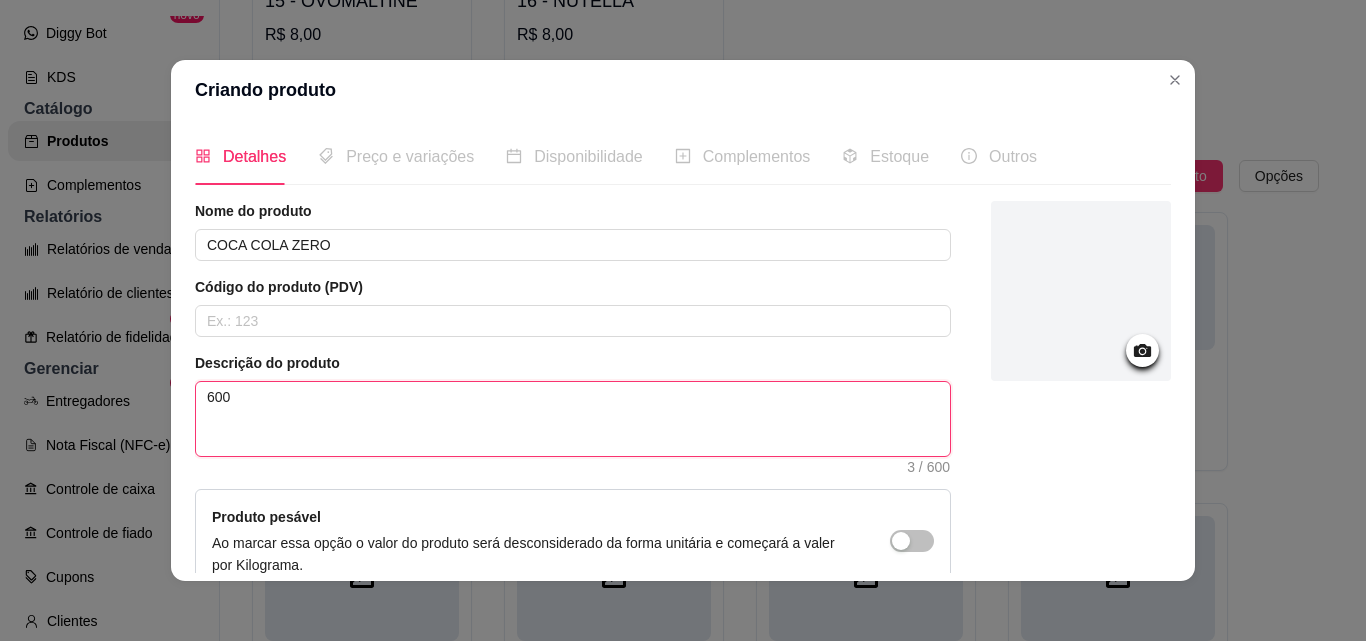 type 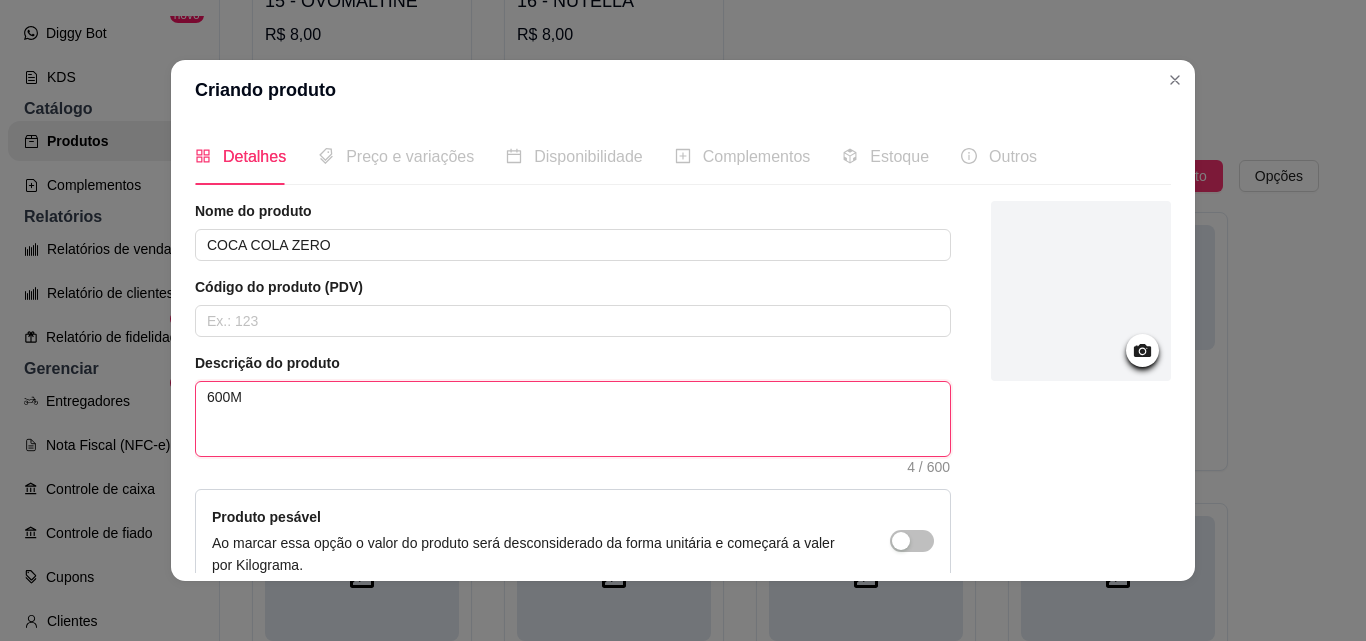 type 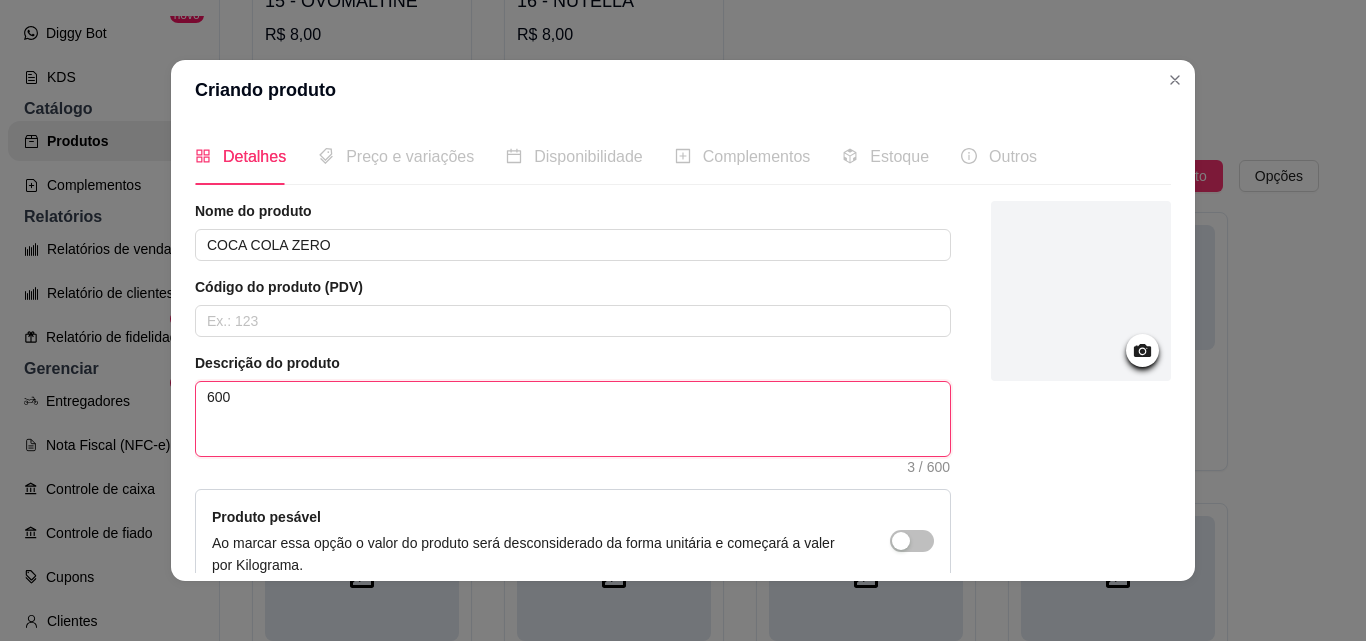 type 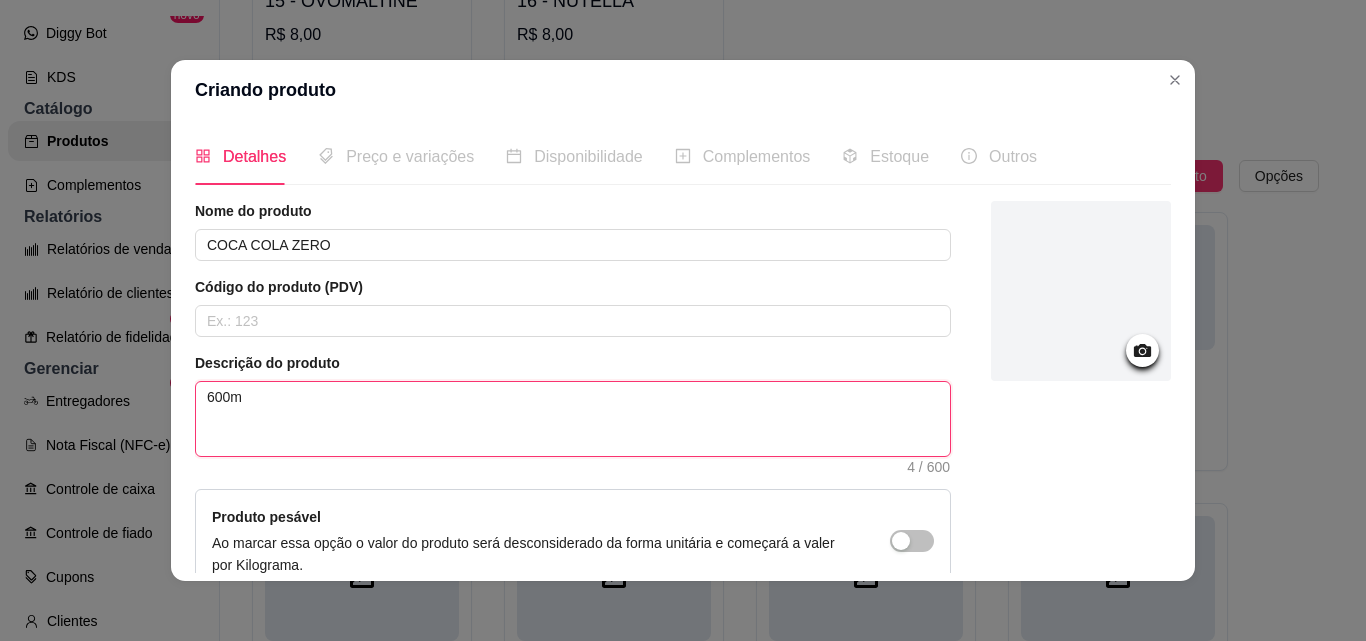 type 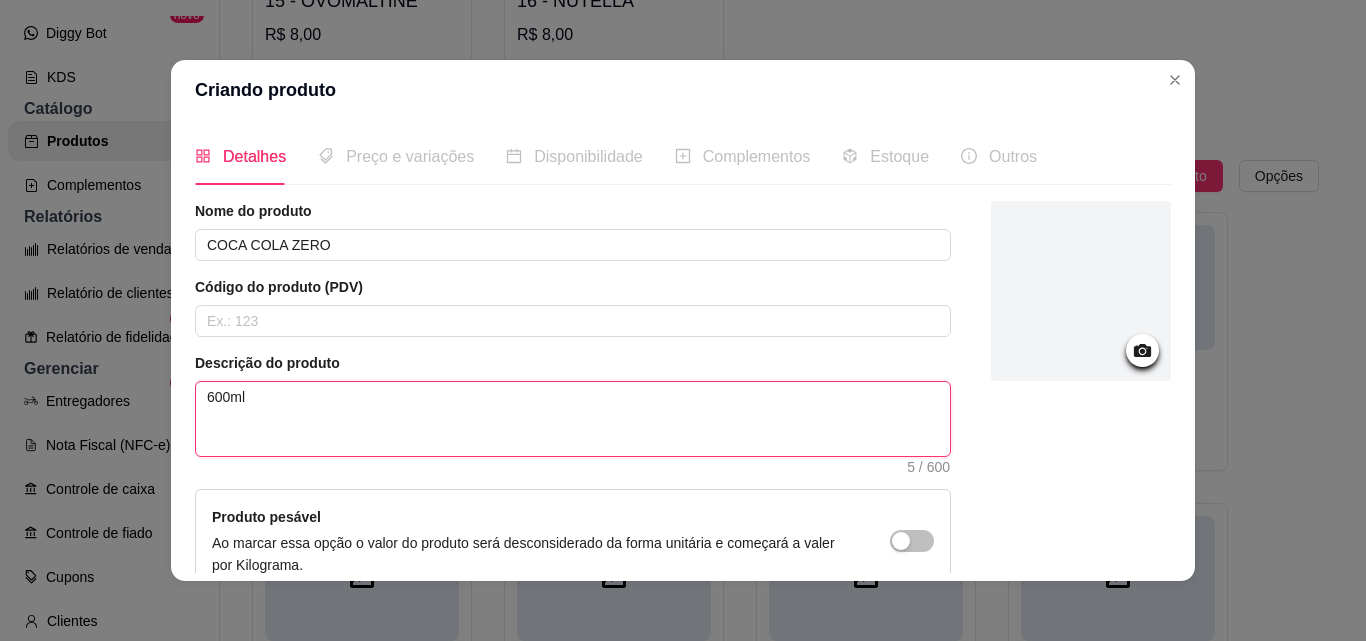 type 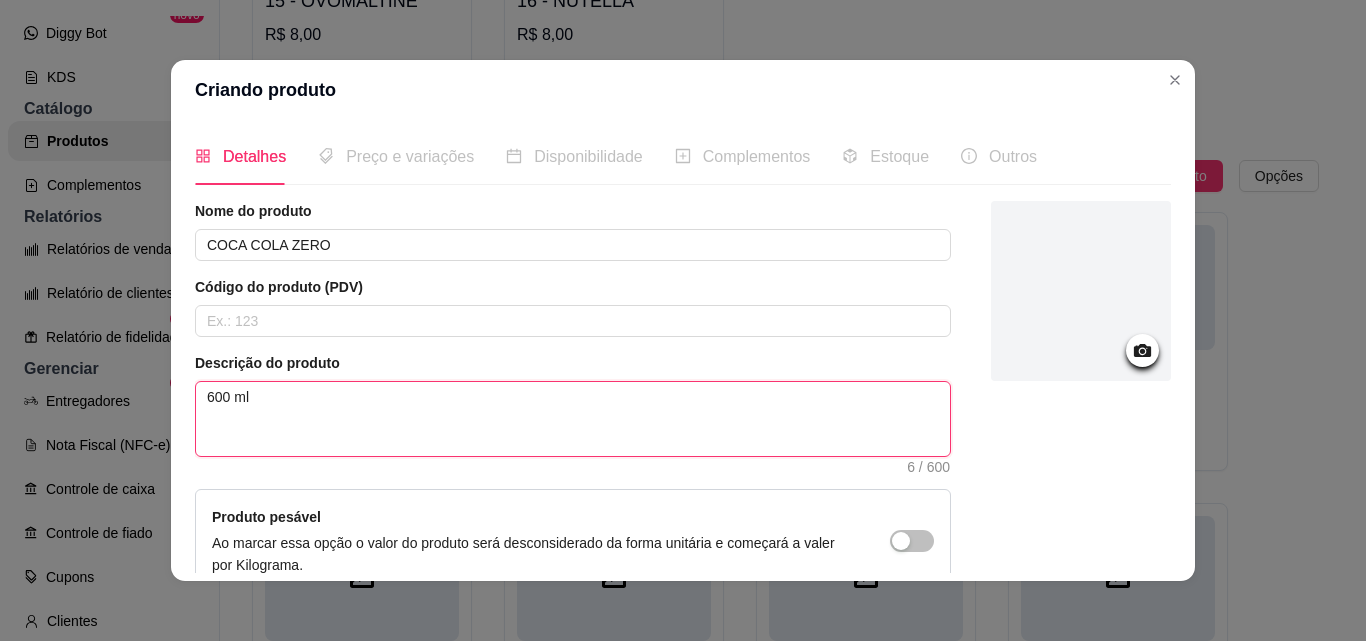type 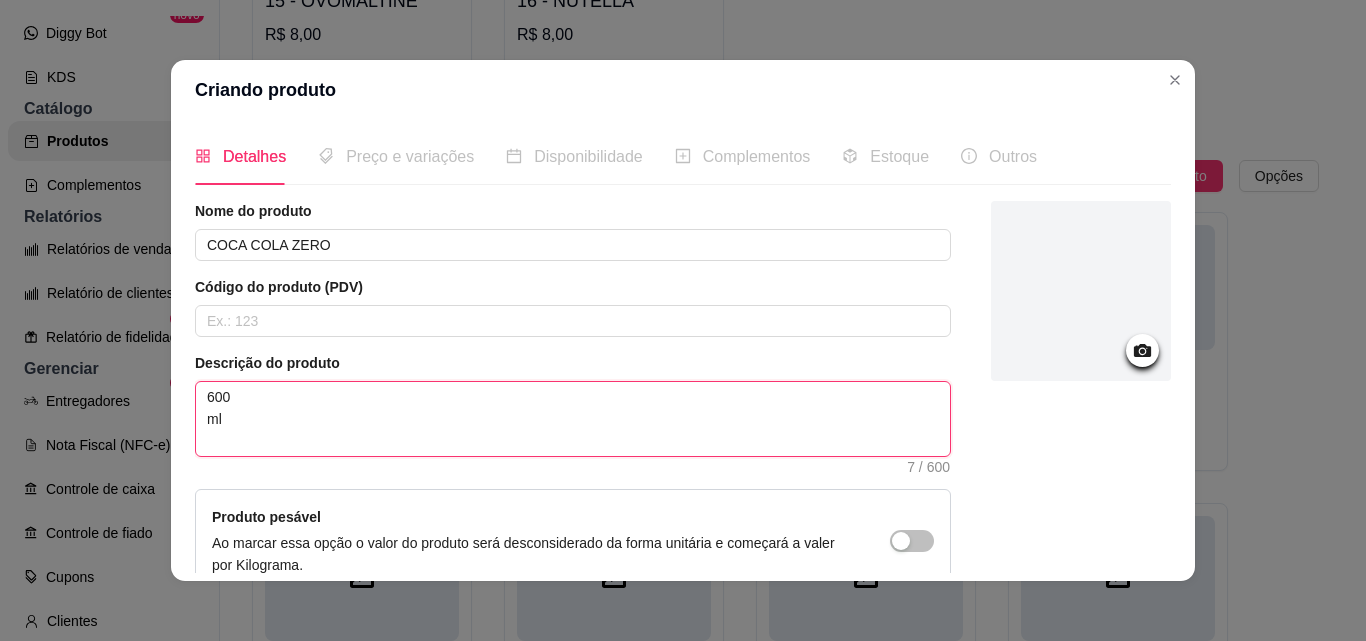 type 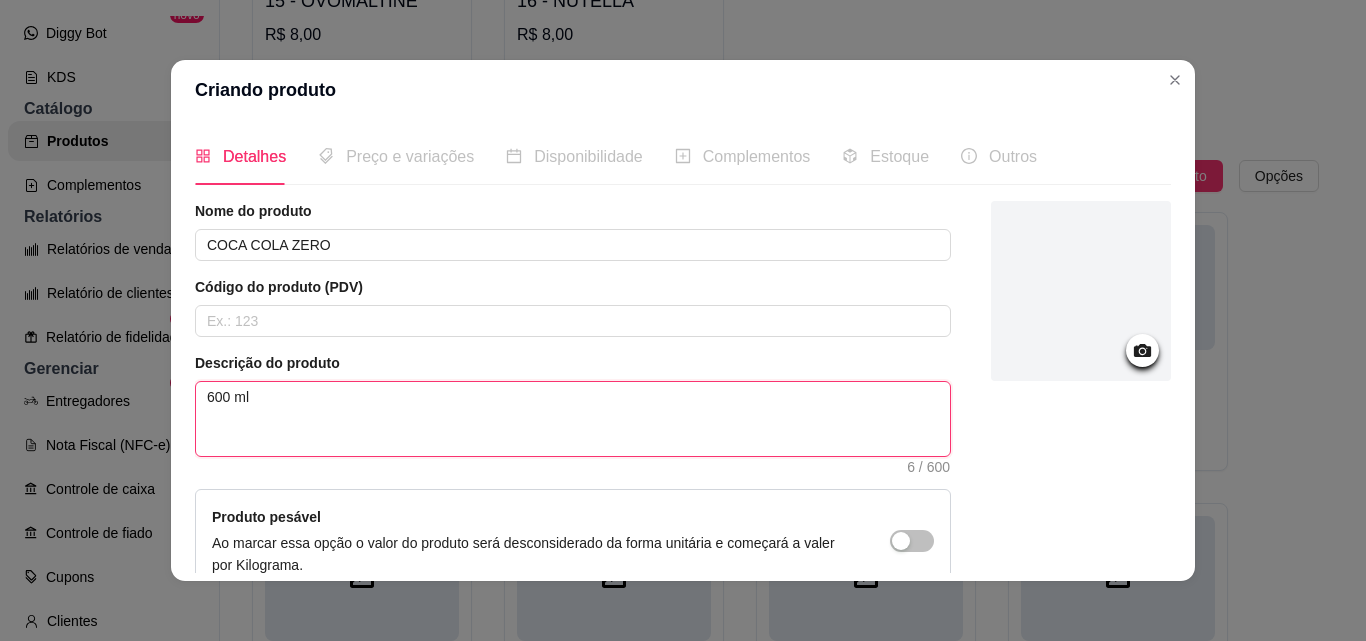 scroll, scrollTop: 207, scrollLeft: 0, axis: vertical 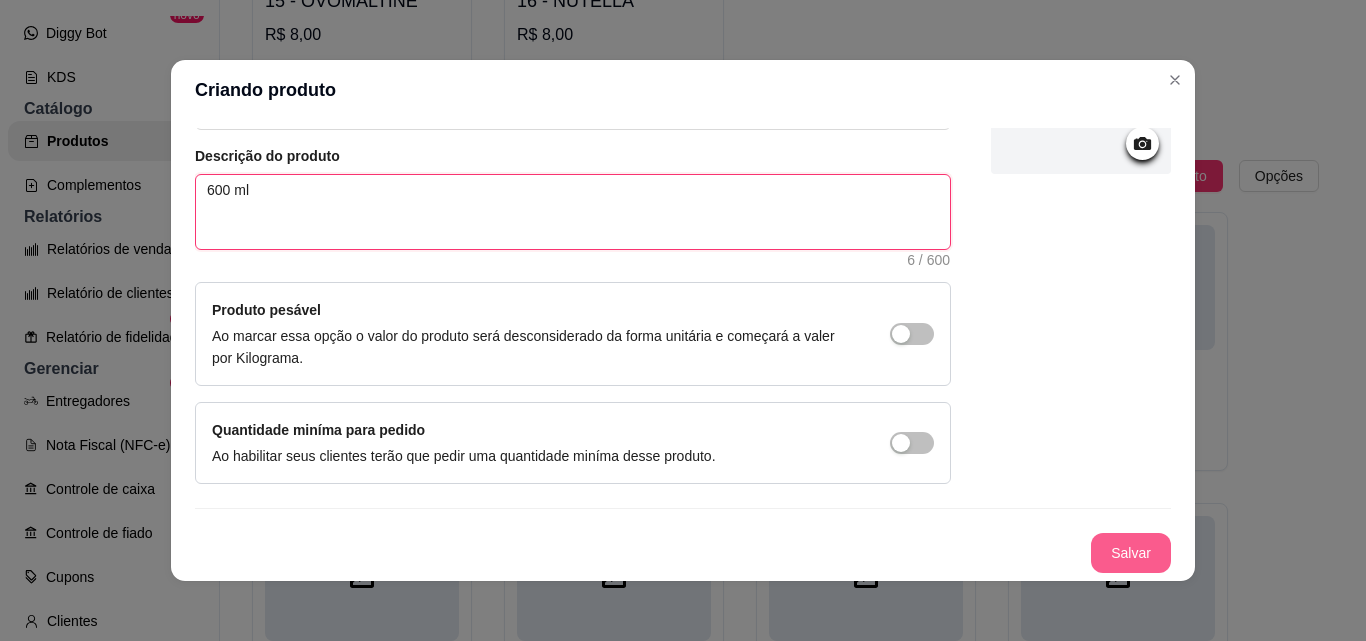 type on "600 ml" 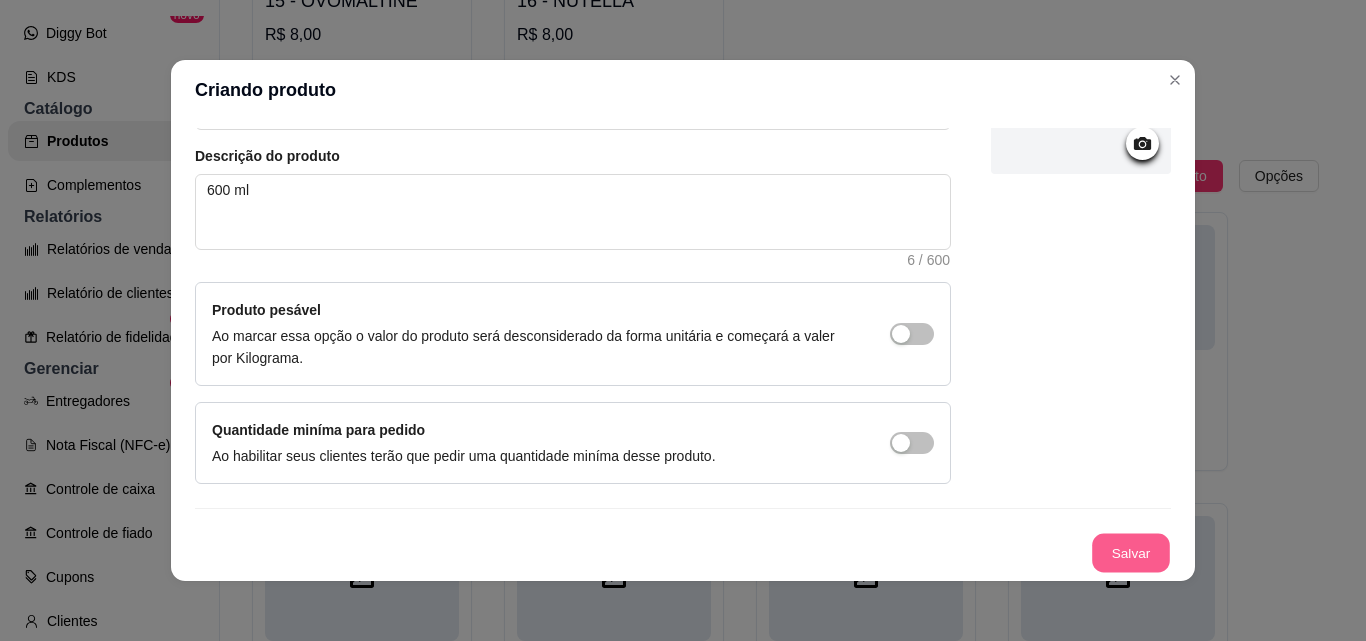 click on "Salvar" at bounding box center [1131, 553] 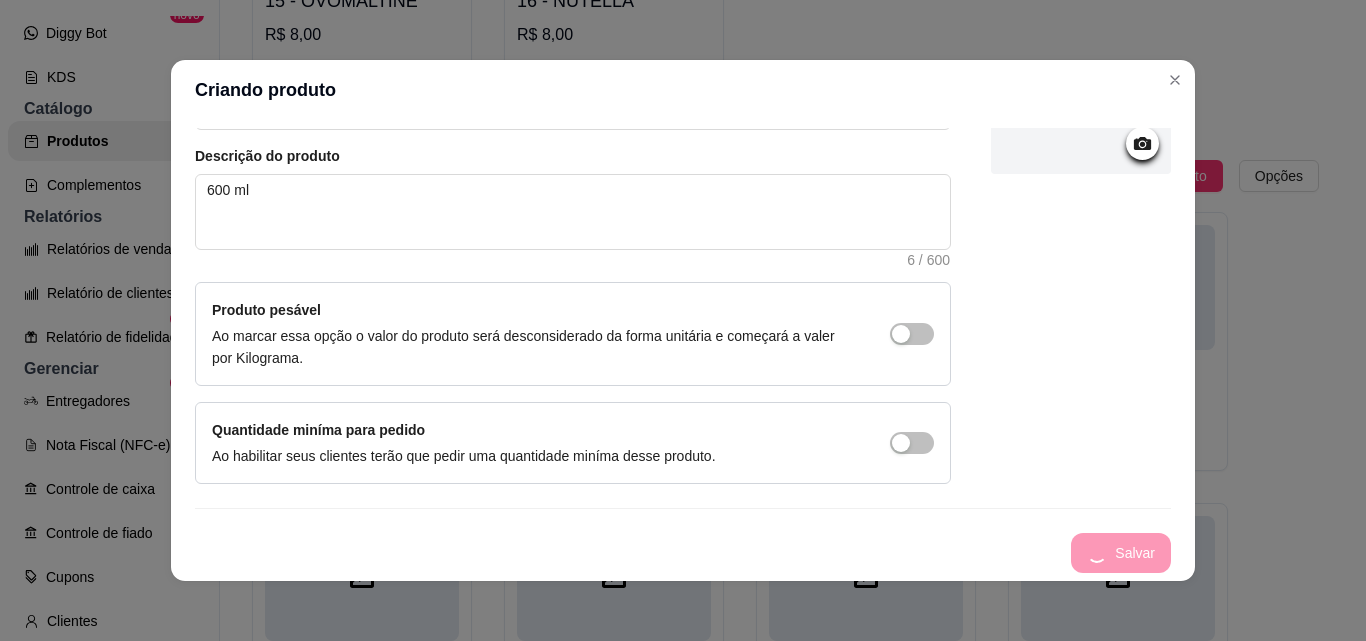 type 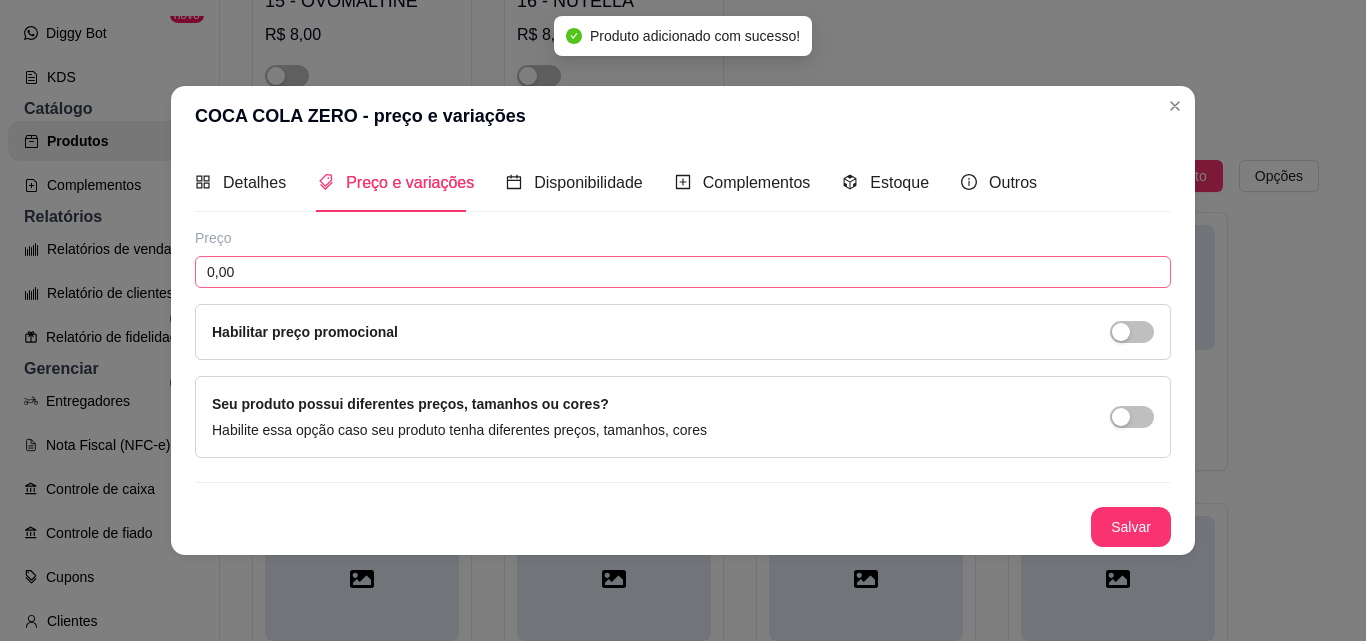 scroll, scrollTop: 0, scrollLeft: 0, axis: both 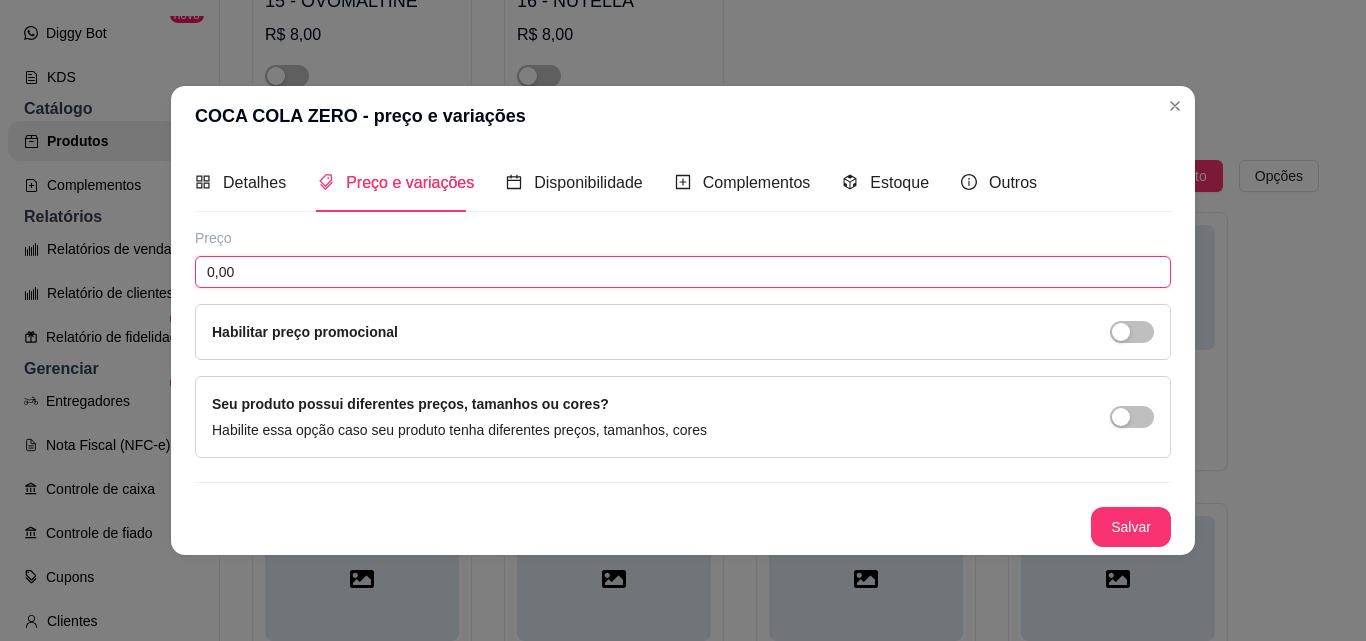 click on "0,00" at bounding box center (683, 272) 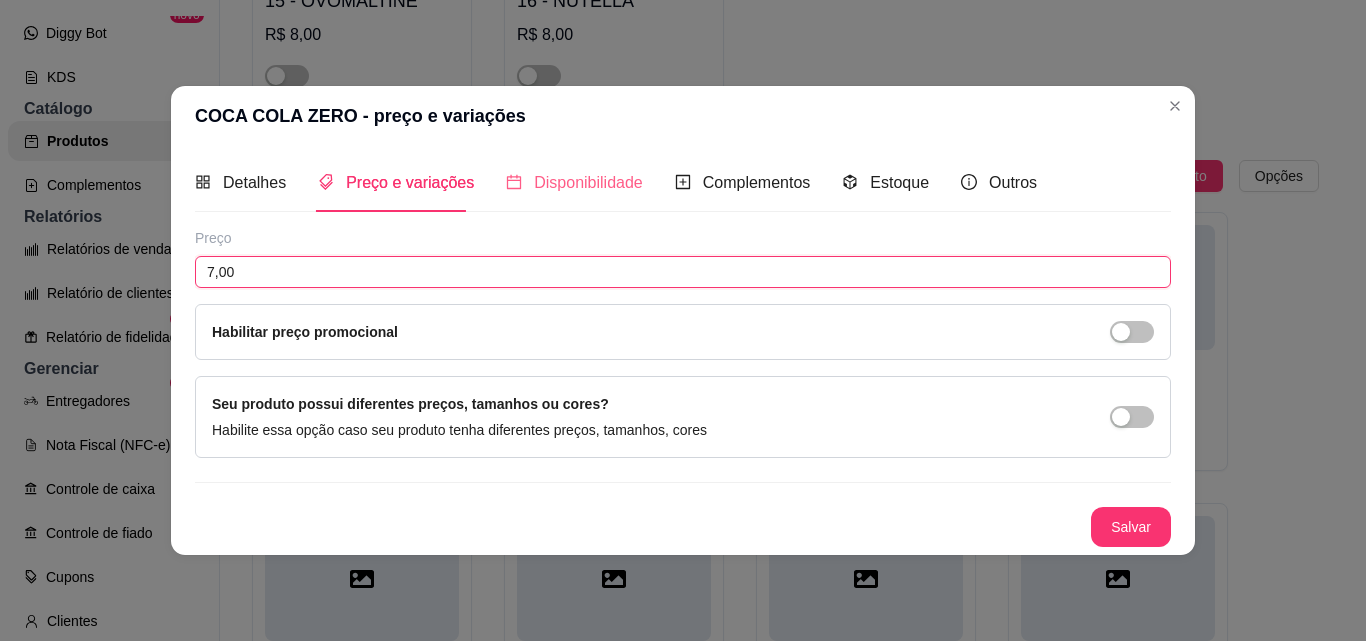 type on "7,00" 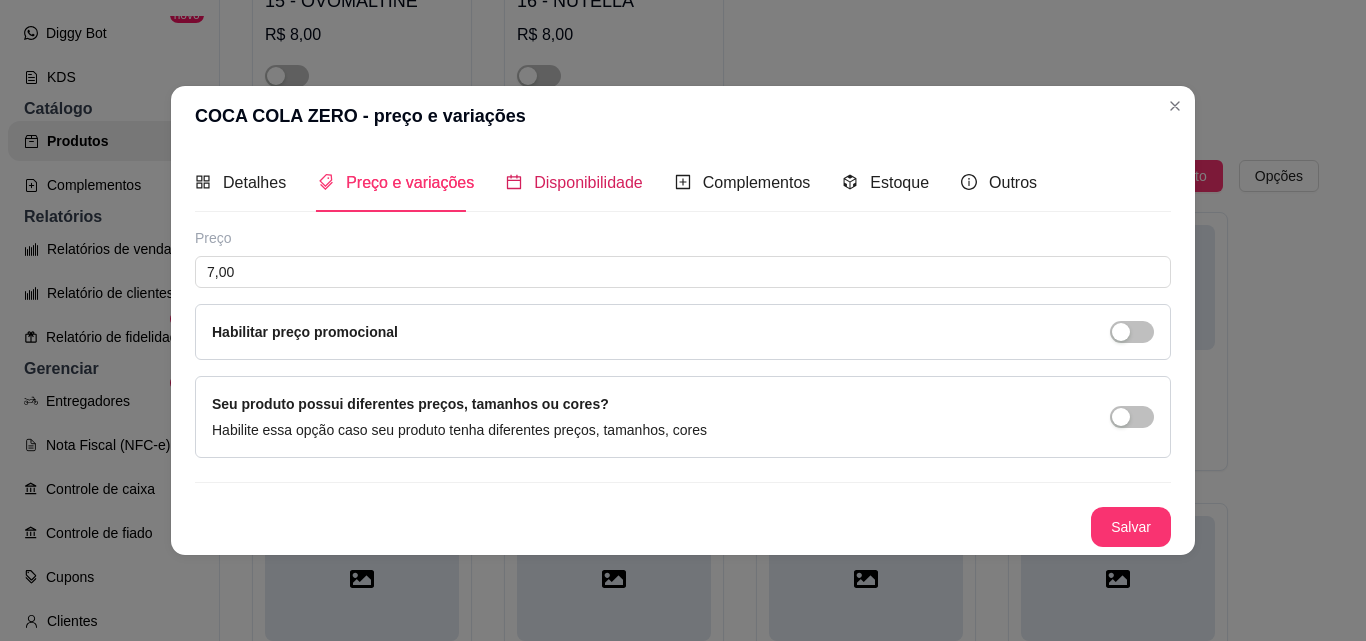 click on "Disponibilidade" at bounding box center [588, 182] 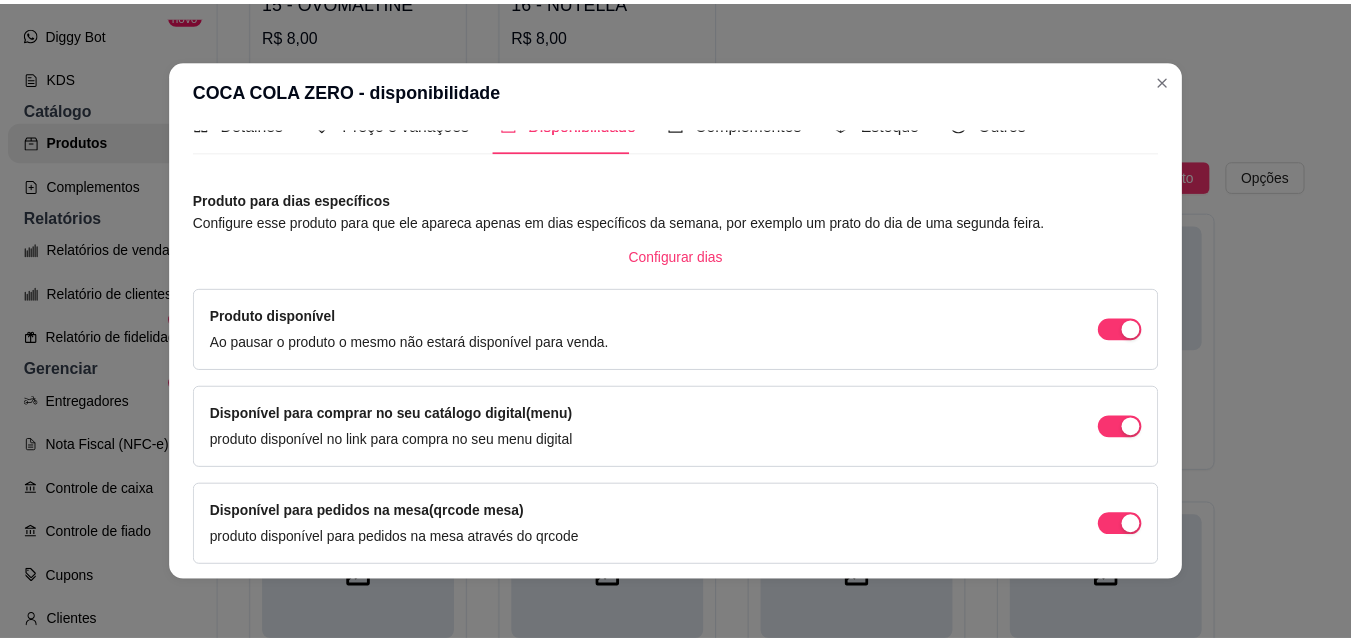 scroll, scrollTop: 0, scrollLeft: 0, axis: both 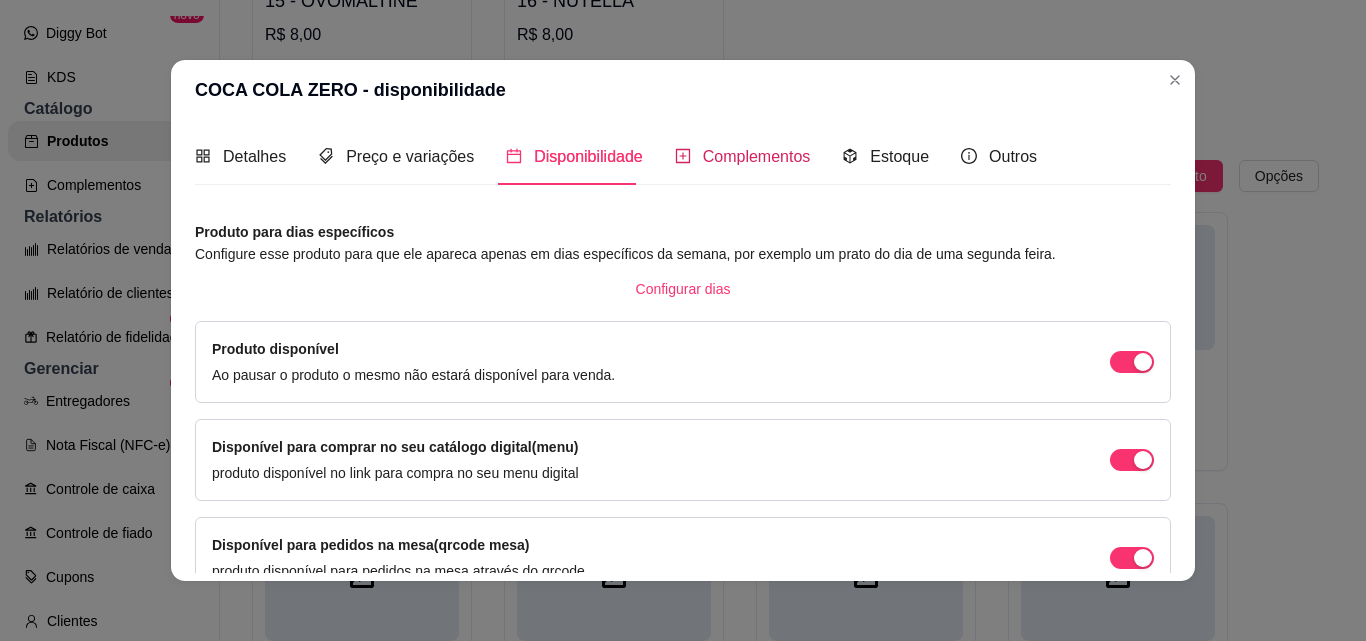 click on "Complementos" at bounding box center [757, 156] 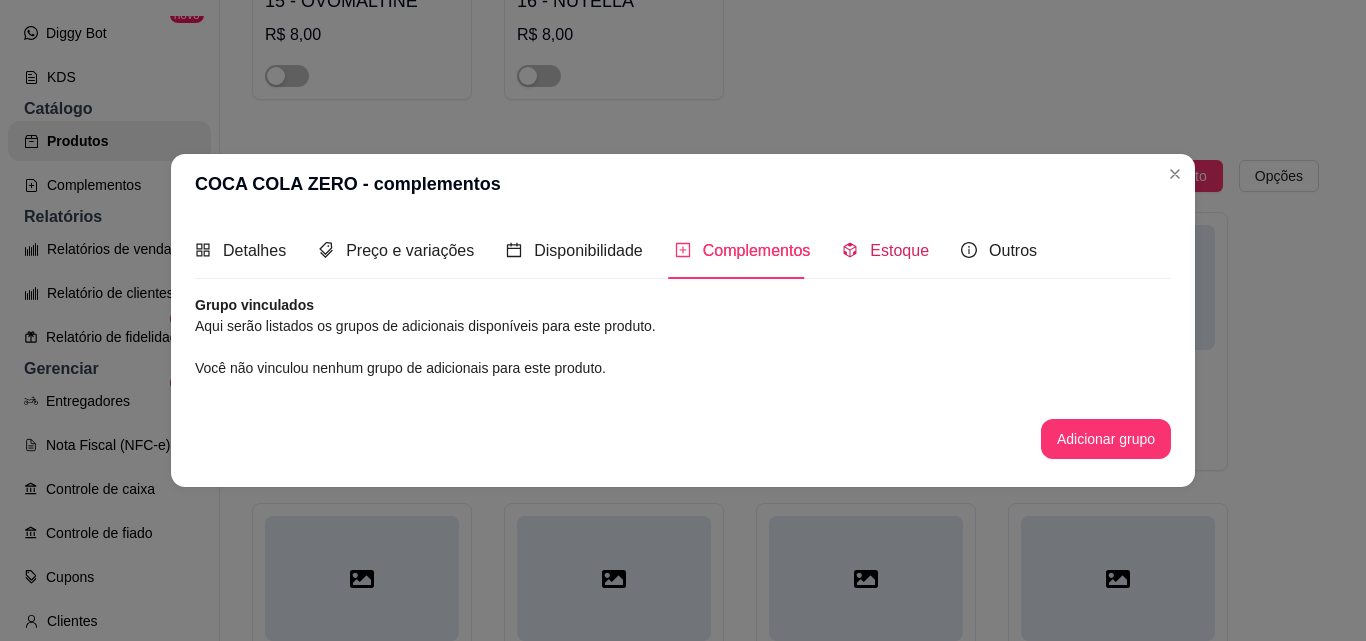 click on "Estoque" at bounding box center [899, 250] 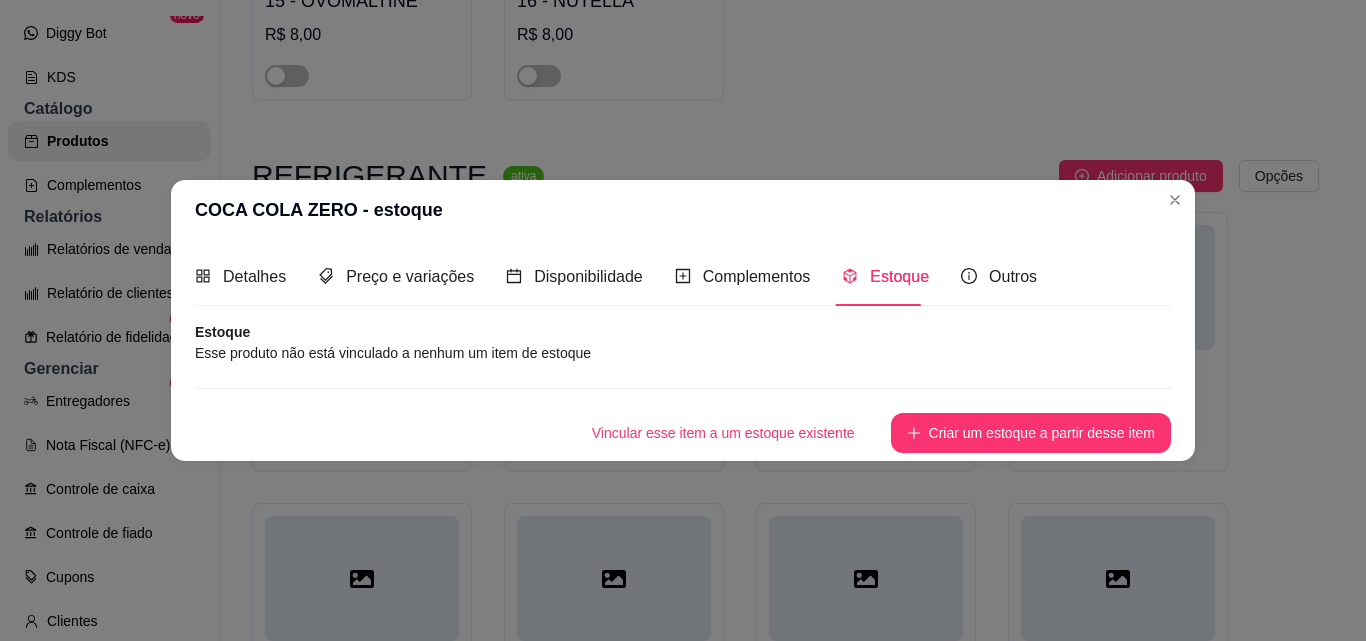 click on "Esse produto não está vinculado a nenhum um item de estoque" at bounding box center [683, 353] 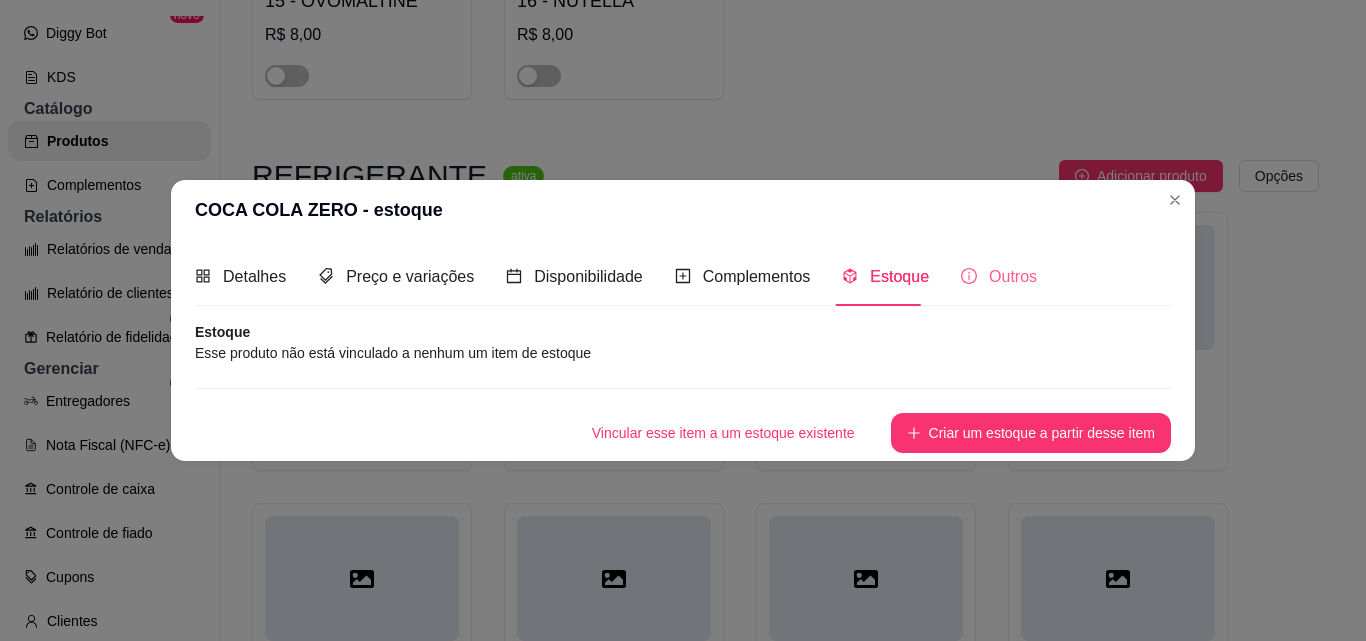 click on "Outros" at bounding box center (999, 276) 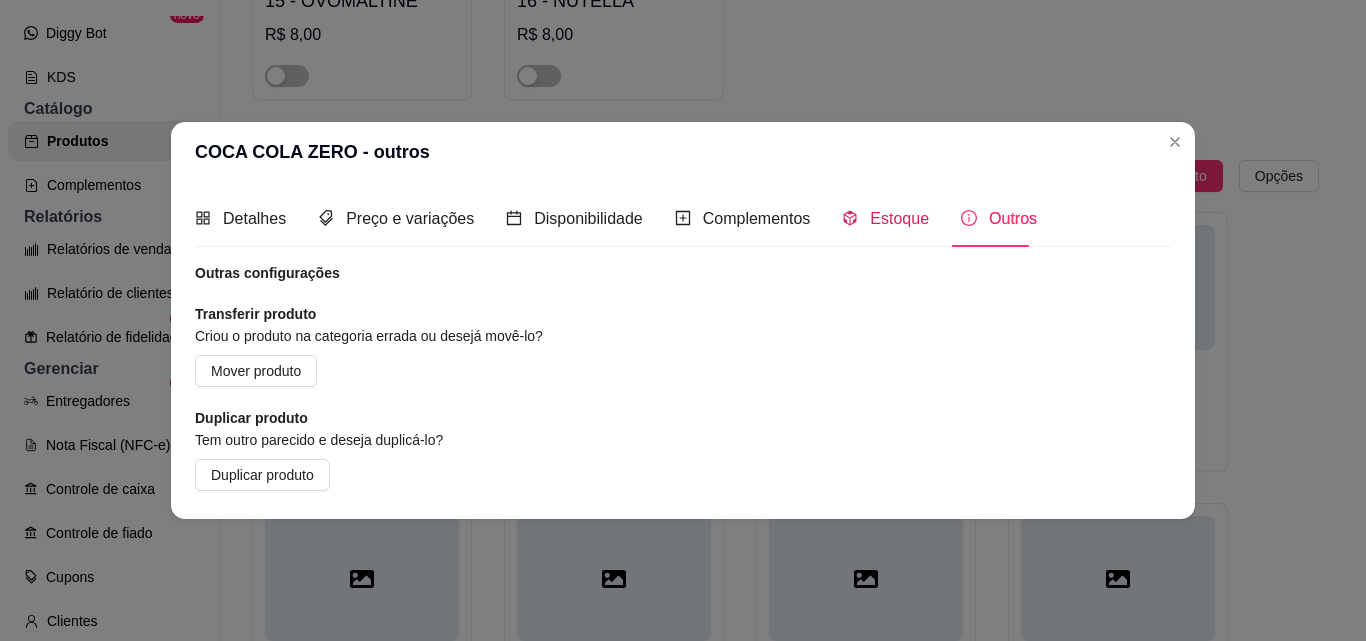 click on "Estoque" at bounding box center [899, 218] 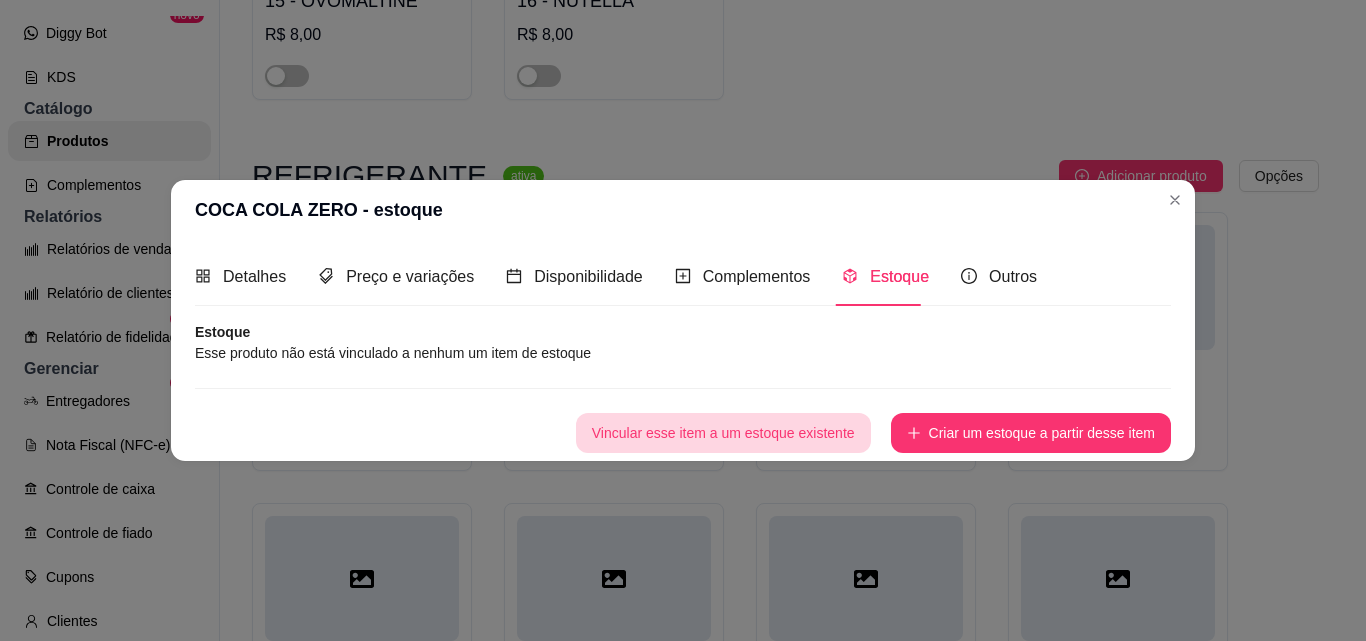 click on "Vincular esse item a um estoque existente" at bounding box center (723, 433) 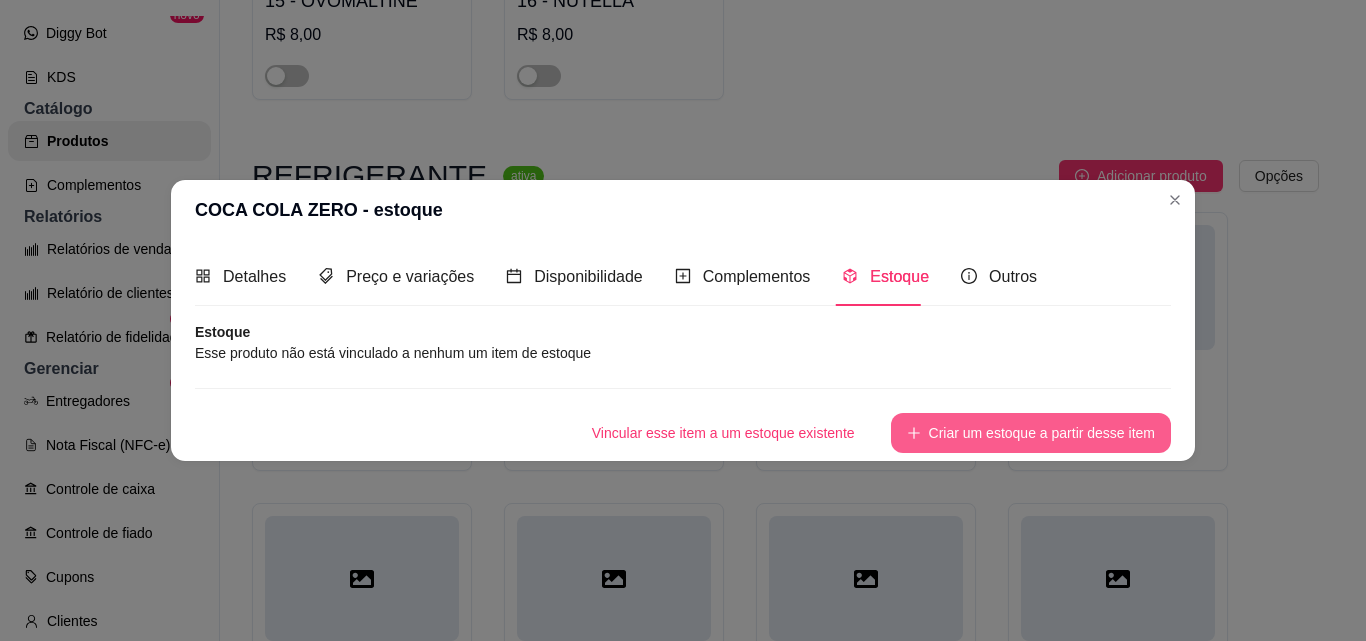 click on "Criar um estoque a partir desse item" at bounding box center [1031, 433] 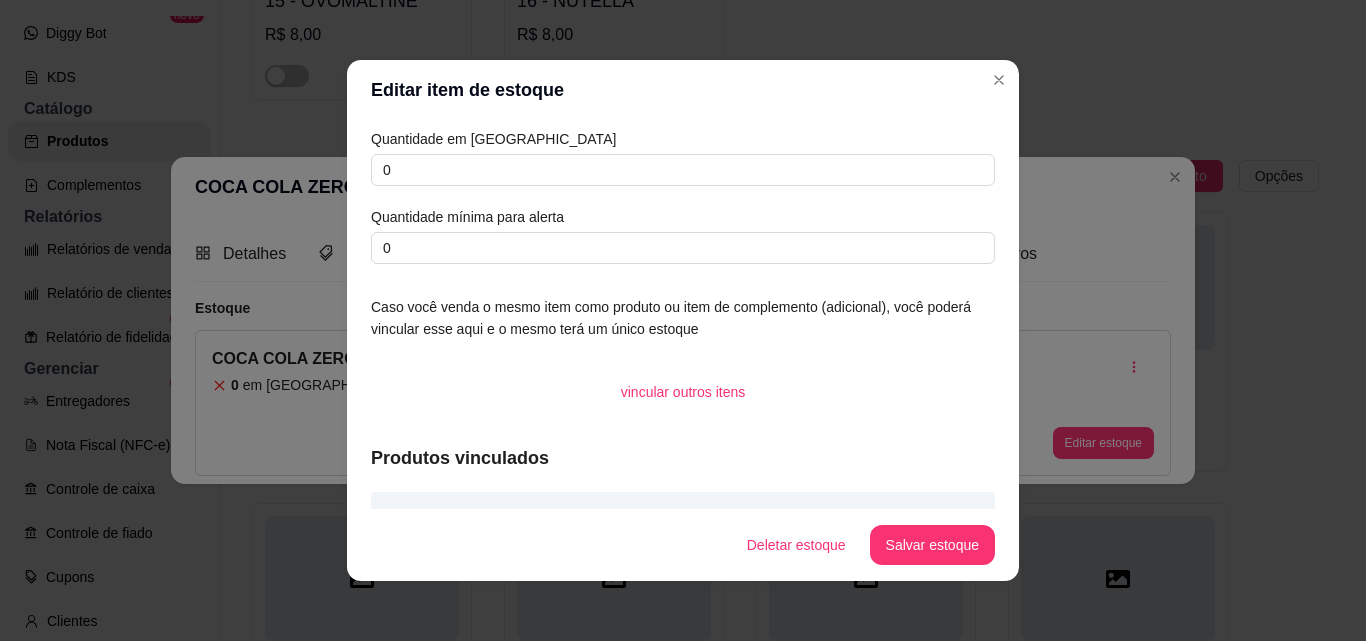 click on "Quantidade   em estoque 0 Quantidade   mínima para alerta 0" at bounding box center (683, 196) 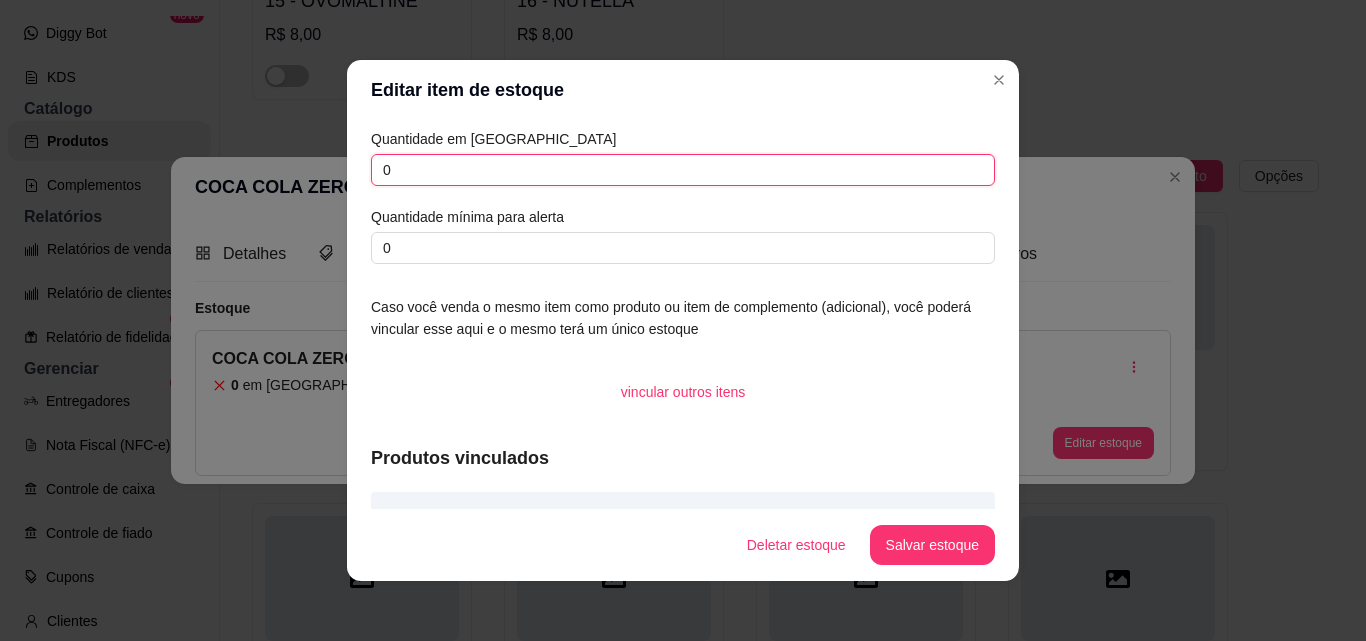 click on "0" at bounding box center (683, 170) 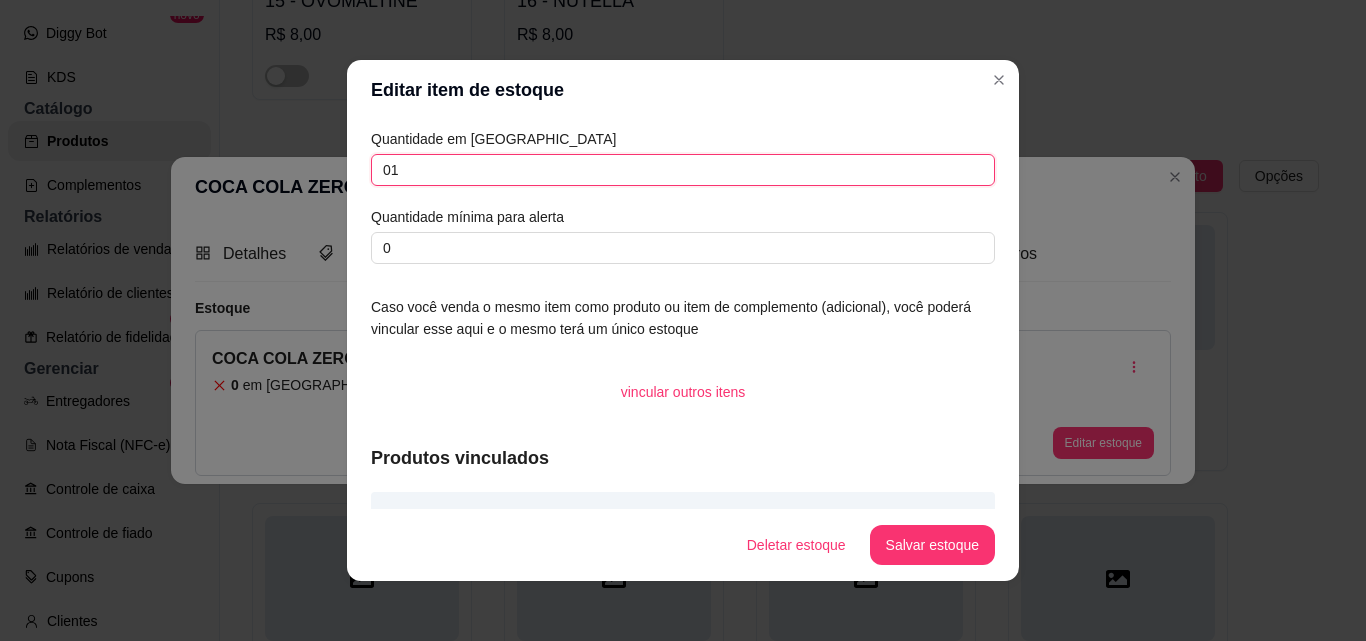 type on "0" 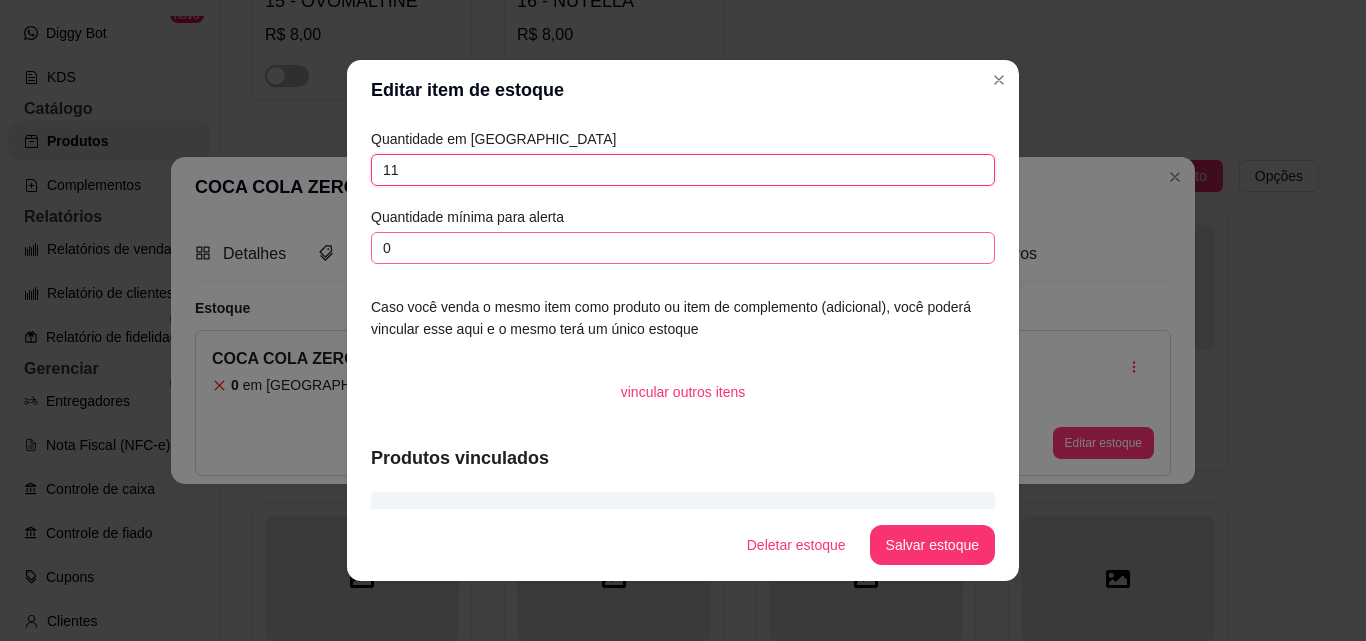 type on "11" 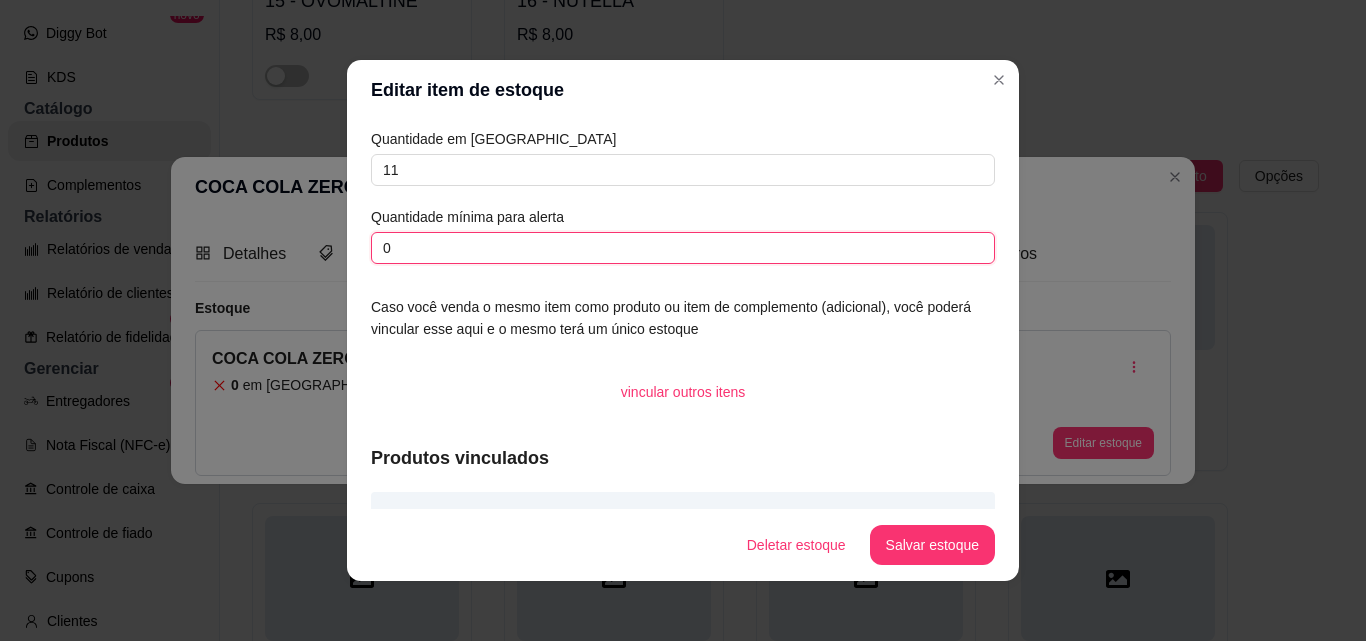 click on "0" at bounding box center [683, 248] 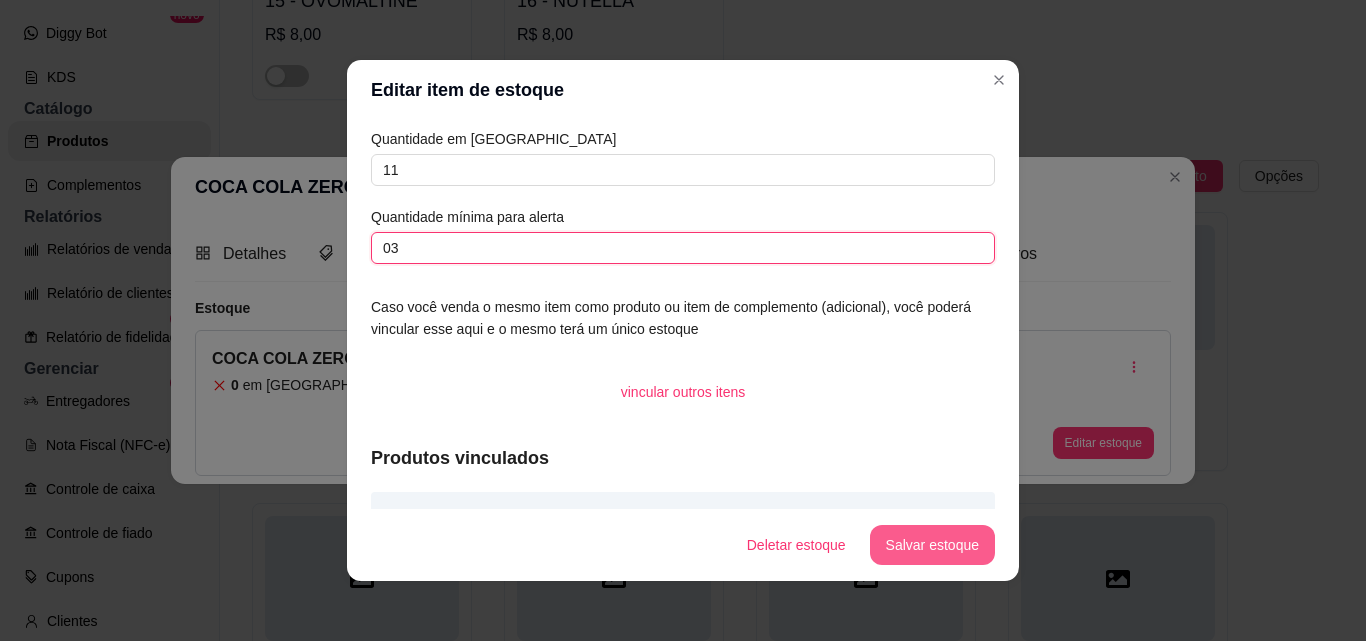 type on "03" 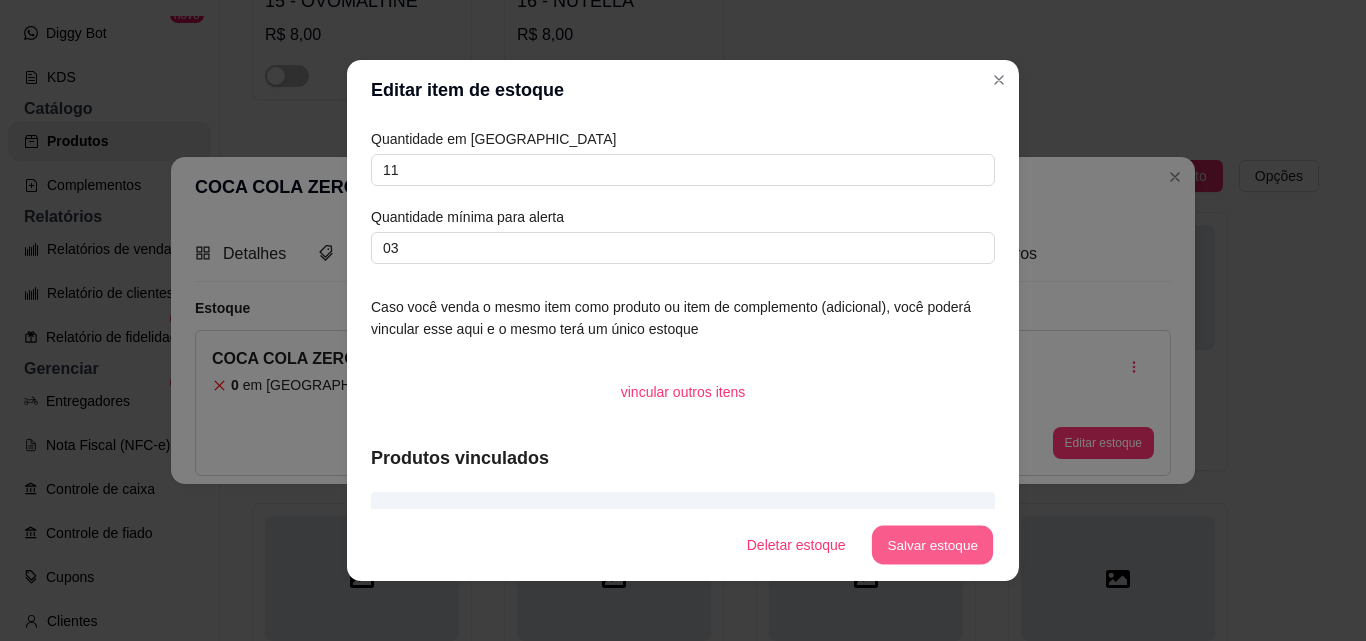 click on "Salvar estoque" at bounding box center (932, 545) 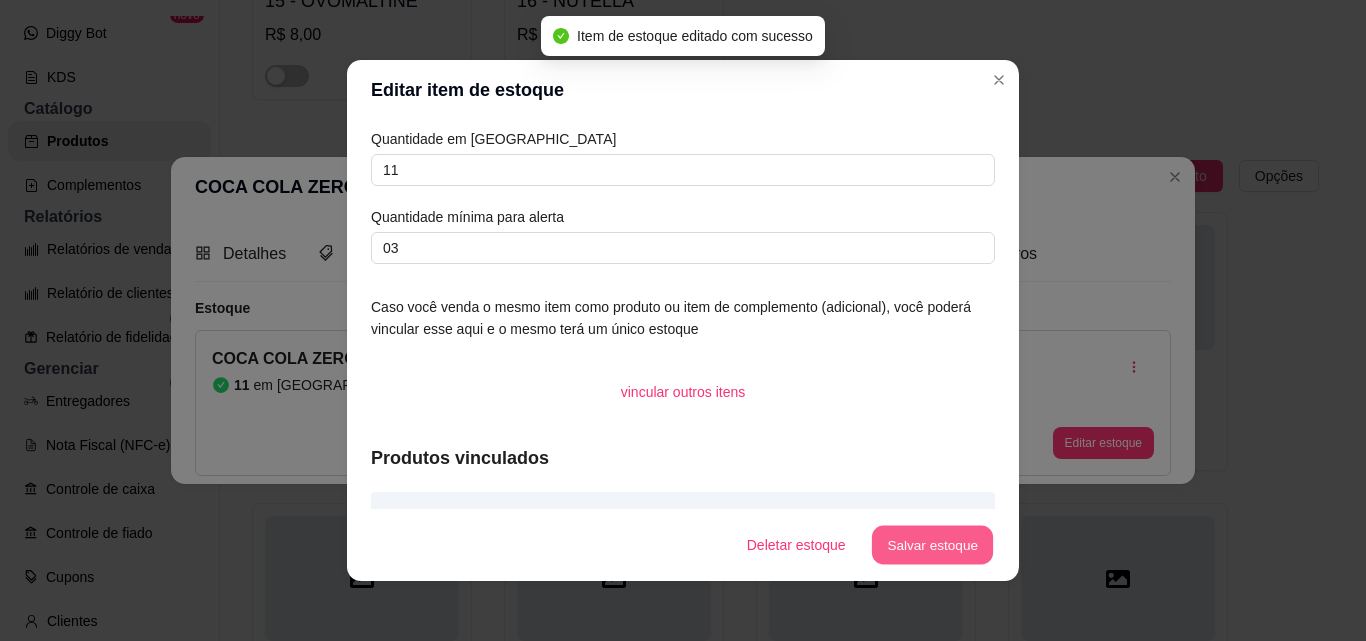 click on "Salvar estoque" at bounding box center (932, 545) 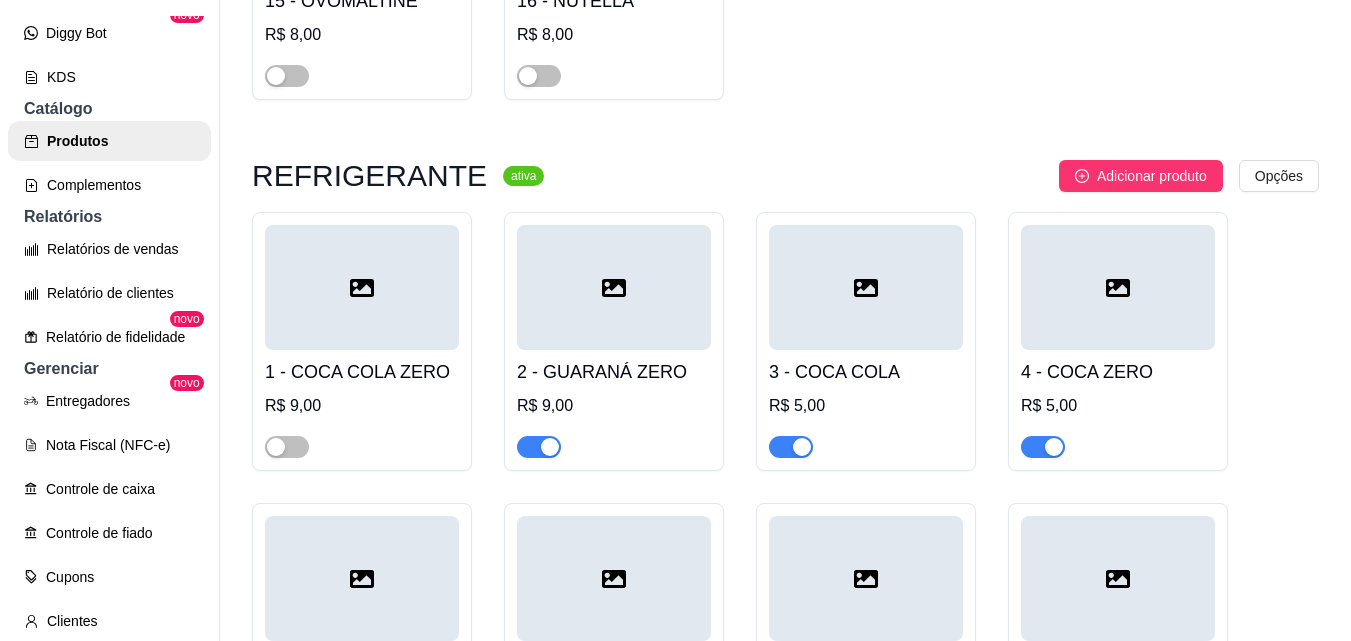 click on "1 - COCA COLA ZERO" at bounding box center [362, 372] 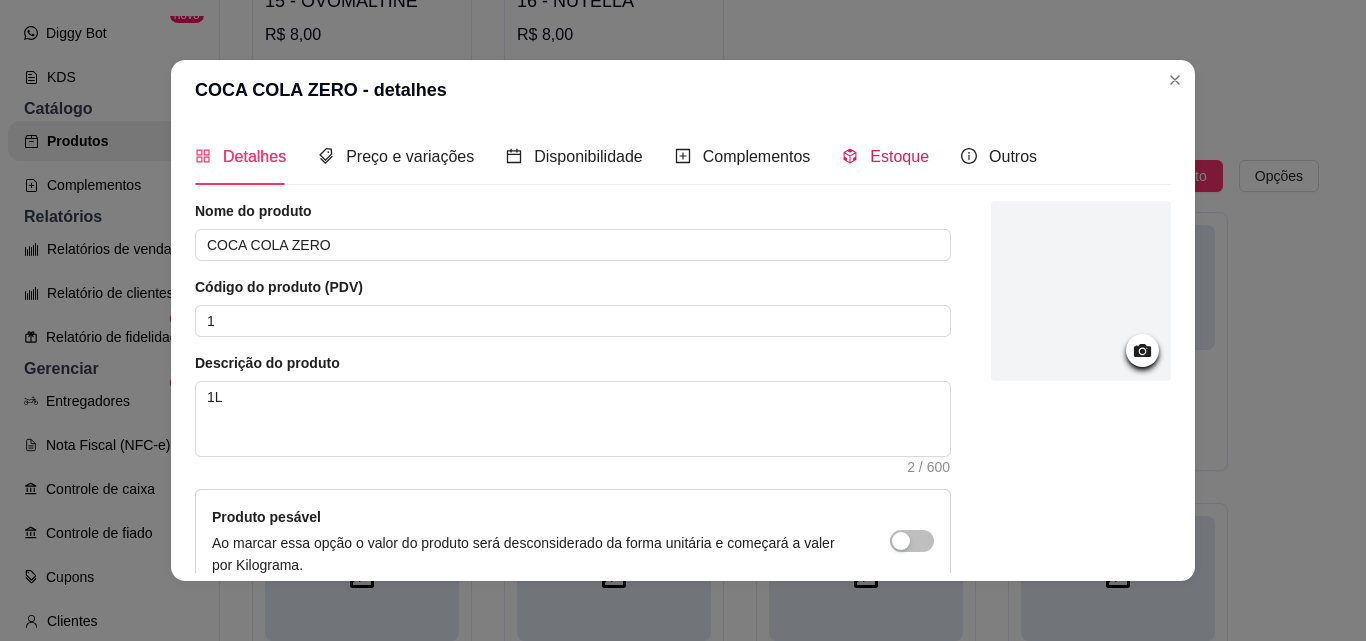 click on "Estoque" at bounding box center [899, 156] 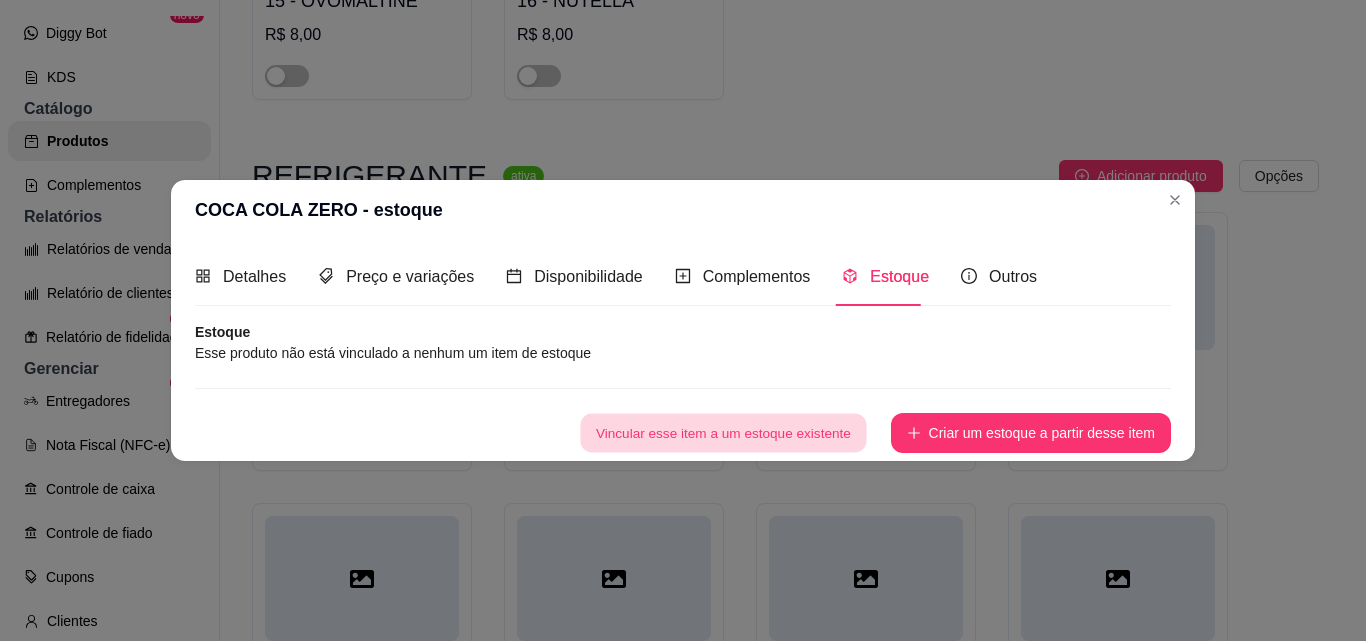 click on "Vincular esse item a um estoque existente" at bounding box center (723, 432) 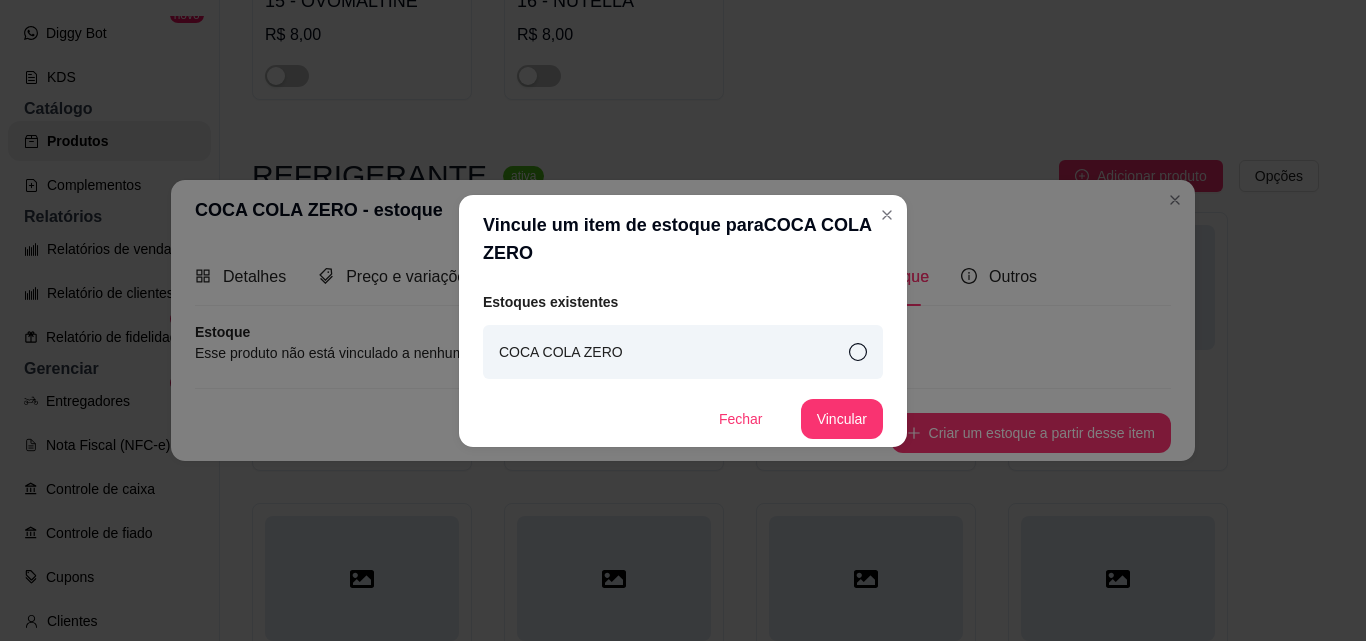 click 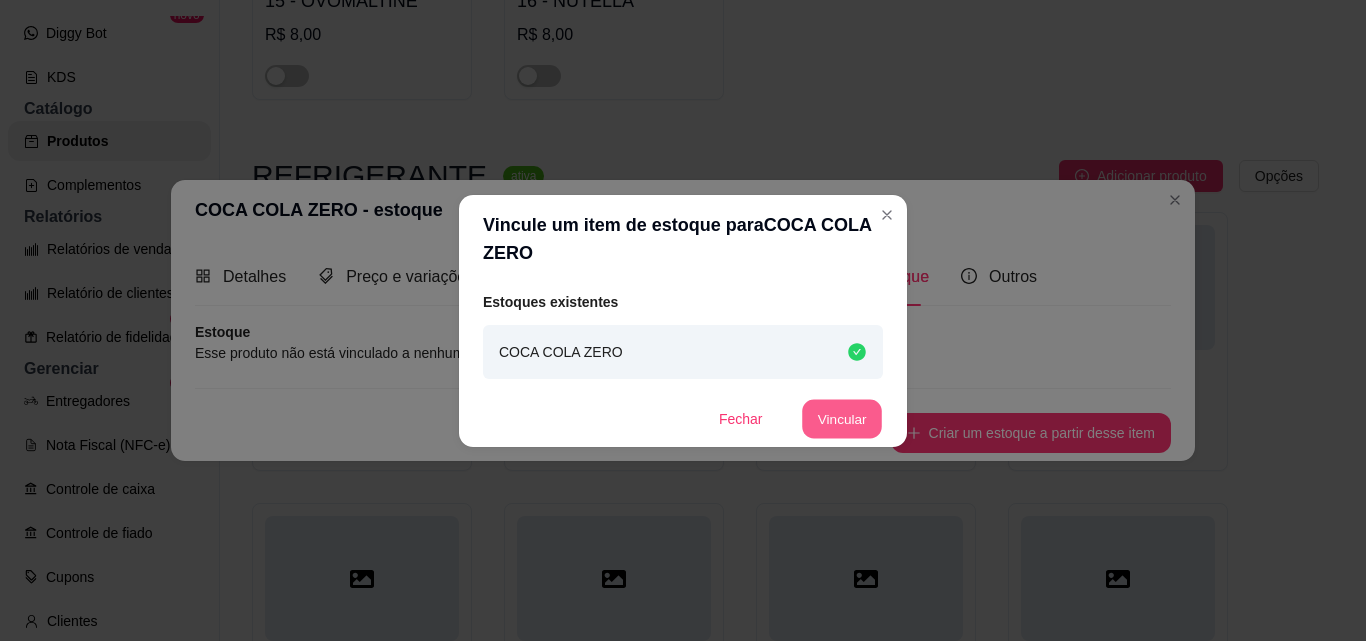 click on "Vincular" at bounding box center [842, 418] 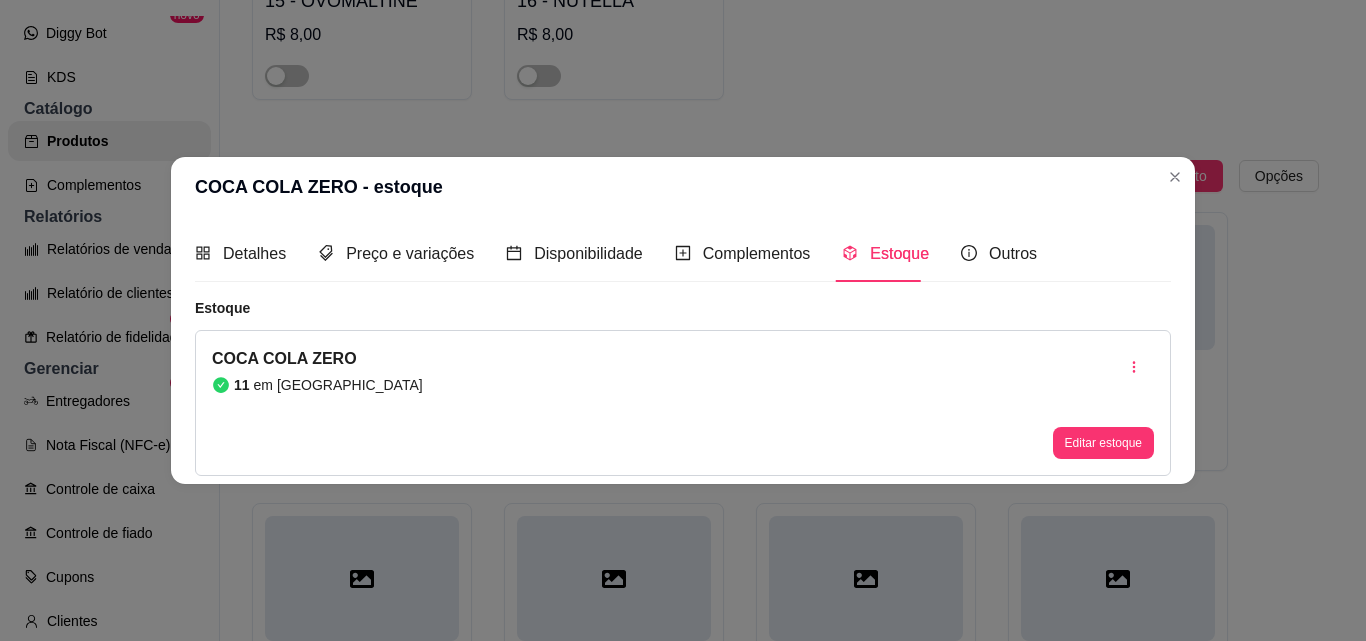click on "Estoque" at bounding box center [899, 253] 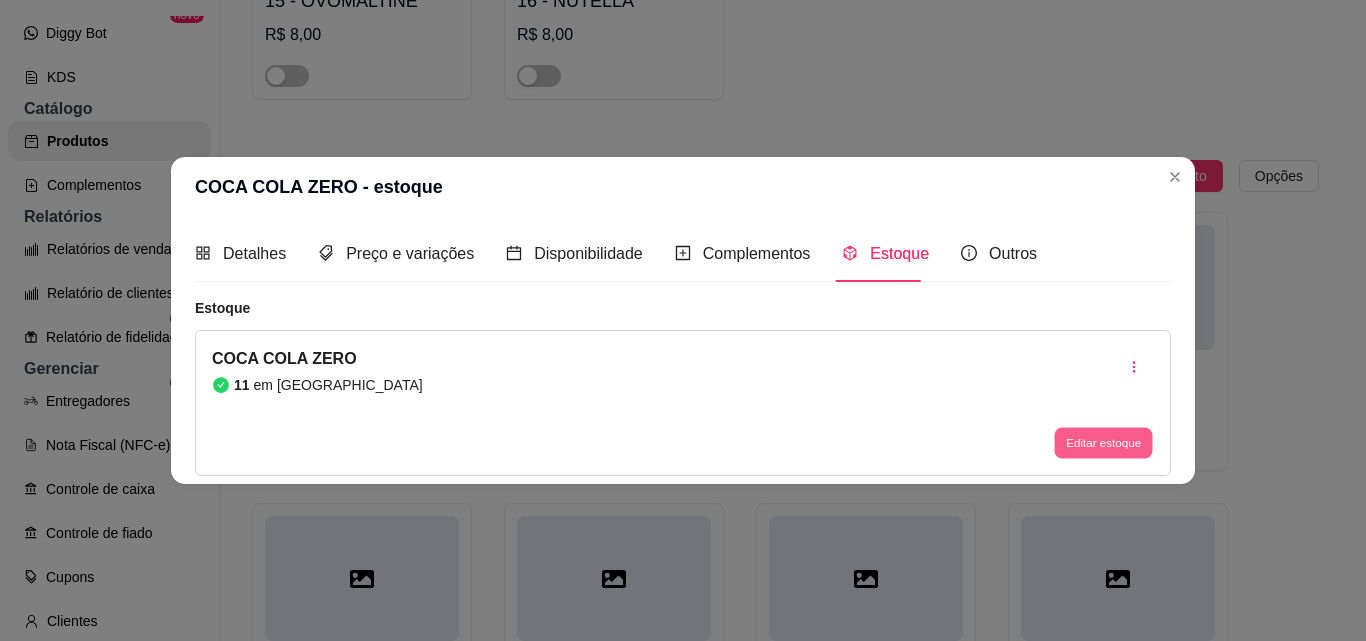 click on "Editar estoque" at bounding box center (1103, 443) 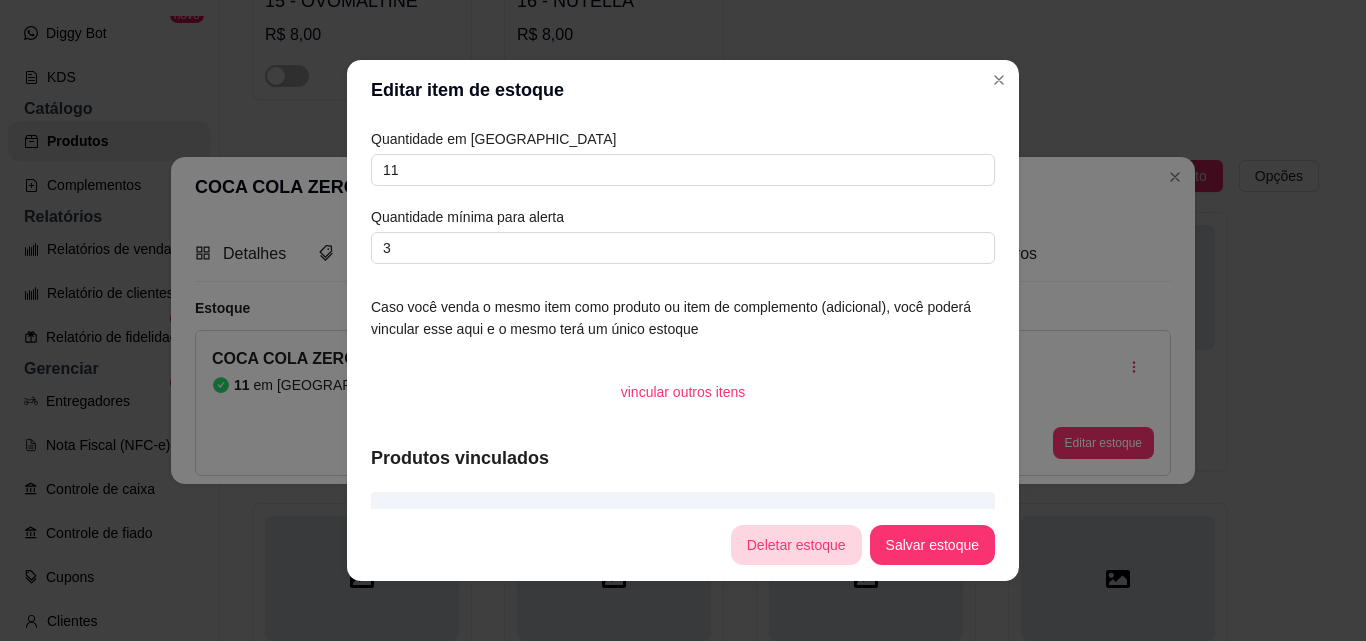 click on "Deletar estoque" at bounding box center (796, 545) 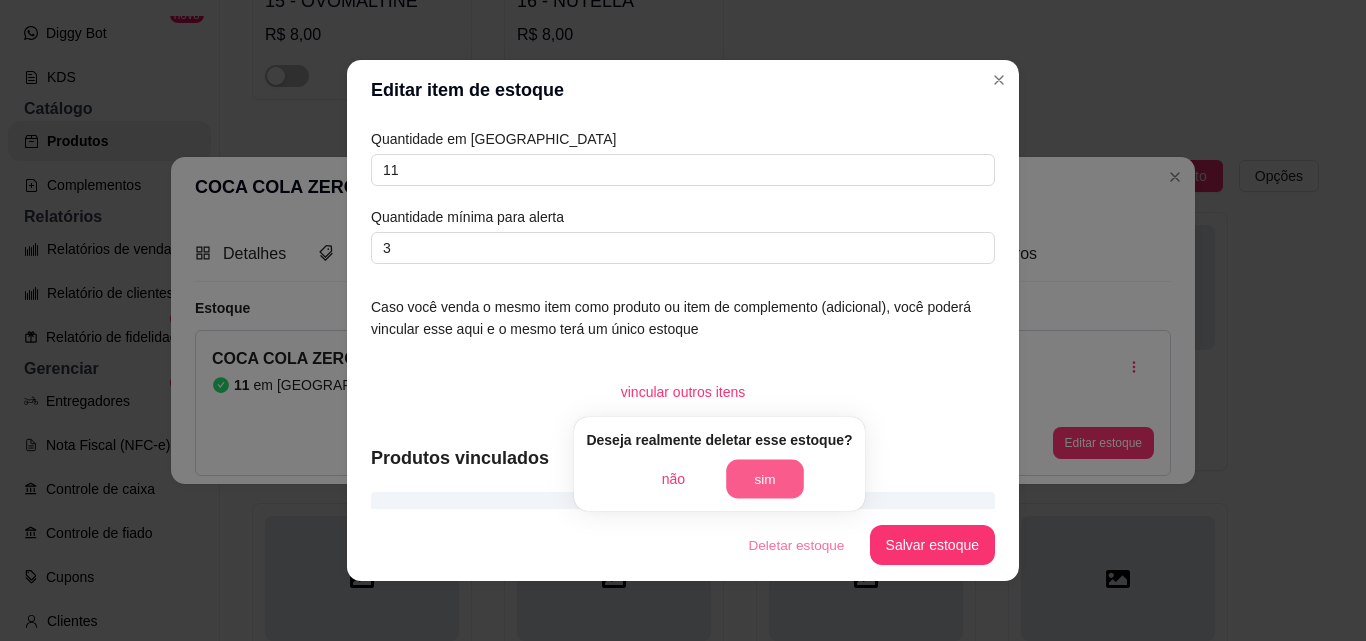 click on "sim" at bounding box center [766, 479] 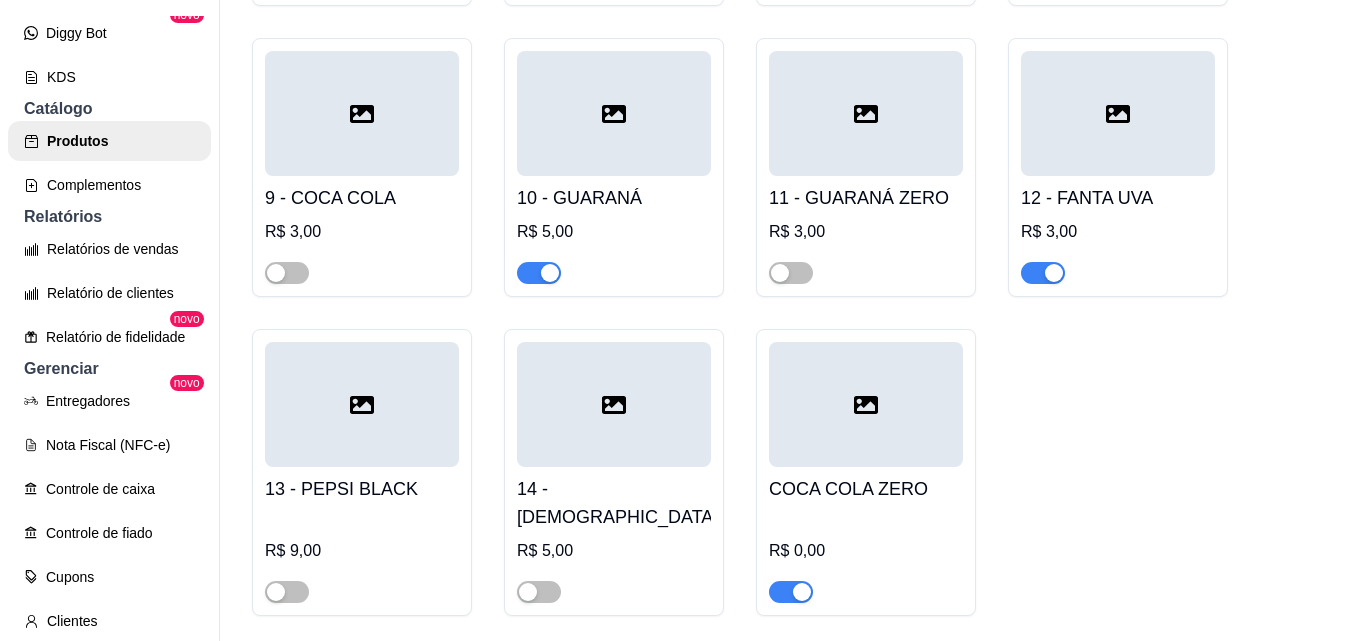 scroll, scrollTop: 2854, scrollLeft: 0, axis: vertical 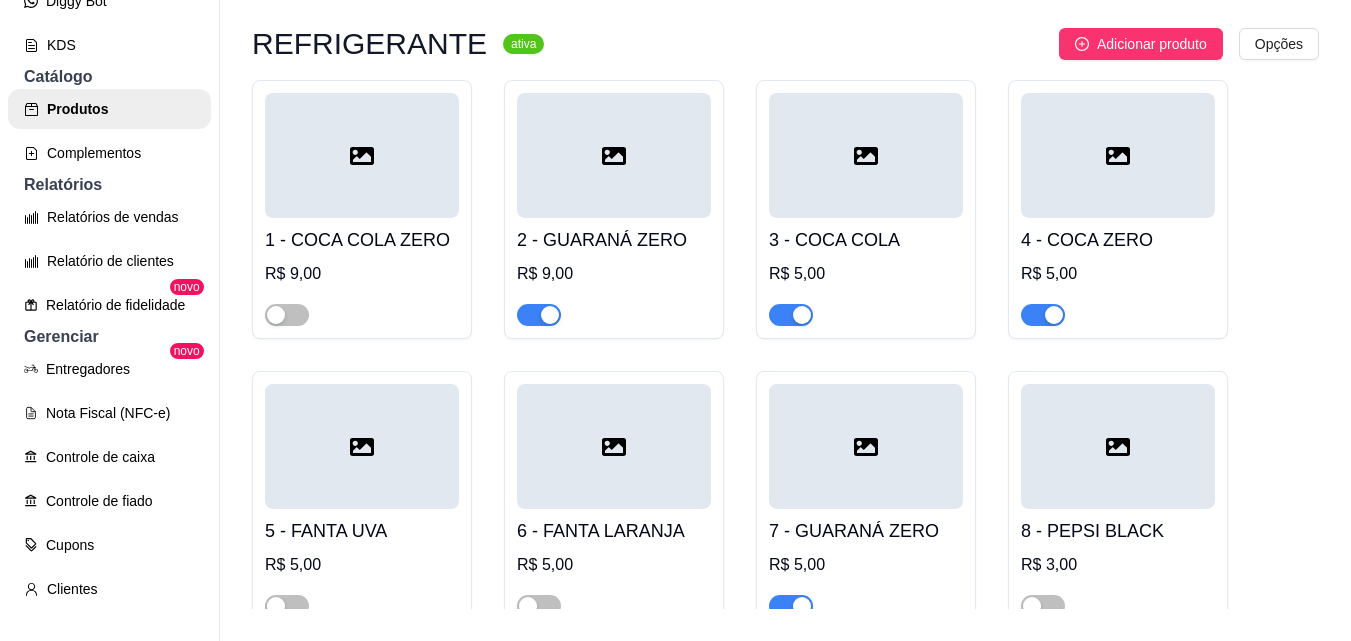 click on "1 - COCA COLA ZERO" at bounding box center (362, 240) 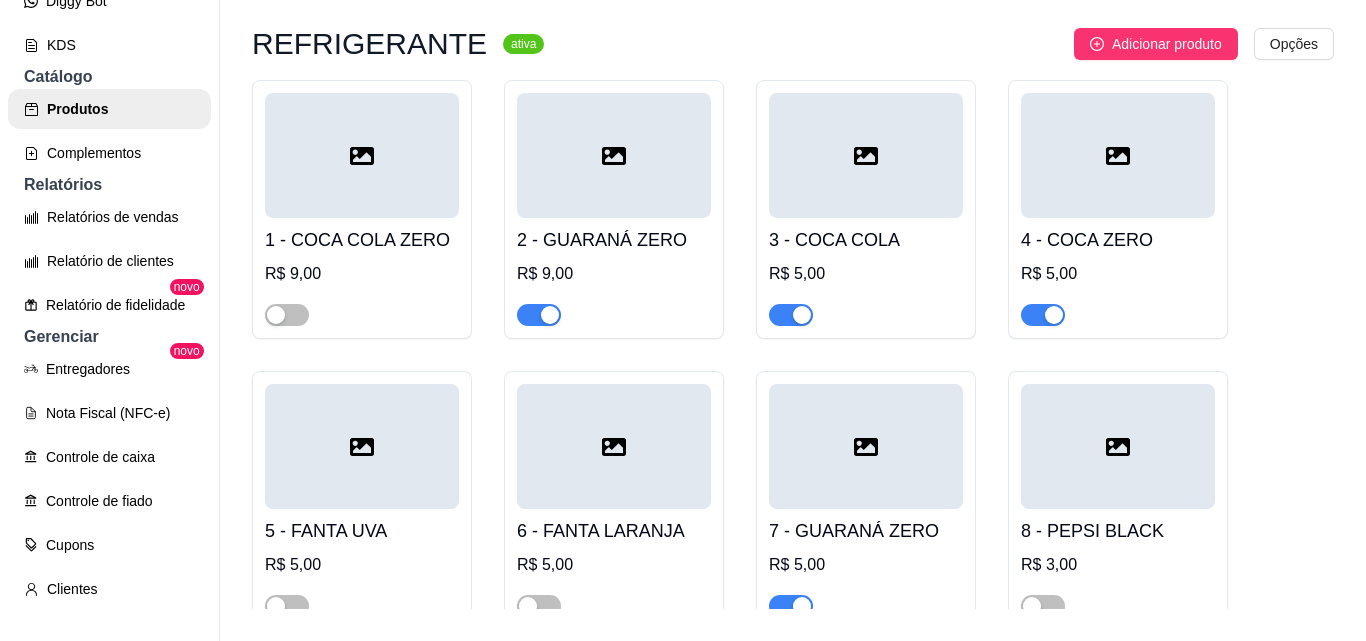 type 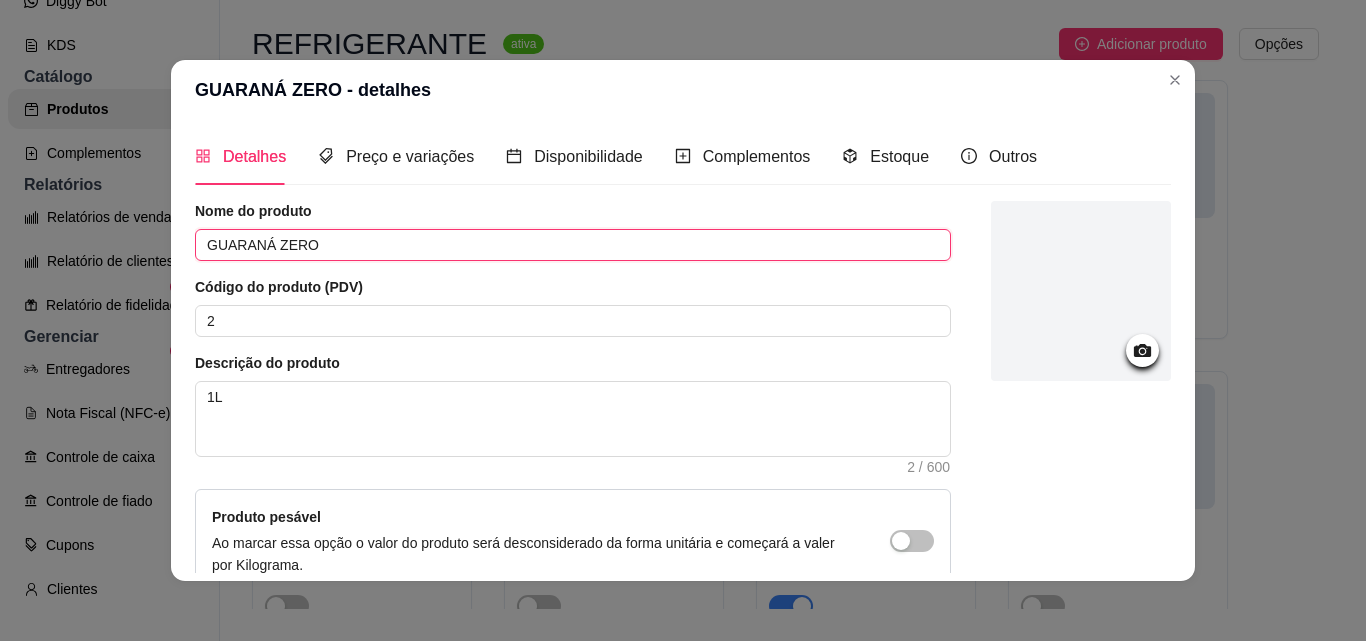 drag, startPoint x: 264, startPoint y: 241, endPoint x: 285, endPoint y: 232, distance: 22.847319 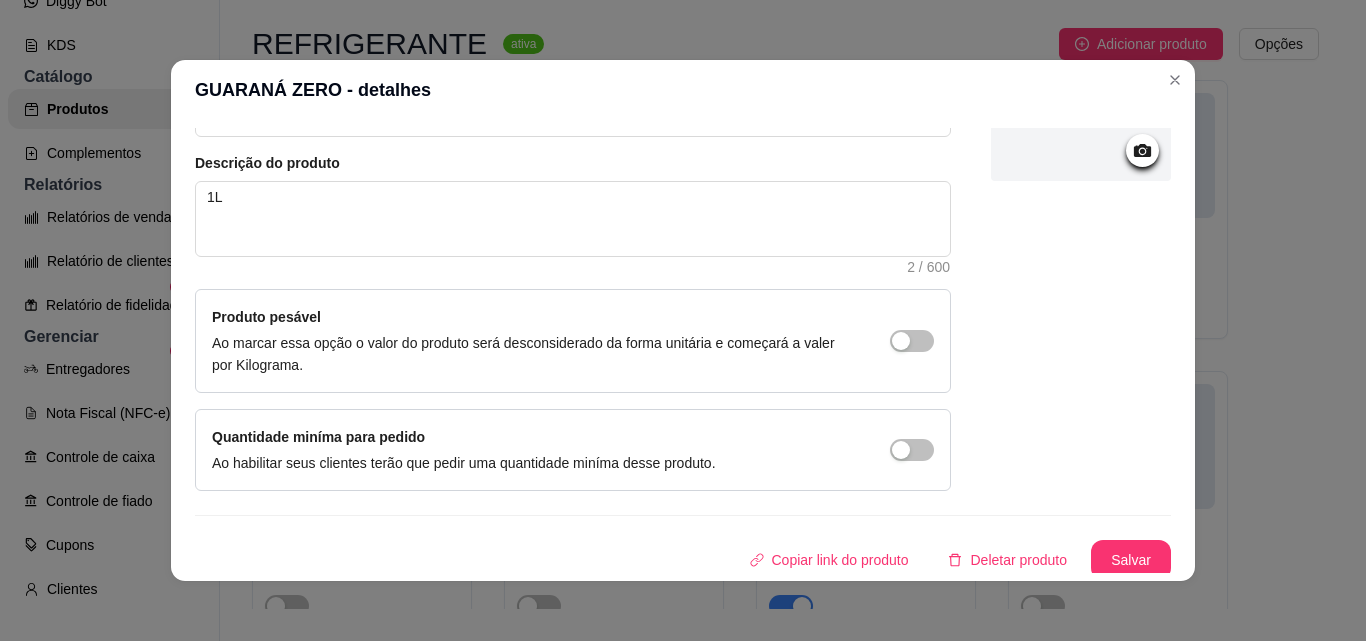 scroll, scrollTop: 207, scrollLeft: 0, axis: vertical 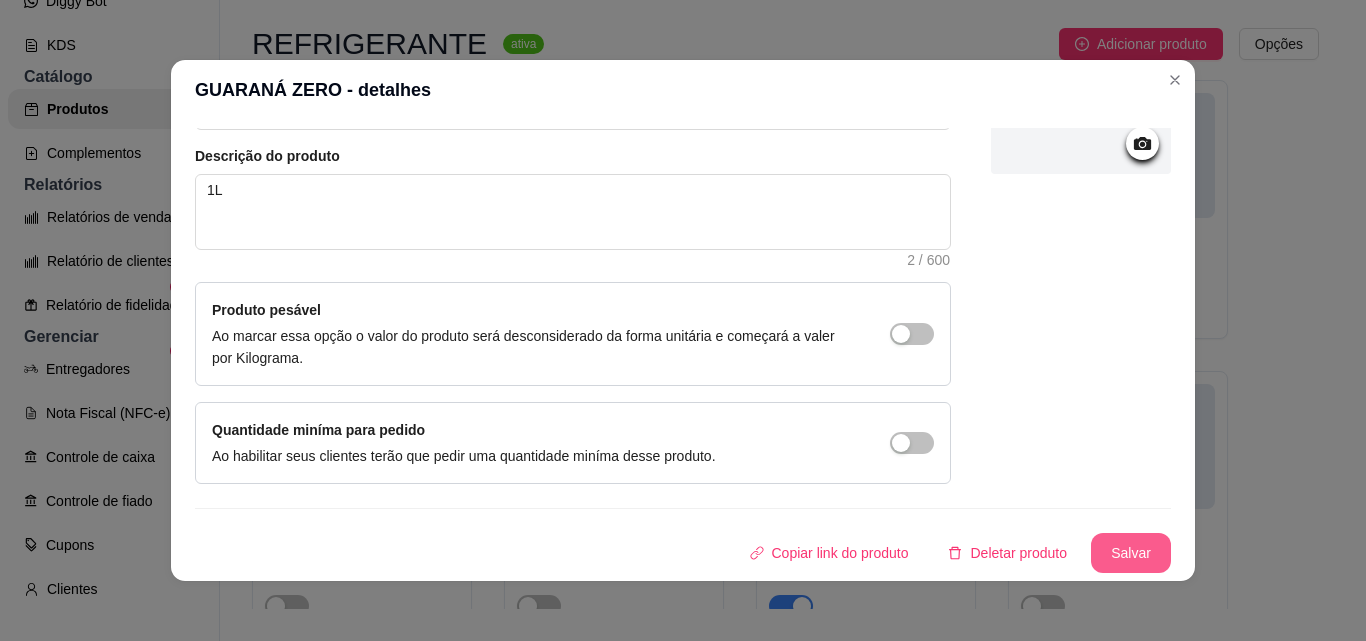 type on "GUARANÁ ANTARCTICA ZERO" 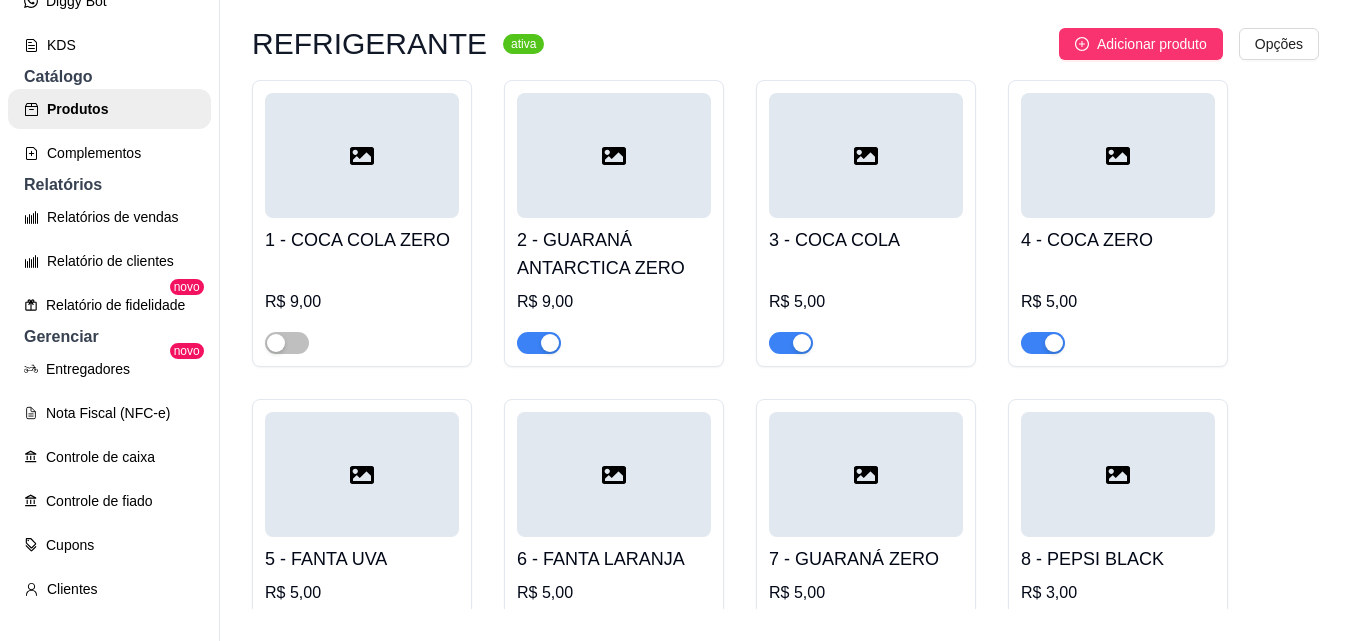 click on "4 - COCA ZERO" at bounding box center (1118, 240) 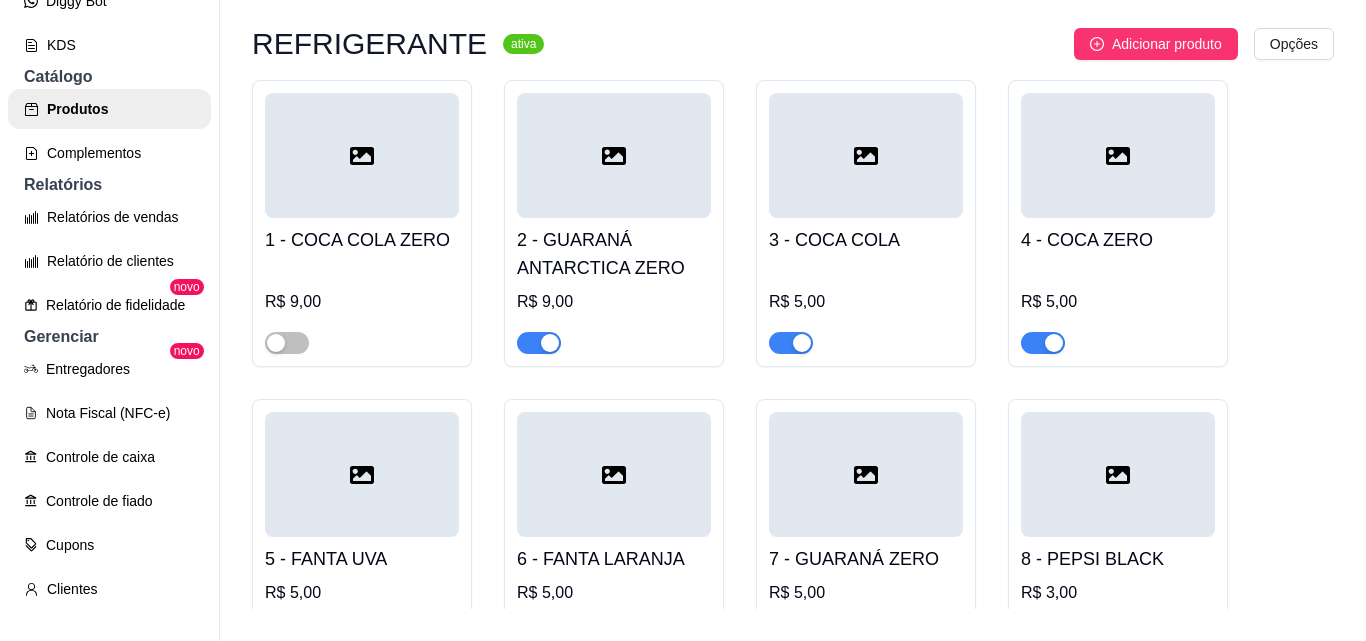 type 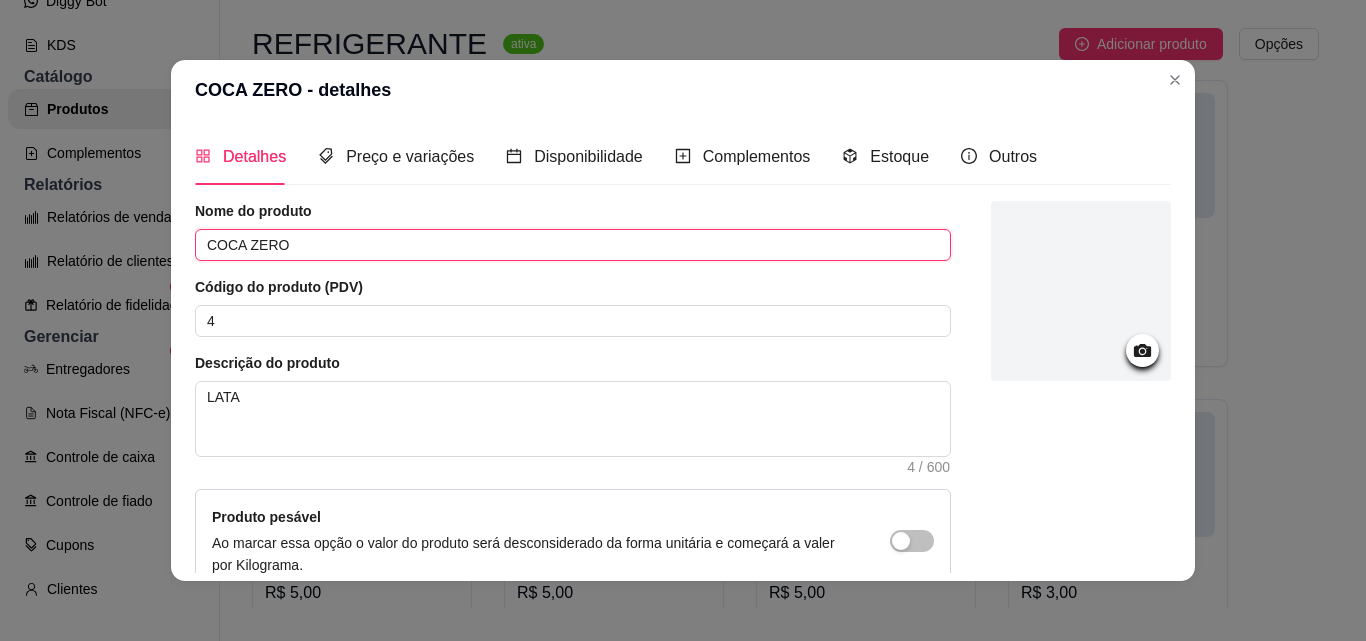 drag, startPoint x: 236, startPoint y: 242, endPoint x: 299, endPoint y: 223, distance: 65.802734 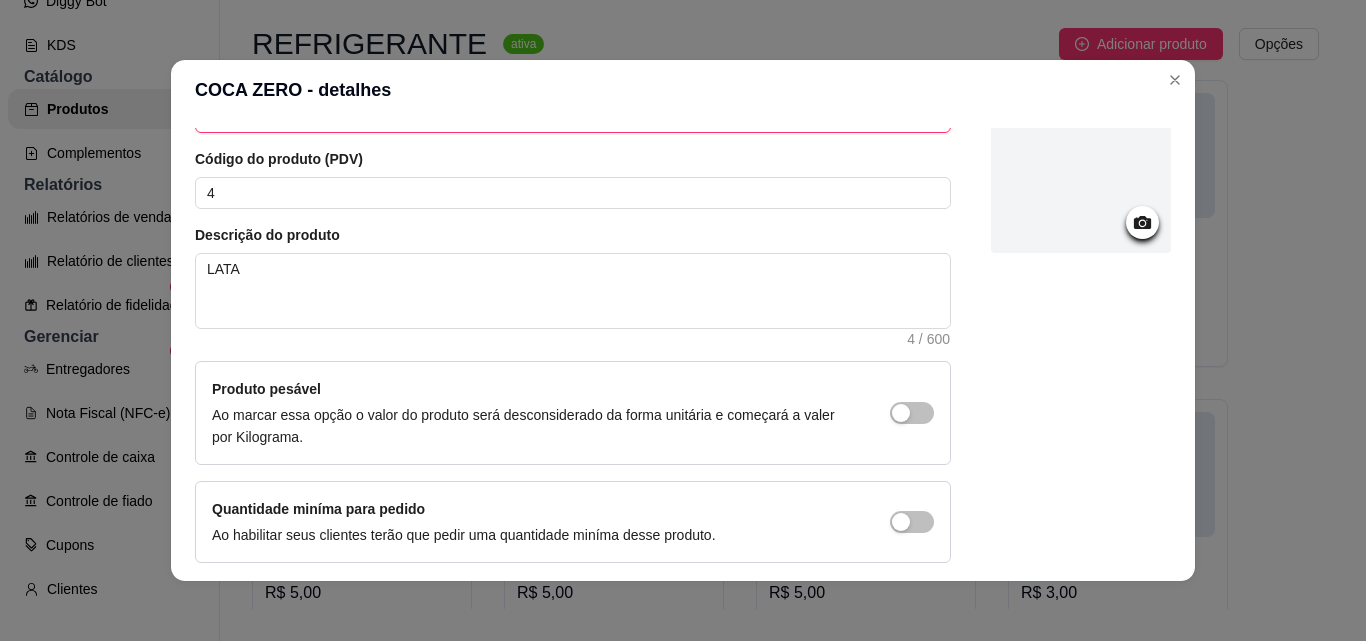 scroll, scrollTop: 207, scrollLeft: 0, axis: vertical 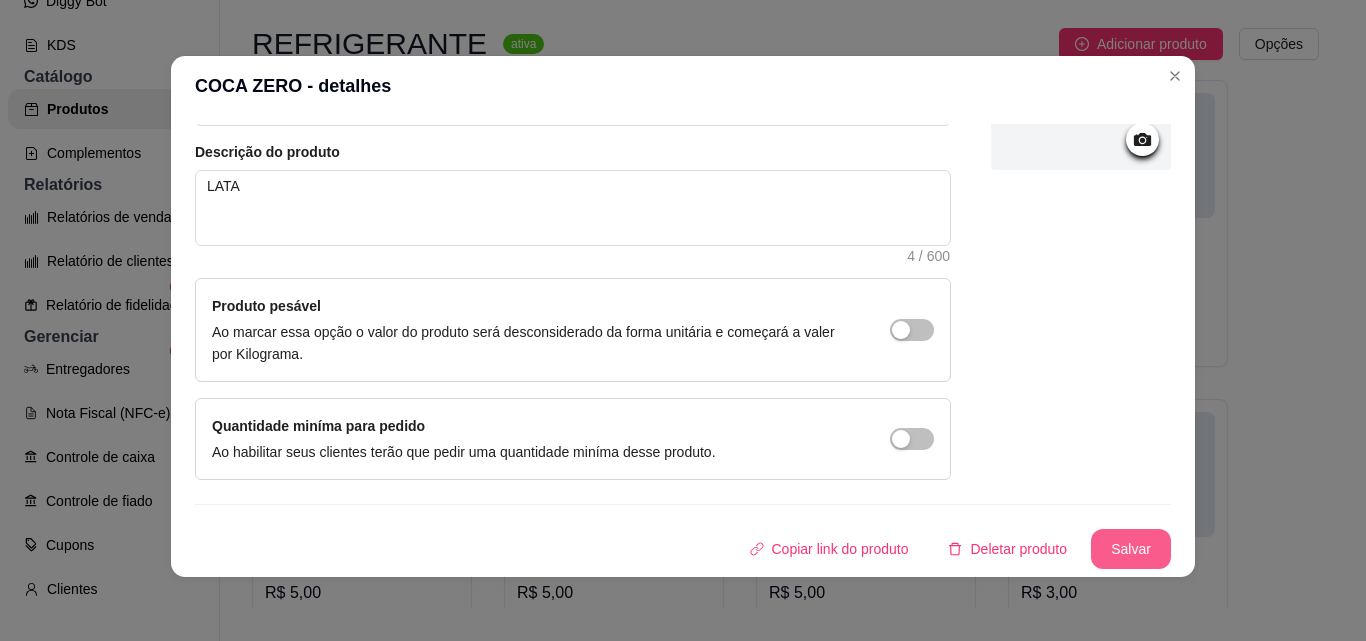 type on "COCA COLA ZERO" 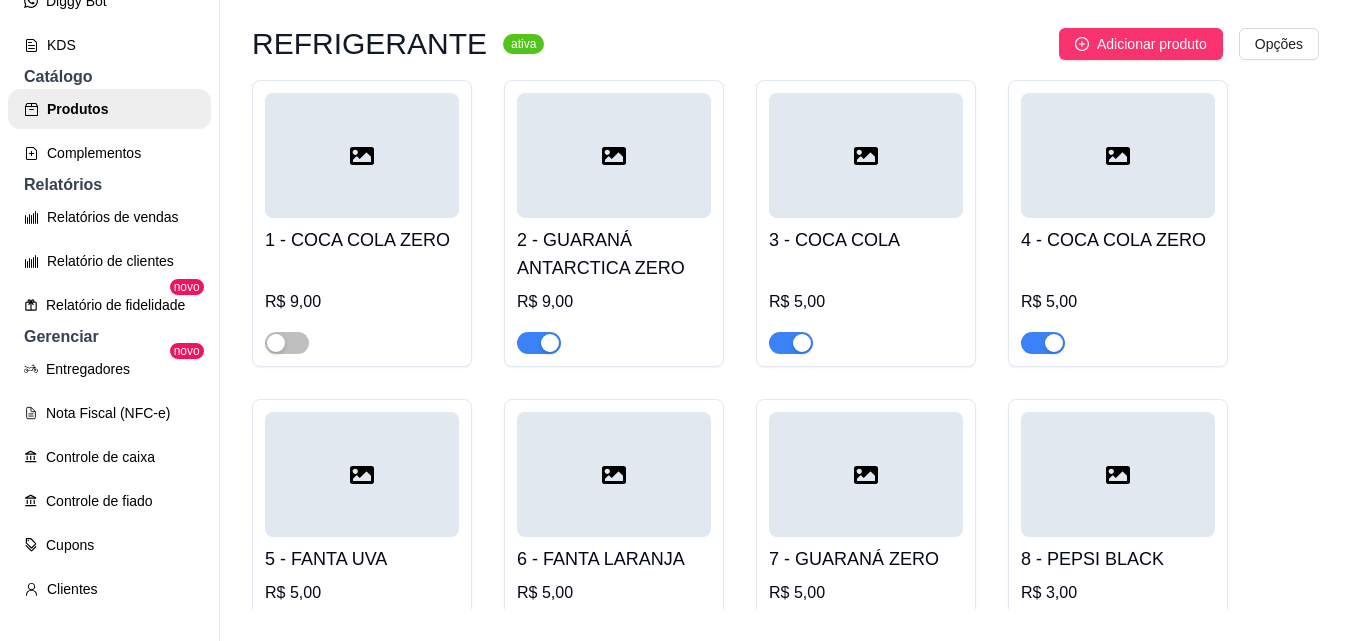 click on "3 - COCA COLA" at bounding box center (866, 240) 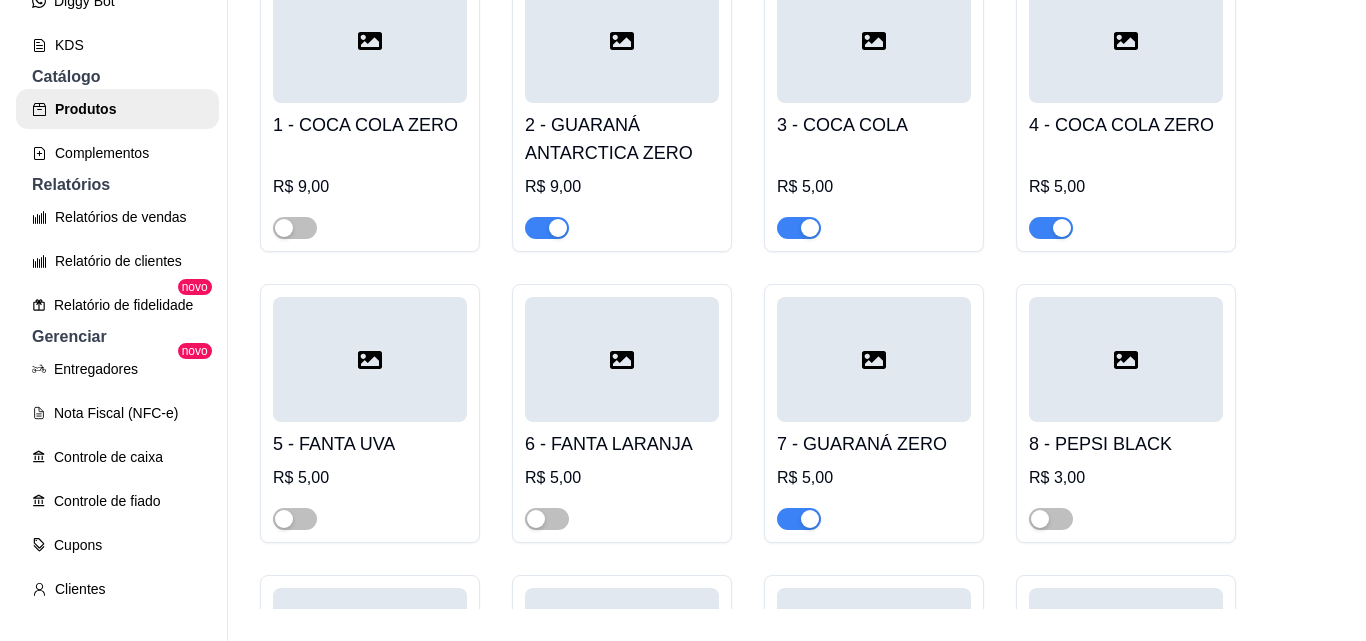 scroll, scrollTop: 2354, scrollLeft: 0, axis: vertical 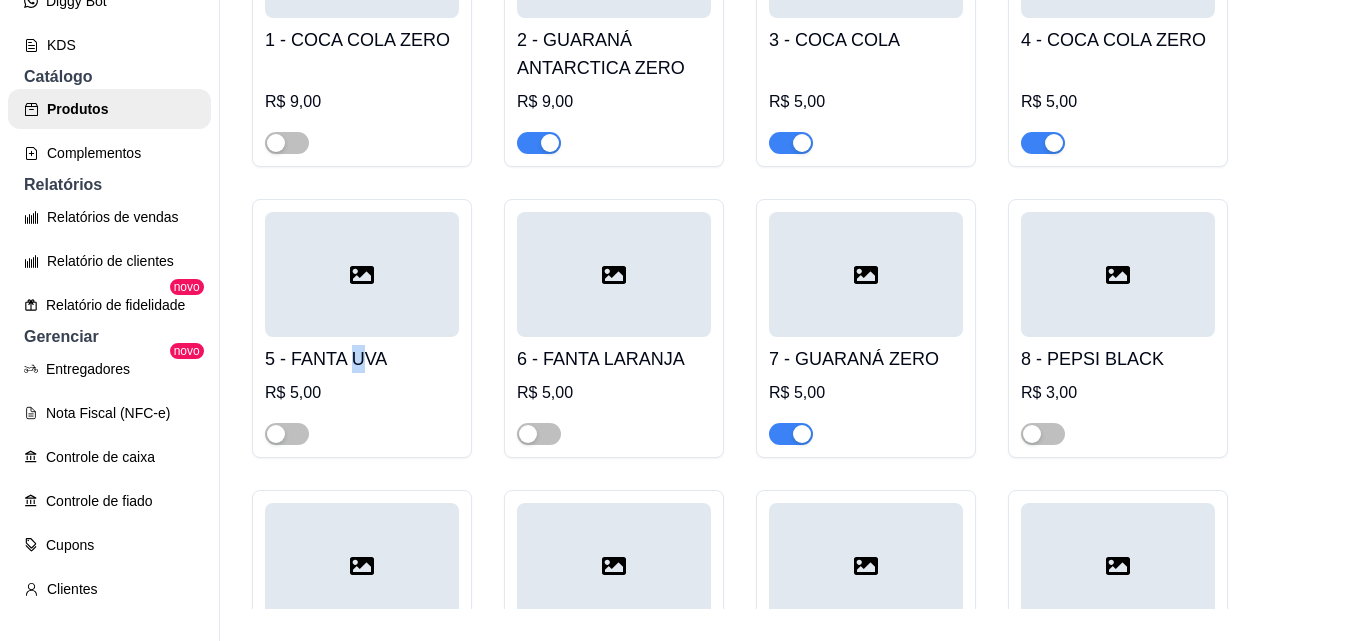click on "5 - FANTA UVA" at bounding box center [362, 359] 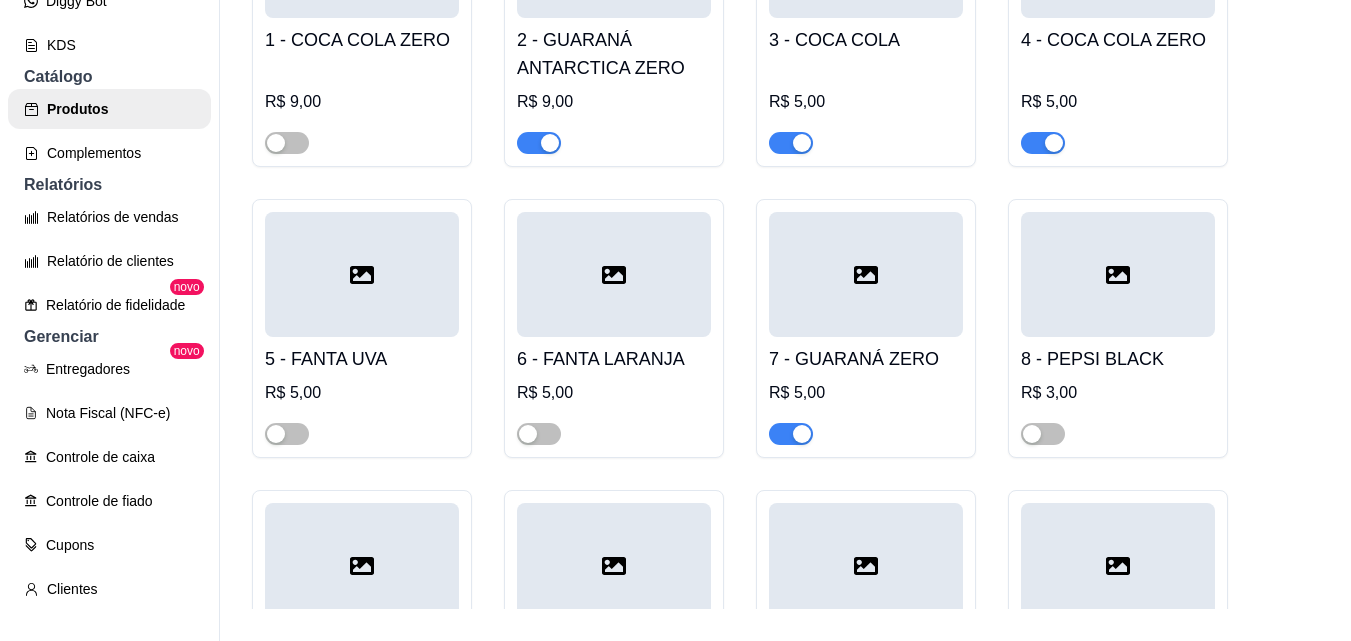 click on "7 - GUARANÁ ZERO" at bounding box center [866, 359] 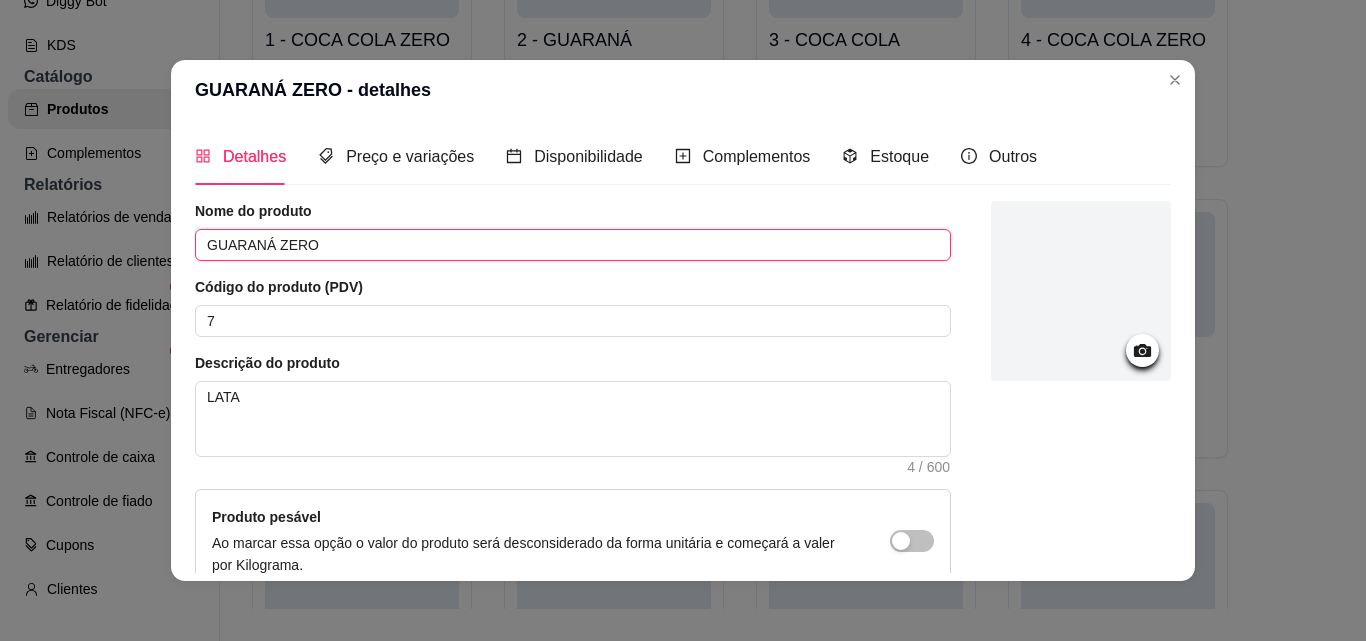 click on "GUARANÁ ZERO" at bounding box center [573, 245] 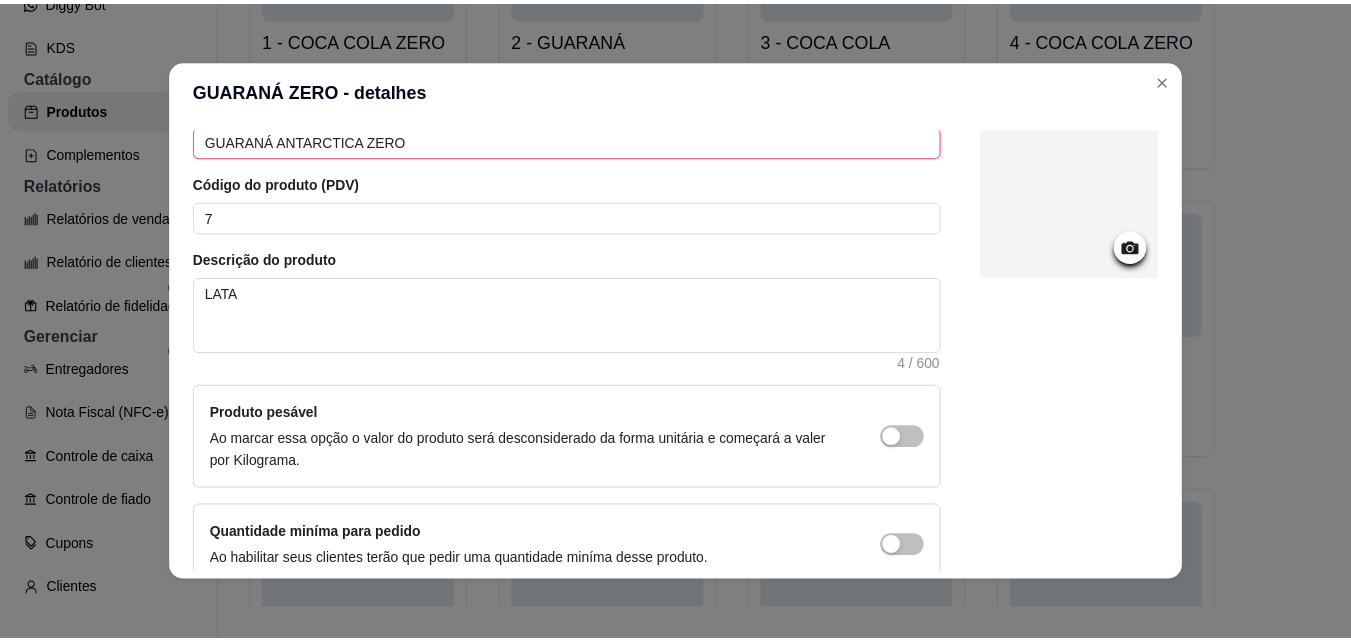 scroll, scrollTop: 207, scrollLeft: 0, axis: vertical 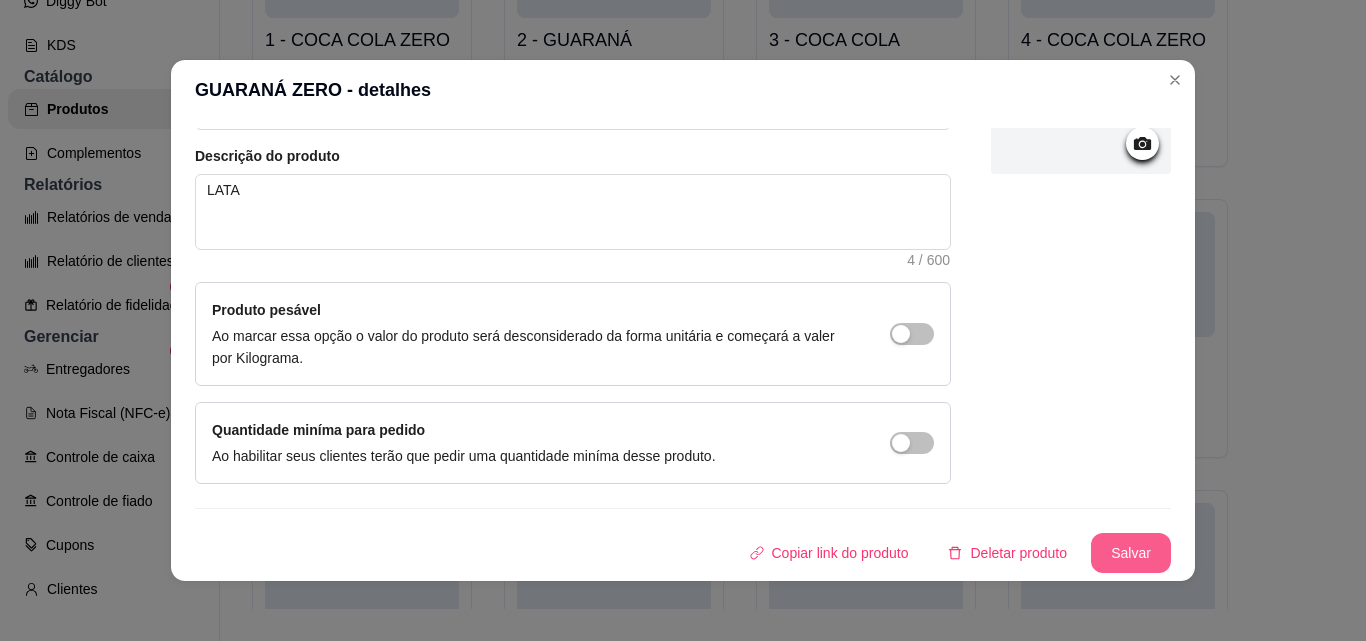 type on "GUARANÁ ANTARCTICA ZERO" 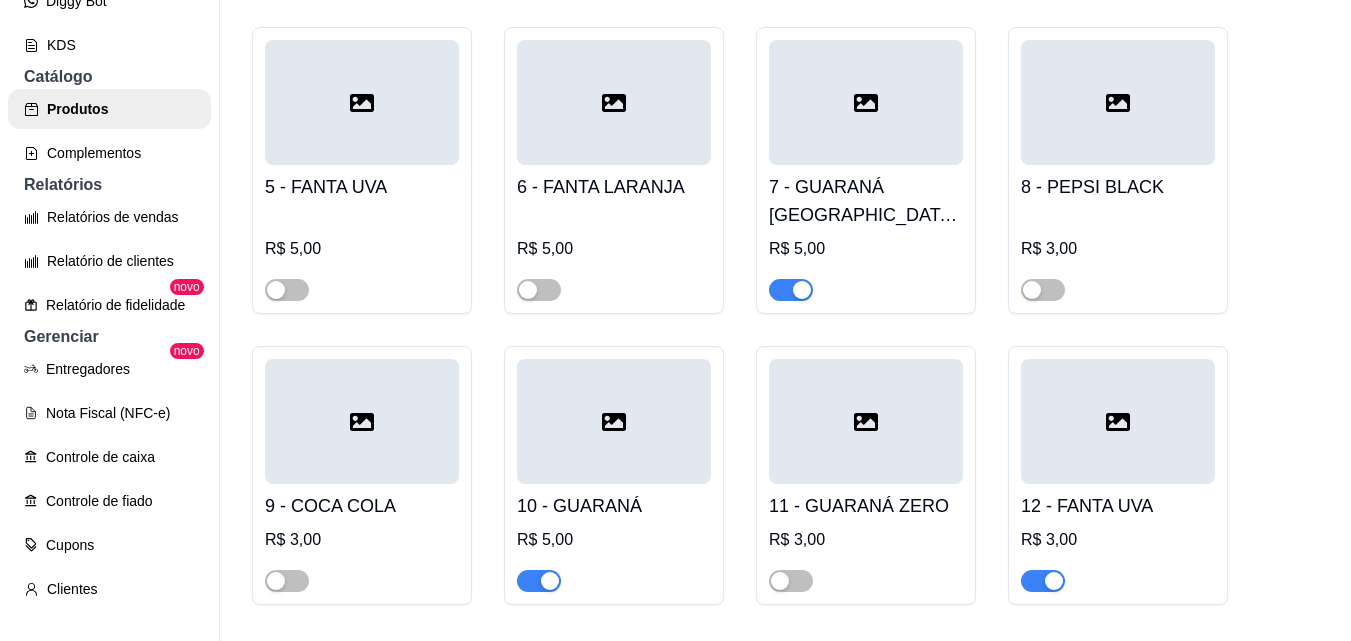 scroll, scrollTop: 2654, scrollLeft: 0, axis: vertical 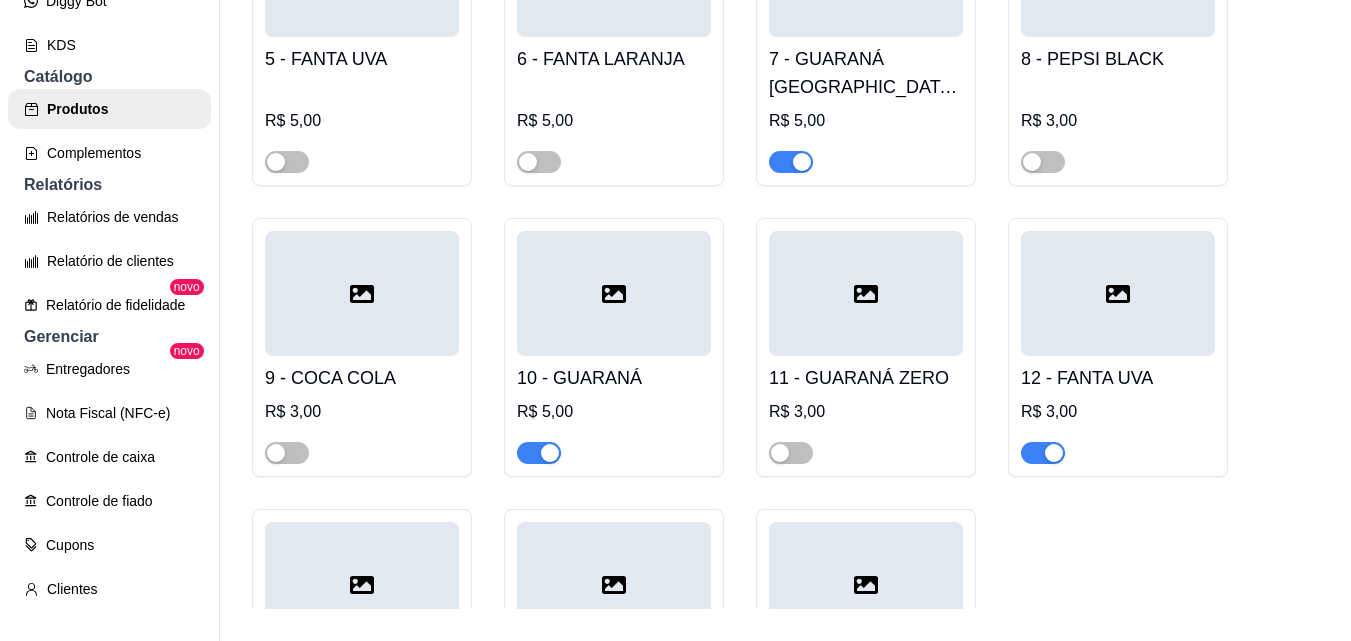 click on "9 - COCA COLA" at bounding box center (362, 378) 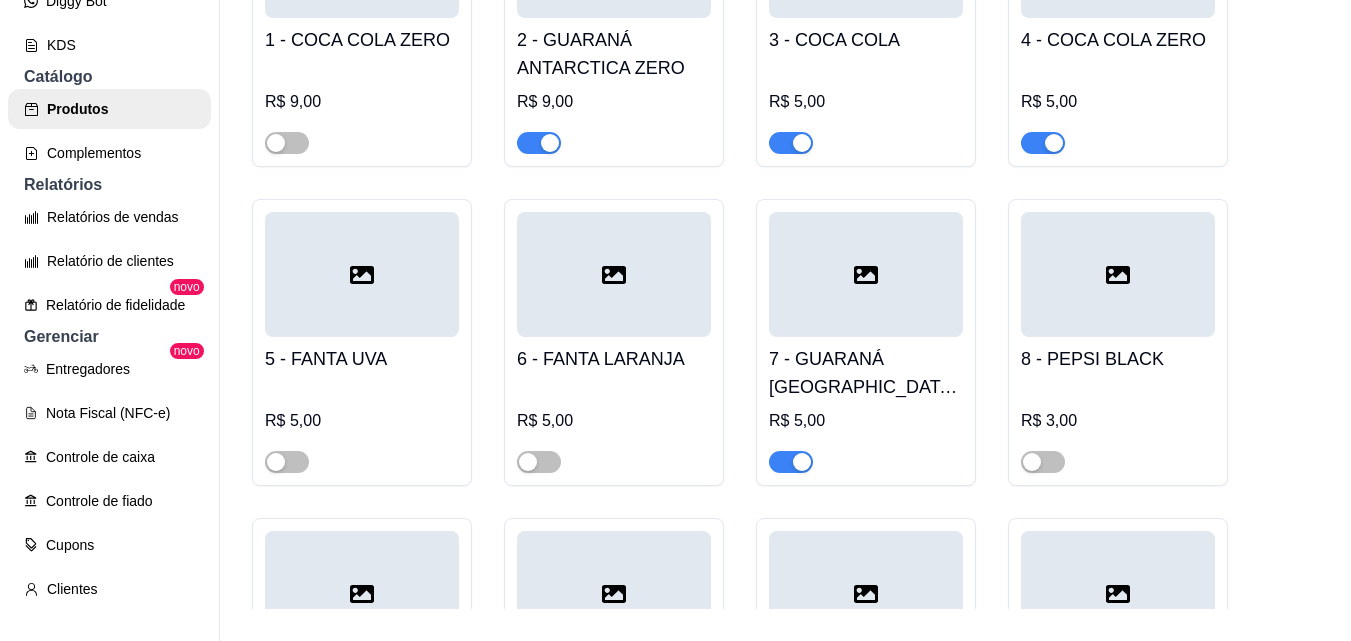 scroll, scrollTop: 2254, scrollLeft: 0, axis: vertical 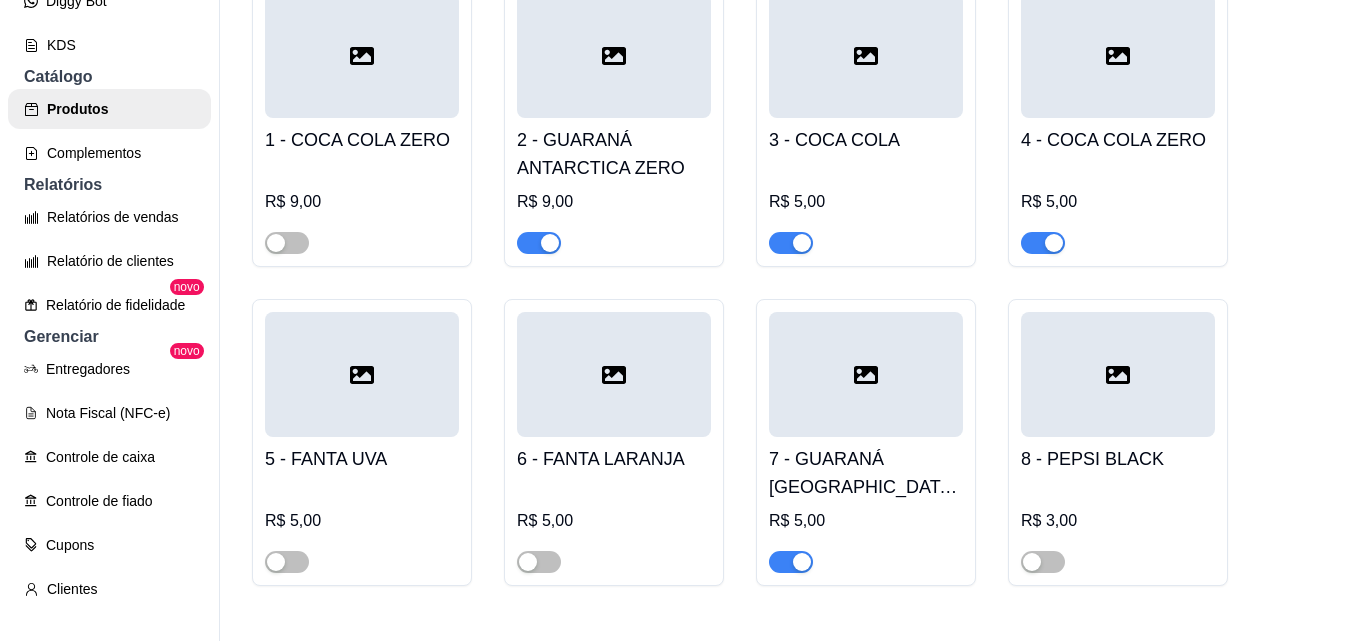 click on "2 - GUARANÁ ANTARCTICA ZERO" at bounding box center [614, 154] 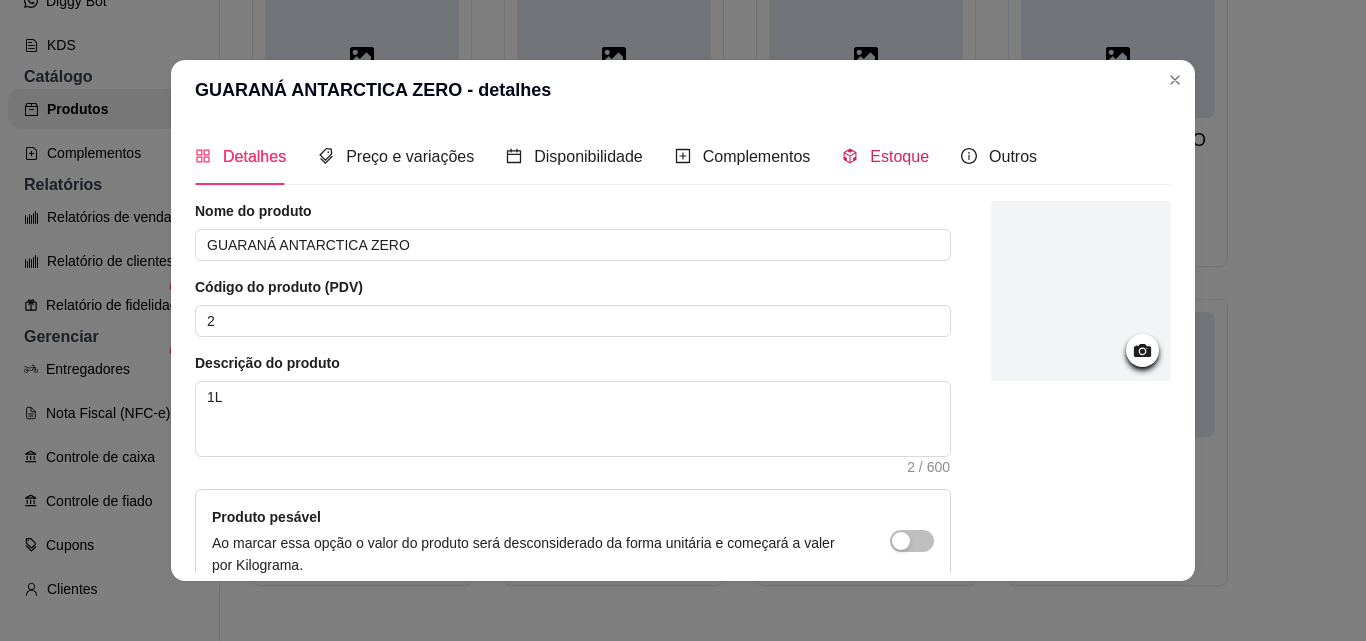 click on "Estoque" at bounding box center (899, 156) 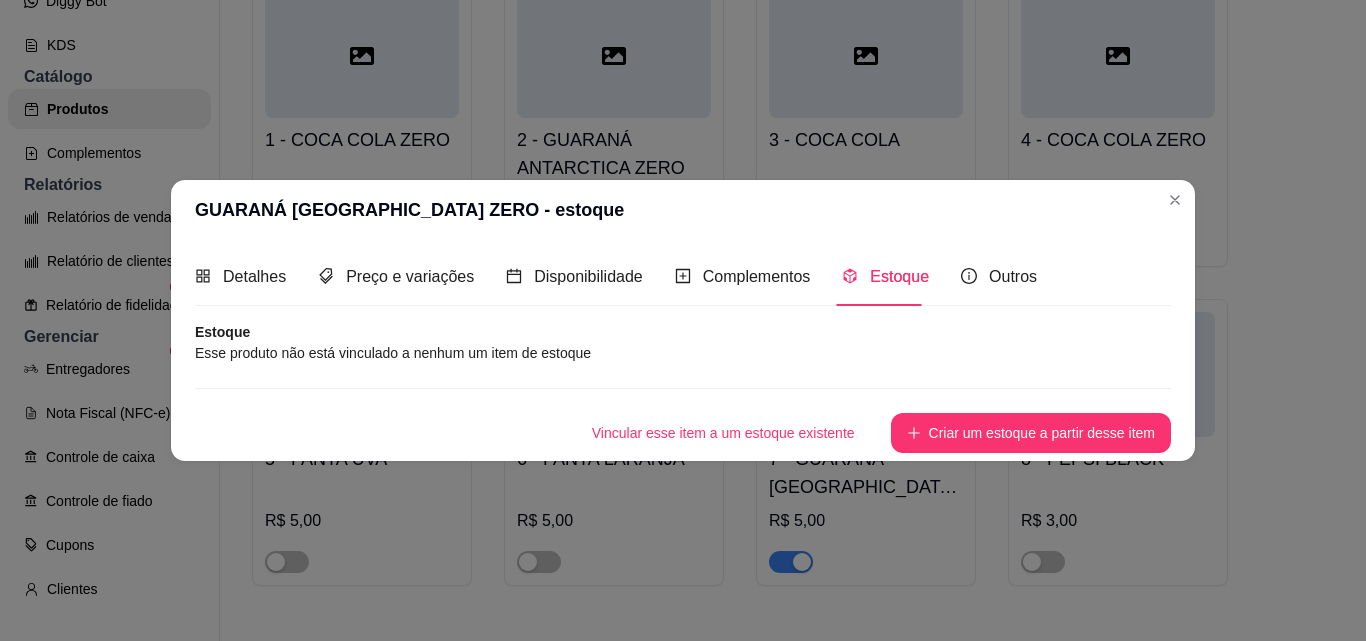 type 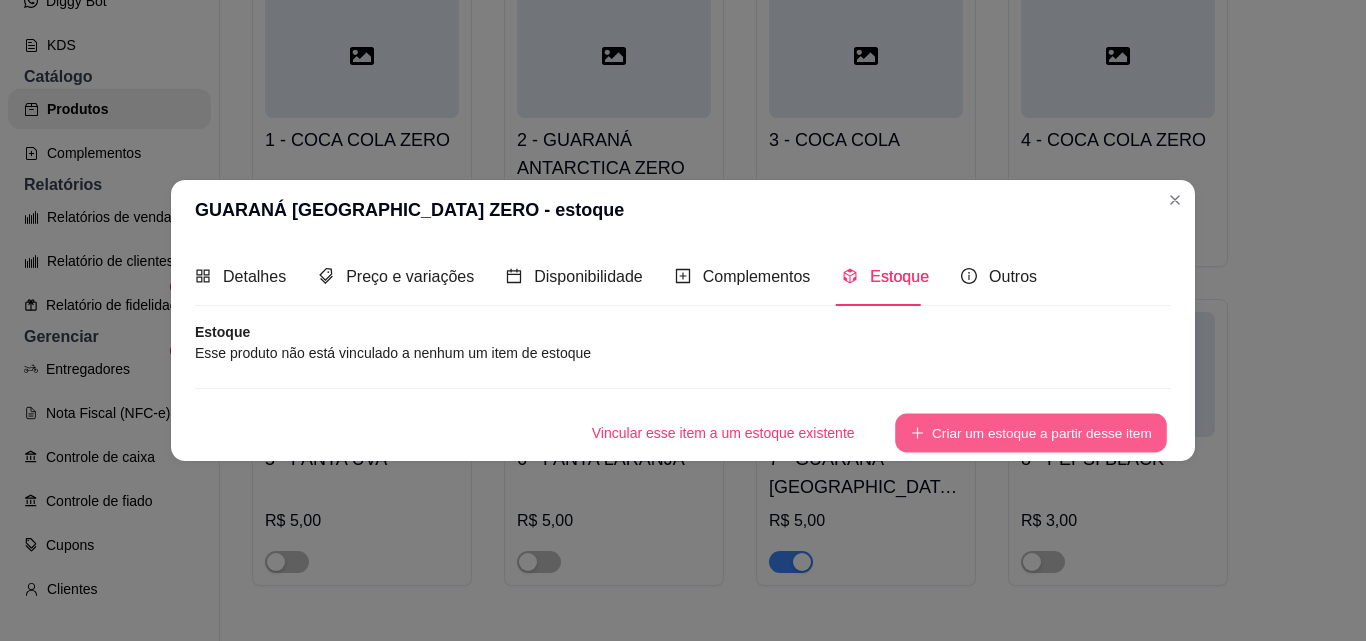 click on "Criar um estoque a partir desse item" at bounding box center (1031, 432) 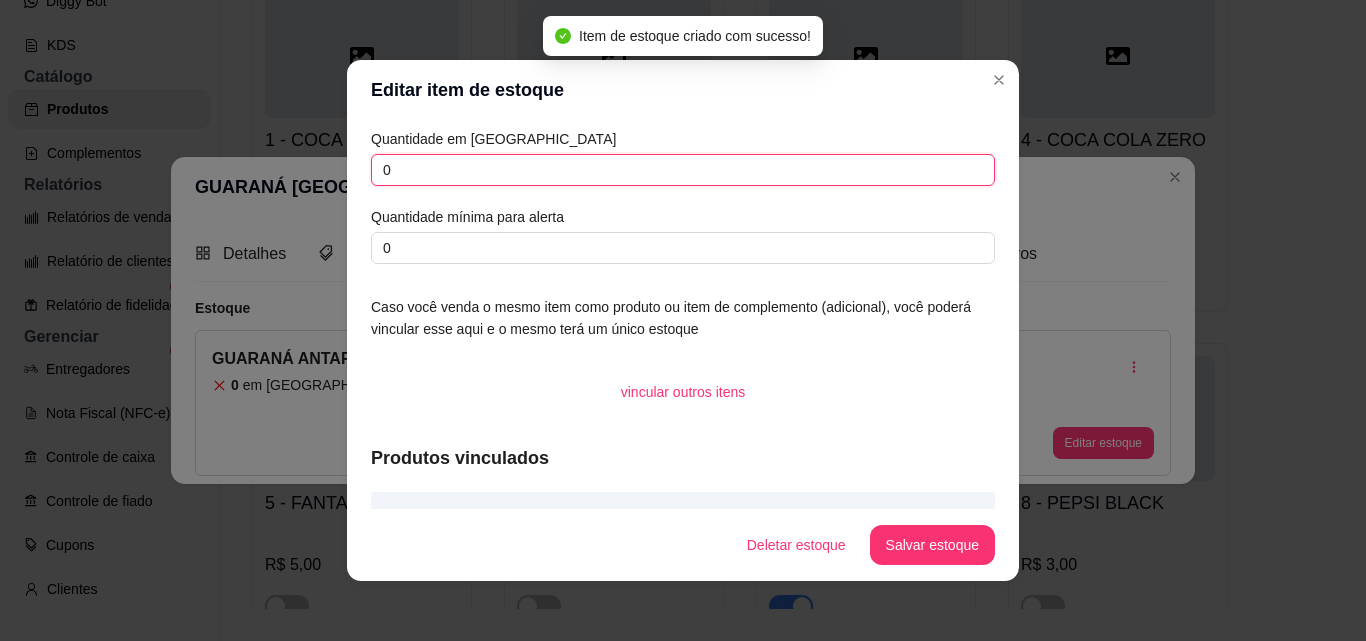 click on "0" at bounding box center (683, 170) 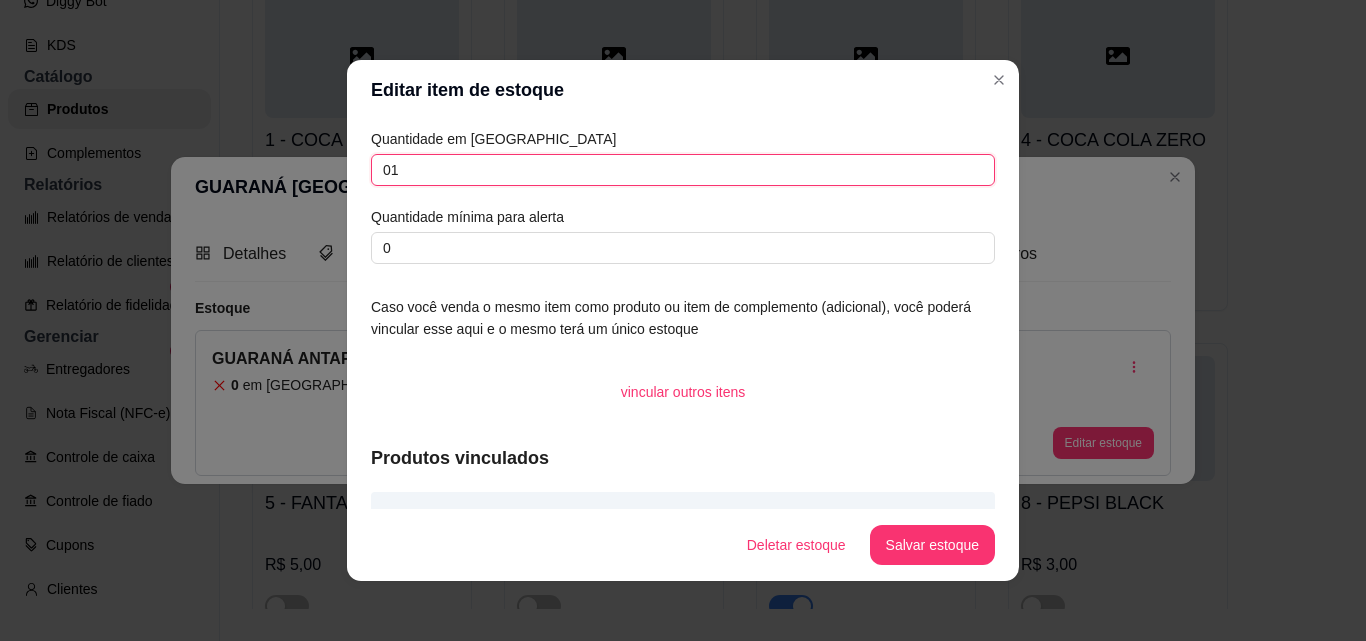 type on "0" 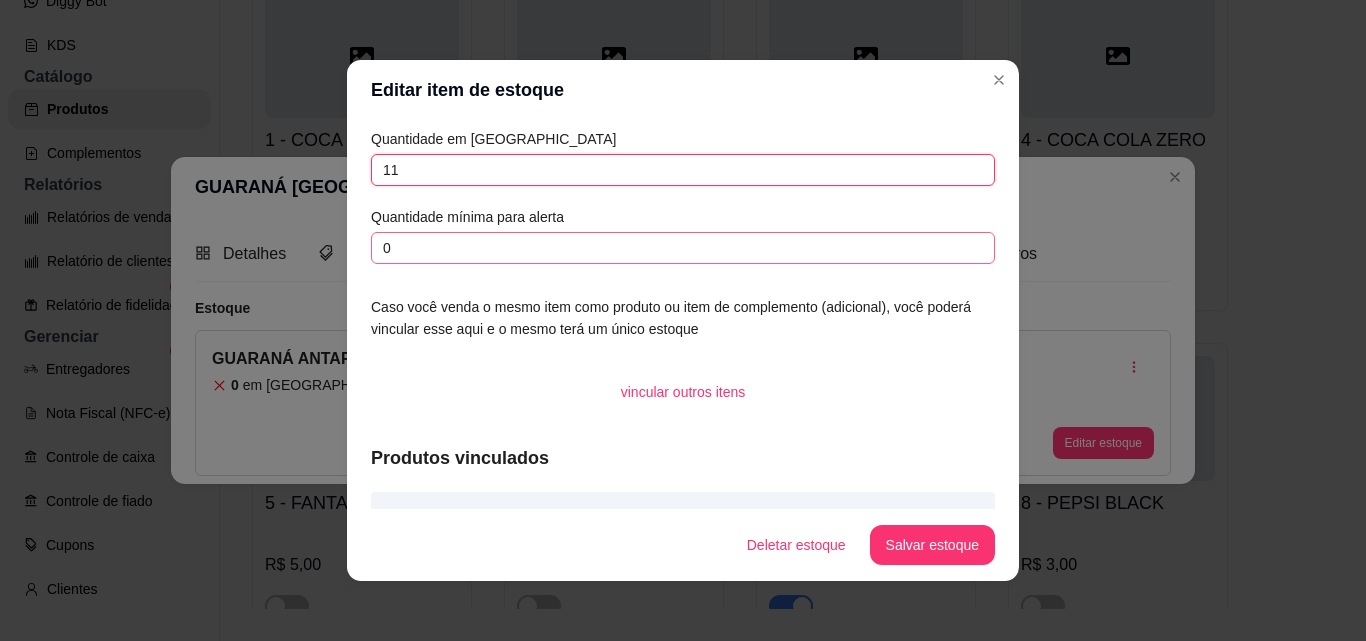 type on "11" 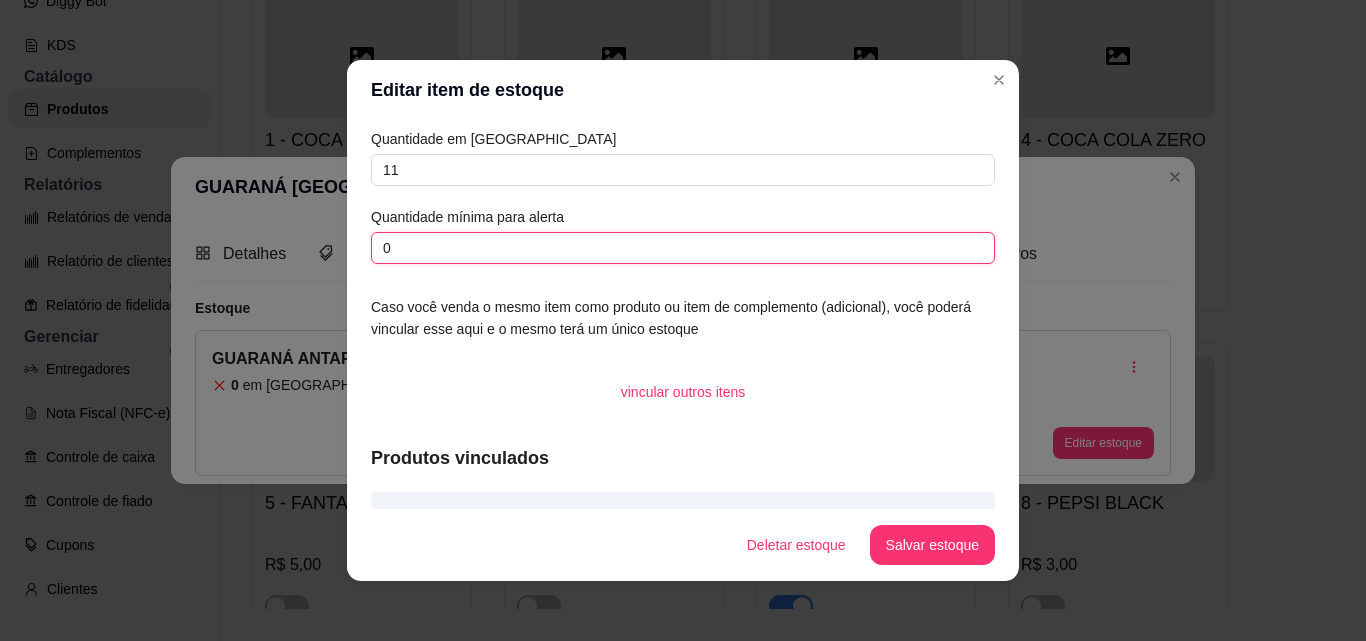 click on "0" at bounding box center (683, 248) 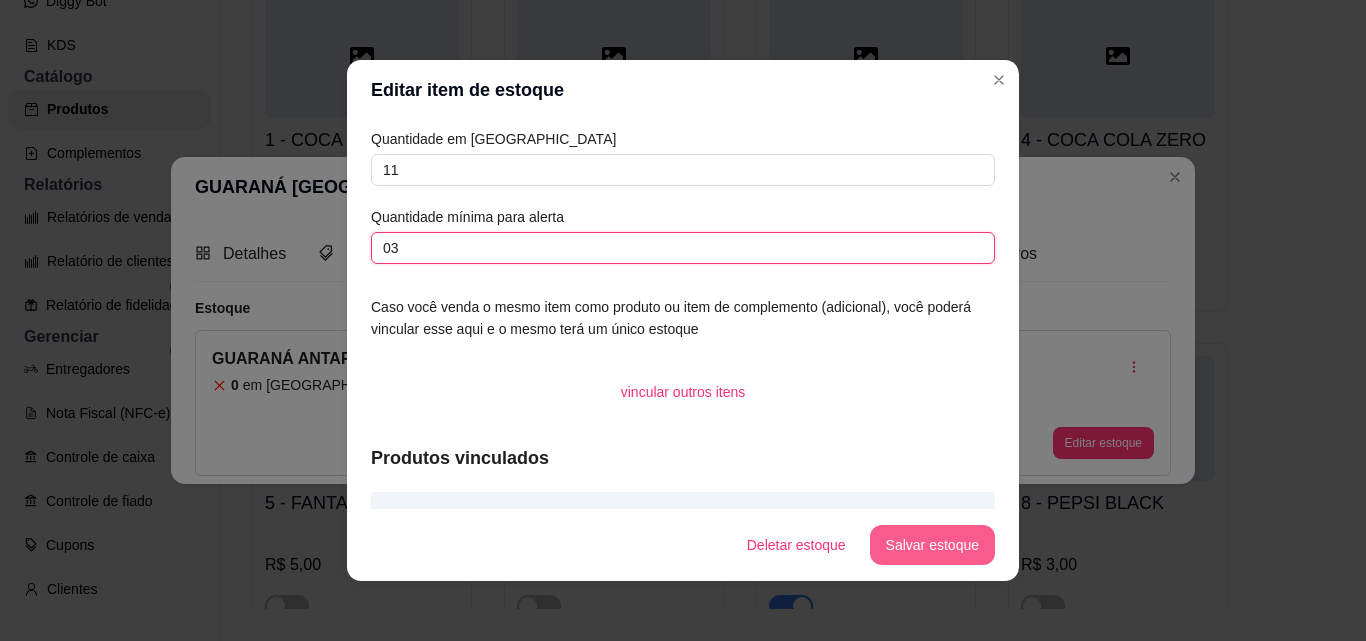 type on "03" 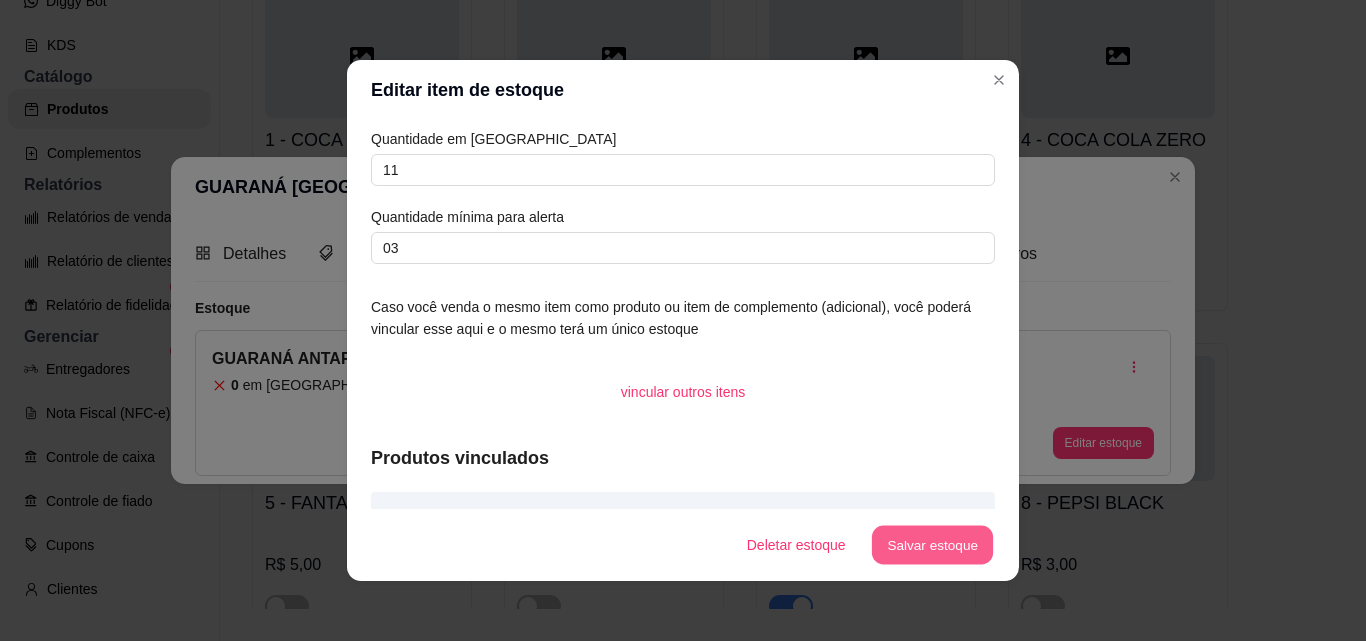 click on "Salvar estoque" at bounding box center [932, 545] 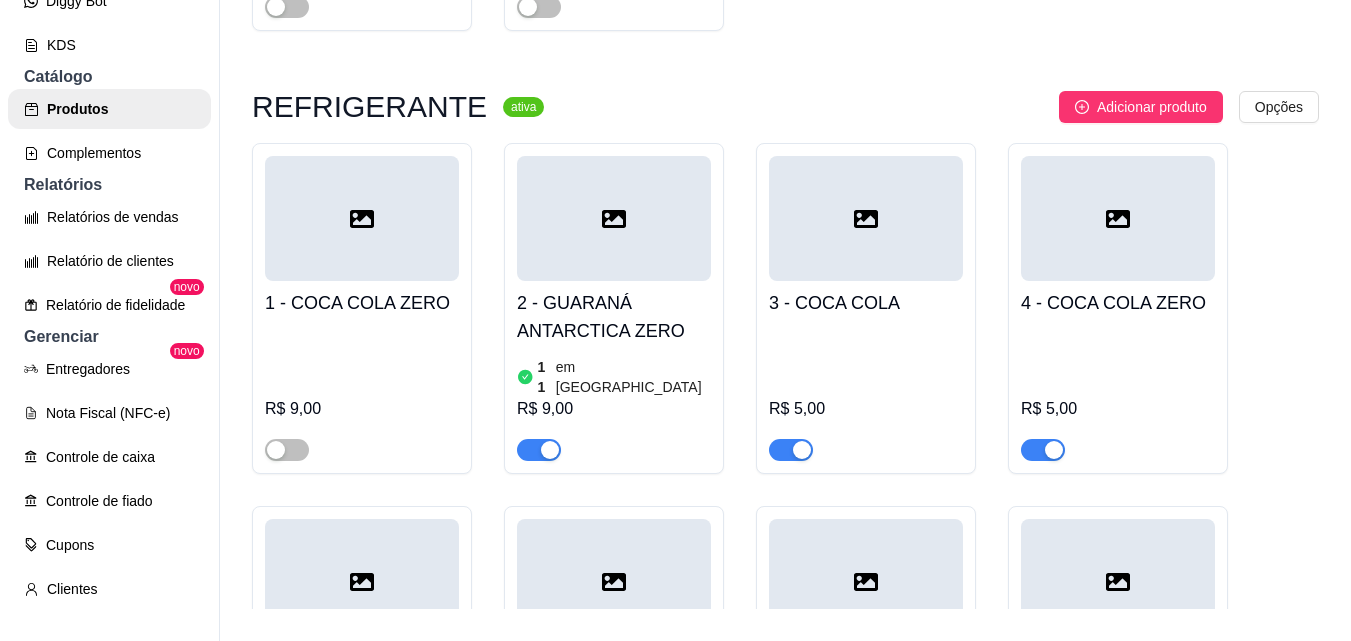 scroll, scrollTop: 2054, scrollLeft: 0, axis: vertical 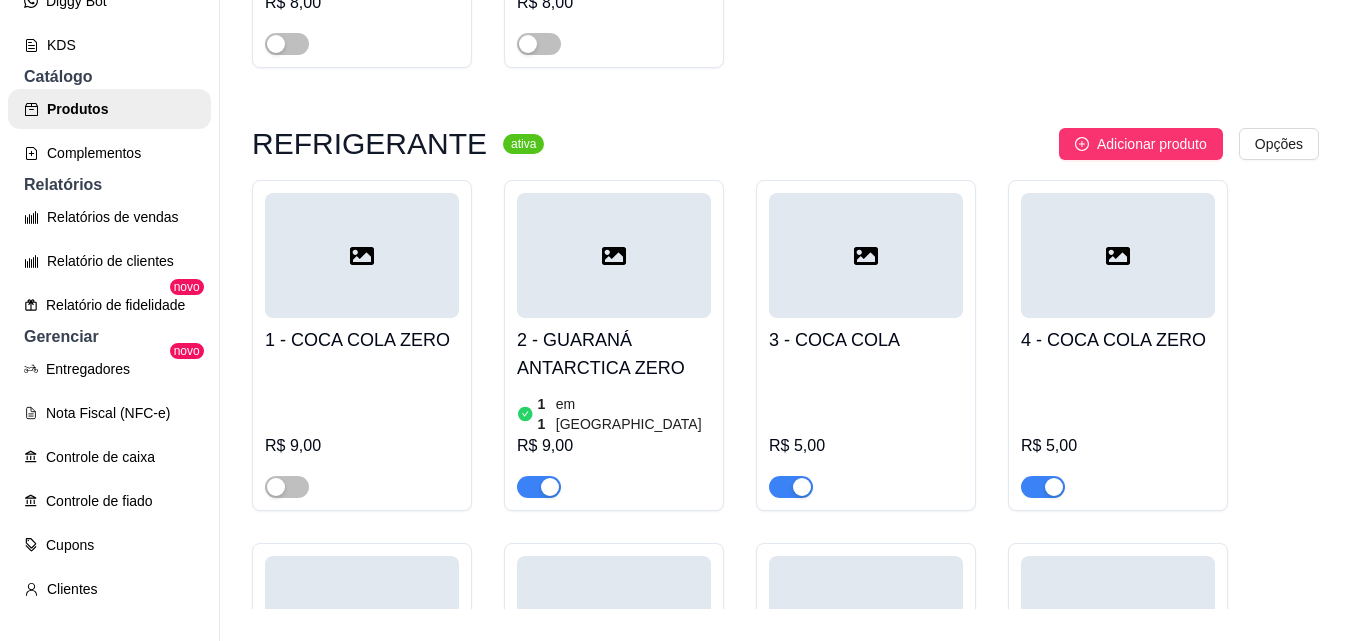 click on "1 - COCA COLA ZERO" at bounding box center [362, 340] 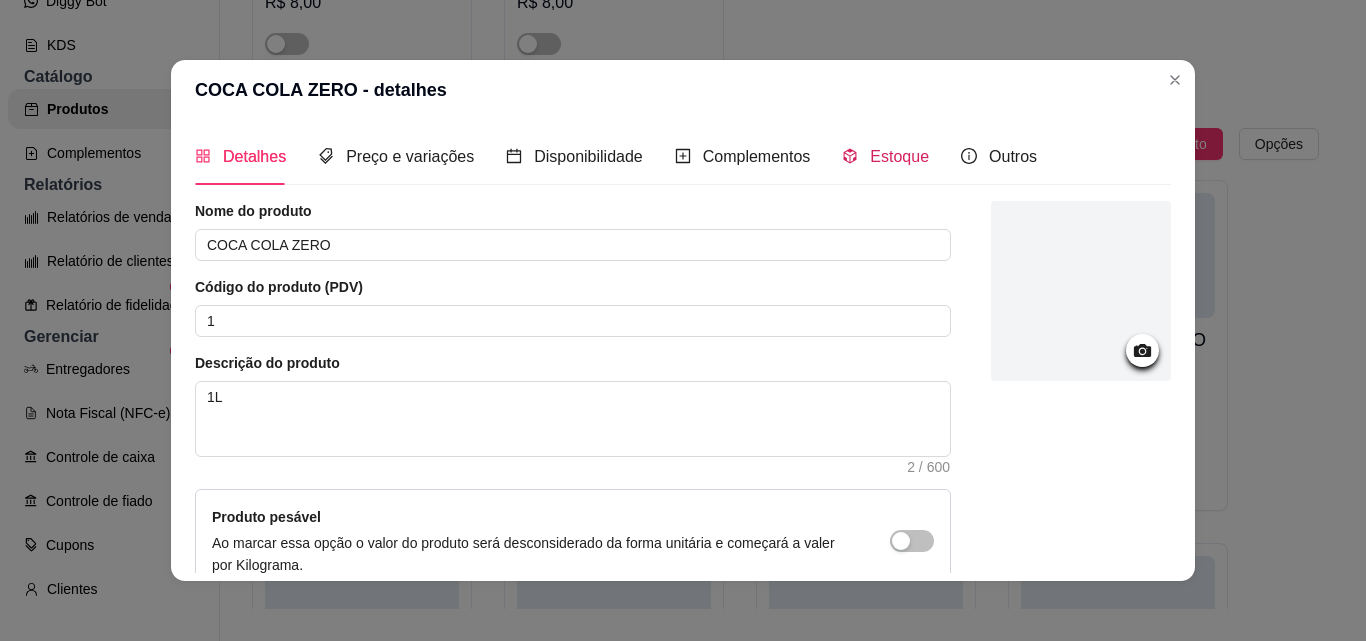 click on "Estoque" at bounding box center (899, 156) 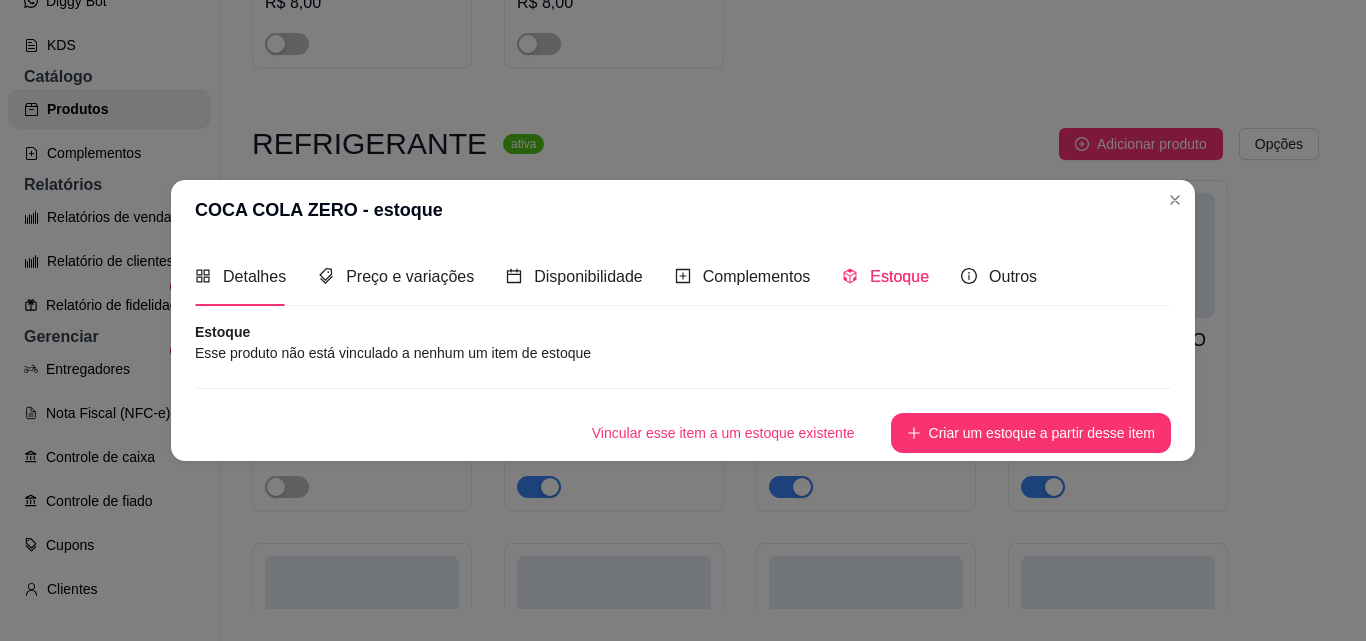 type 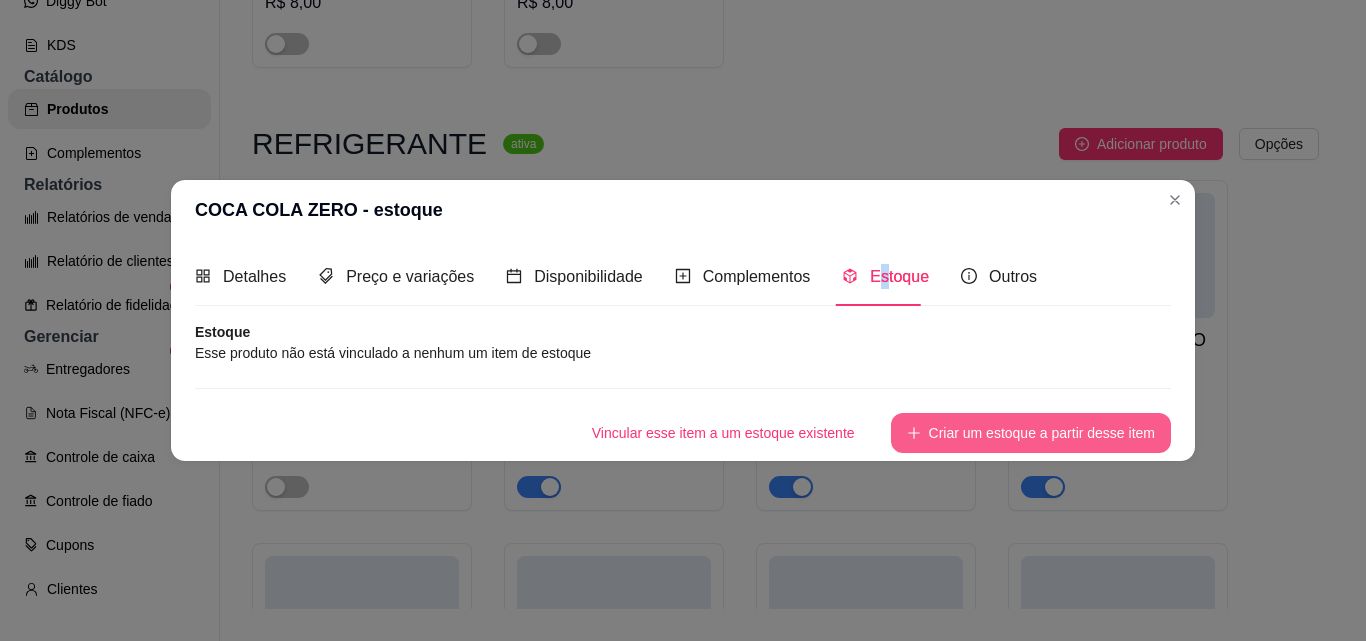 click on "Criar um estoque a partir desse item" at bounding box center (1031, 433) 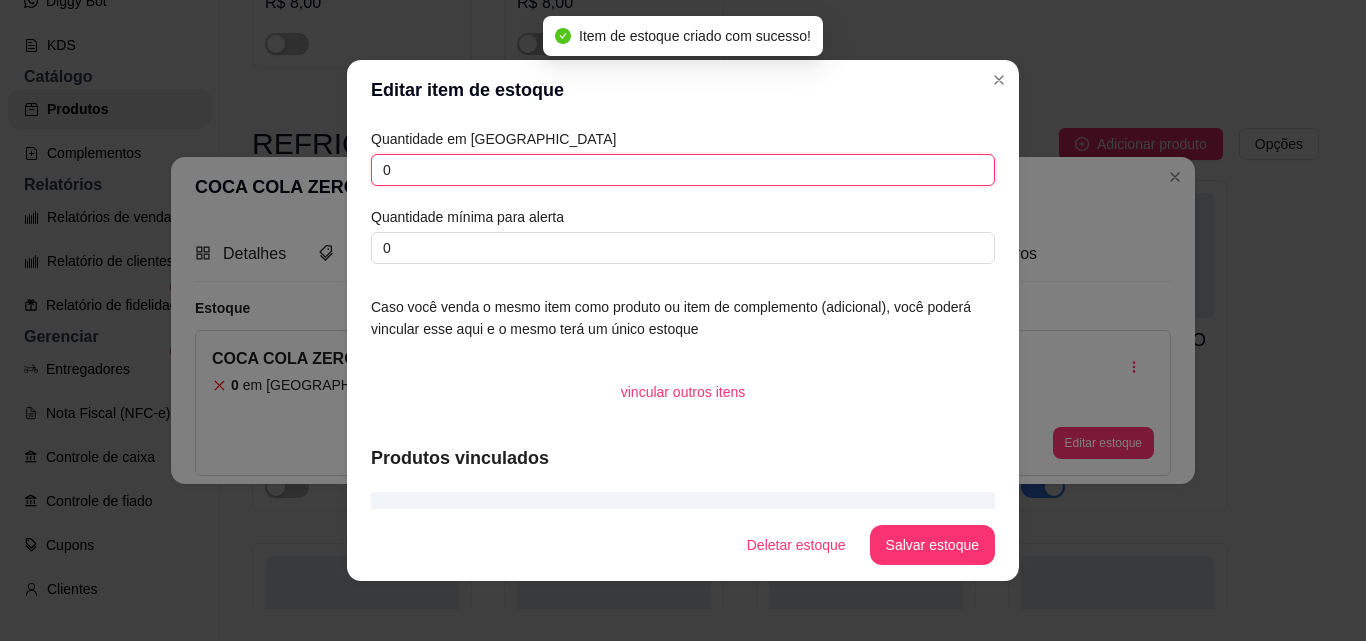 click on "0" at bounding box center (683, 170) 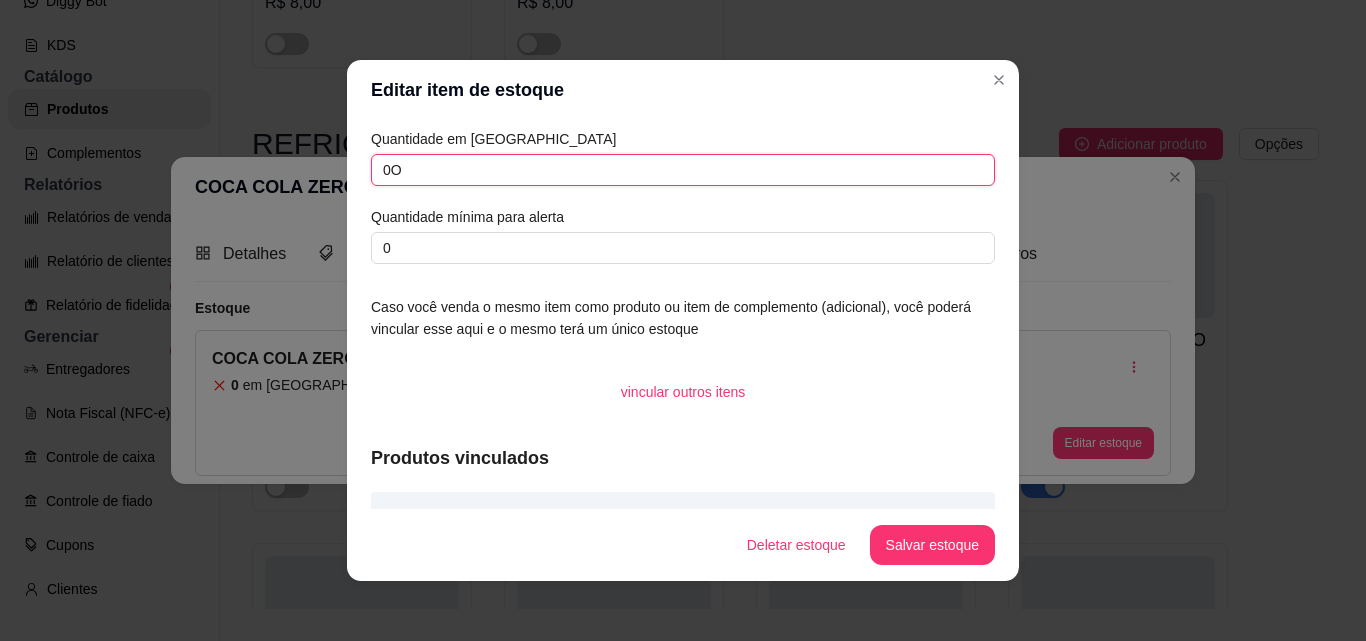 type on "0" 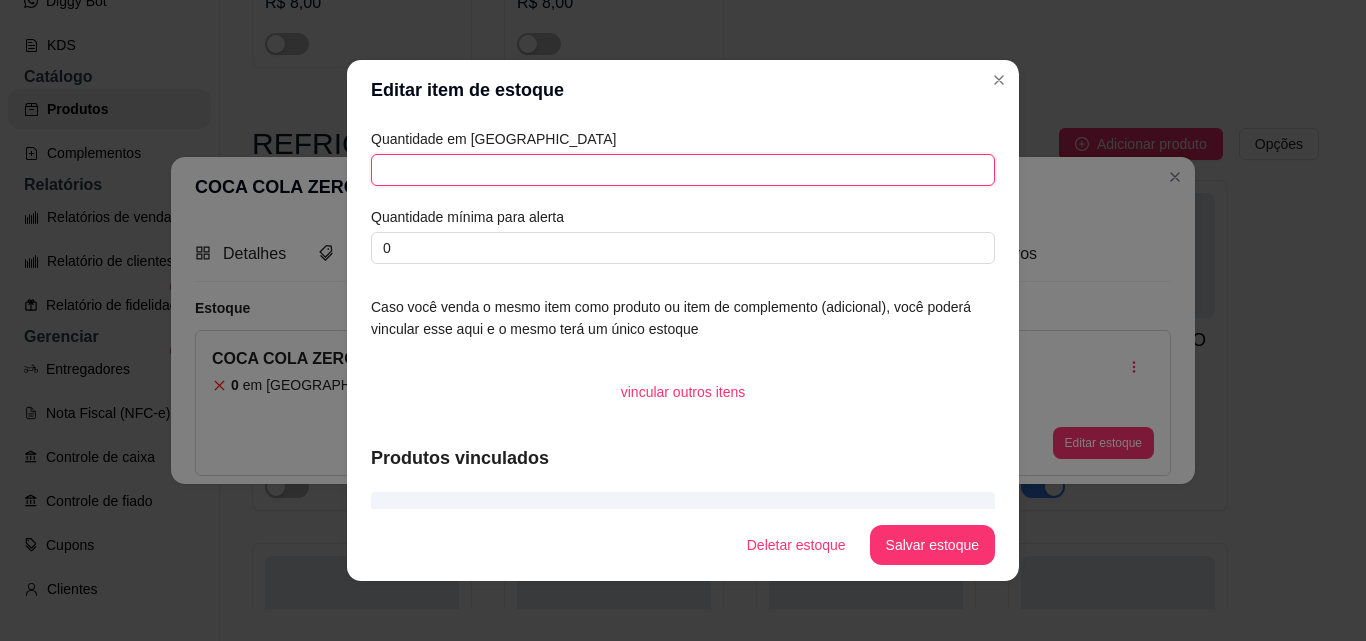 type on "0" 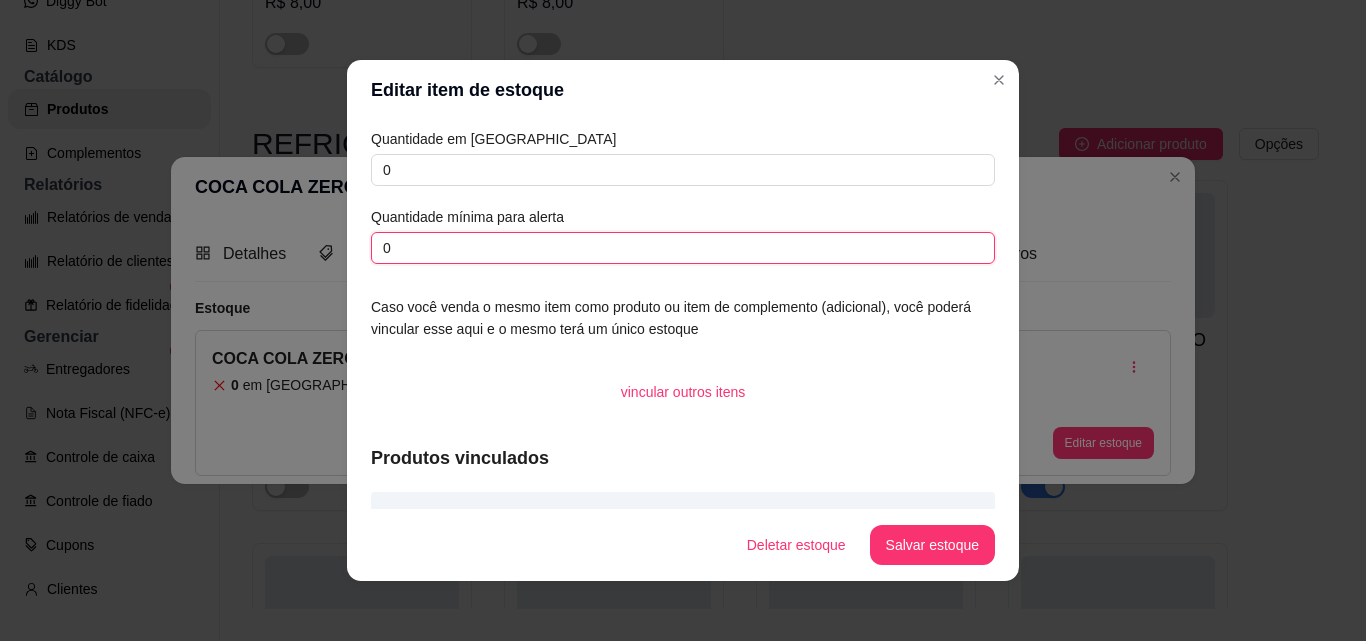 click on "0" at bounding box center [683, 248] 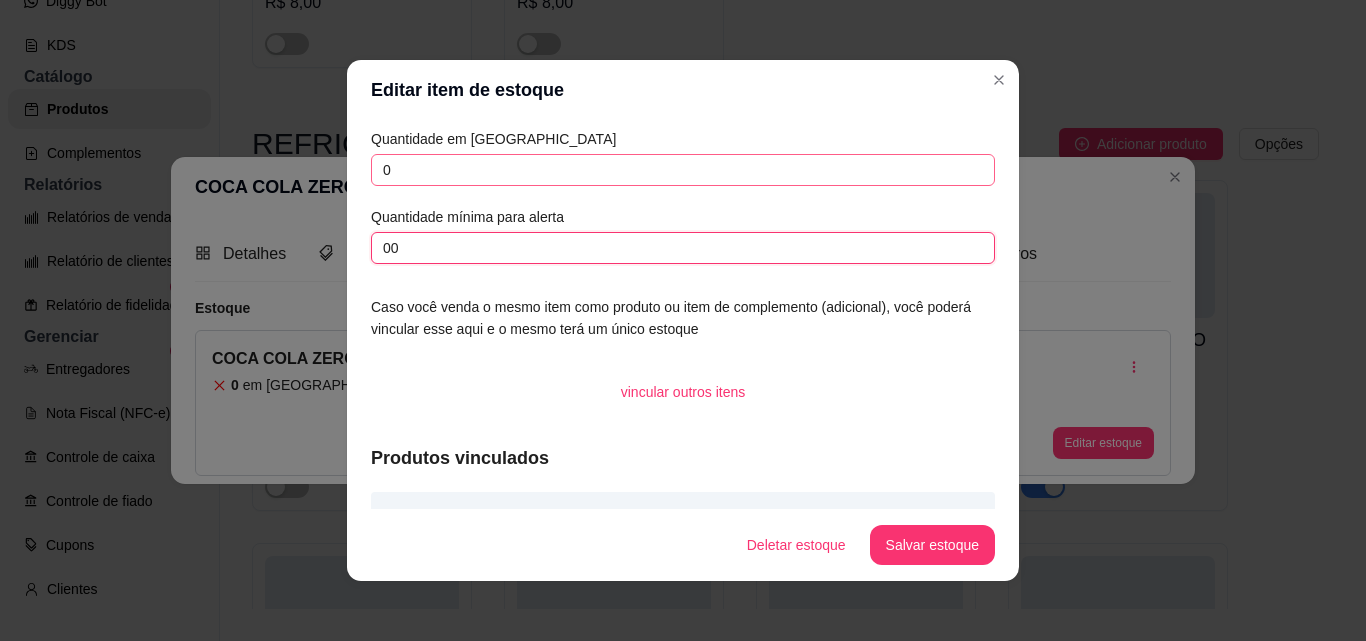 type on "00" 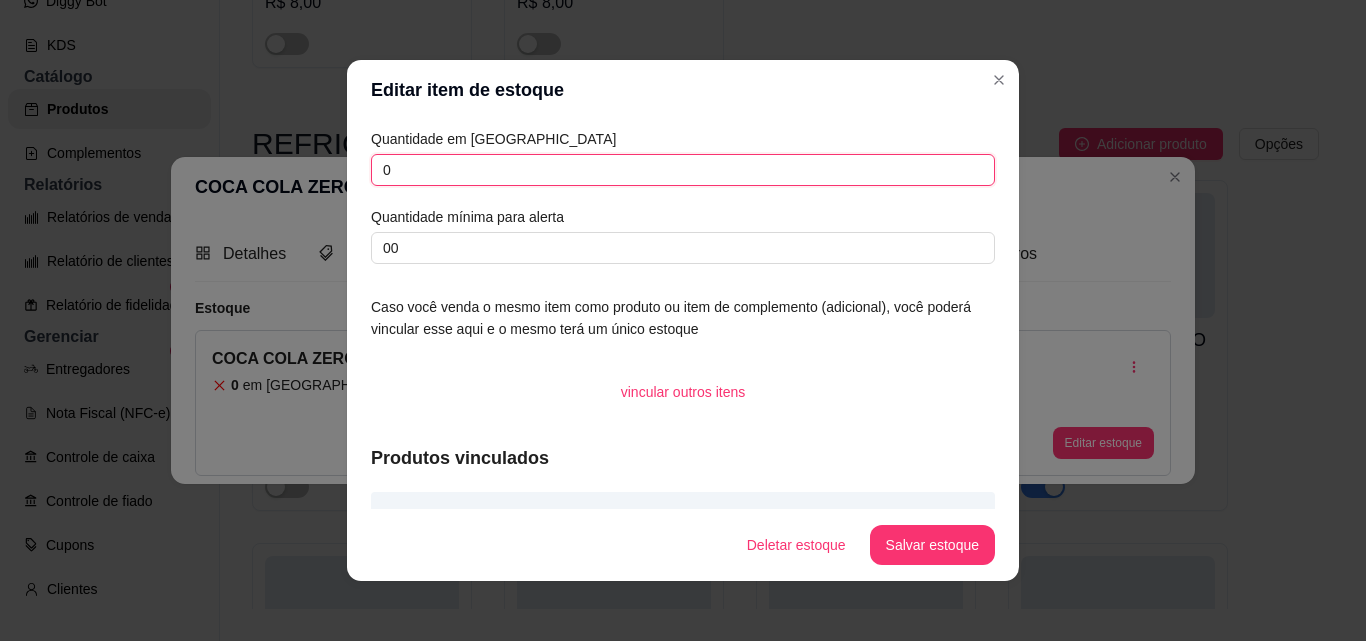 drag, startPoint x: 422, startPoint y: 170, endPoint x: 430, endPoint y: 180, distance: 12.806249 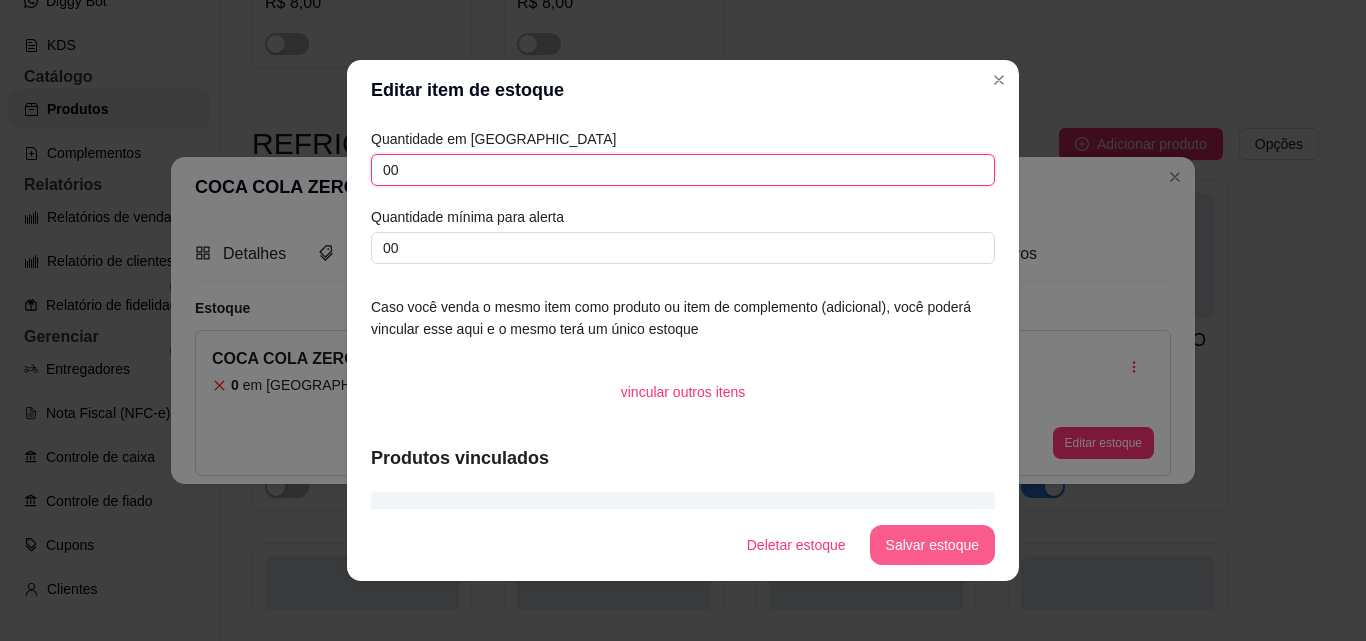 type on "00" 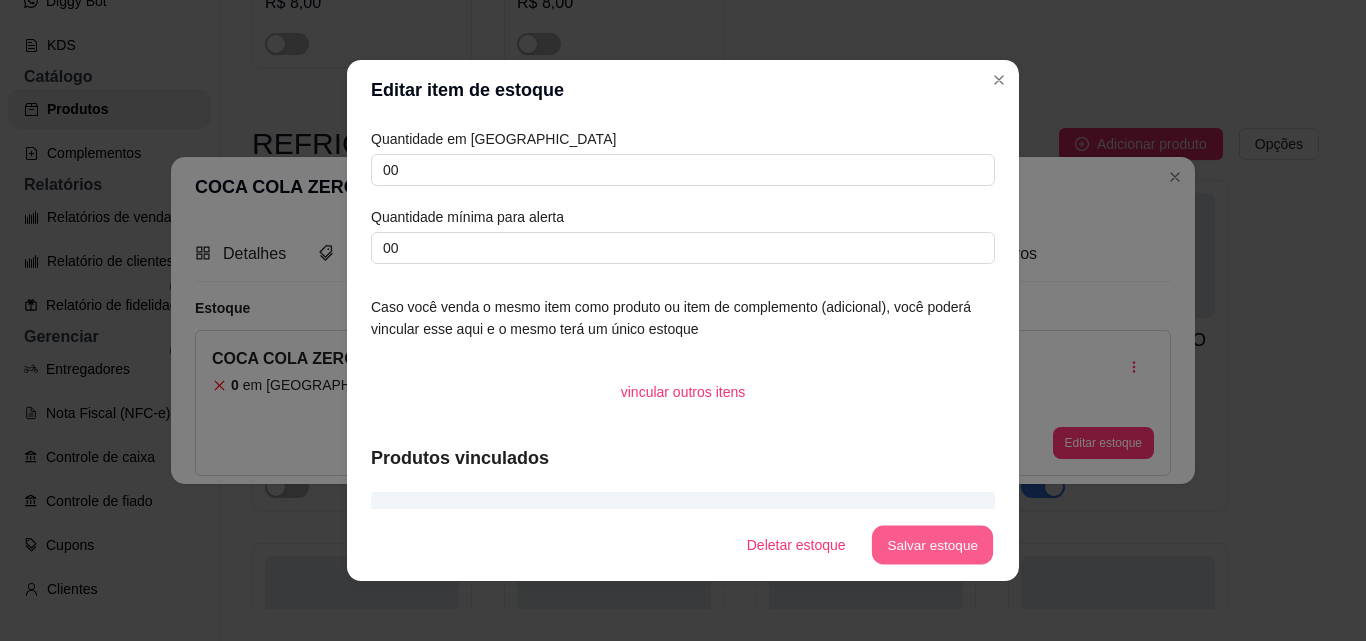 click on "Salvar estoque" at bounding box center (932, 545) 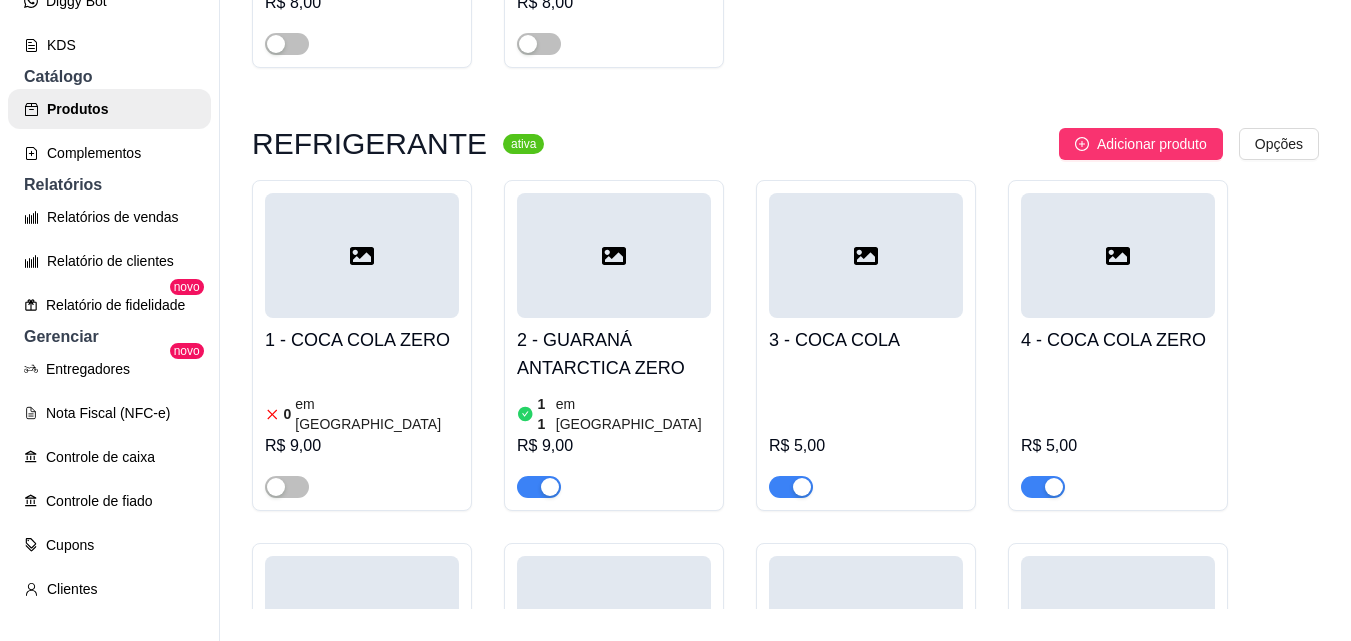 click on "3 - COCA COLA" at bounding box center (866, 340) 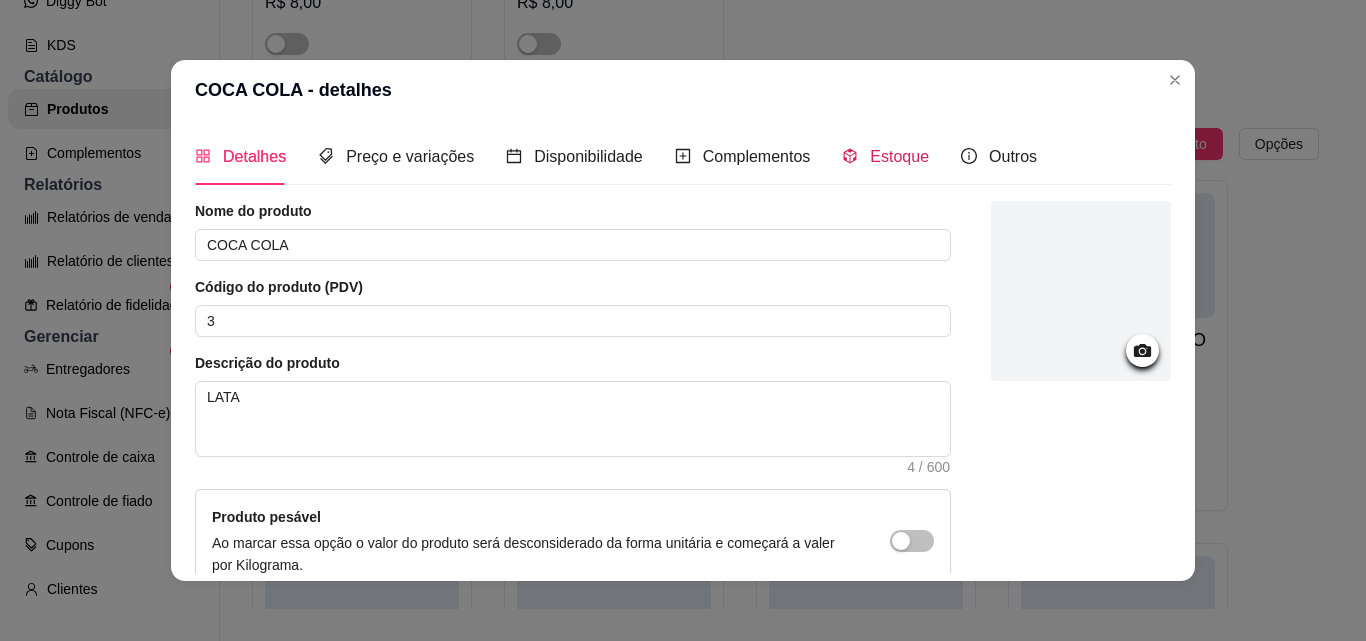 click on "Estoque" at bounding box center [899, 156] 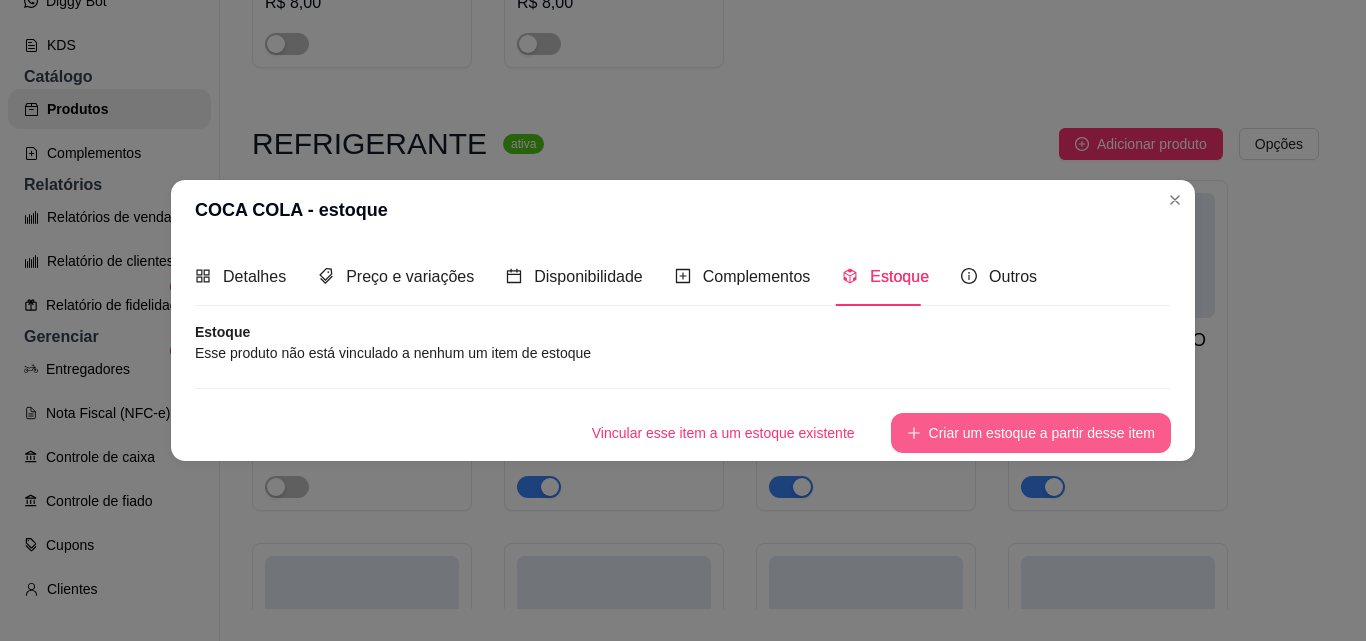 click on "Criar um estoque a partir desse item" at bounding box center (1031, 433) 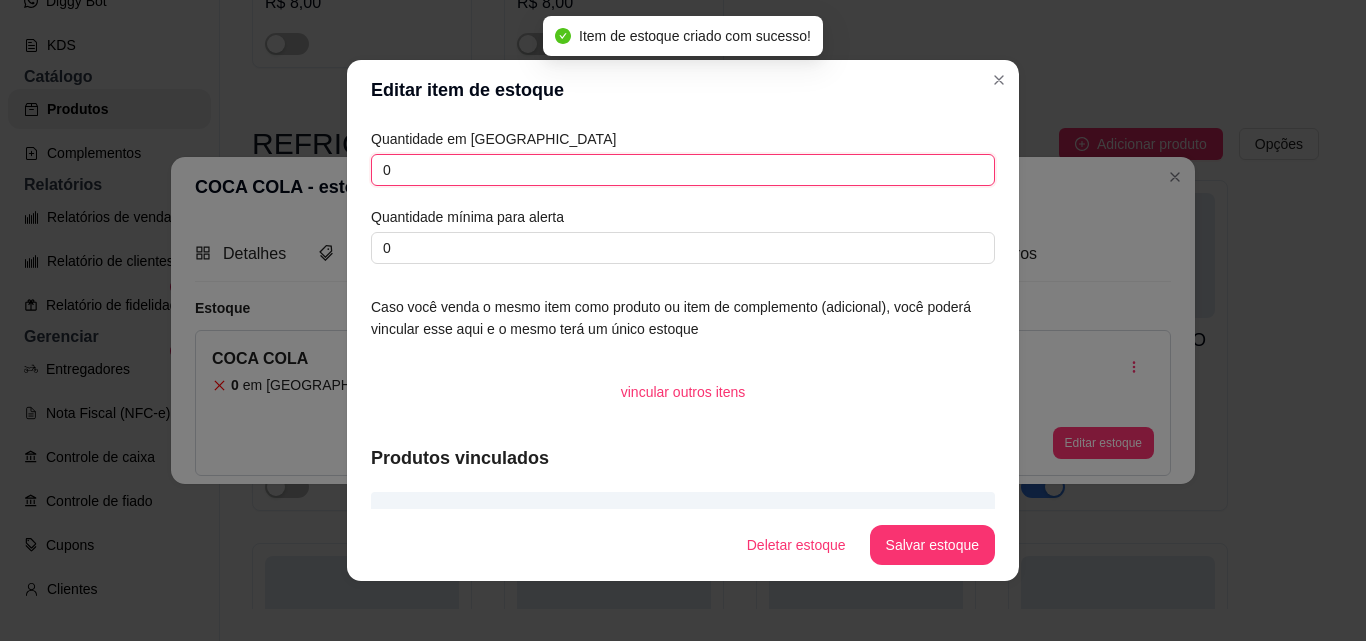 click on "0" at bounding box center (683, 170) 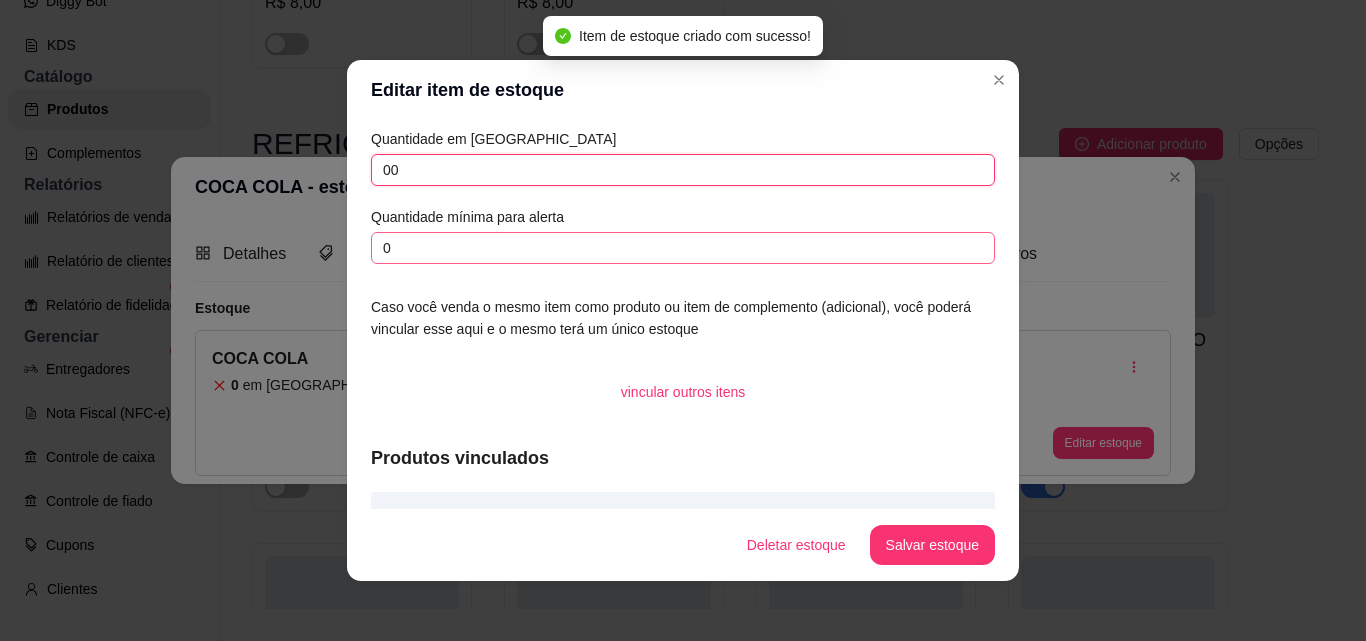 type on "00" 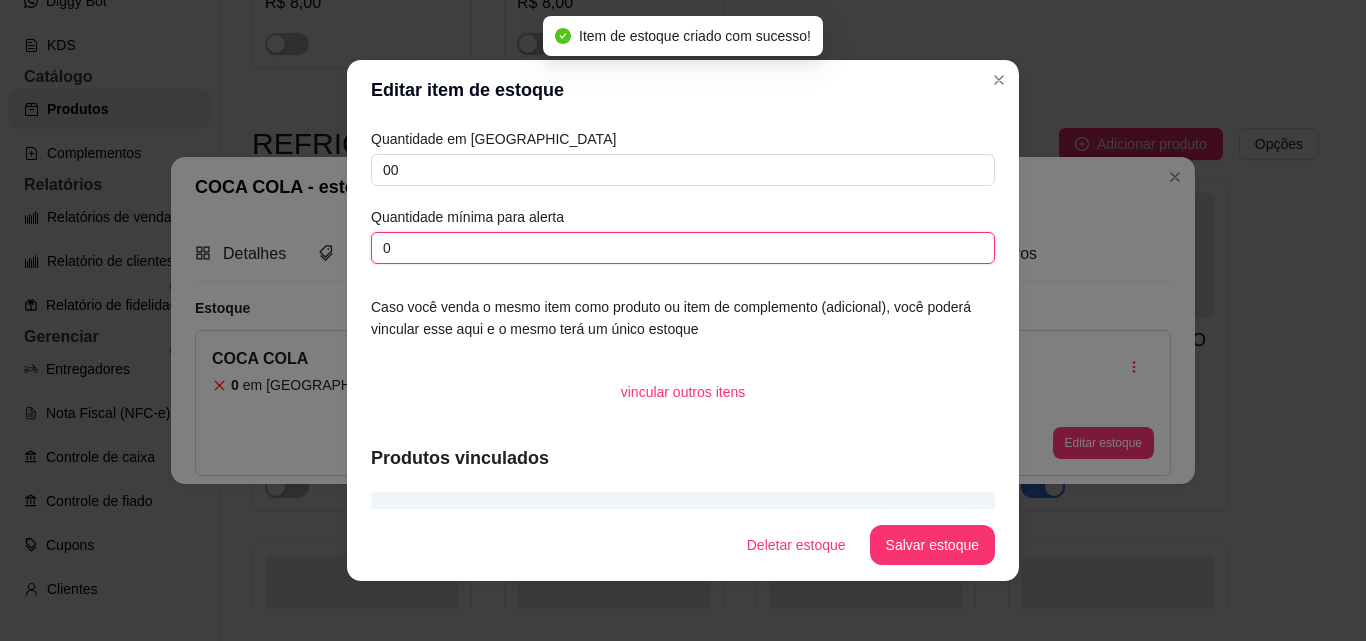 click on "0" at bounding box center (683, 248) 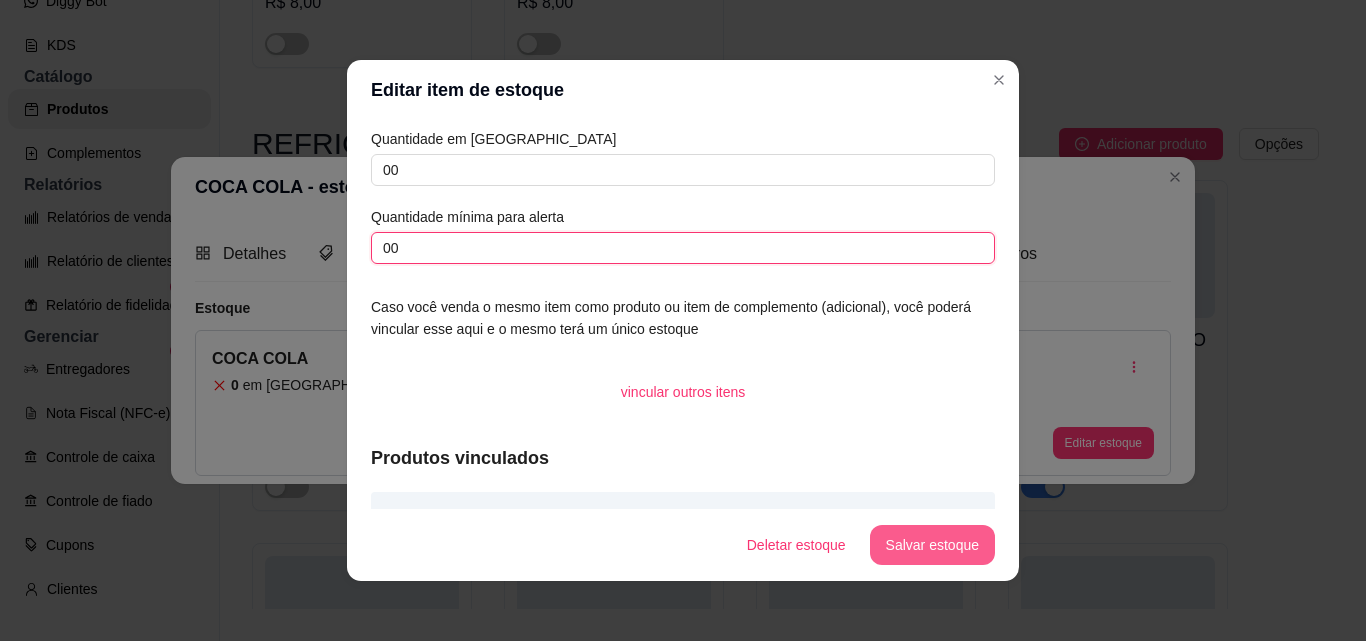 type on "00" 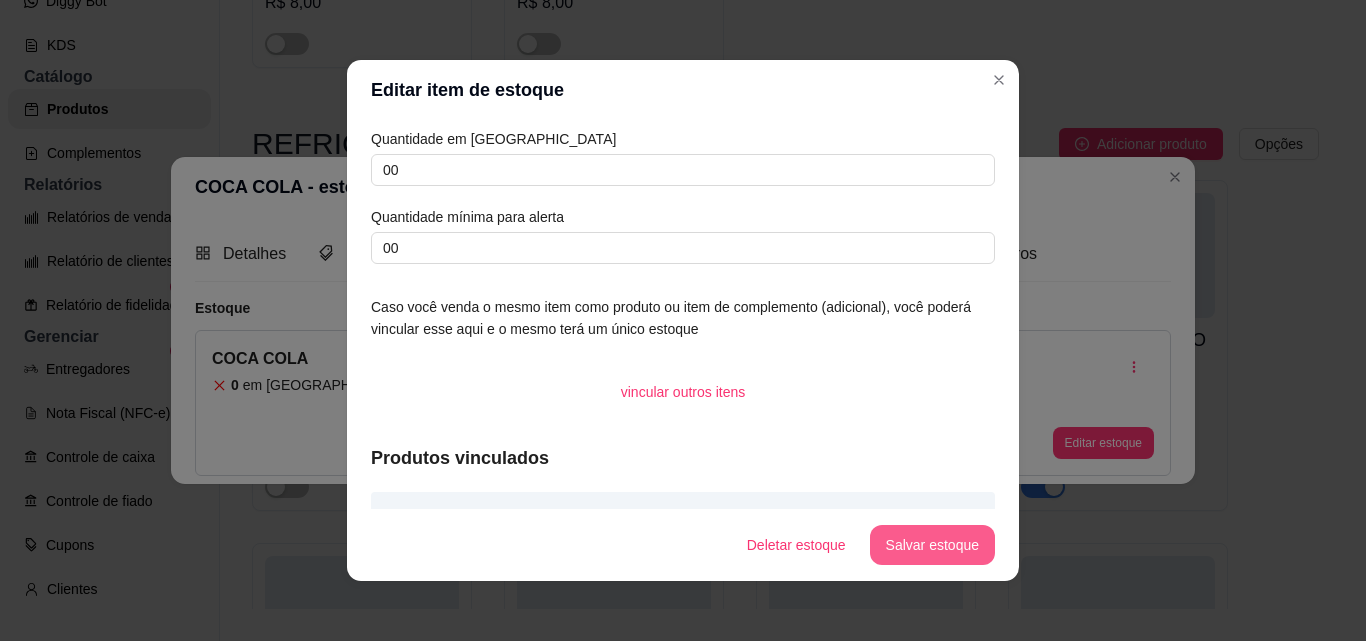 click on "Salvar estoque" at bounding box center (932, 545) 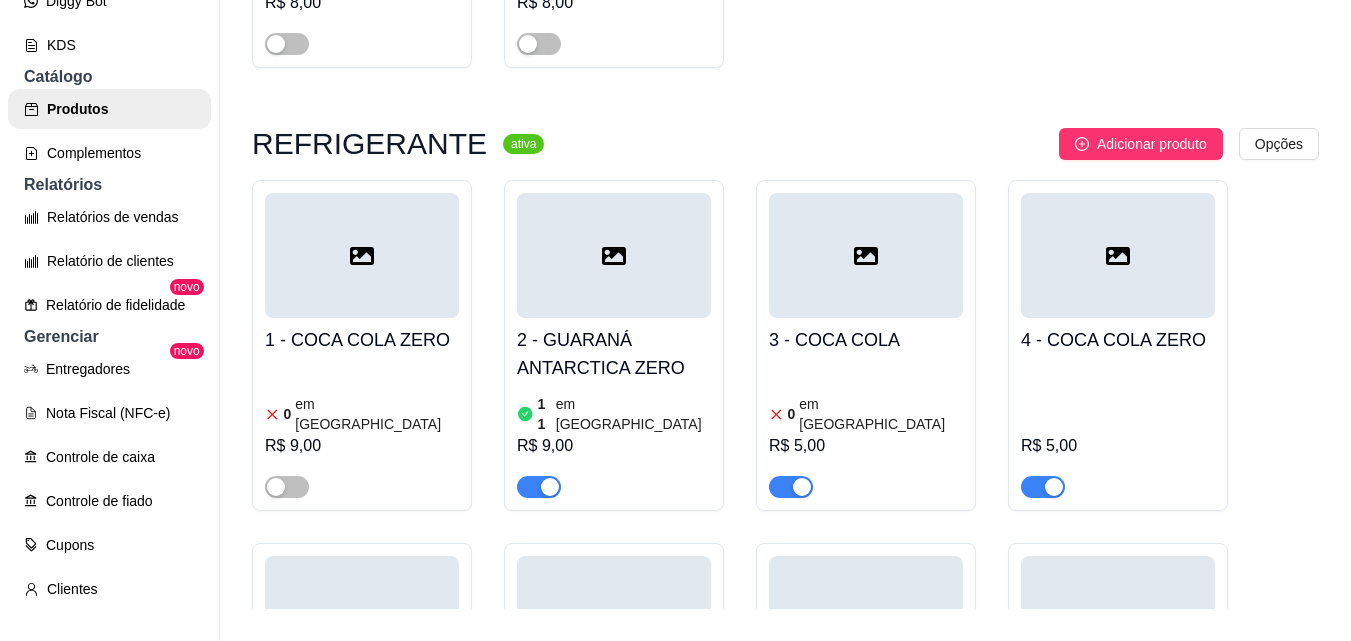 click on "4 - COCA COLA ZERO" at bounding box center [1118, 340] 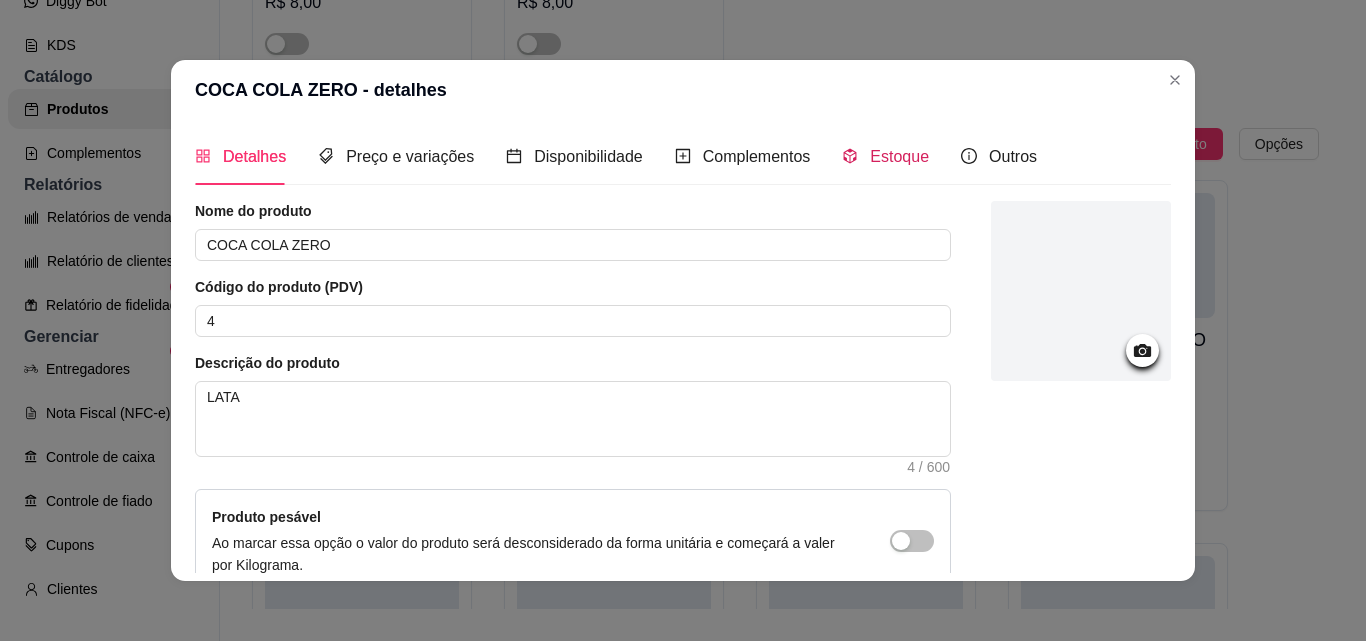 click on "Estoque" at bounding box center [899, 156] 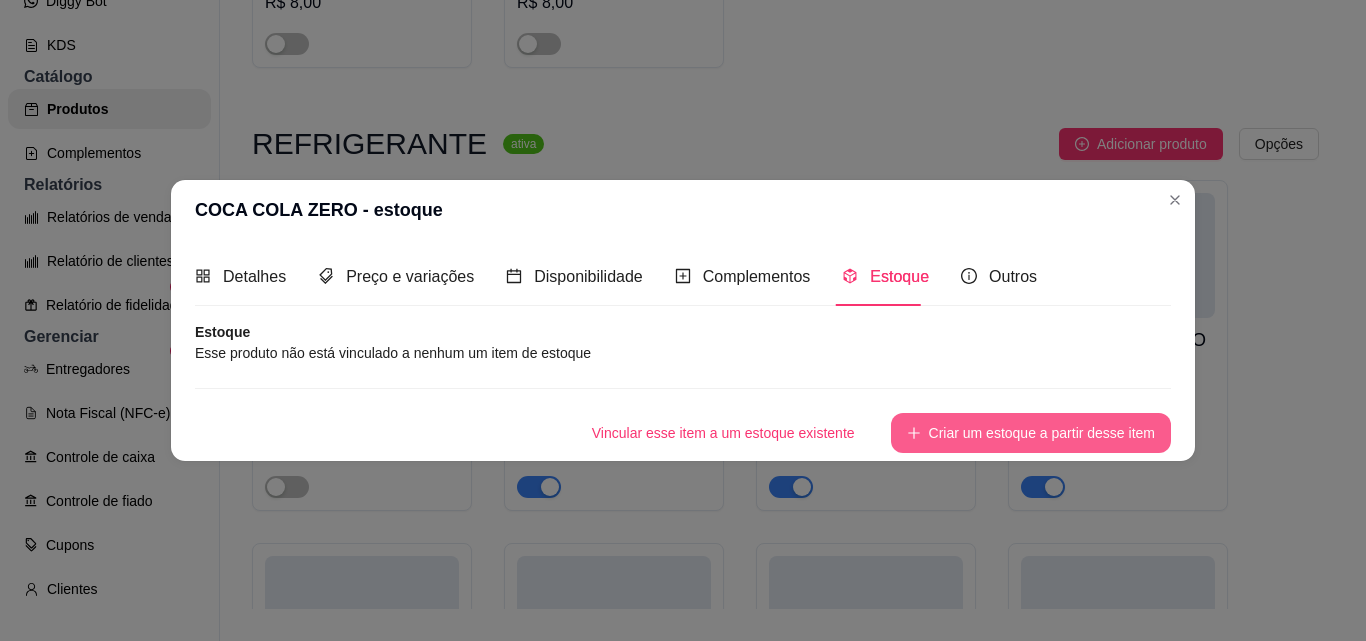 click on "Criar um estoque a partir desse item" at bounding box center [1031, 433] 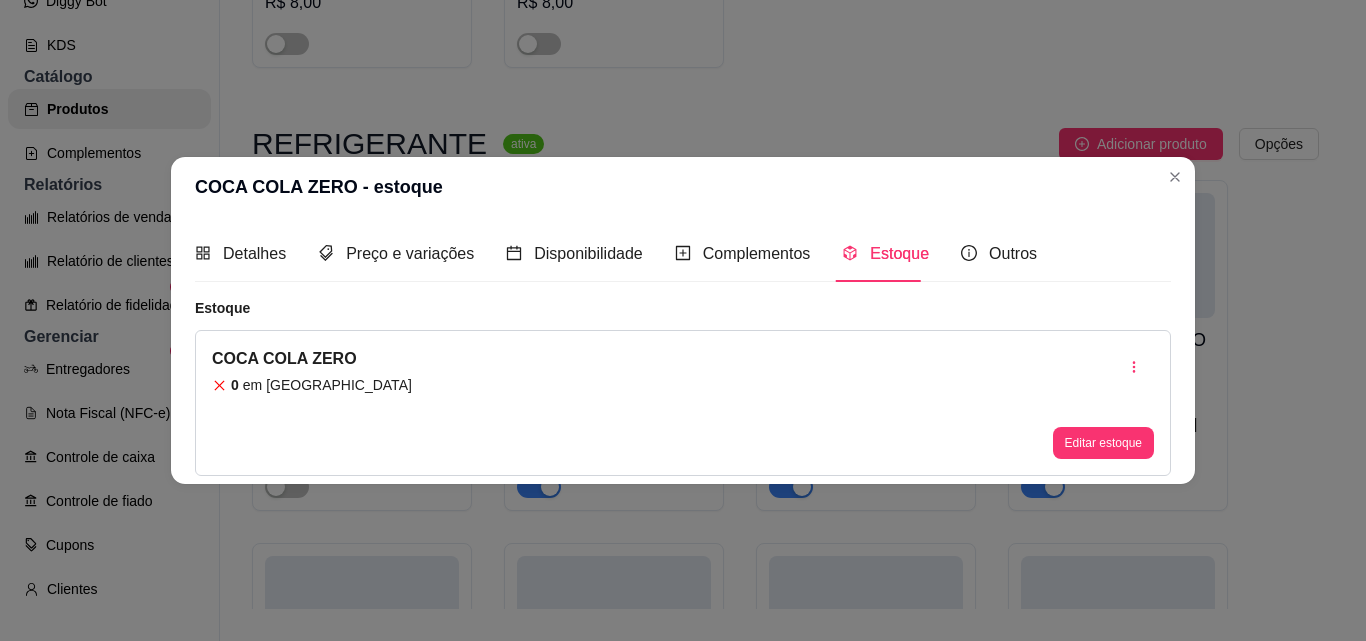 click on "Estoque" at bounding box center (899, 253) 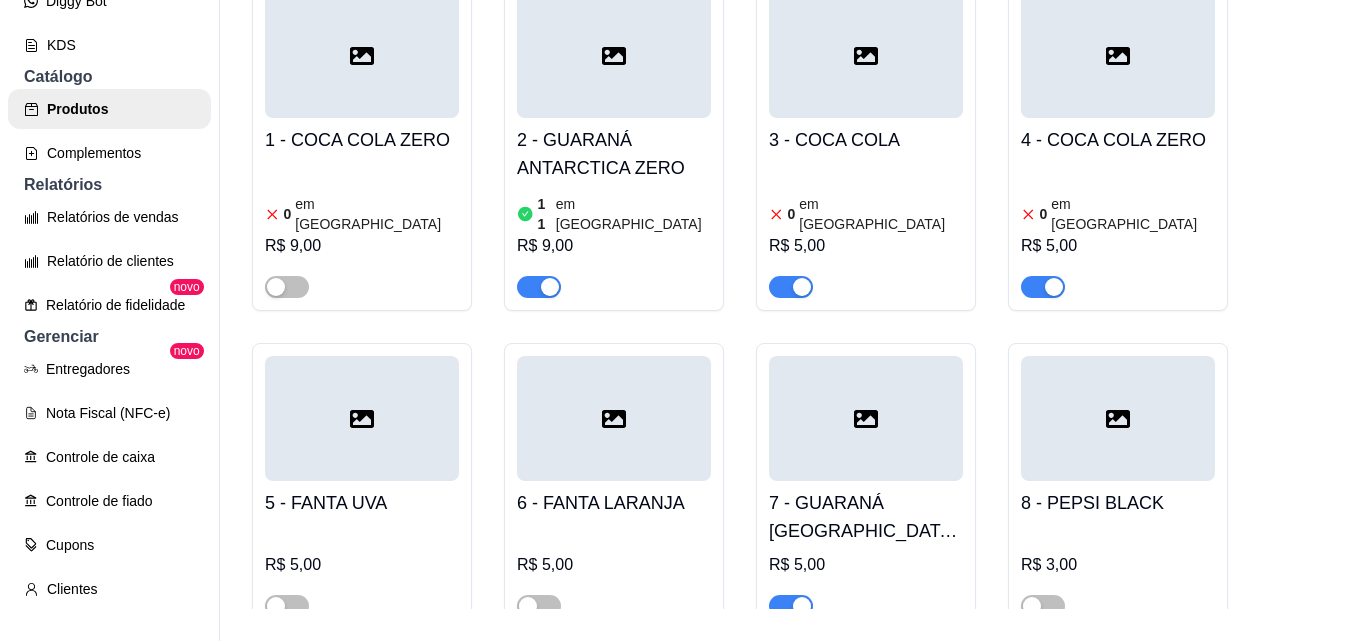 scroll, scrollTop: 2354, scrollLeft: 0, axis: vertical 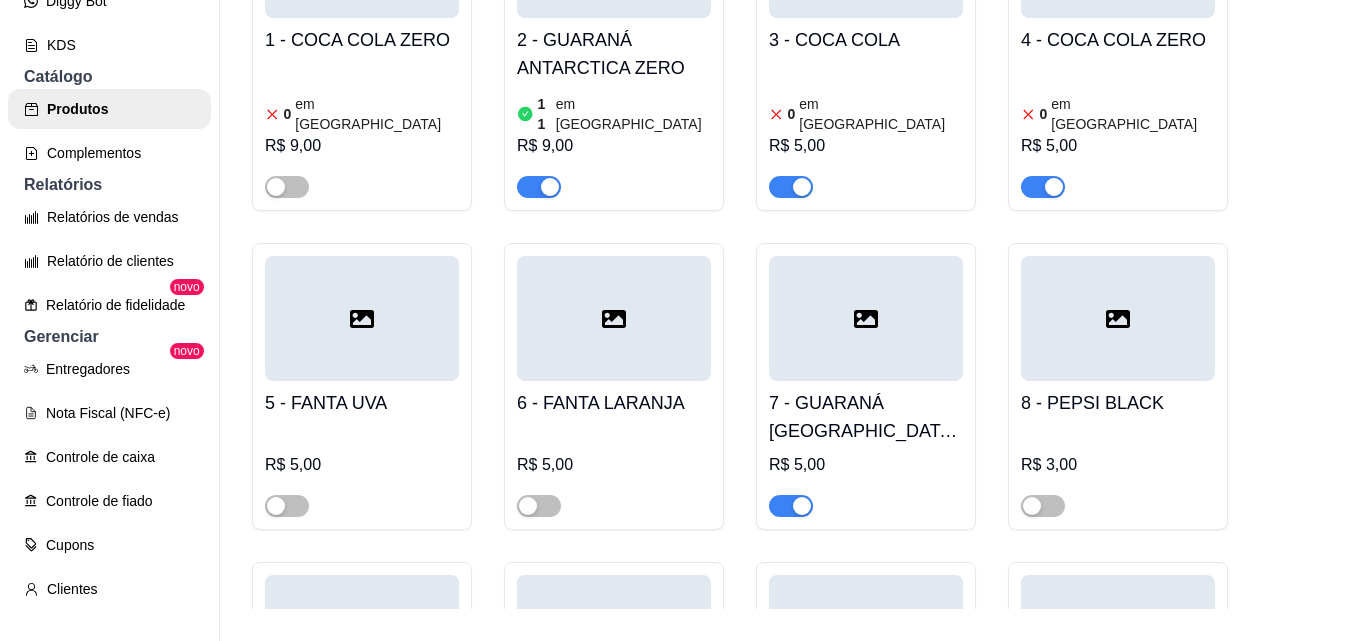 click at bounding box center (362, 318) 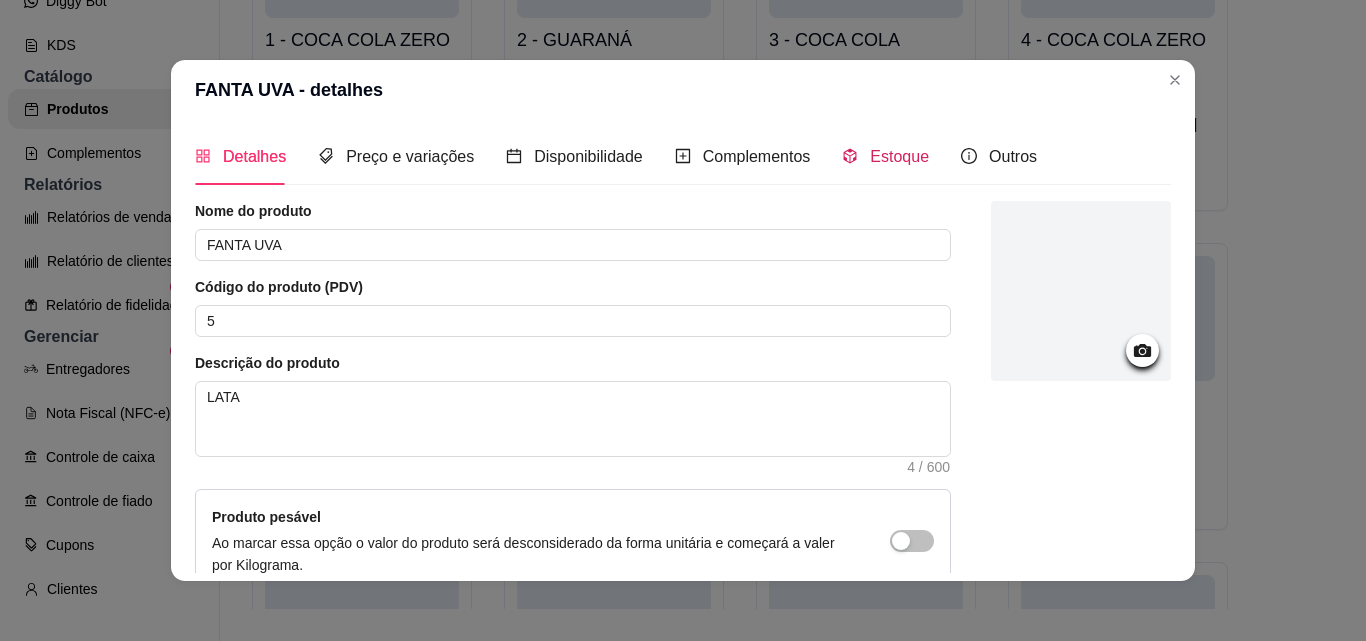 click on "Estoque" at bounding box center (899, 156) 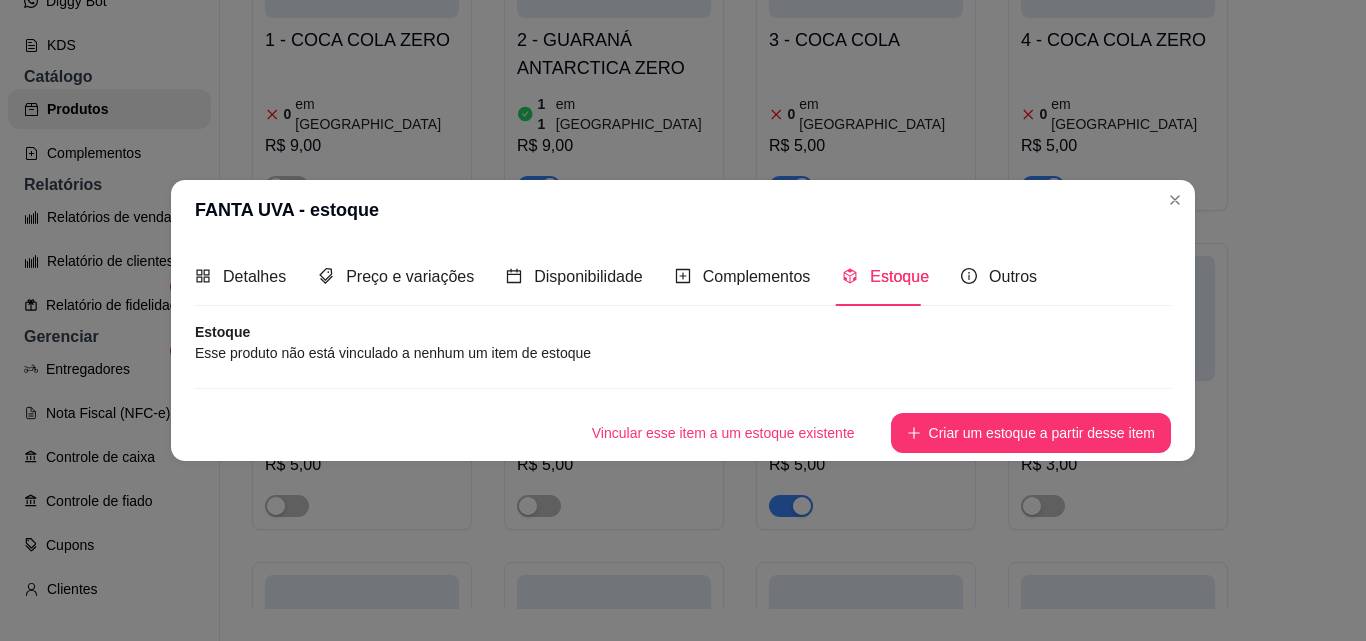 click on "Detalhes Preço e variações Disponibilidade Complementos Estoque Outros Nome do produto FANTA UVA Código do produto (PDV) 5 Descrição do produto LATA 4 / 600 Produto pesável Ao marcar essa opção o valor do produto será desconsiderado da forma unitária e começará a valer por Kilograma. Quantidade miníma para pedido Ao habilitar seus clientes terão que pedir uma quantidade miníma desse produto. Copiar link do produto Deletar produto Salvar Estoque Esse produto não está vinculado a nenhum um item de estoque Vincular esse item a um estoque existente Criar um estoque a partir desse item" at bounding box center [683, 350] 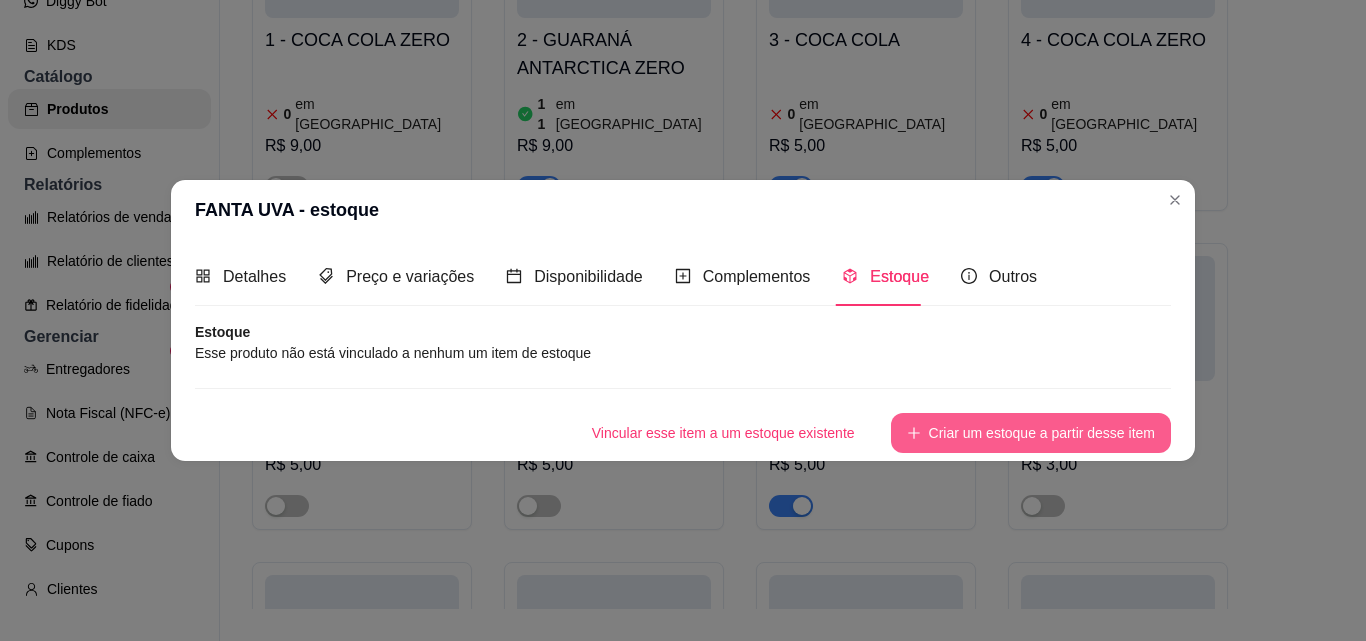 click on "Criar um estoque a partir desse item" at bounding box center (1031, 433) 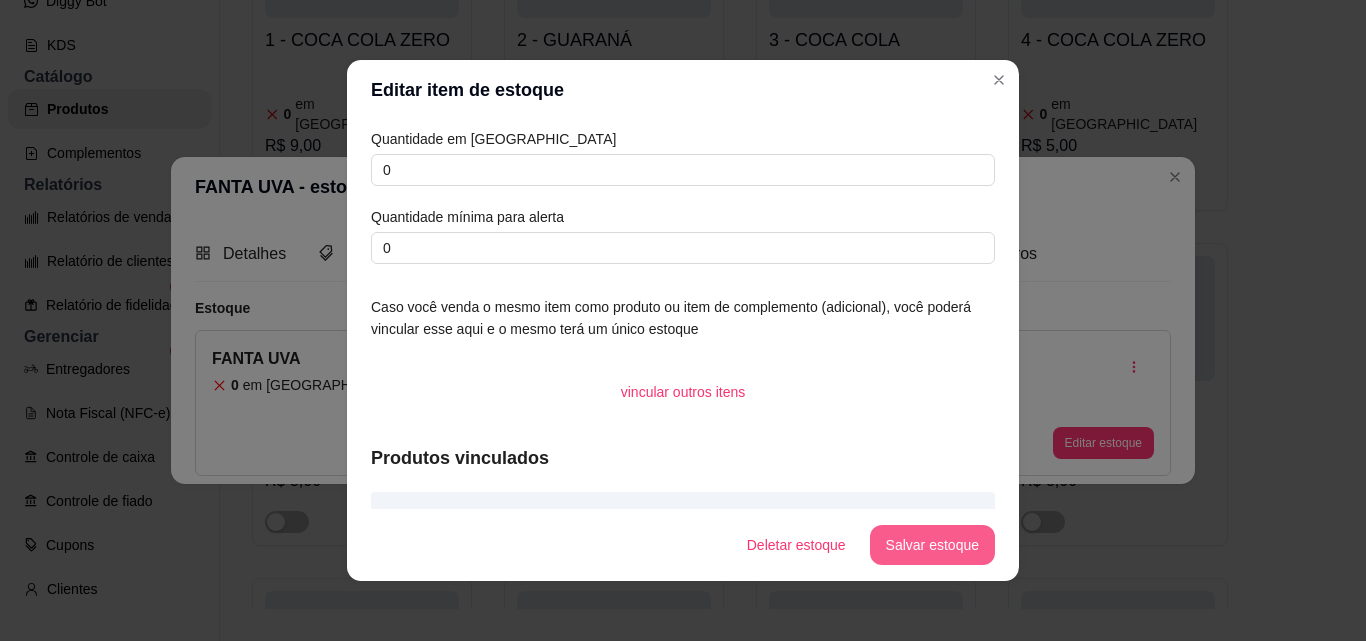 click on "Salvar estoque" at bounding box center [932, 545] 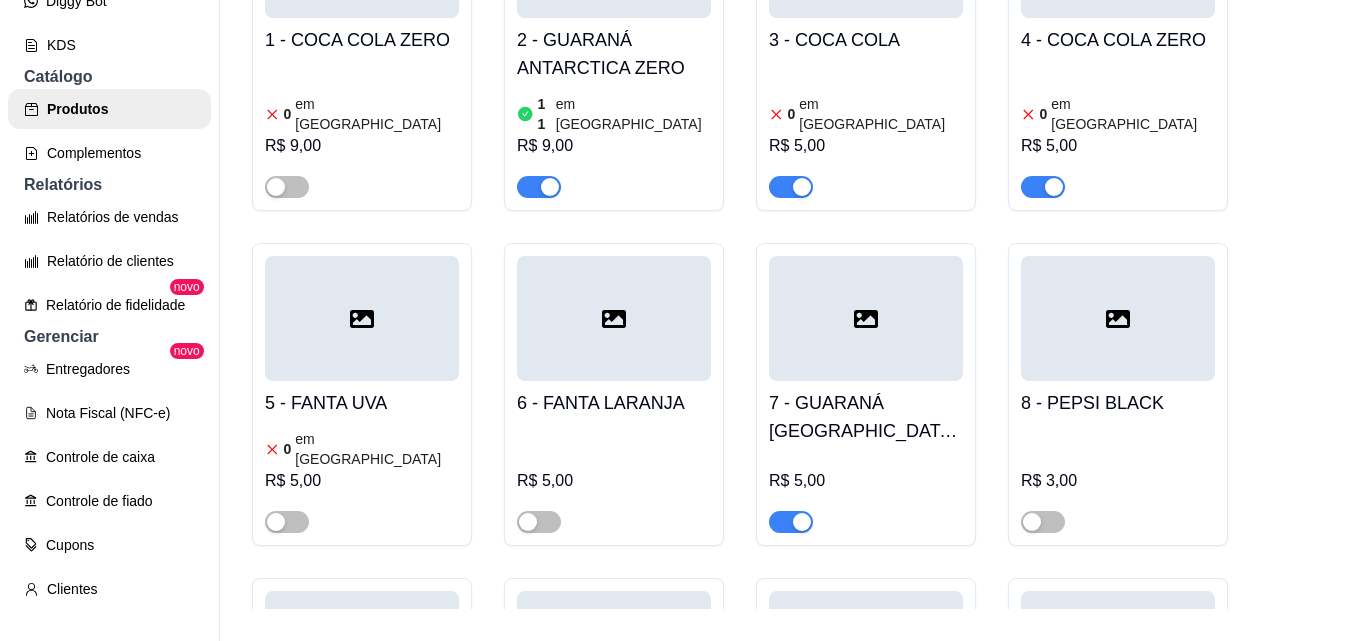 click on "6 - FANTA LARANJA" at bounding box center [614, 403] 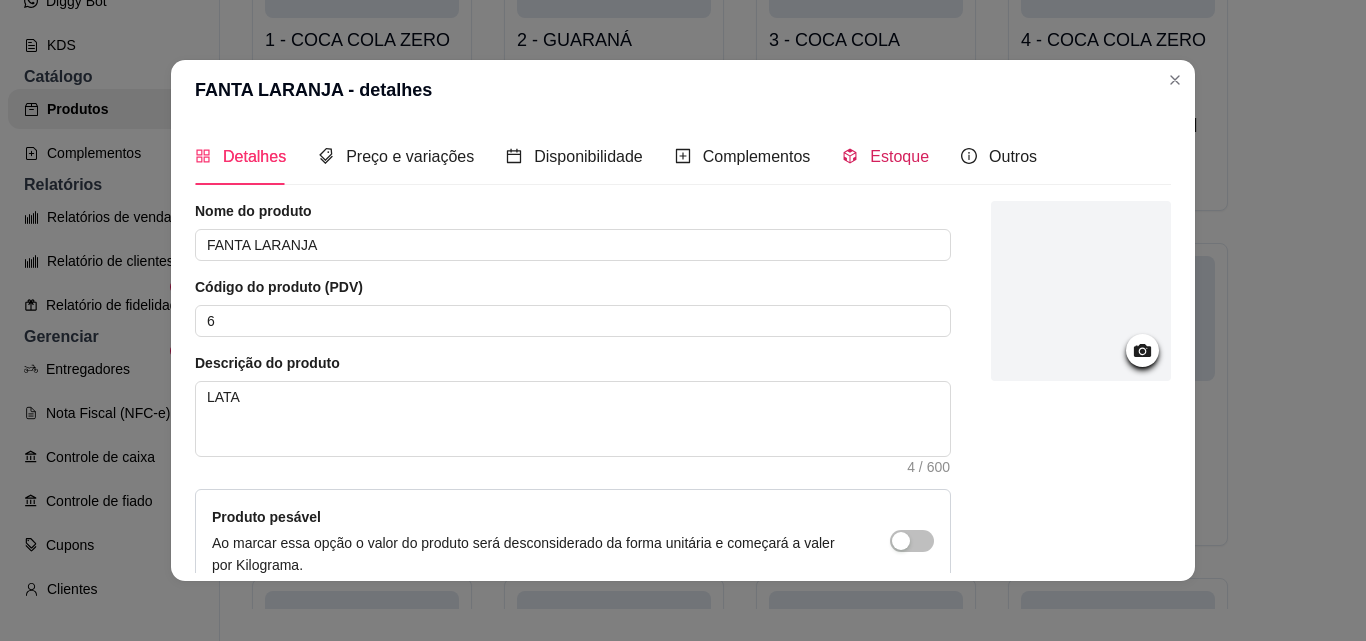 click on "Estoque" at bounding box center [899, 156] 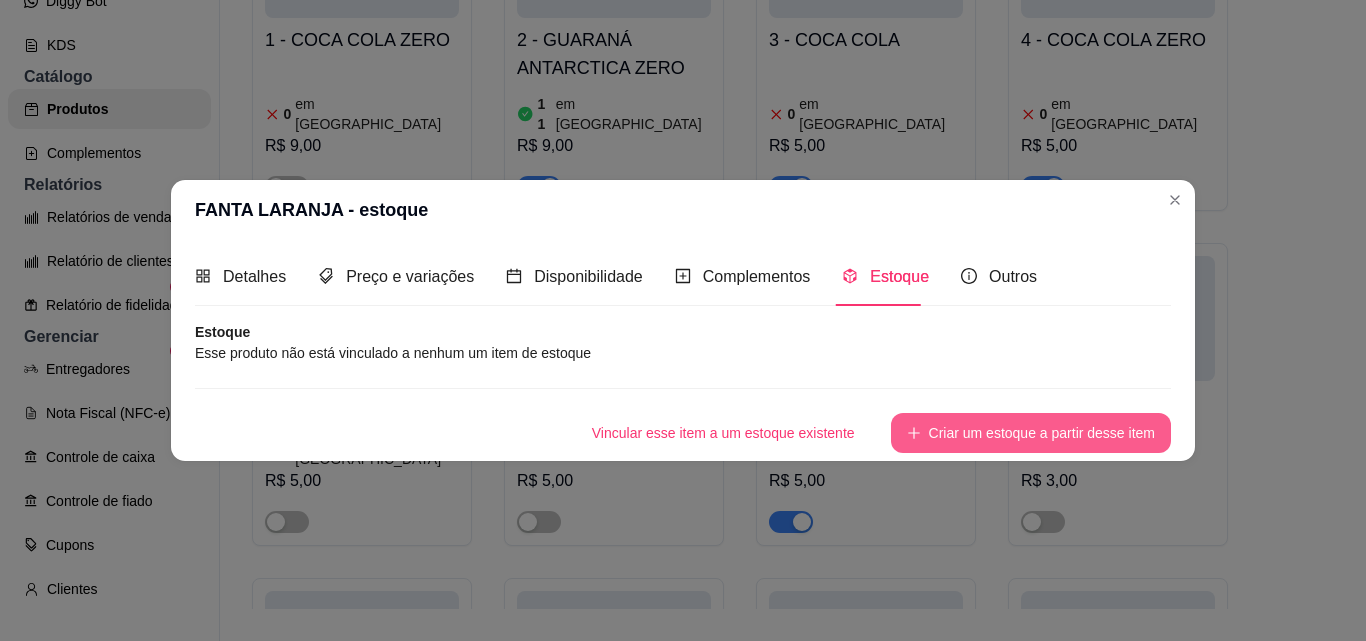 click on "Criar um estoque a partir desse item" at bounding box center (1031, 433) 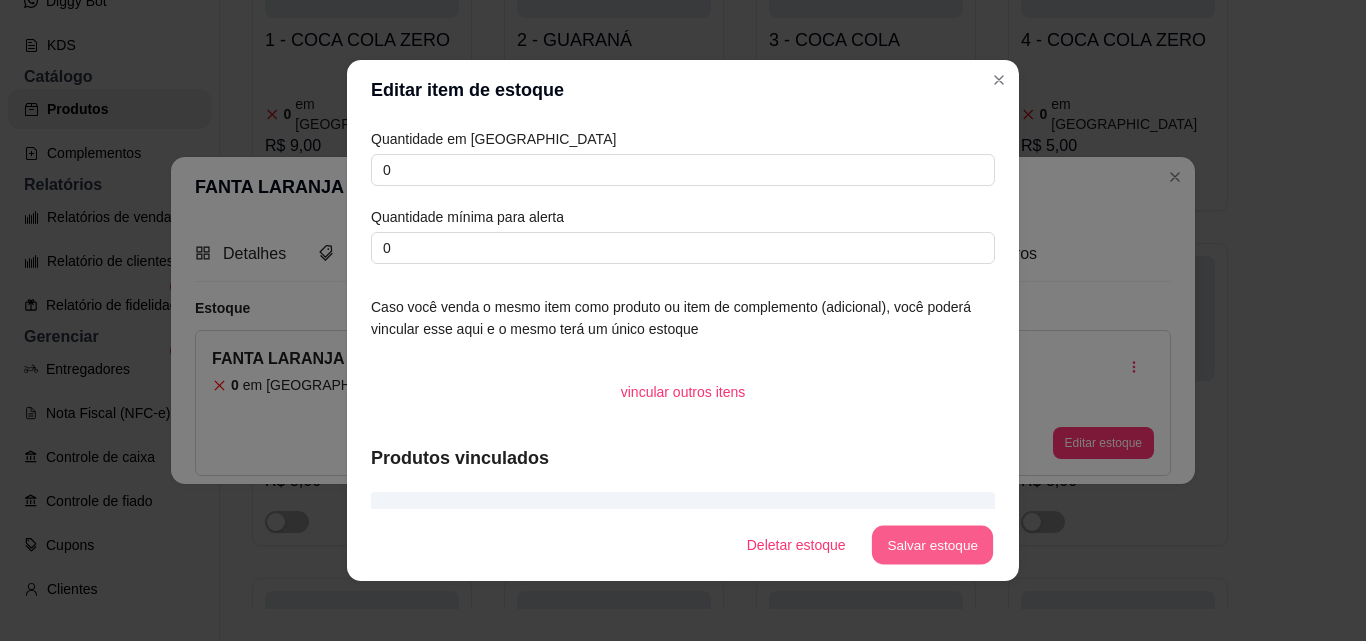 click on "Salvar estoque" at bounding box center [932, 545] 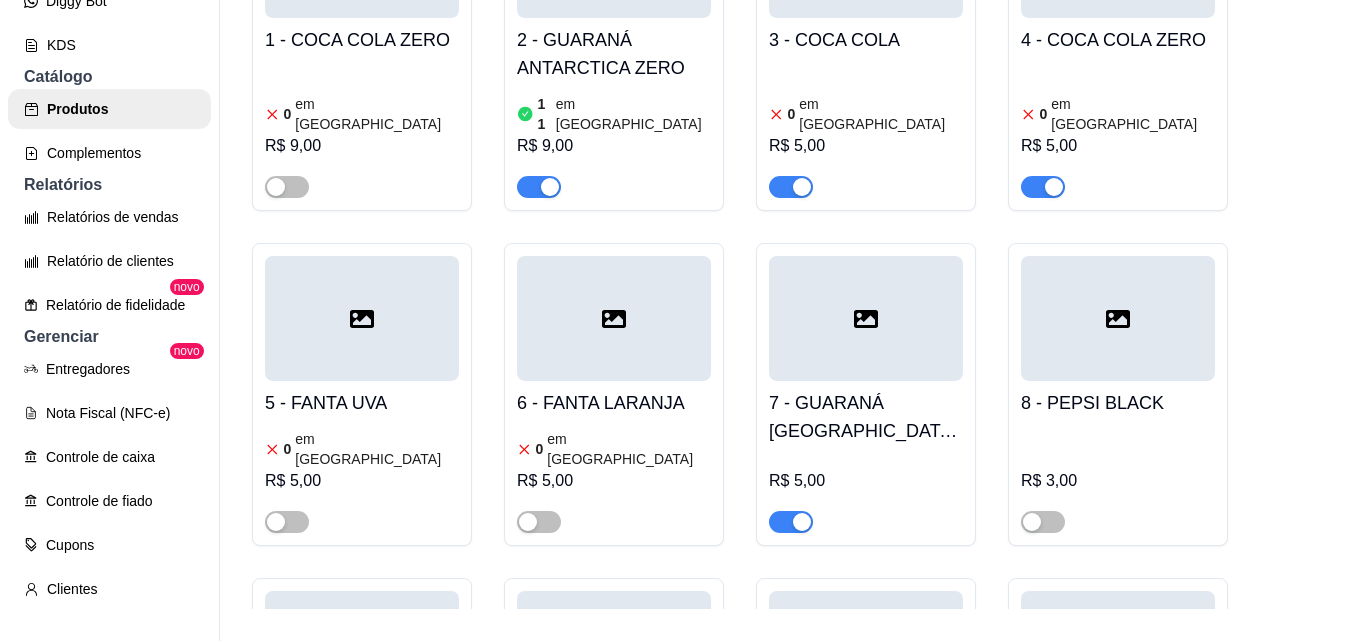 click on "7 - GUARANÁ [GEOGRAPHIC_DATA] ZERO" at bounding box center [866, 417] 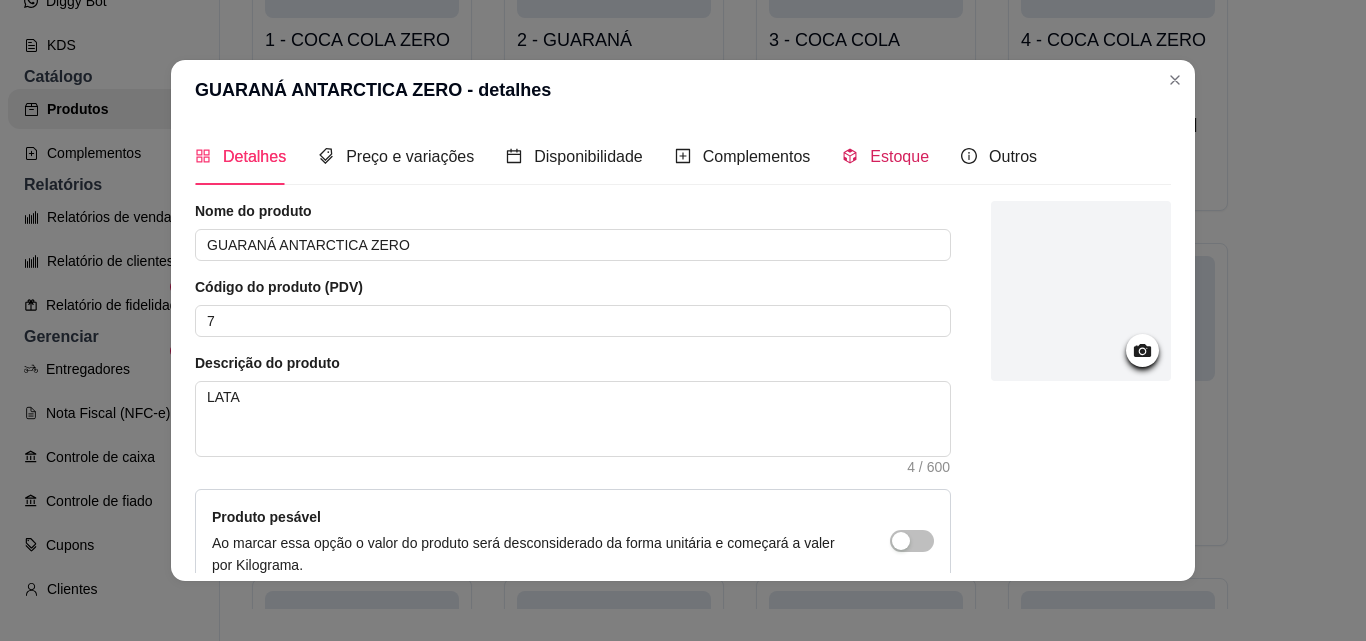 click on "Estoque" at bounding box center (899, 156) 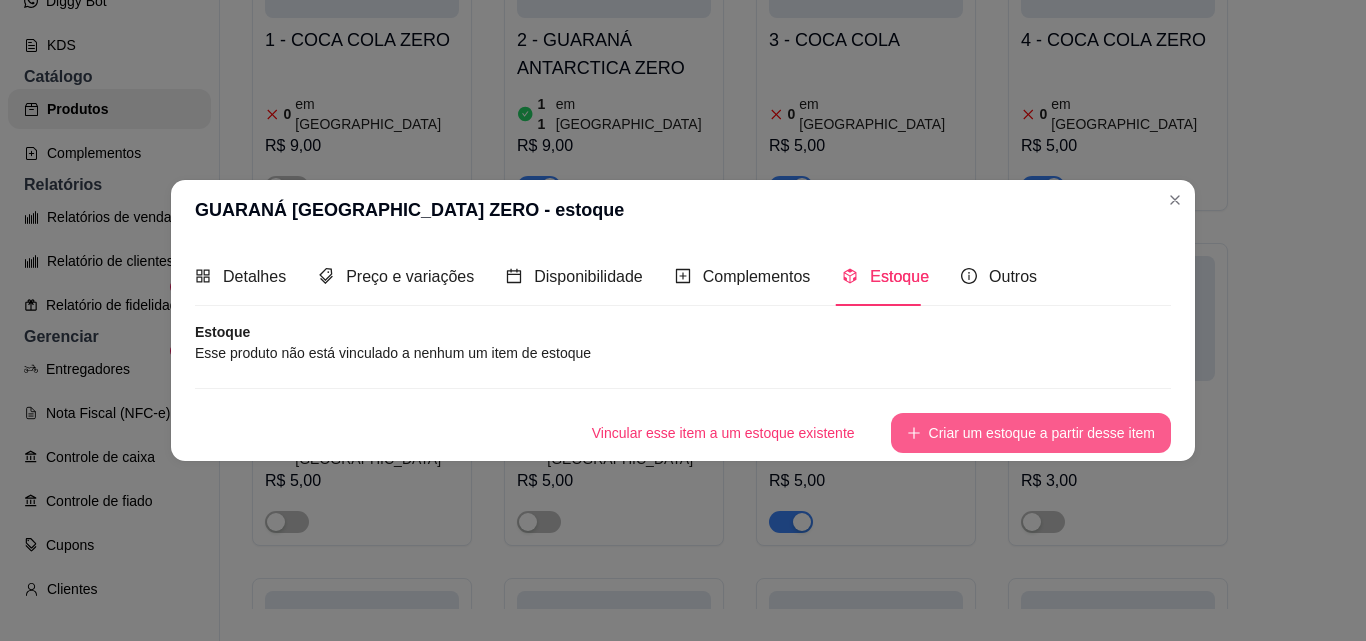 click on "Criar um estoque a partir desse item" at bounding box center [1031, 433] 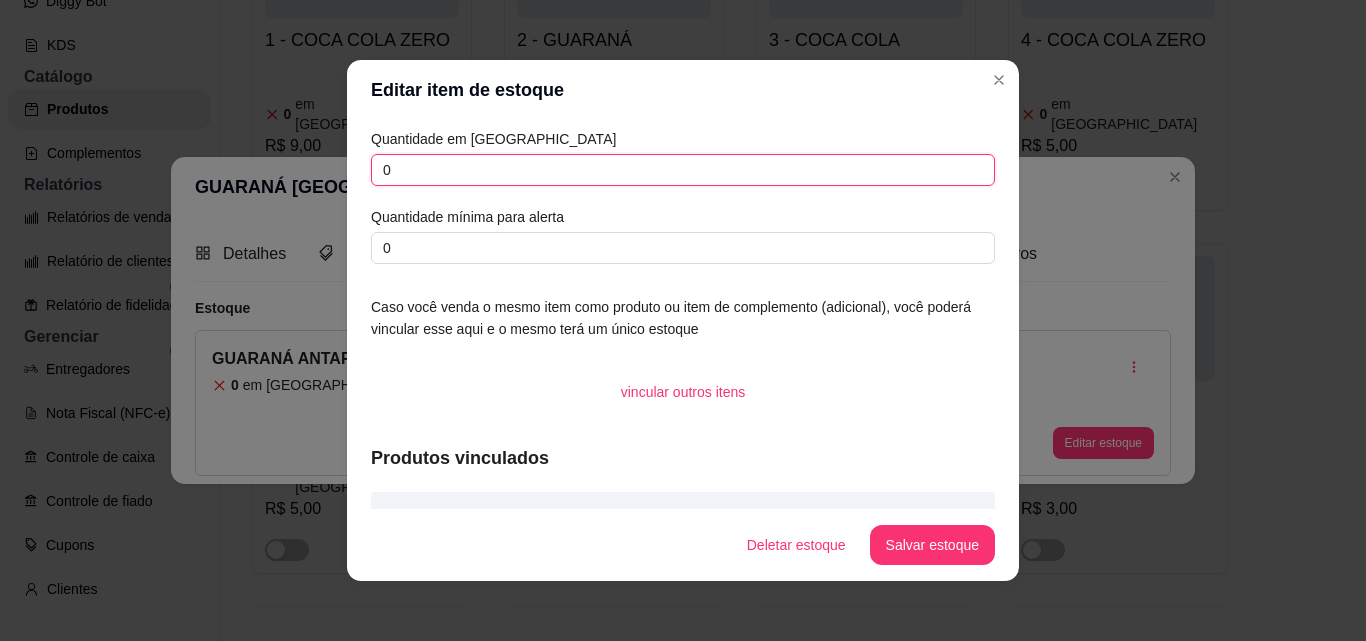 click on "0" at bounding box center (683, 170) 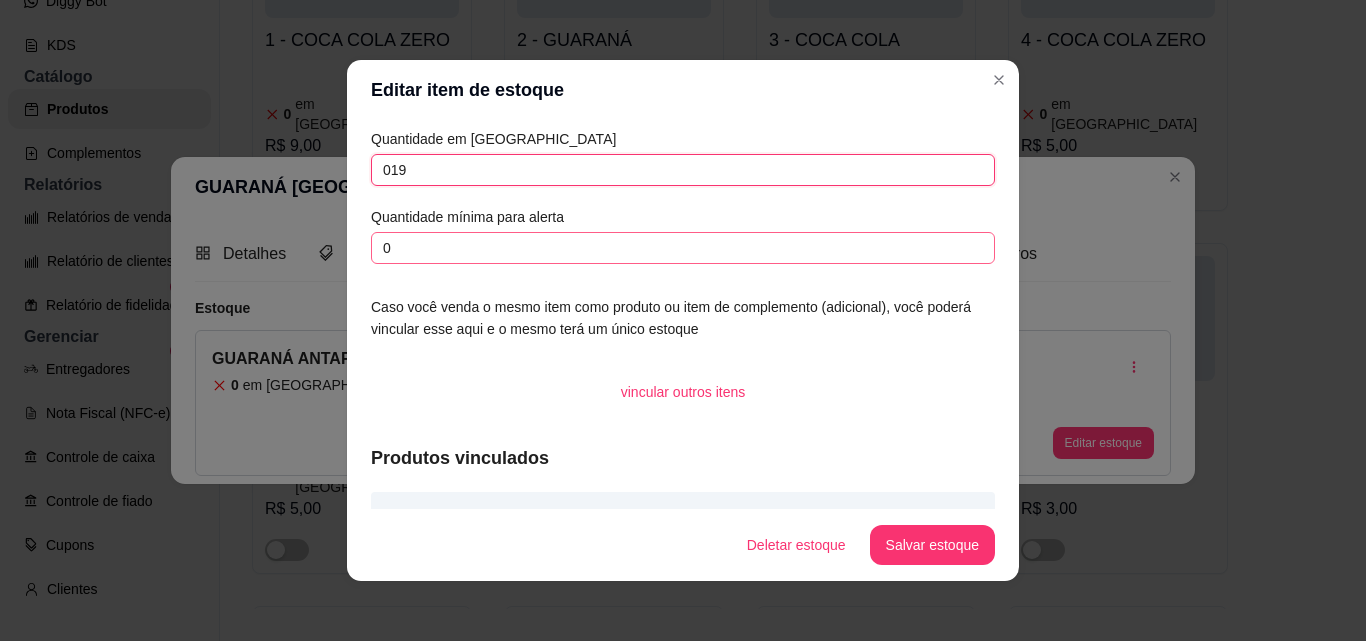 type on "019" 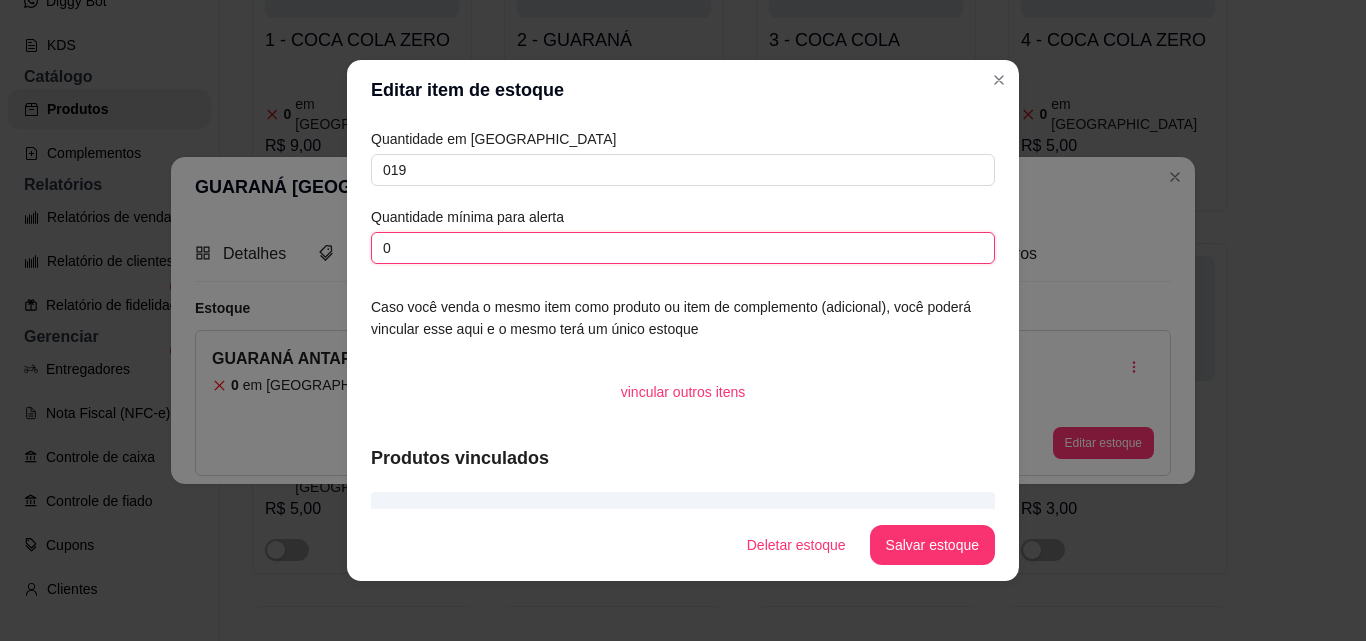 click on "0" at bounding box center [683, 248] 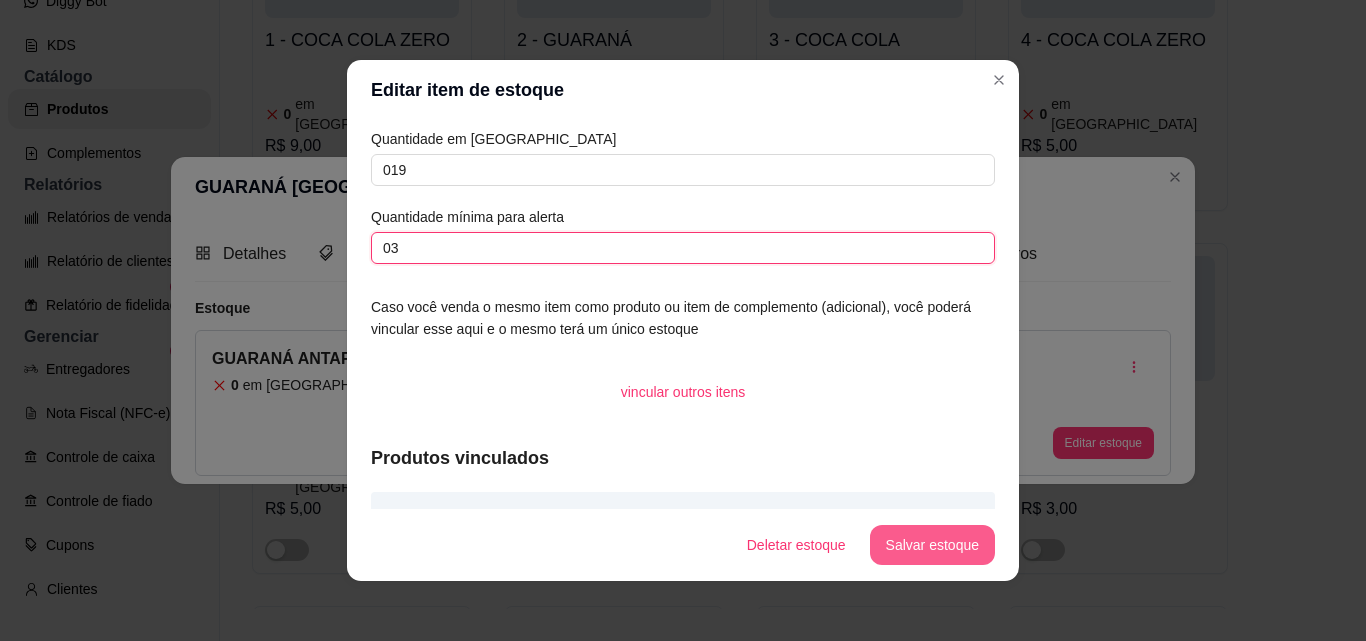 type on "03" 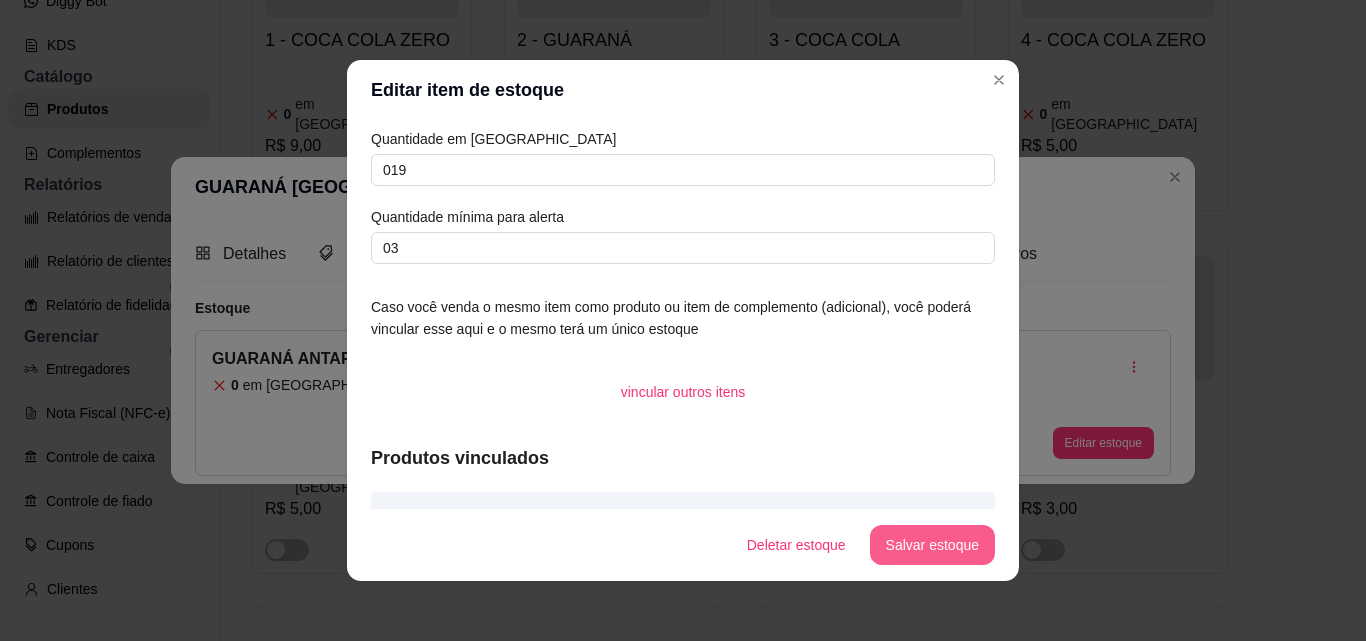 click on "Salvar estoque" at bounding box center (932, 545) 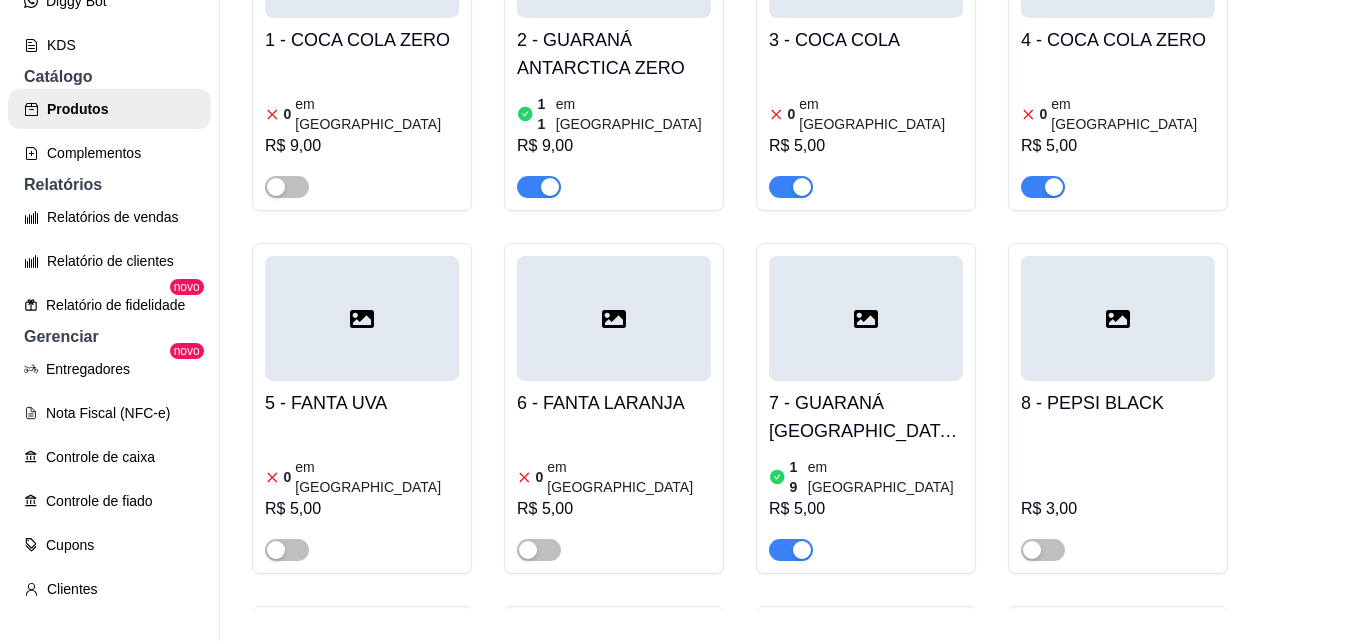 click on "8 - PEPSI BLACK" at bounding box center (1118, 403) 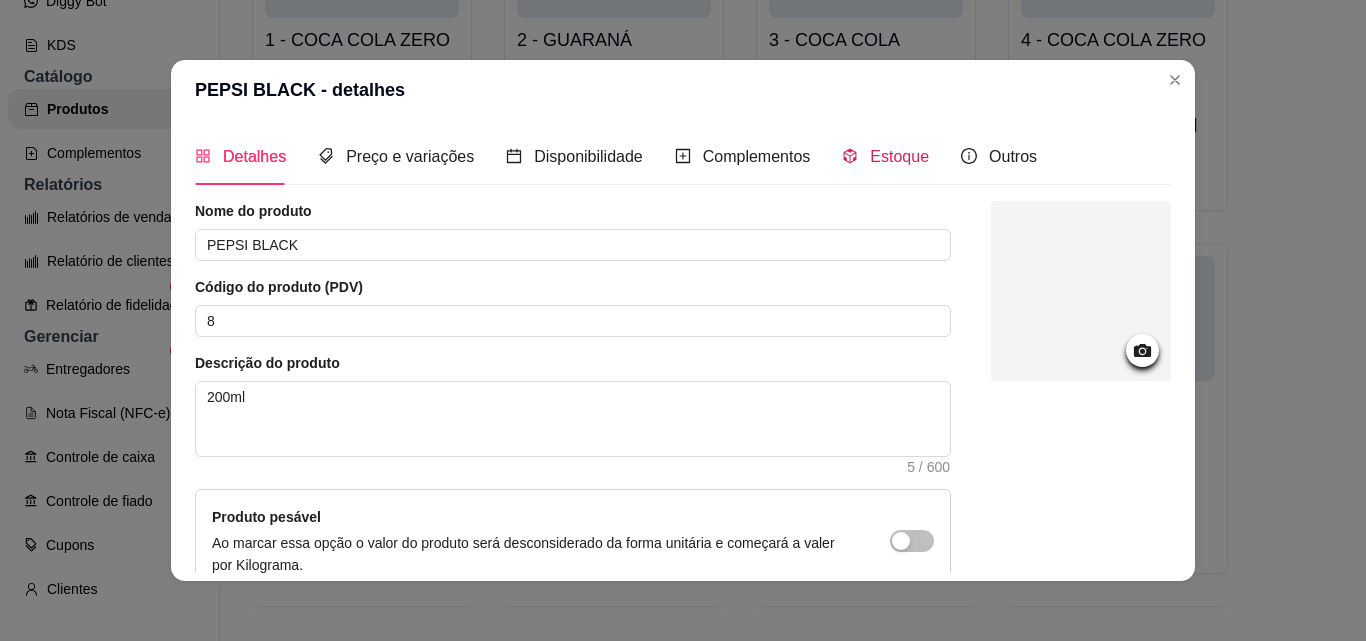 click on "Estoque" at bounding box center (899, 156) 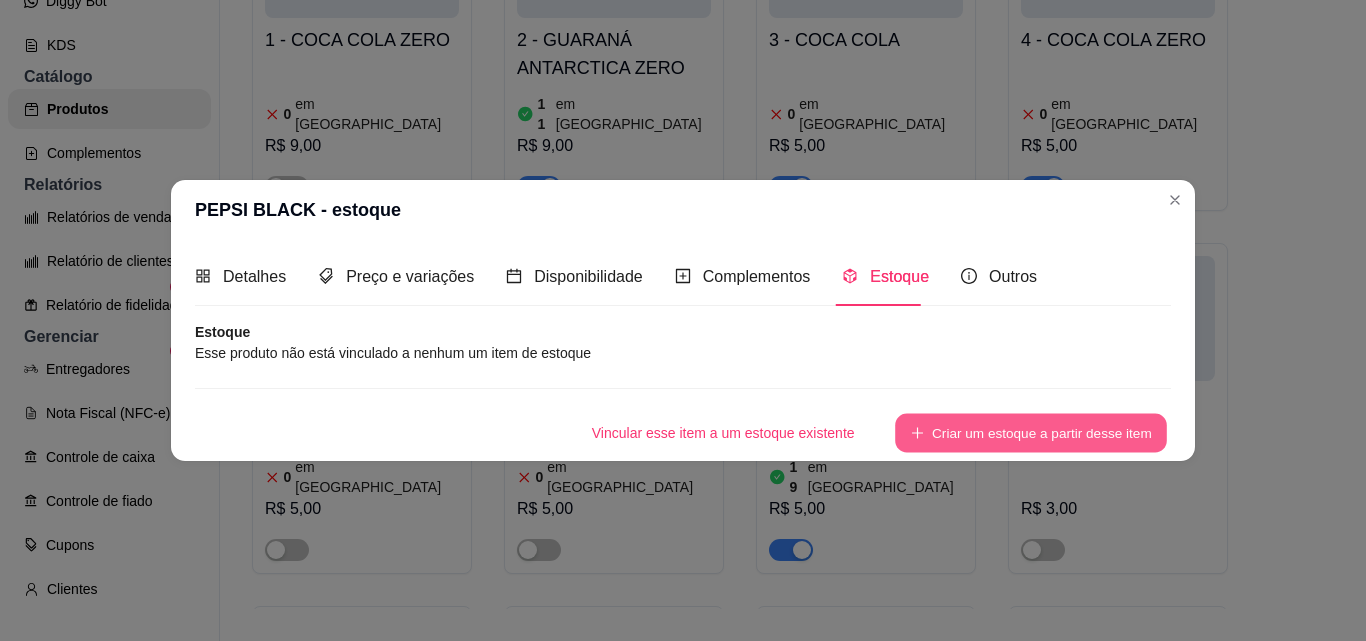 click on "Criar um estoque a partir desse item" at bounding box center [1031, 432] 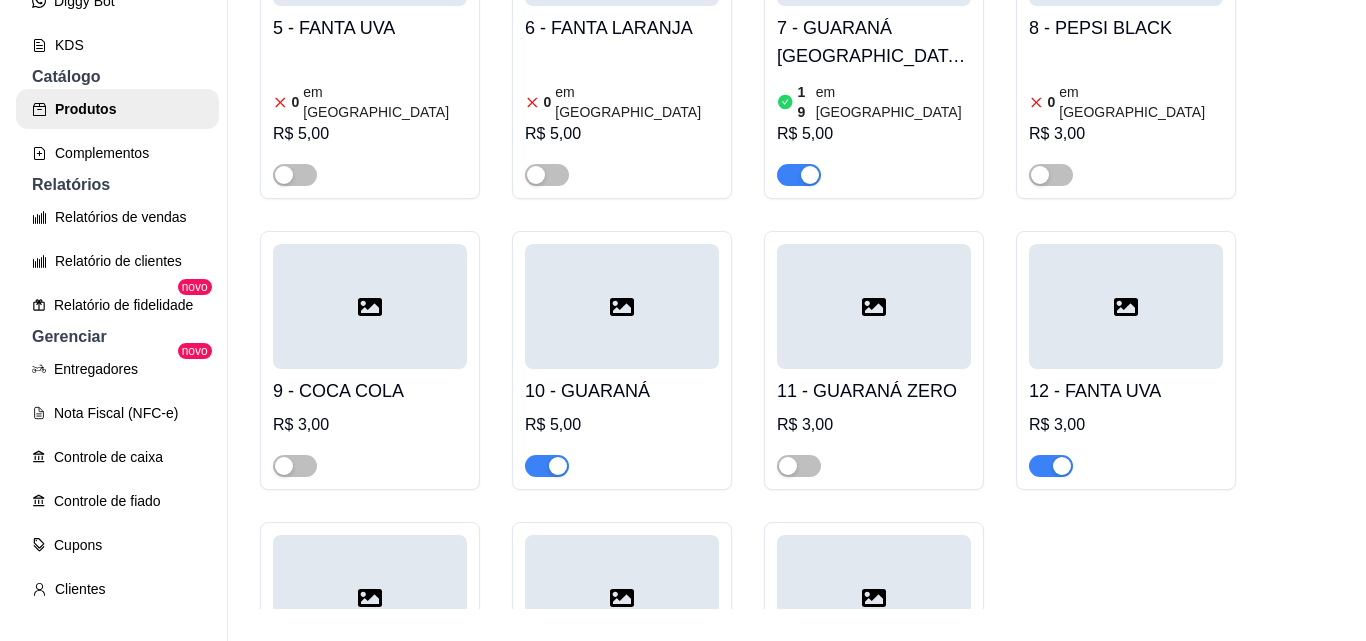 scroll, scrollTop: 2754, scrollLeft: 0, axis: vertical 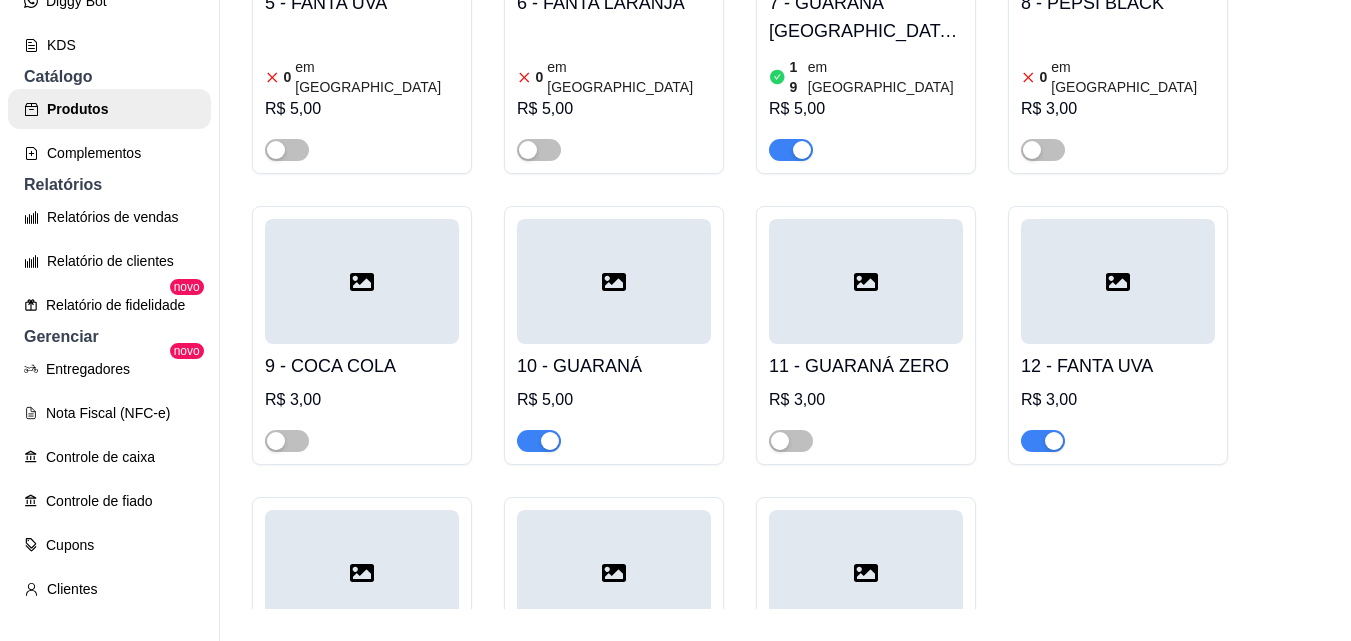 click on "9 - COCA COLA" at bounding box center (362, 366) 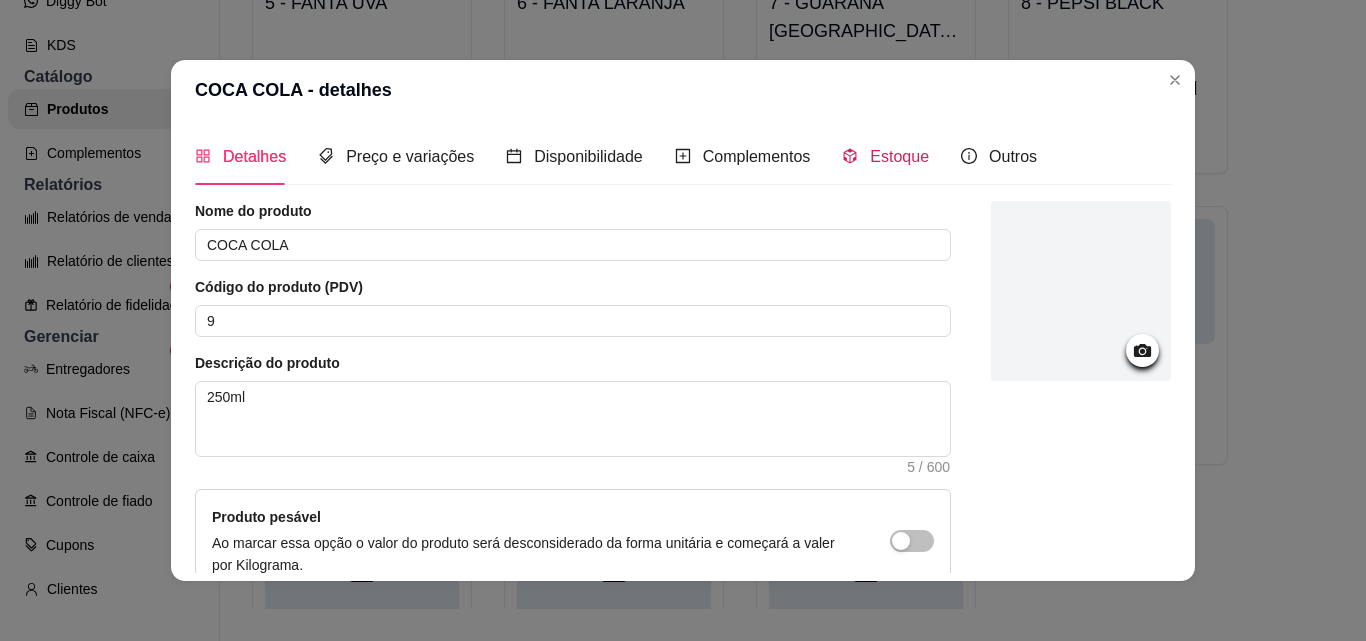 click on "Estoque" at bounding box center [885, 156] 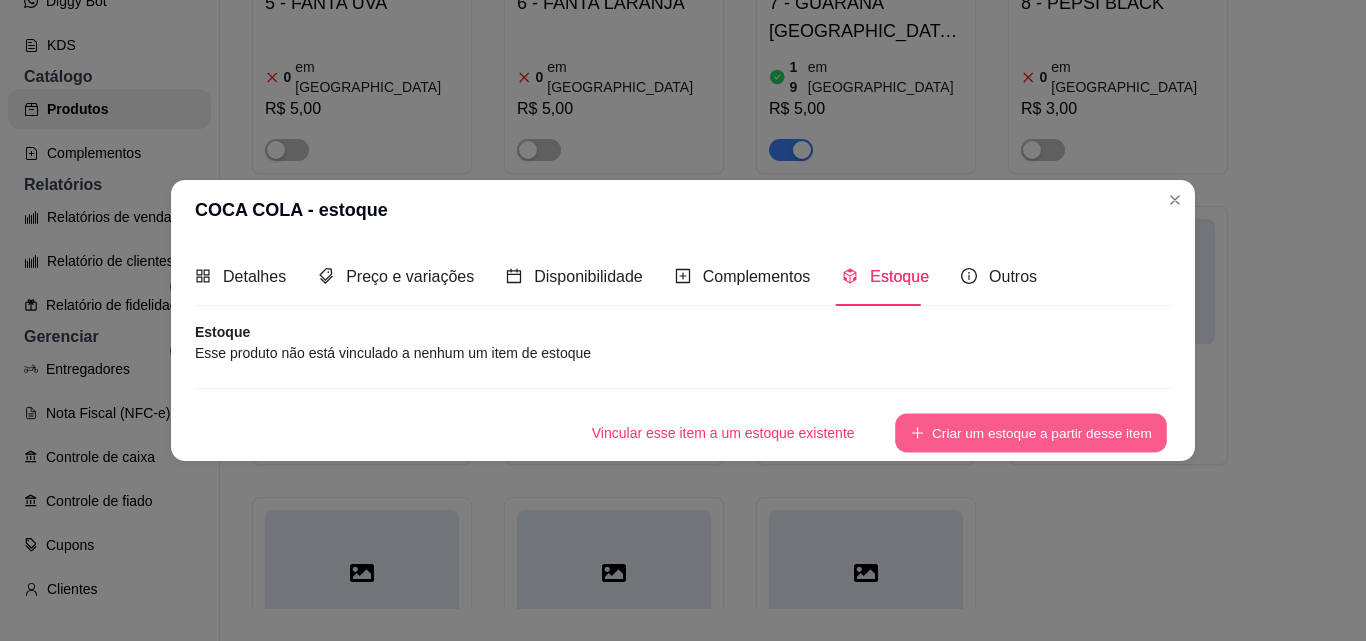 click on "Criar um estoque a partir desse item" at bounding box center (1031, 432) 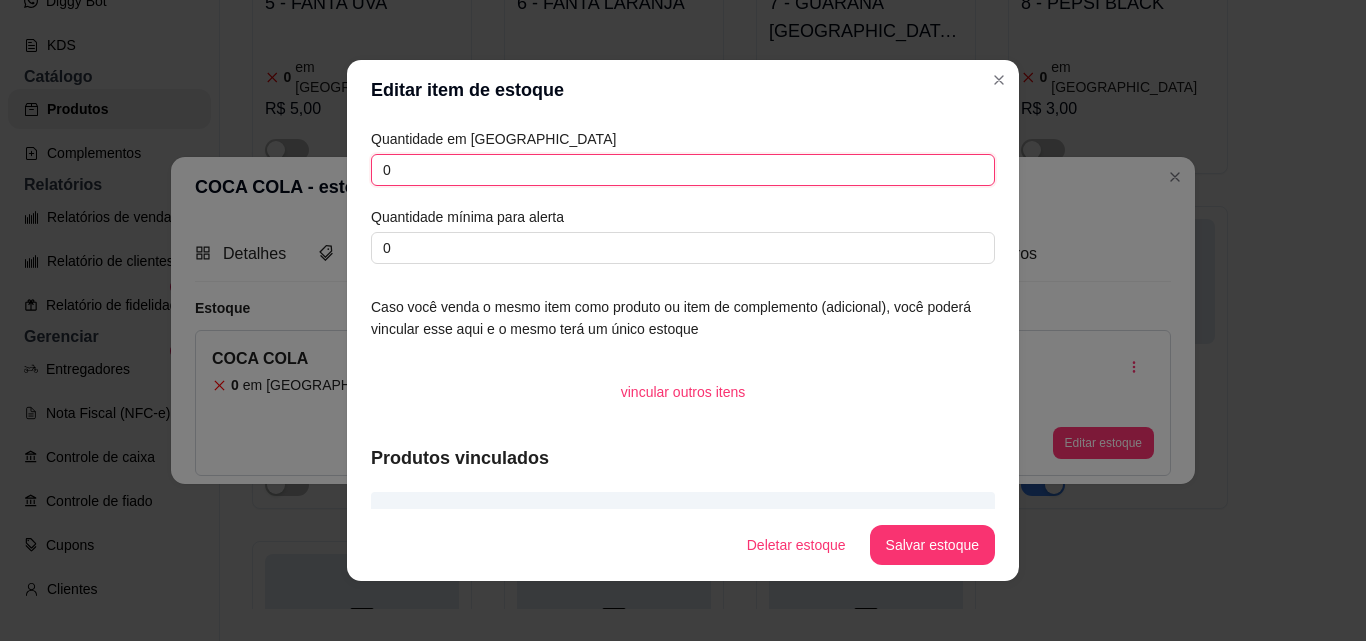 click on "0" at bounding box center [683, 170] 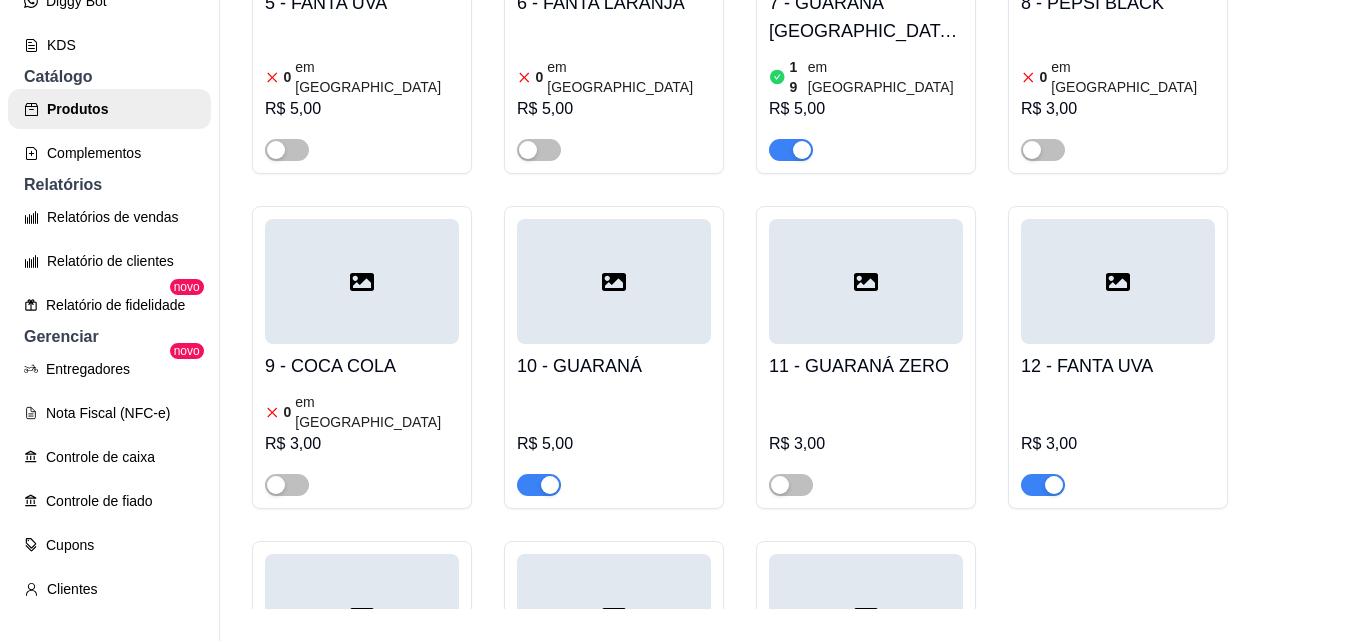 click on "10 - GUARANÁ" at bounding box center (614, 366) 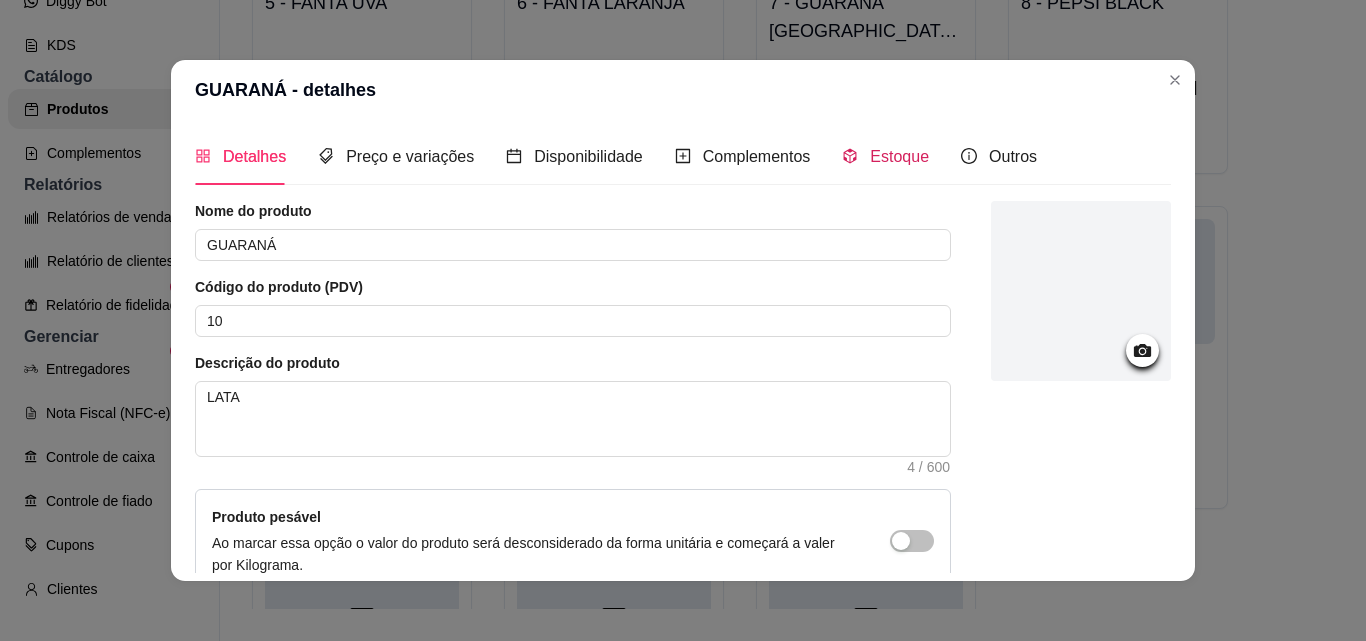 click on "Estoque" at bounding box center (899, 156) 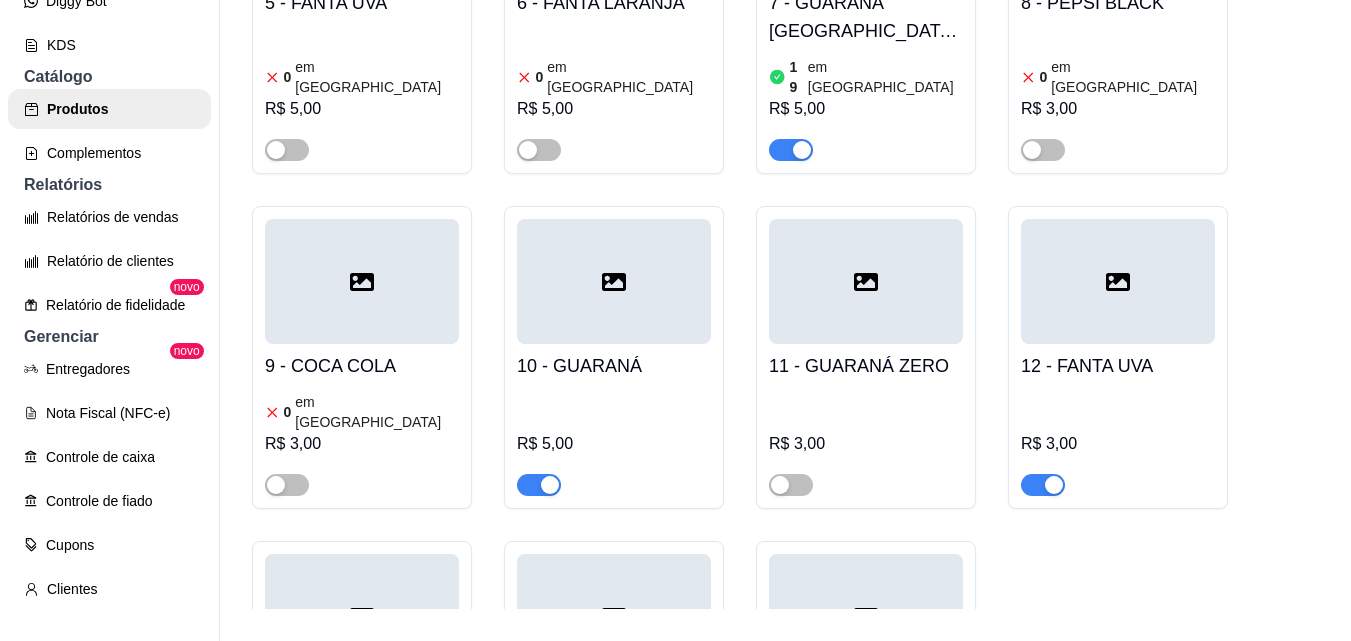 click on "10 - GUARANÁ" at bounding box center (614, 366) 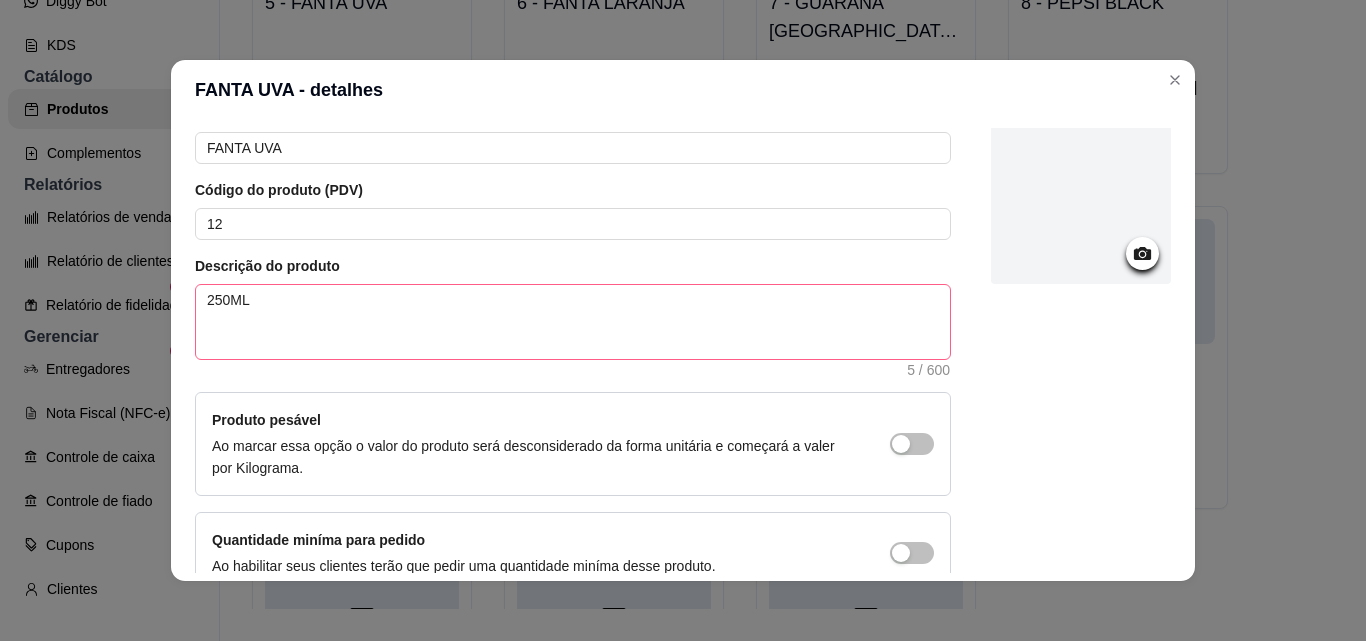scroll, scrollTop: 207, scrollLeft: 0, axis: vertical 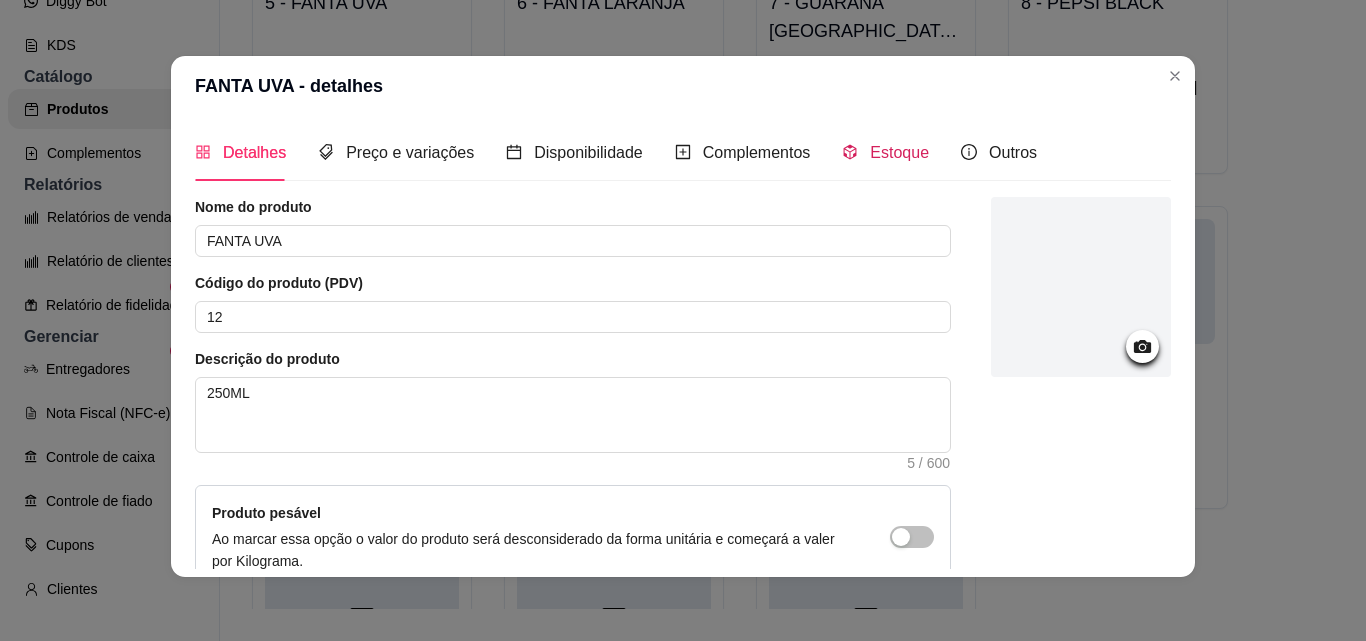 click on "Estoque" at bounding box center (899, 152) 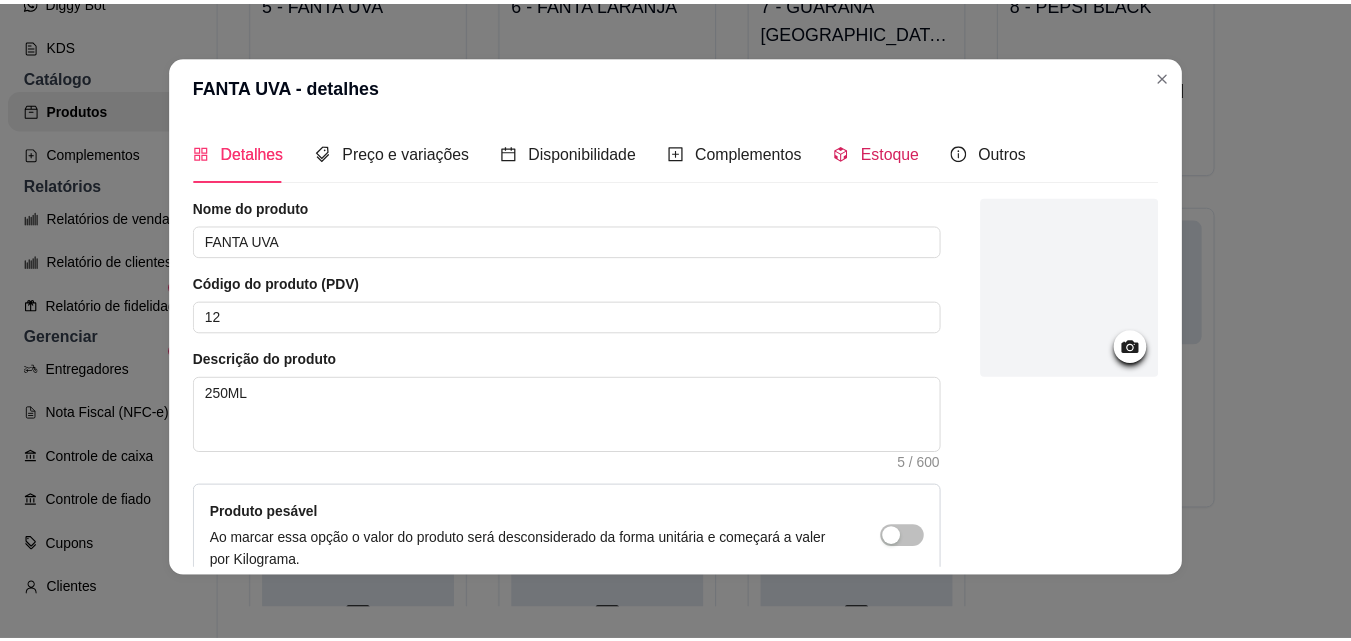 scroll, scrollTop: 0, scrollLeft: 0, axis: both 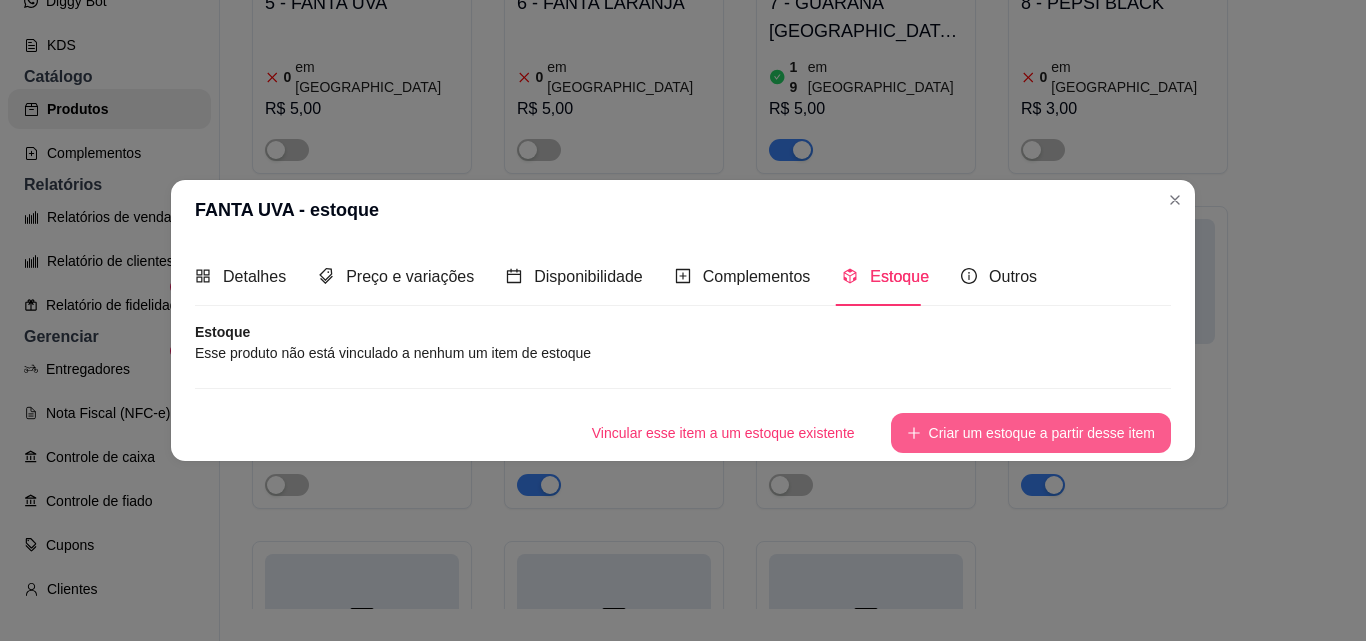 click on "Criar um estoque a partir desse item" at bounding box center (1031, 433) 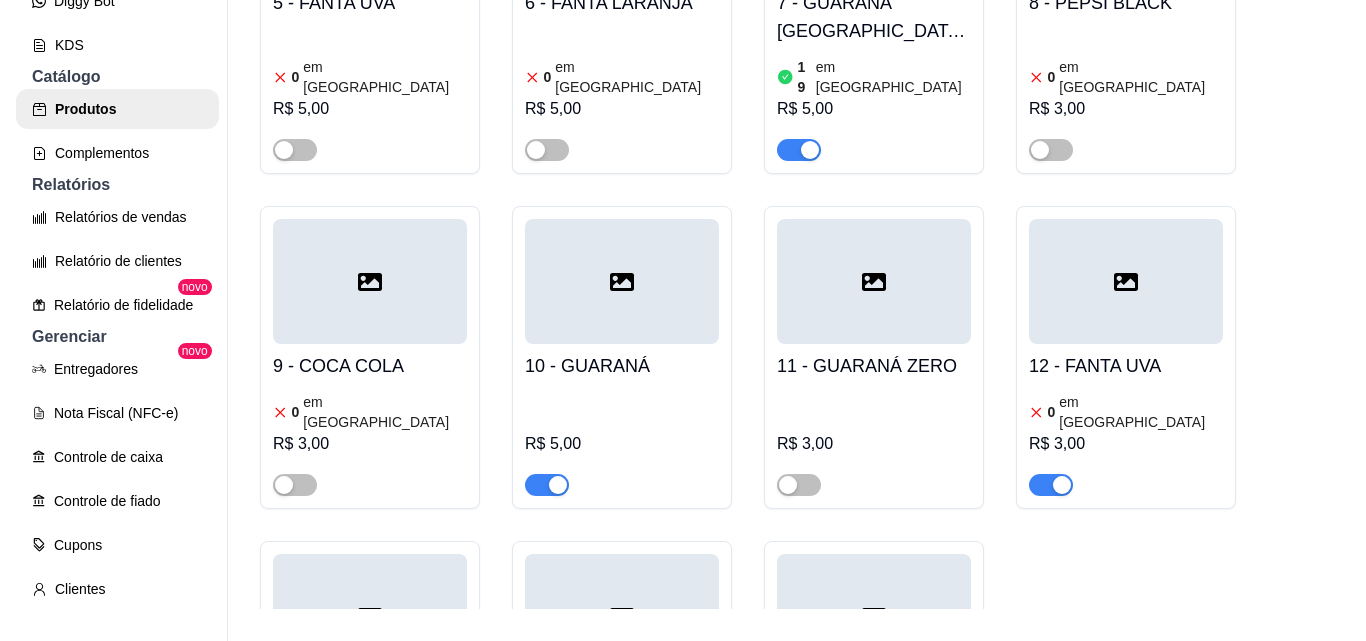 scroll, scrollTop: 2982, scrollLeft: 0, axis: vertical 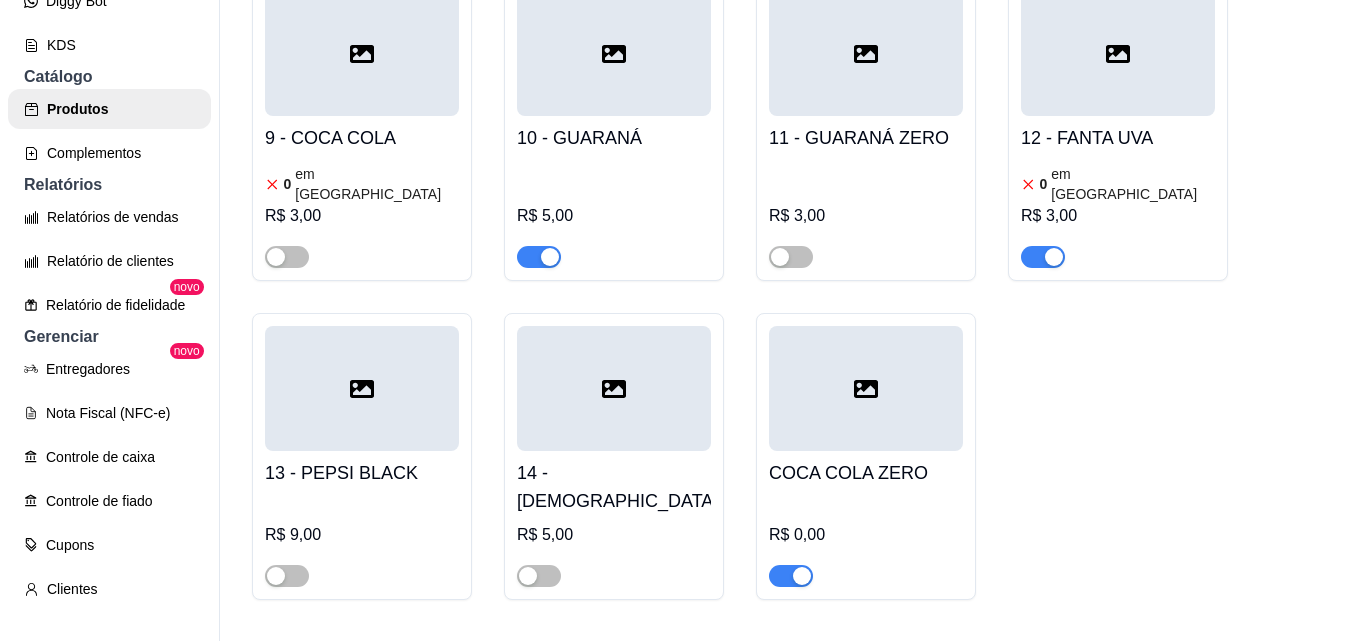 click on "14 - [DEMOGRAPHIC_DATA]" at bounding box center [614, 487] 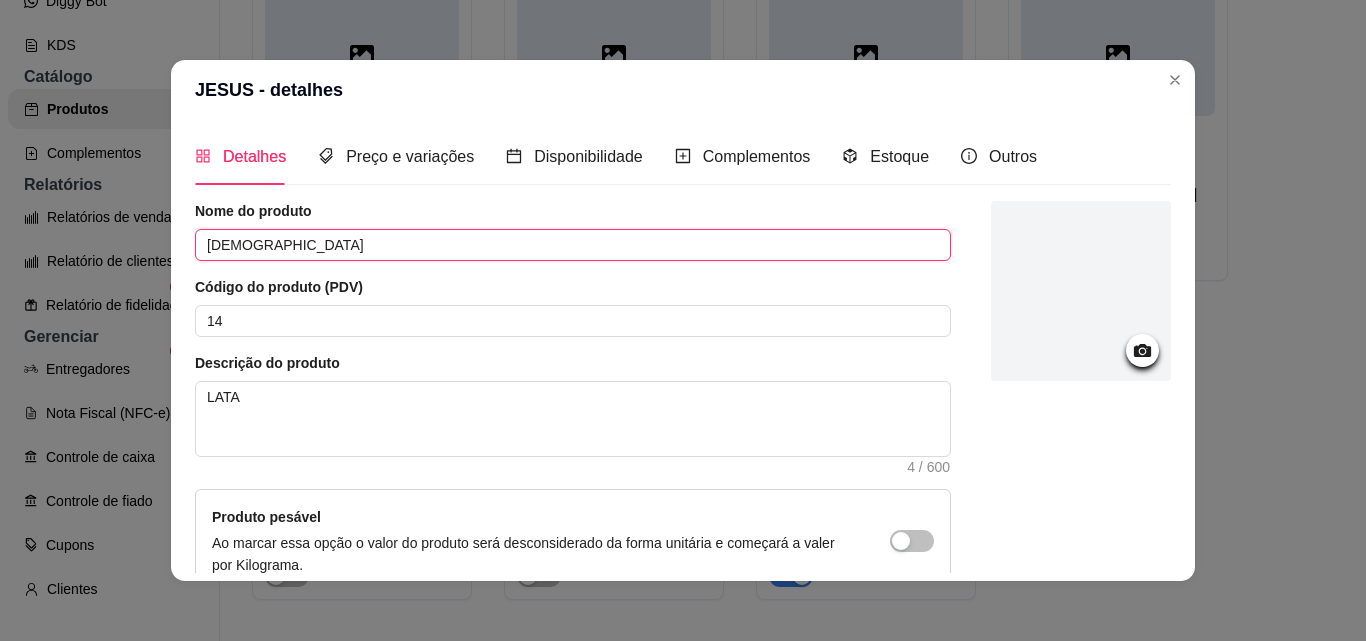 click on "[DEMOGRAPHIC_DATA]" at bounding box center [573, 245] 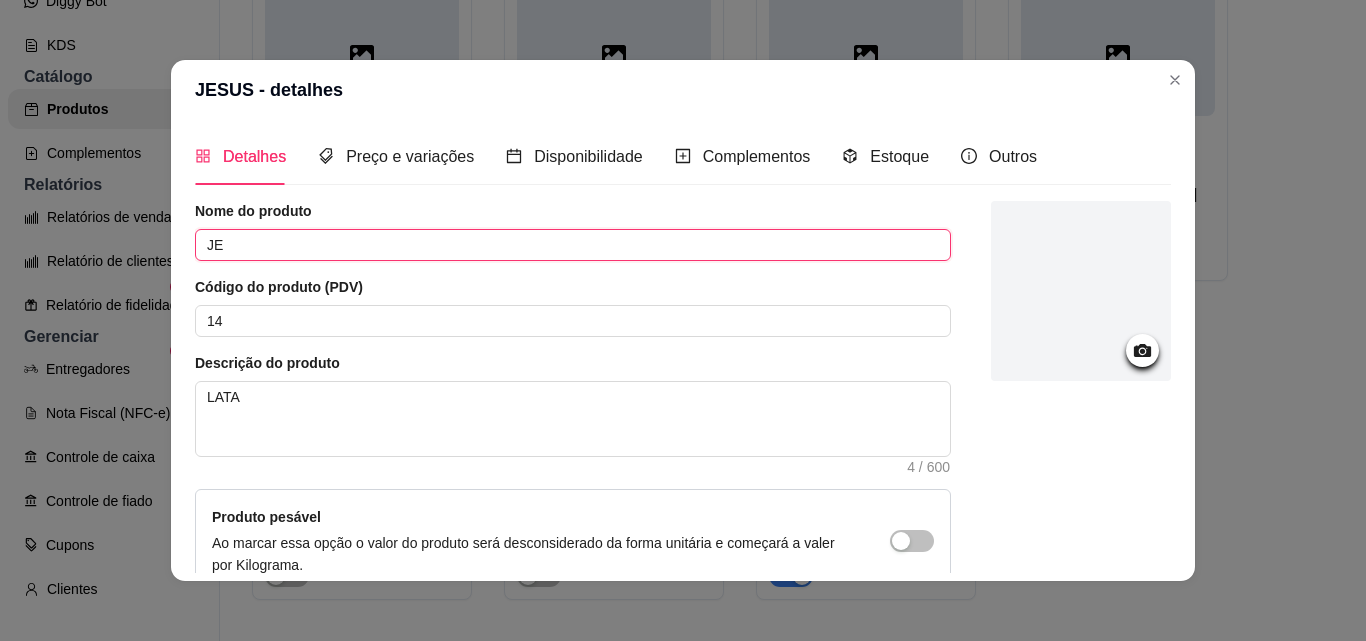 type on "J" 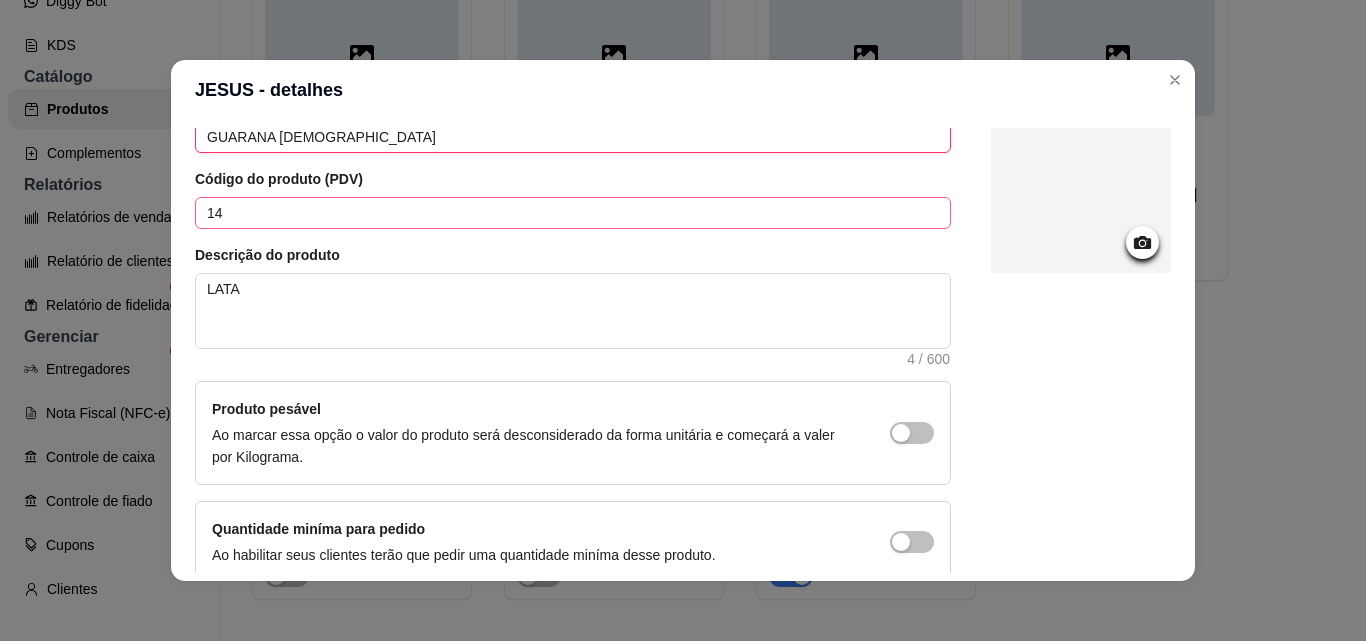 scroll, scrollTop: 0, scrollLeft: 0, axis: both 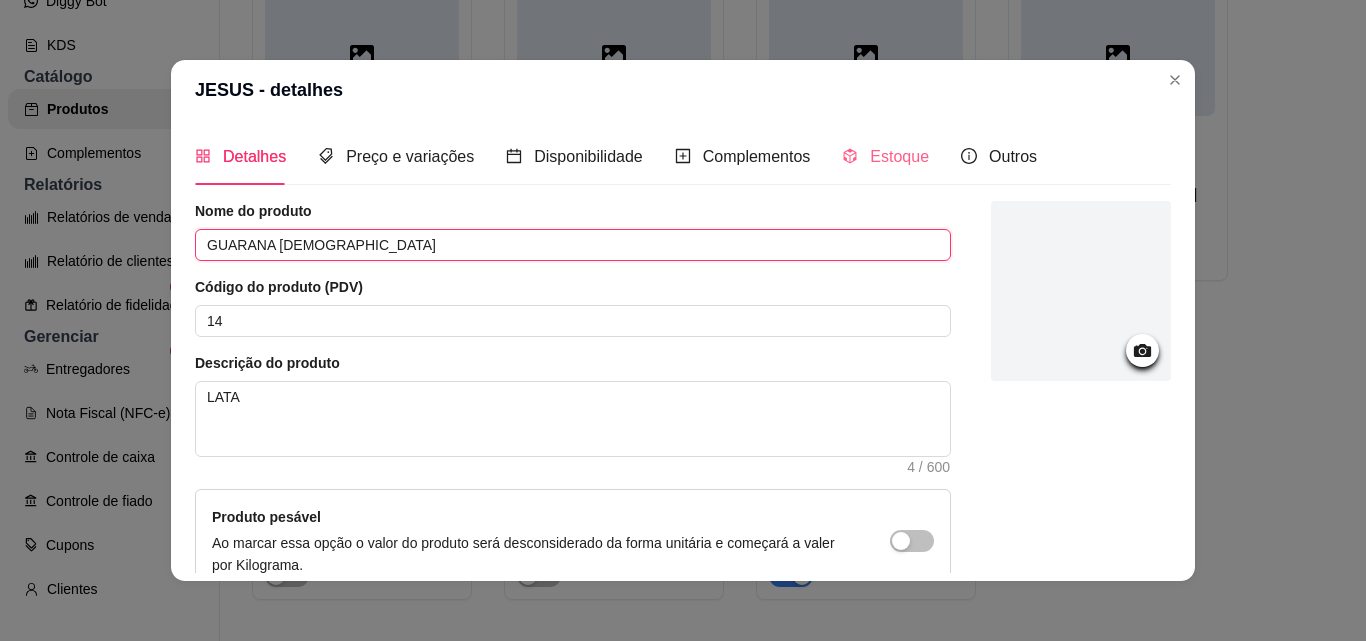 type on "GUARANA [DEMOGRAPHIC_DATA]" 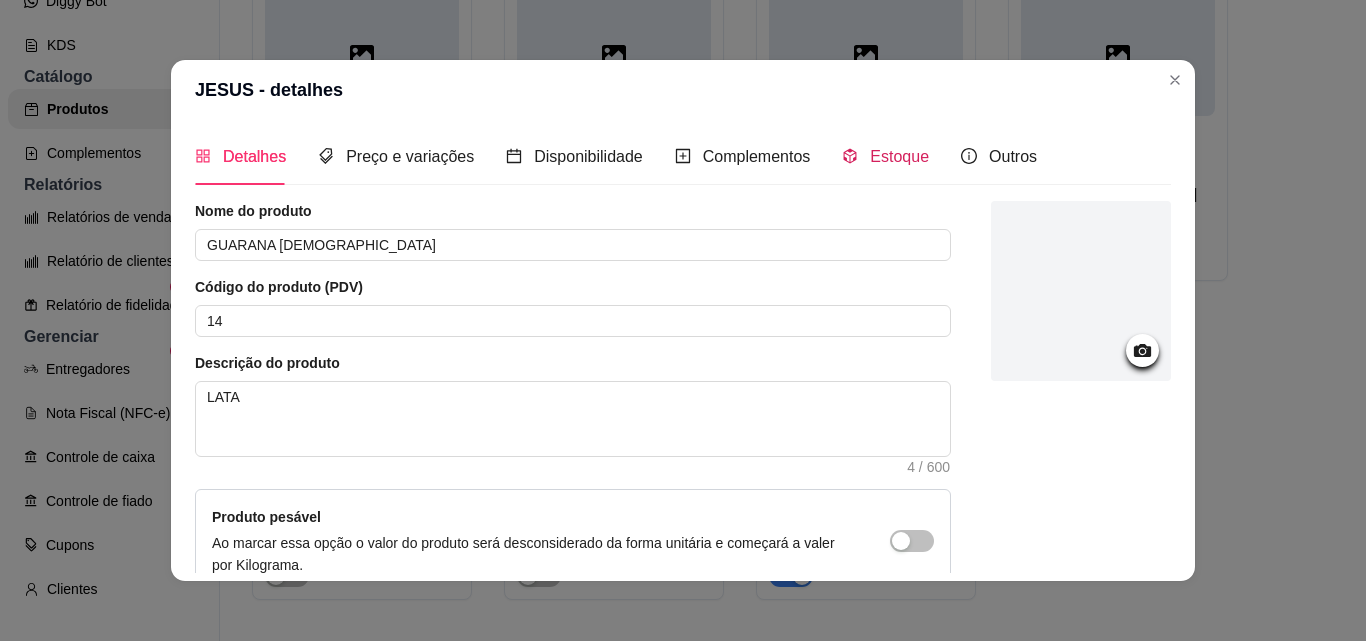 click on "Estoque" at bounding box center [899, 156] 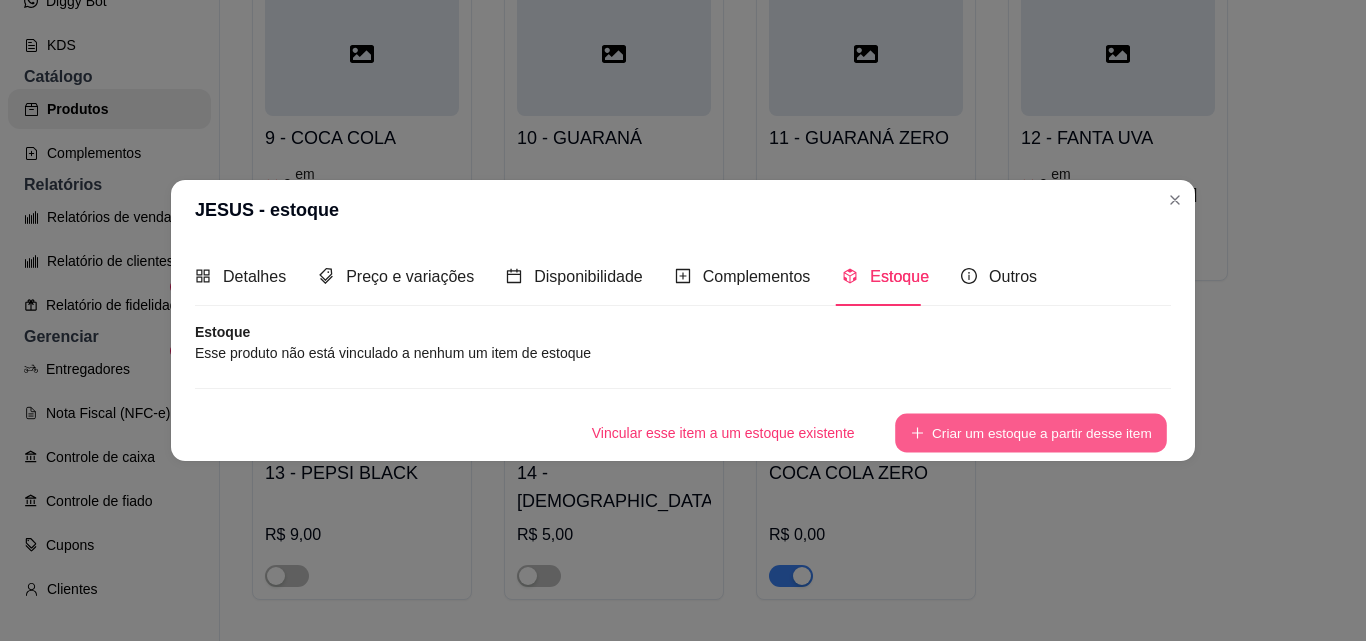 click on "Criar um estoque a partir desse item" at bounding box center [1031, 432] 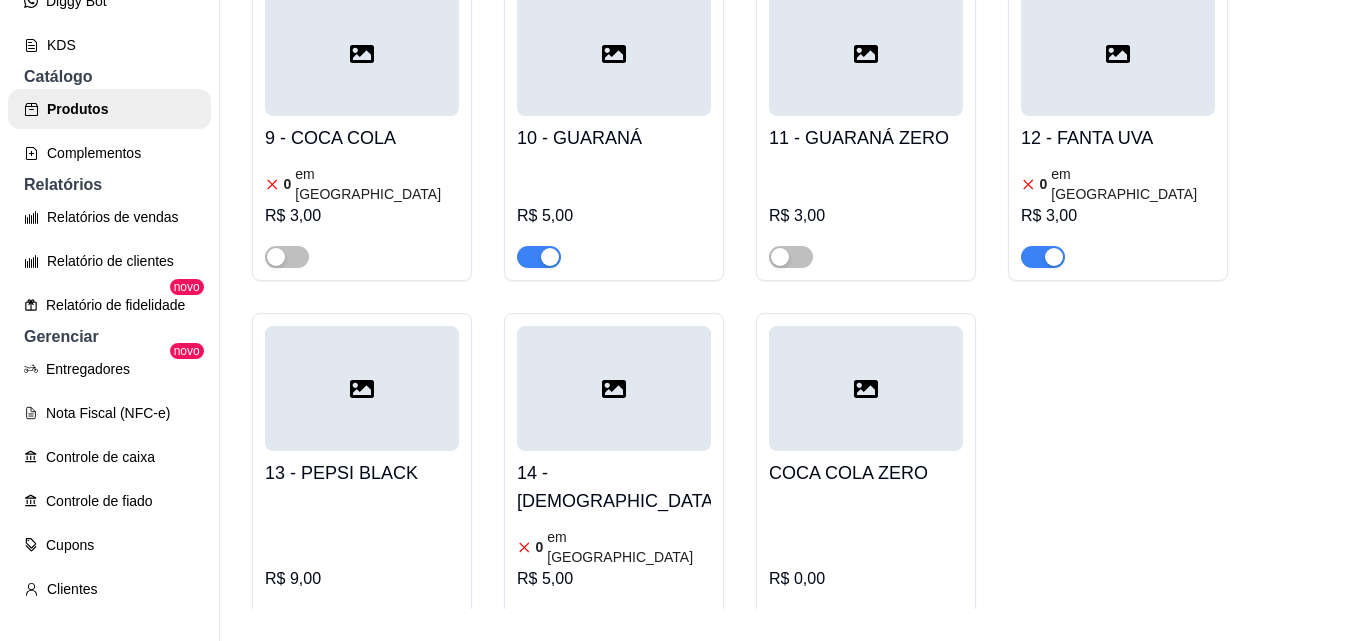 click on "14 - [DEMOGRAPHIC_DATA]" at bounding box center [614, 487] 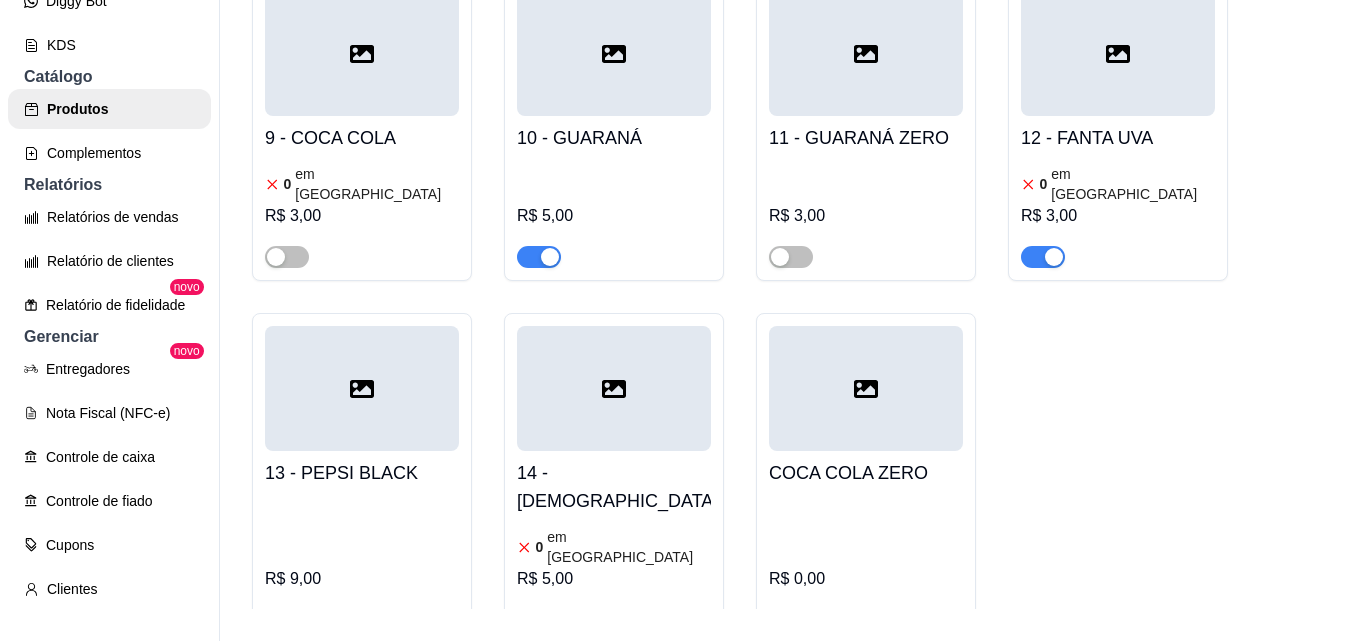type 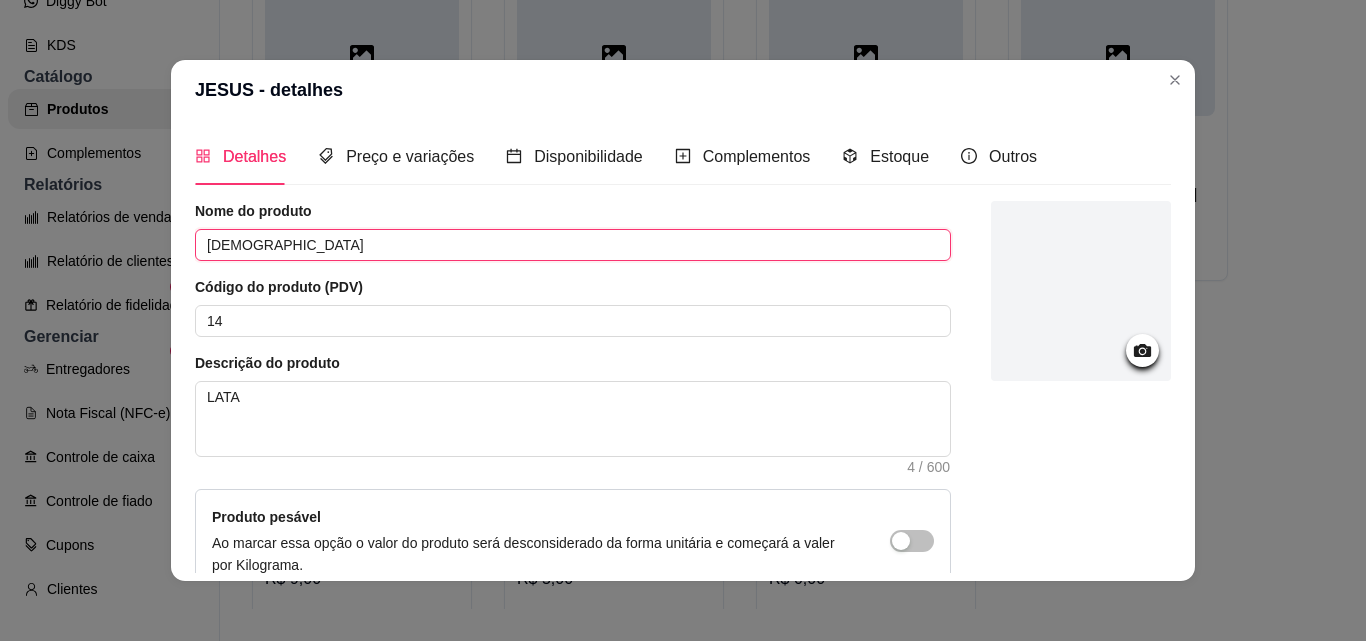 click on "[DEMOGRAPHIC_DATA]" at bounding box center [573, 245] 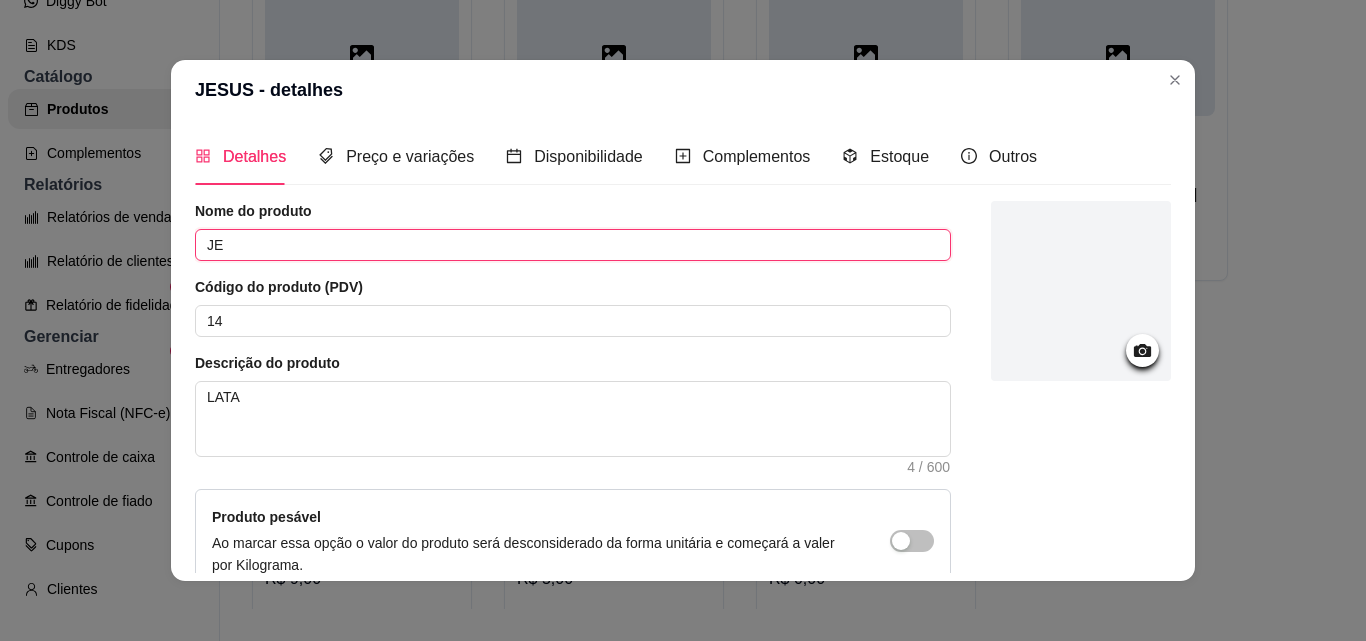 type on "J" 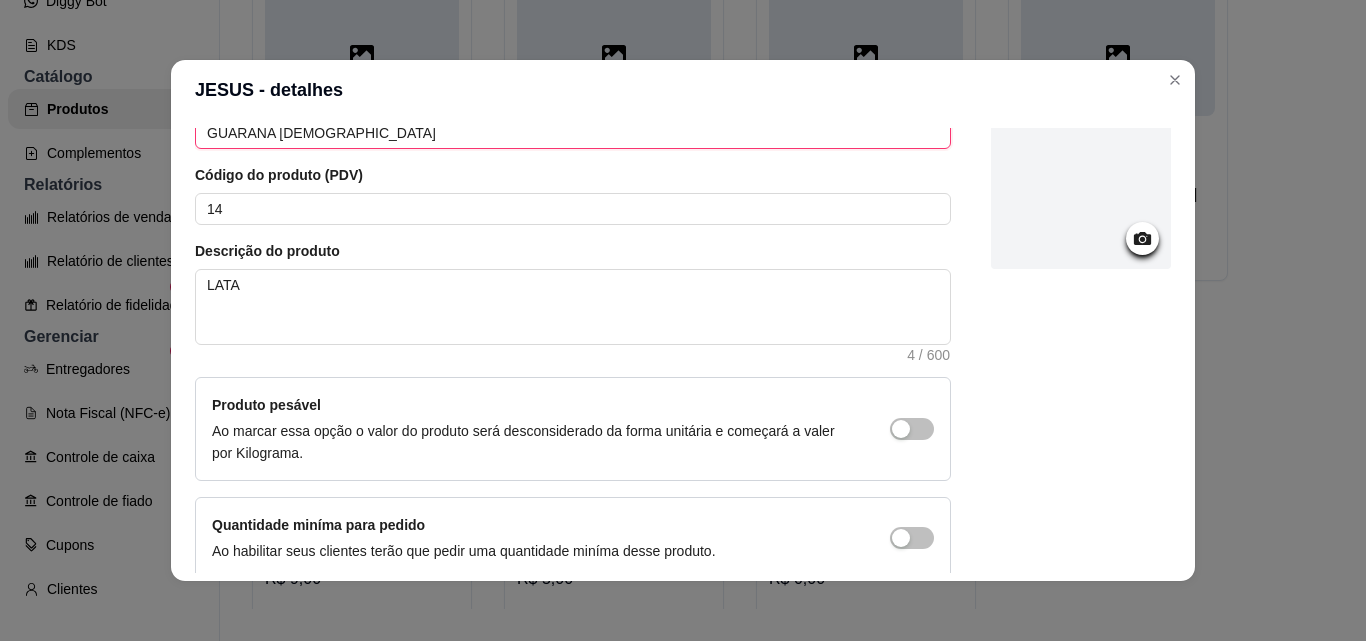 scroll, scrollTop: 207, scrollLeft: 0, axis: vertical 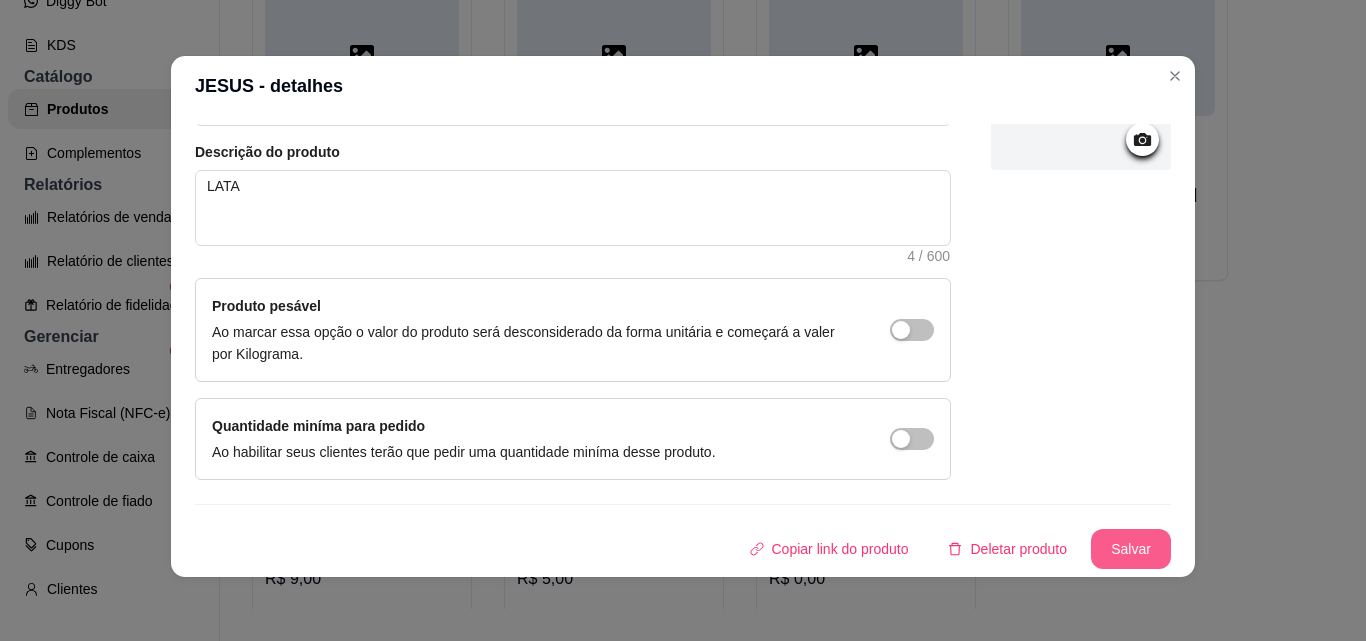 type on "GUARANA [DEMOGRAPHIC_DATA]" 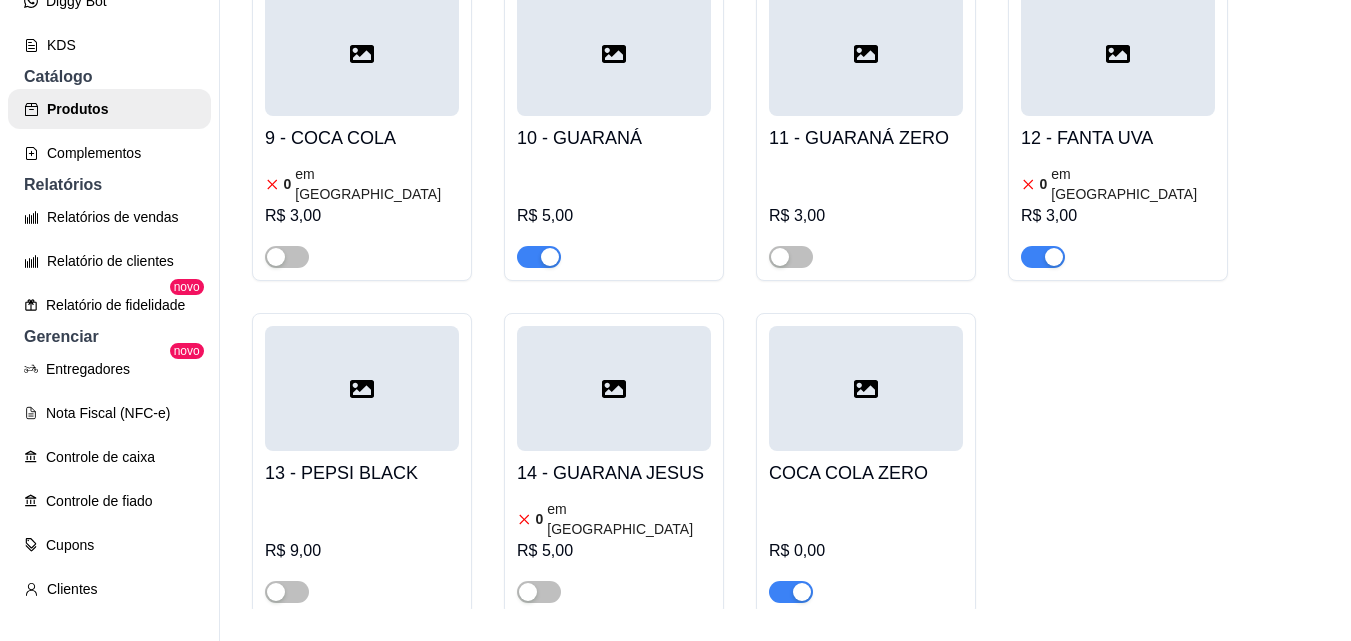 click on "13 - PEPSI BLACK" at bounding box center (362, 473) 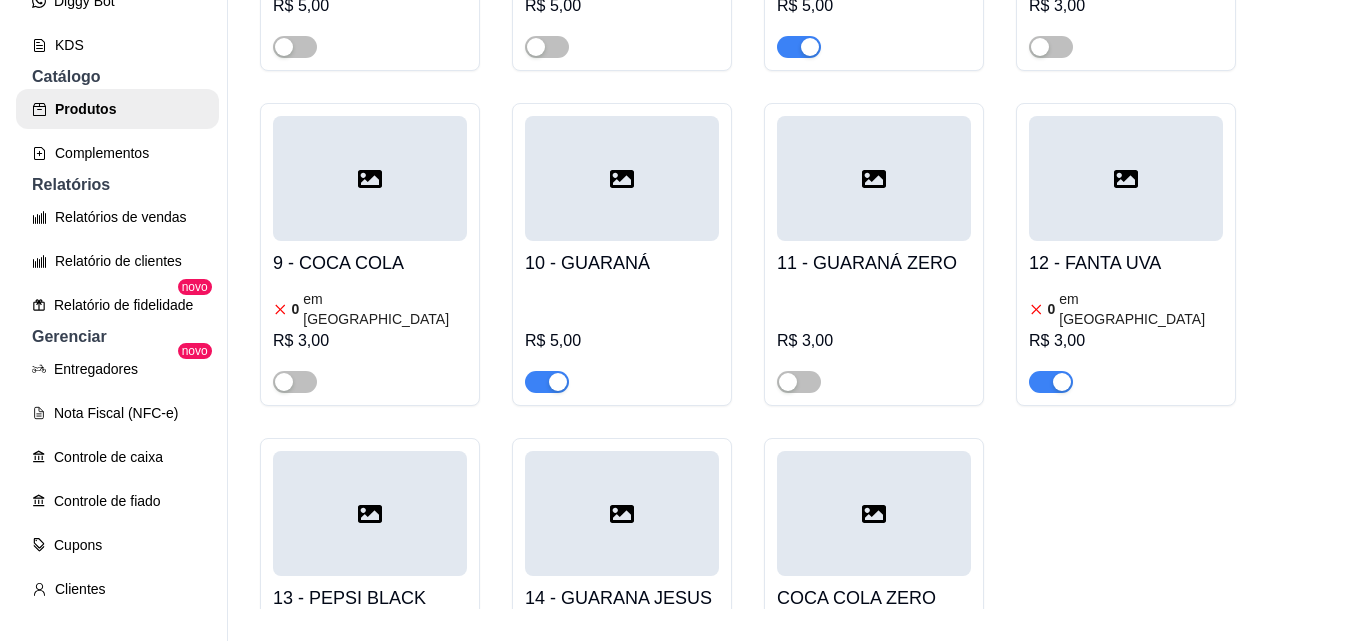 scroll, scrollTop: 2806, scrollLeft: 0, axis: vertical 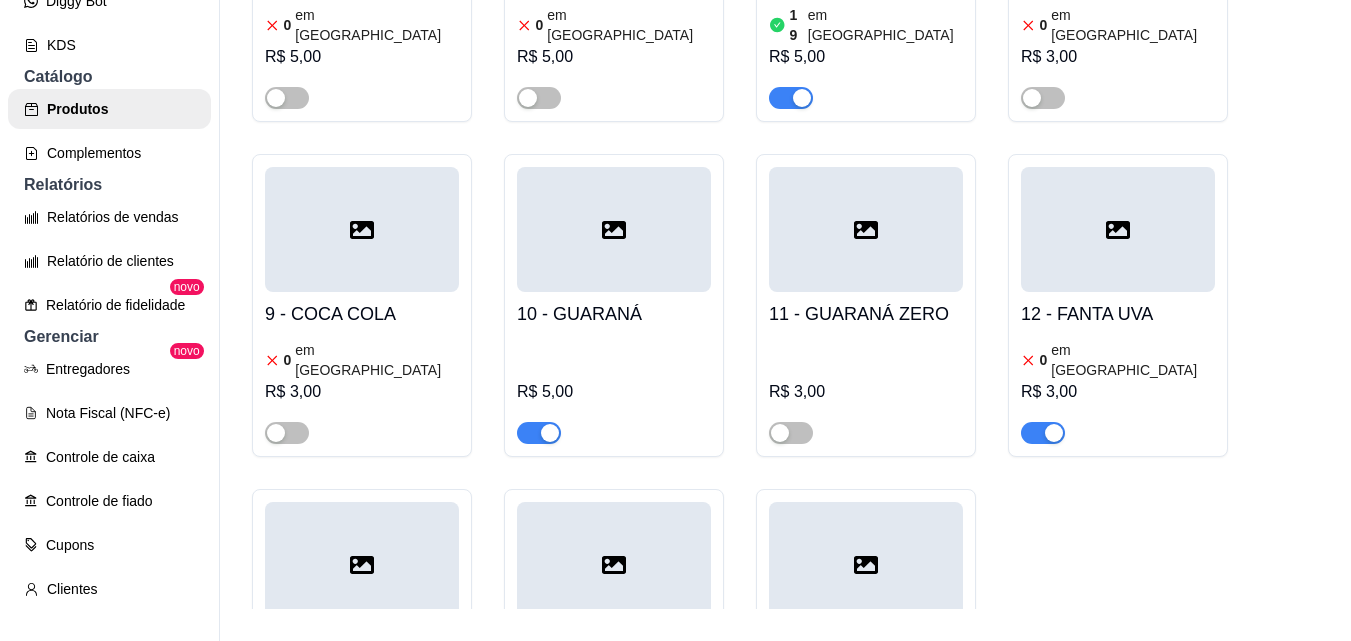 click on "11 - GUARANÁ ZERO" at bounding box center [866, 314] 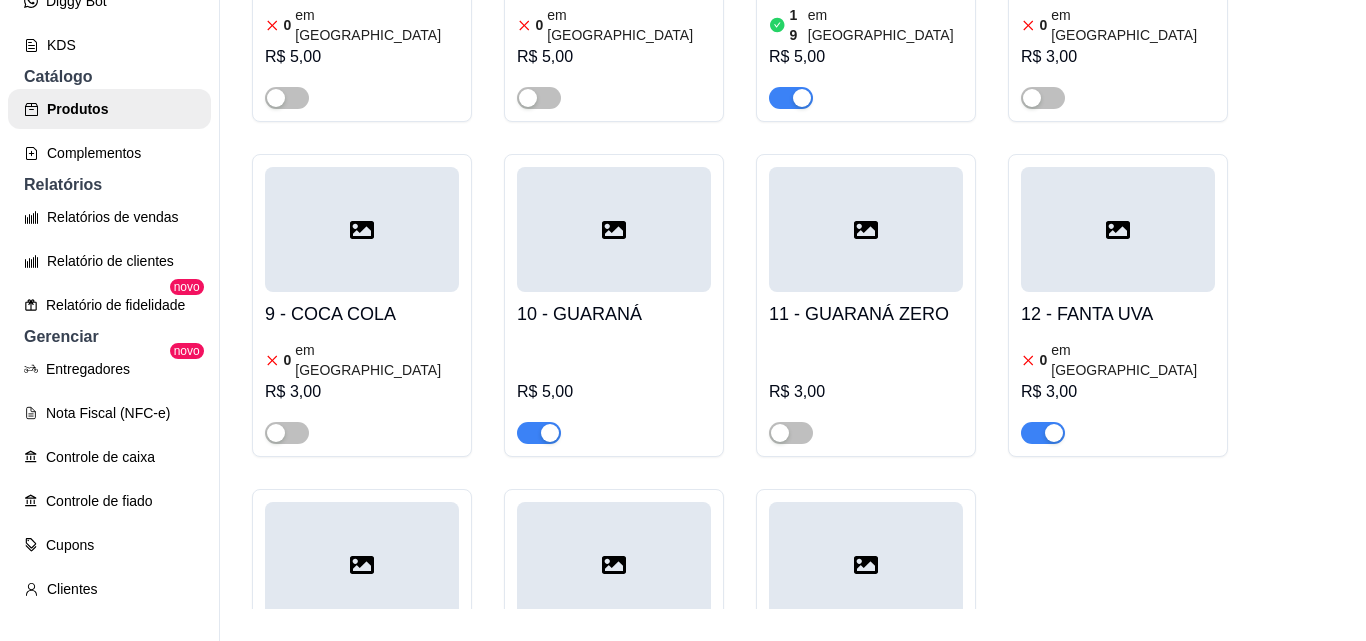 type 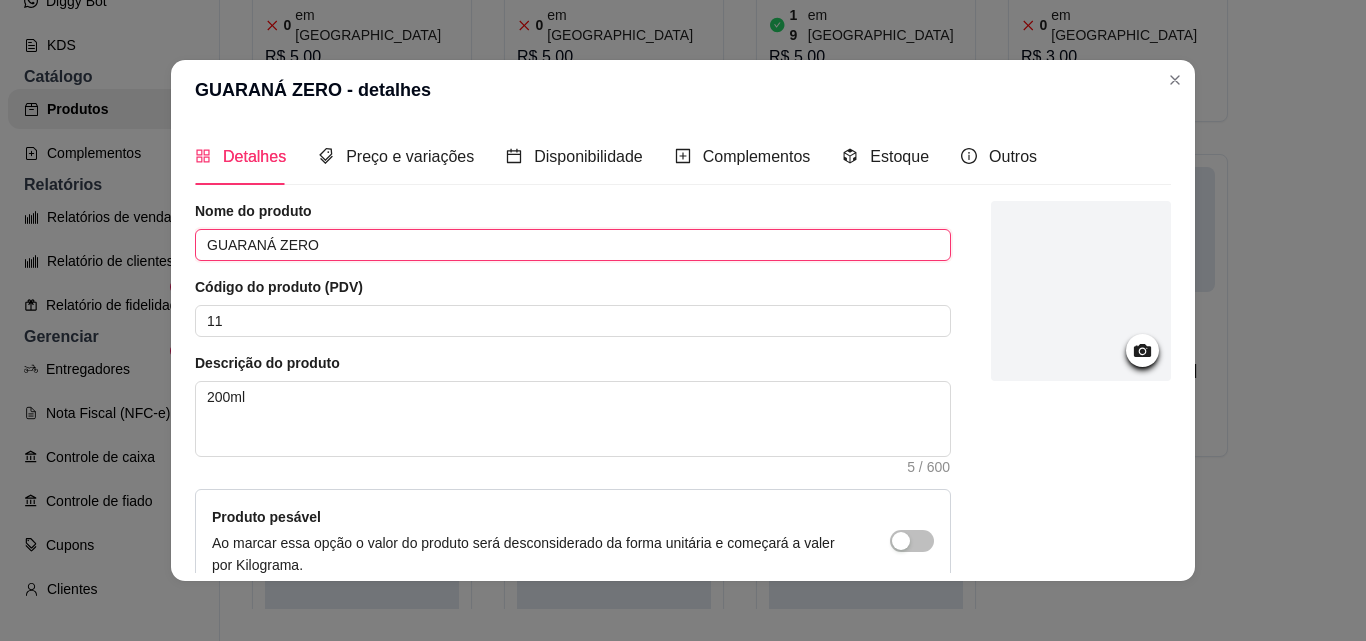 click on "GUARANÁ ZERO" at bounding box center [573, 245] 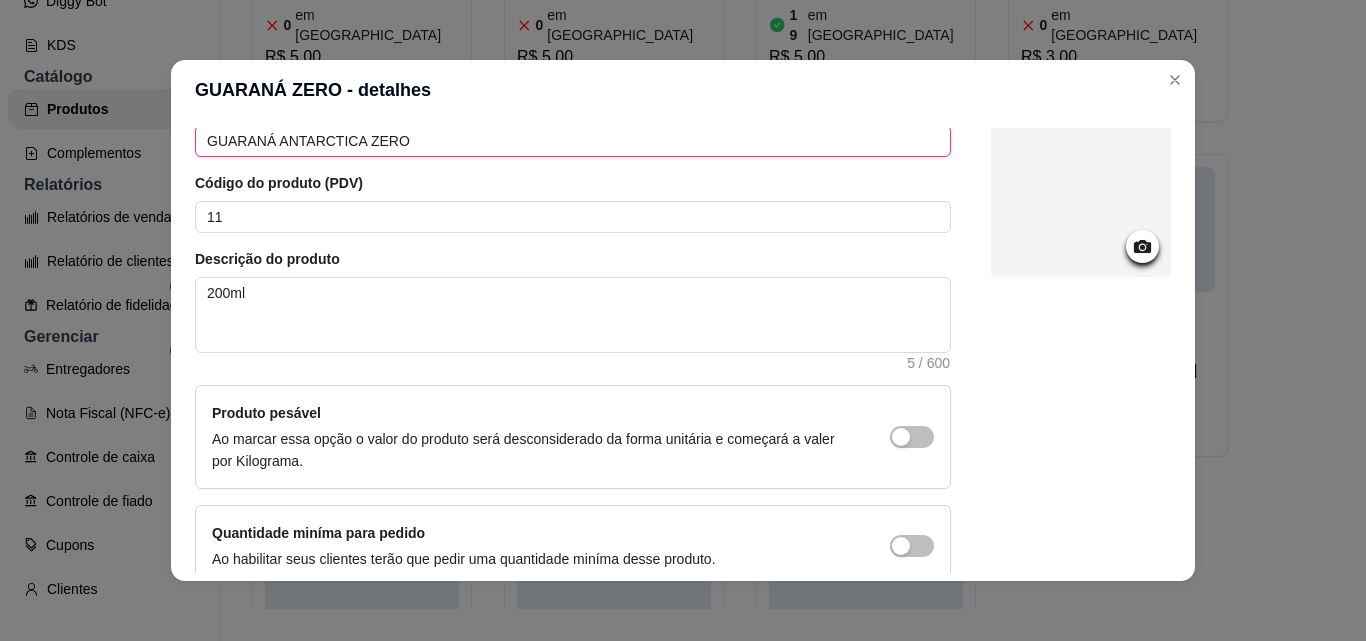scroll, scrollTop: 207, scrollLeft: 0, axis: vertical 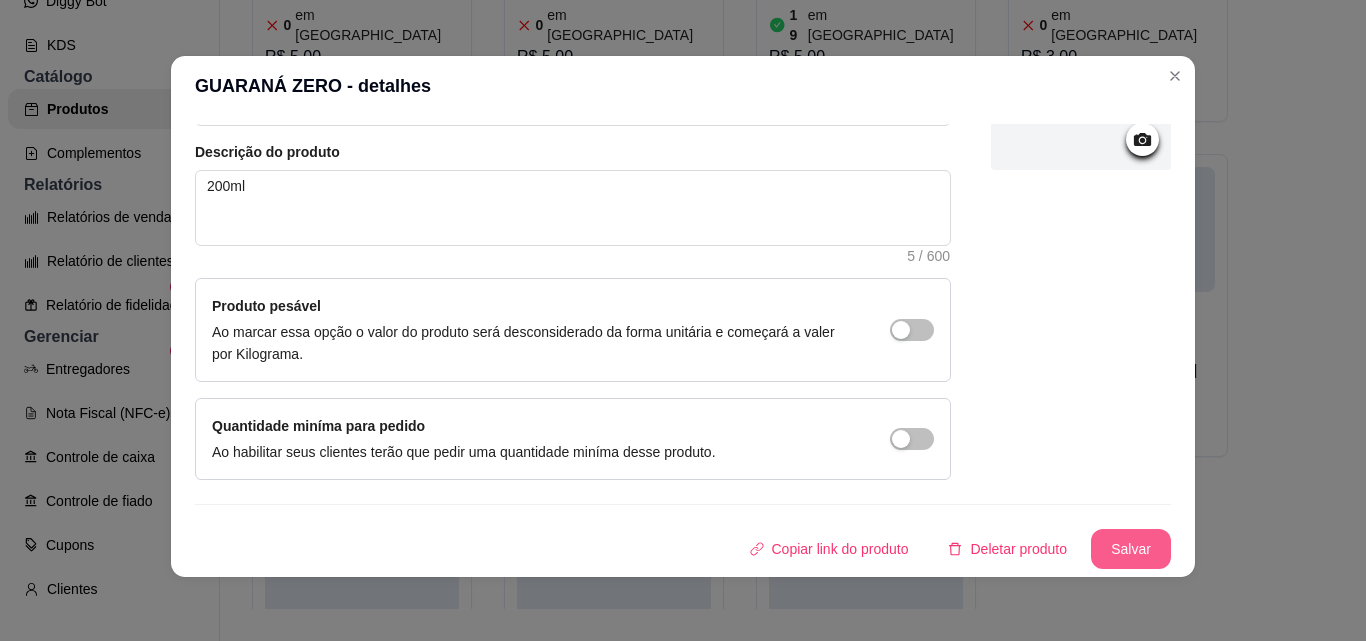 type on "GUARANÁ ANTARCTICA ZERO" 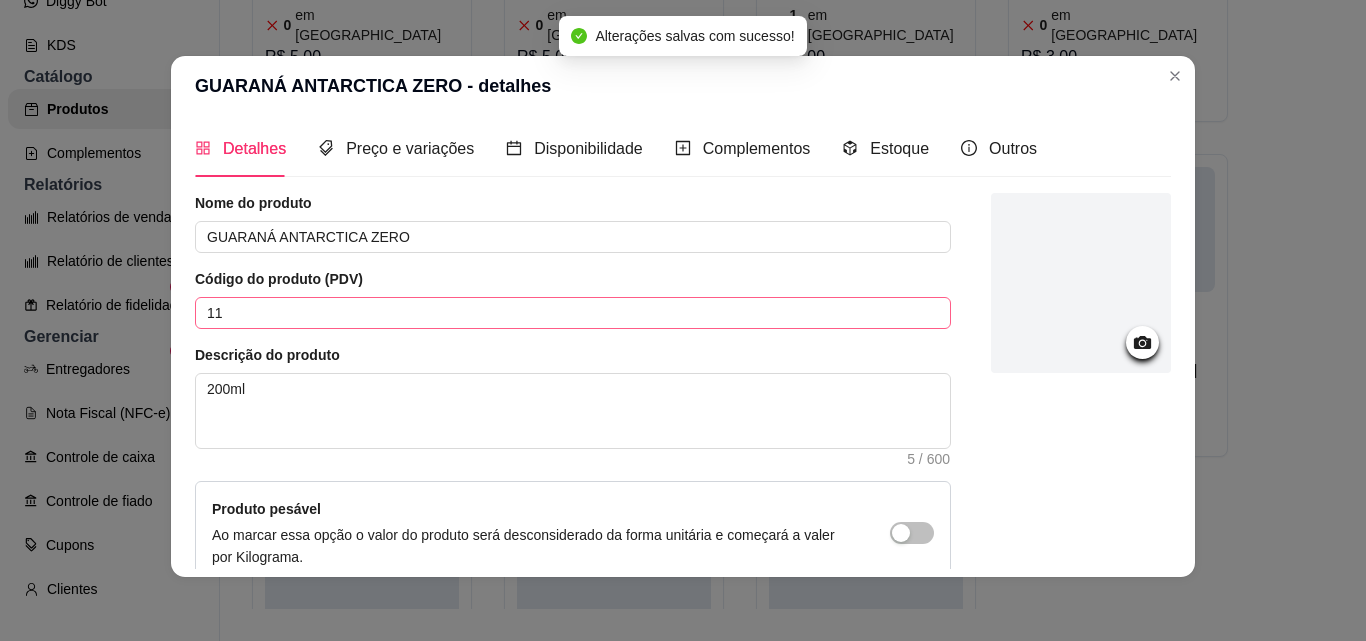 scroll, scrollTop: 0, scrollLeft: 0, axis: both 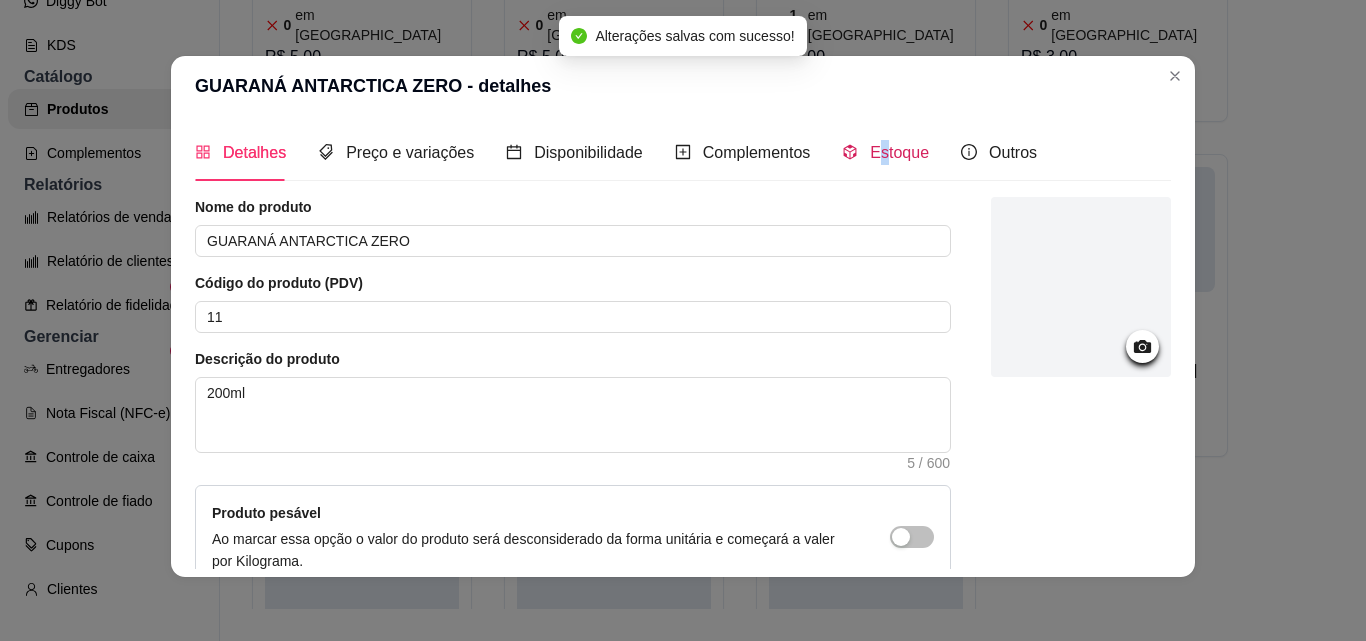 click on "Estoque" at bounding box center (899, 152) 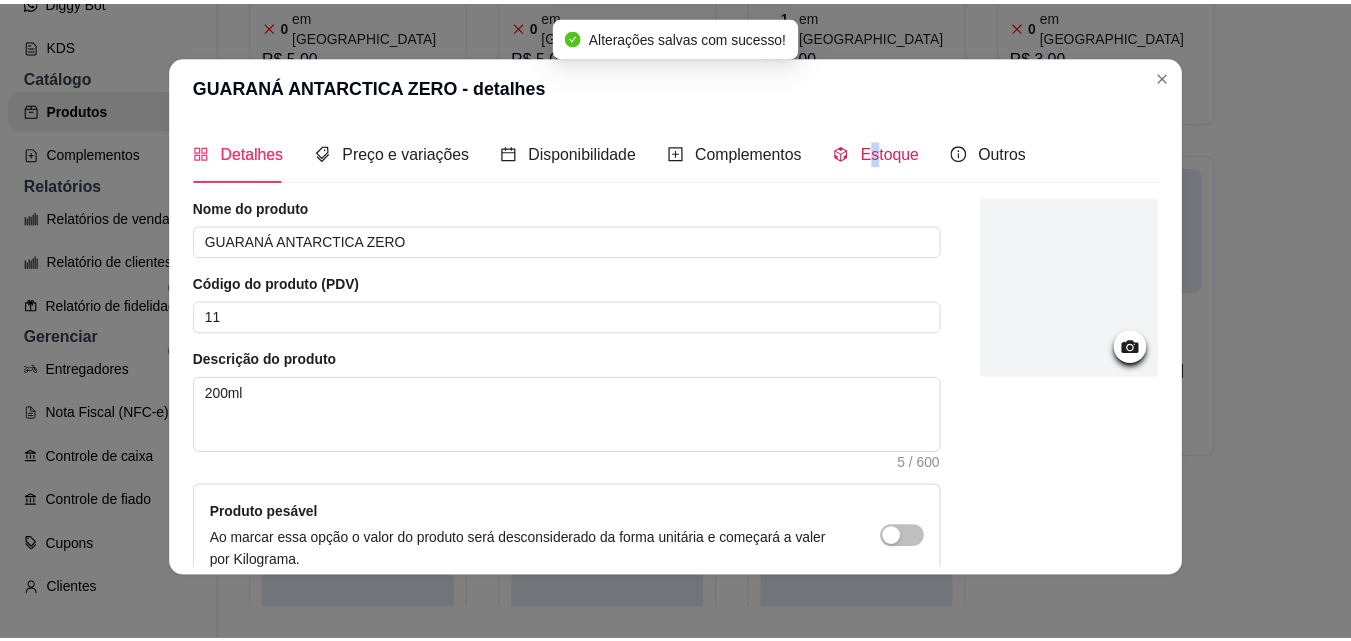 scroll, scrollTop: 0, scrollLeft: 0, axis: both 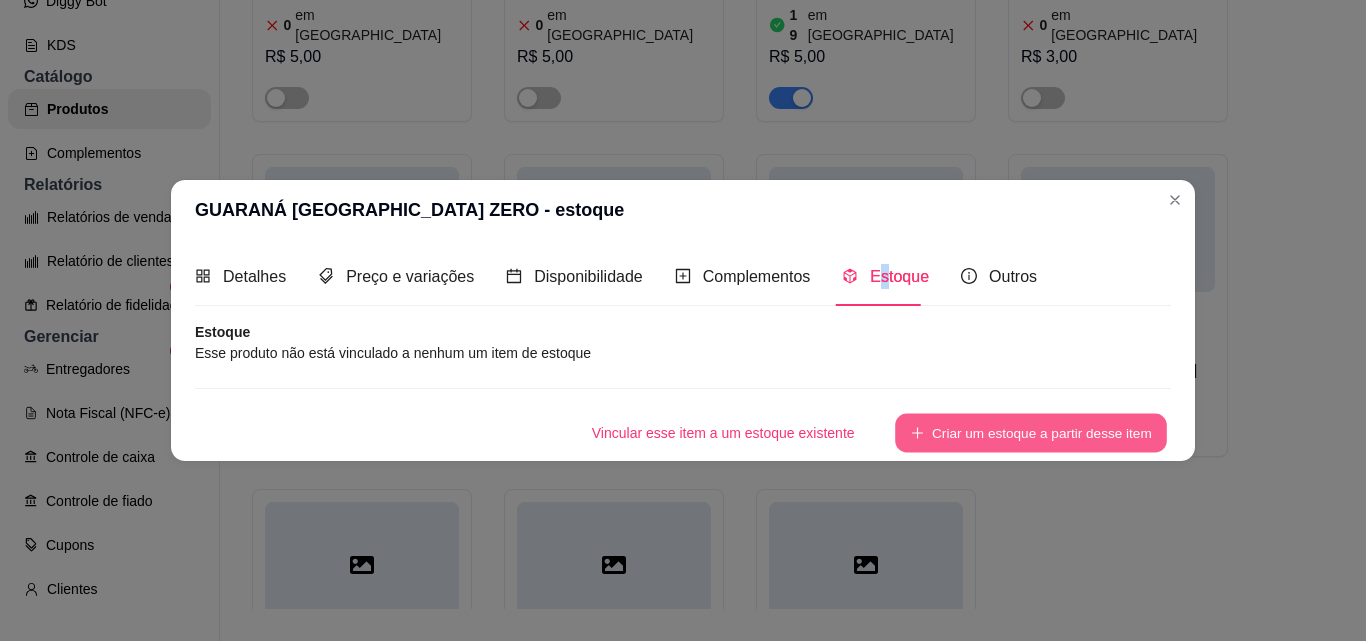 click on "Criar um estoque a partir desse item" at bounding box center (1031, 432) 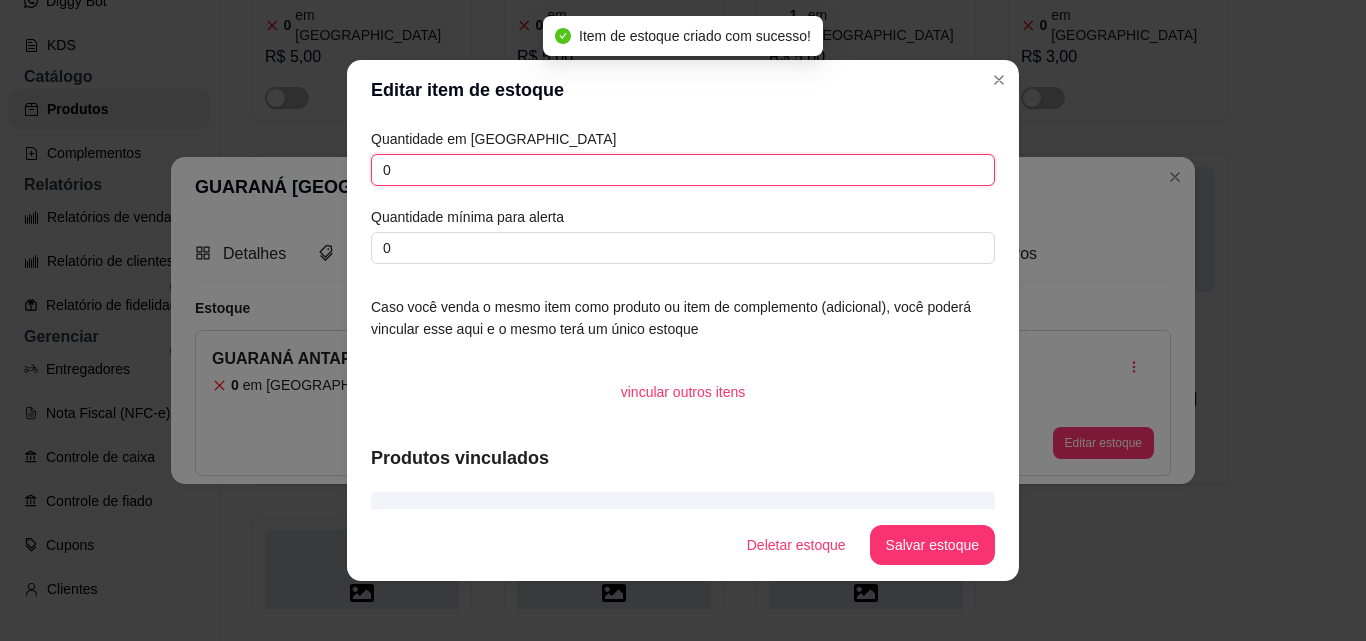 click on "0" at bounding box center (683, 170) 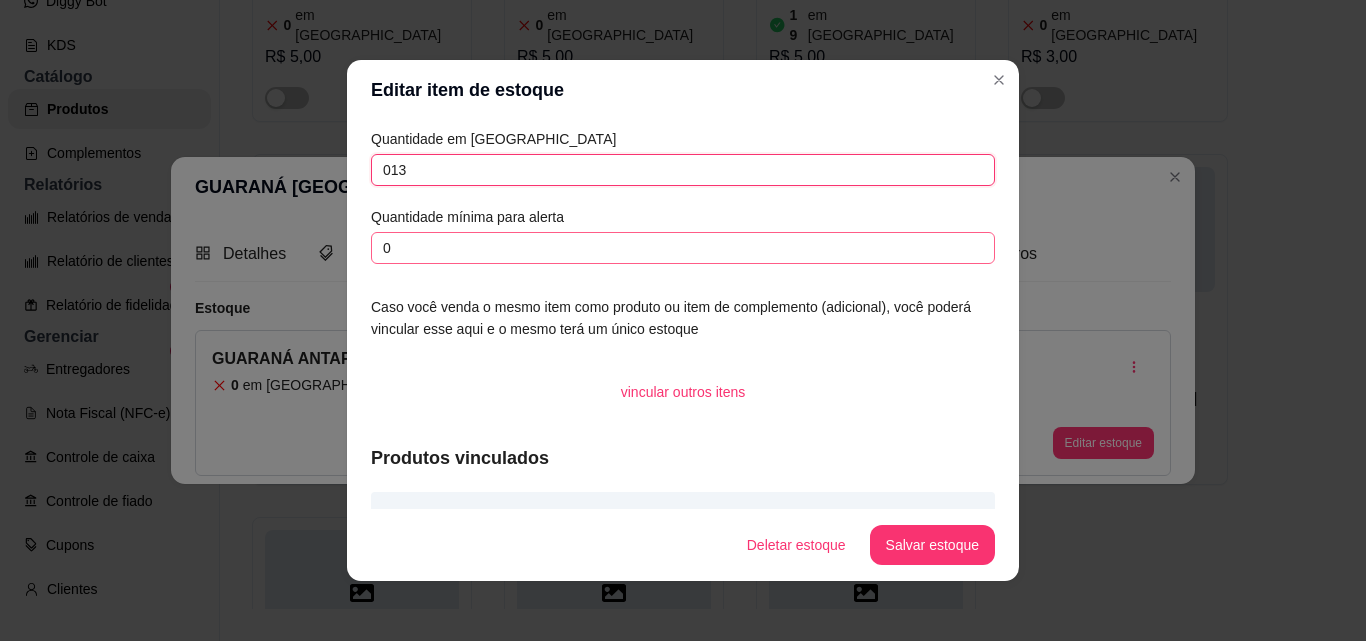 type on "013" 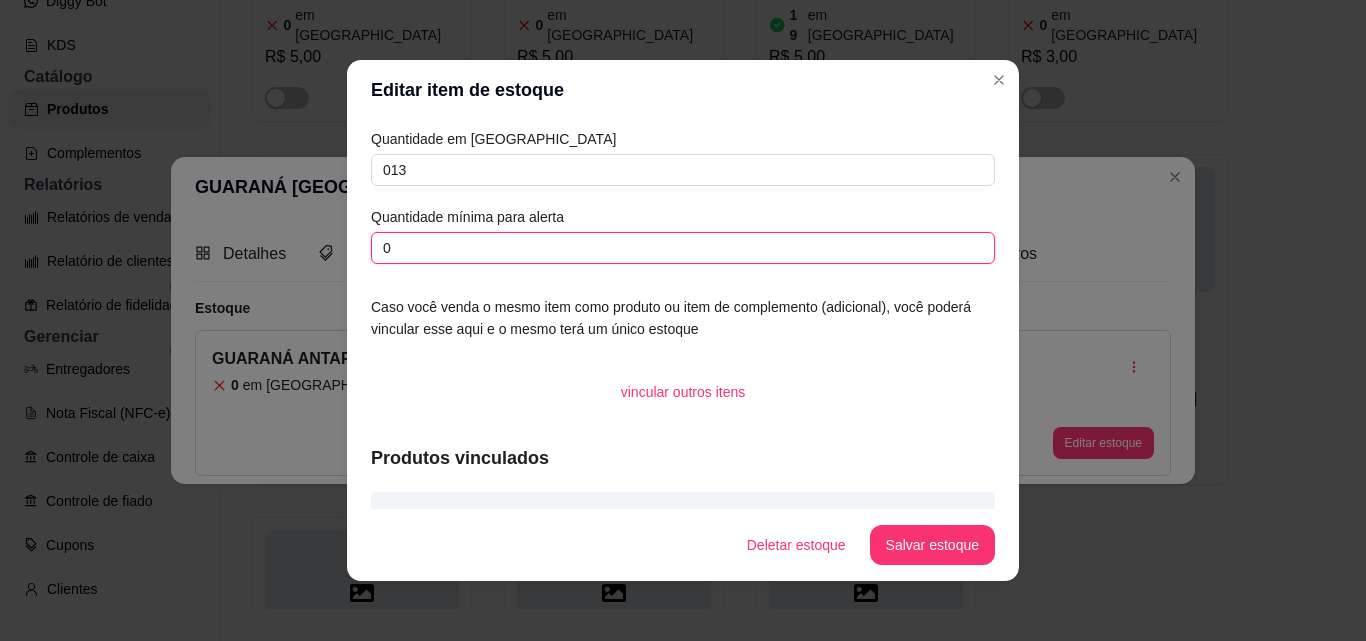 click on "0" at bounding box center (683, 248) 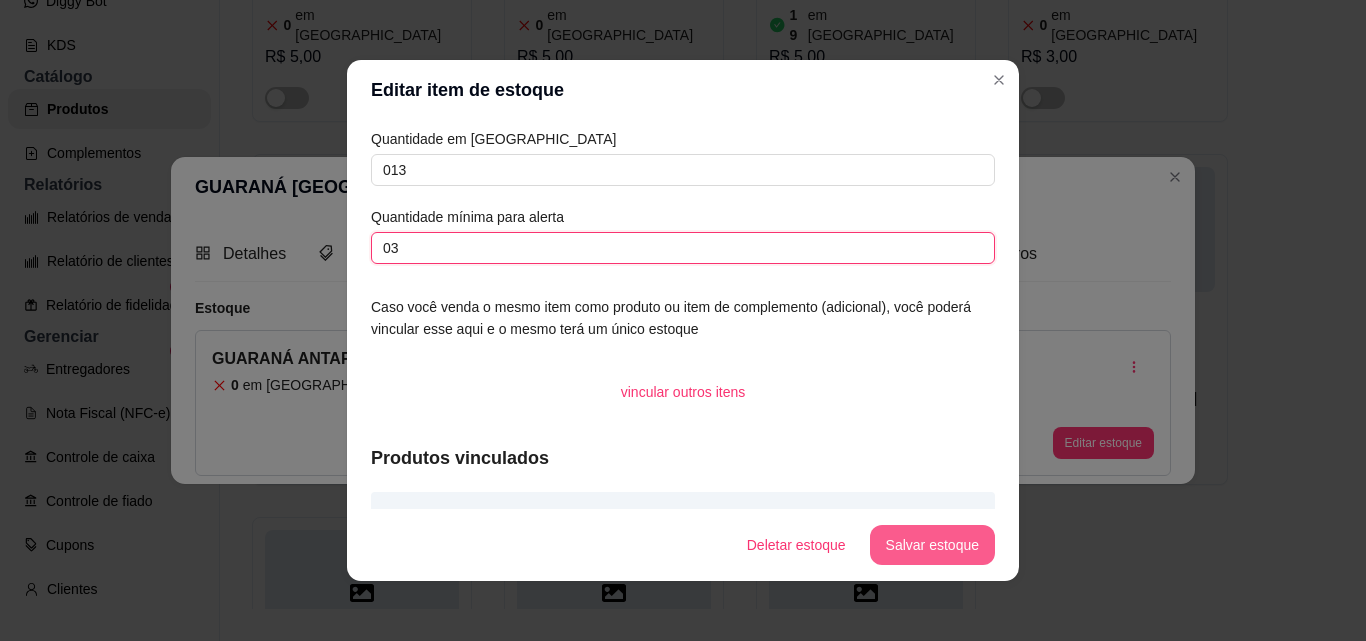 type on "03" 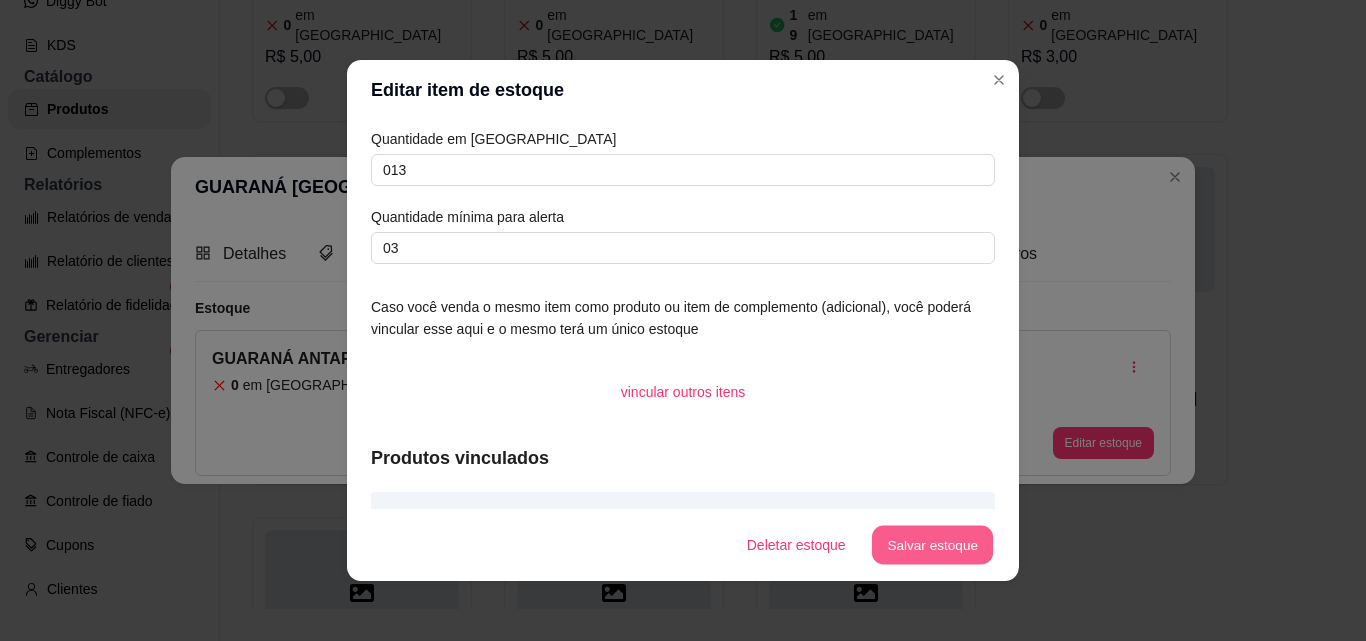 click on "Salvar estoque" at bounding box center [932, 545] 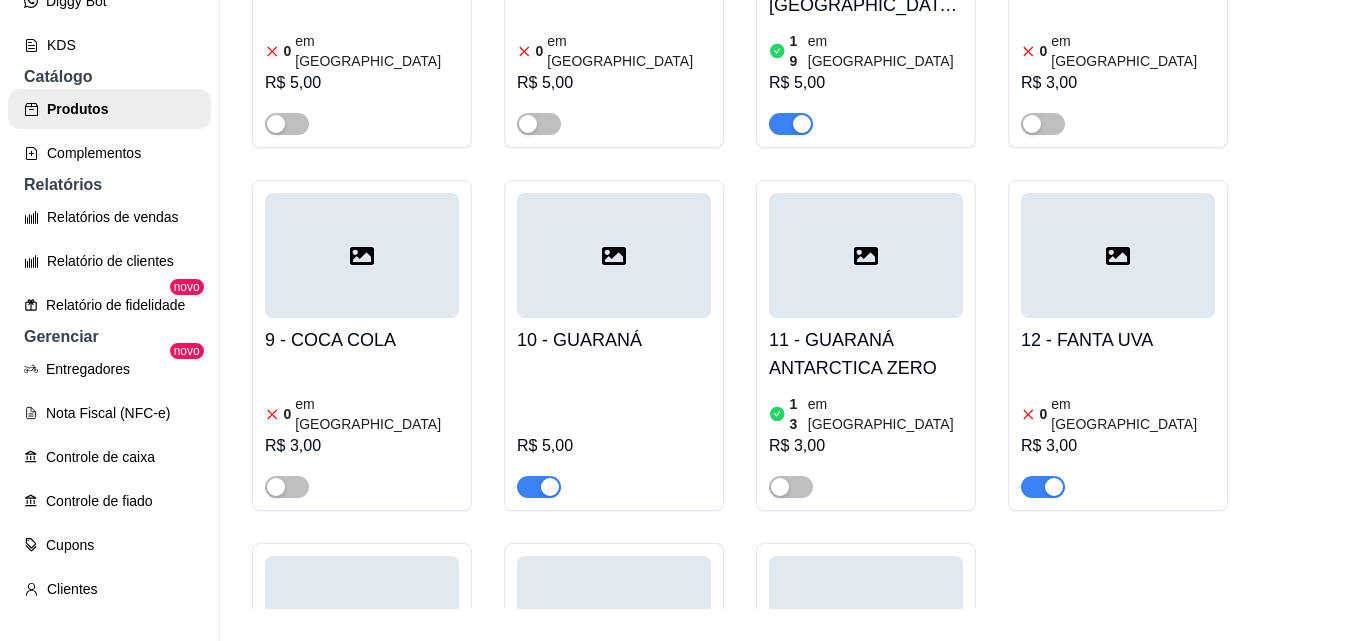 scroll, scrollTop: 2734, scrollLeft: 0, axis: vertical 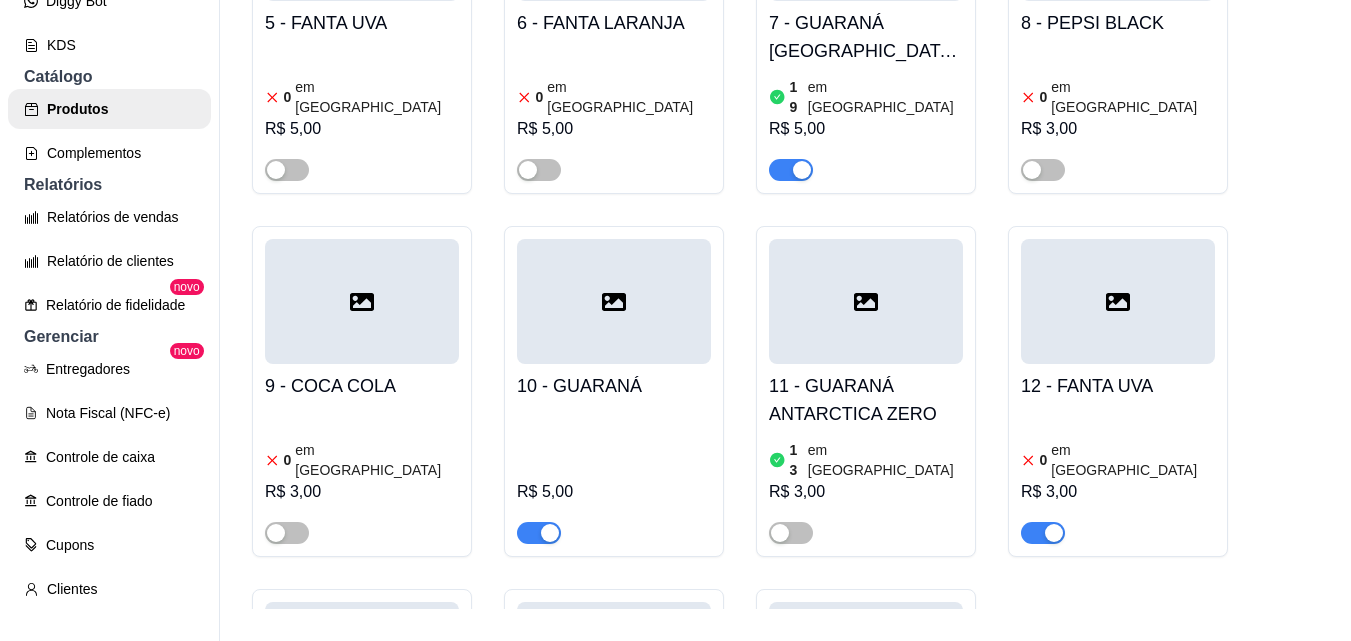 click on "10 - GUARANÁ" at bounding box center (614, 386) 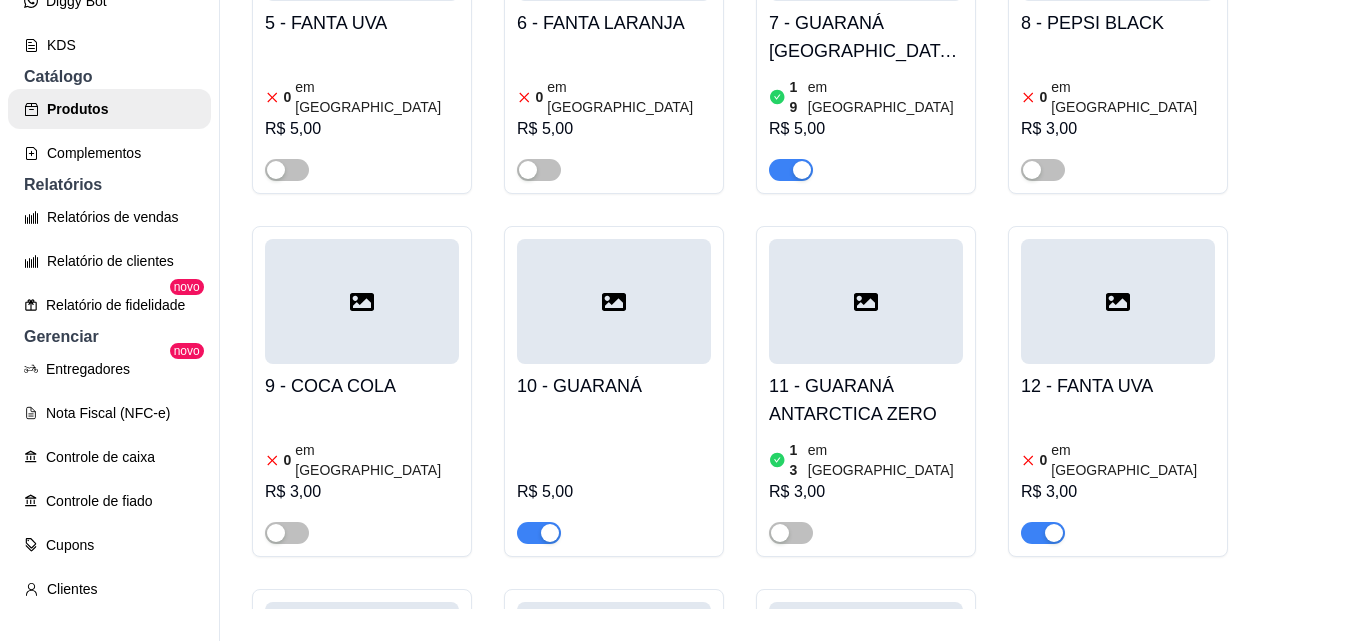 type 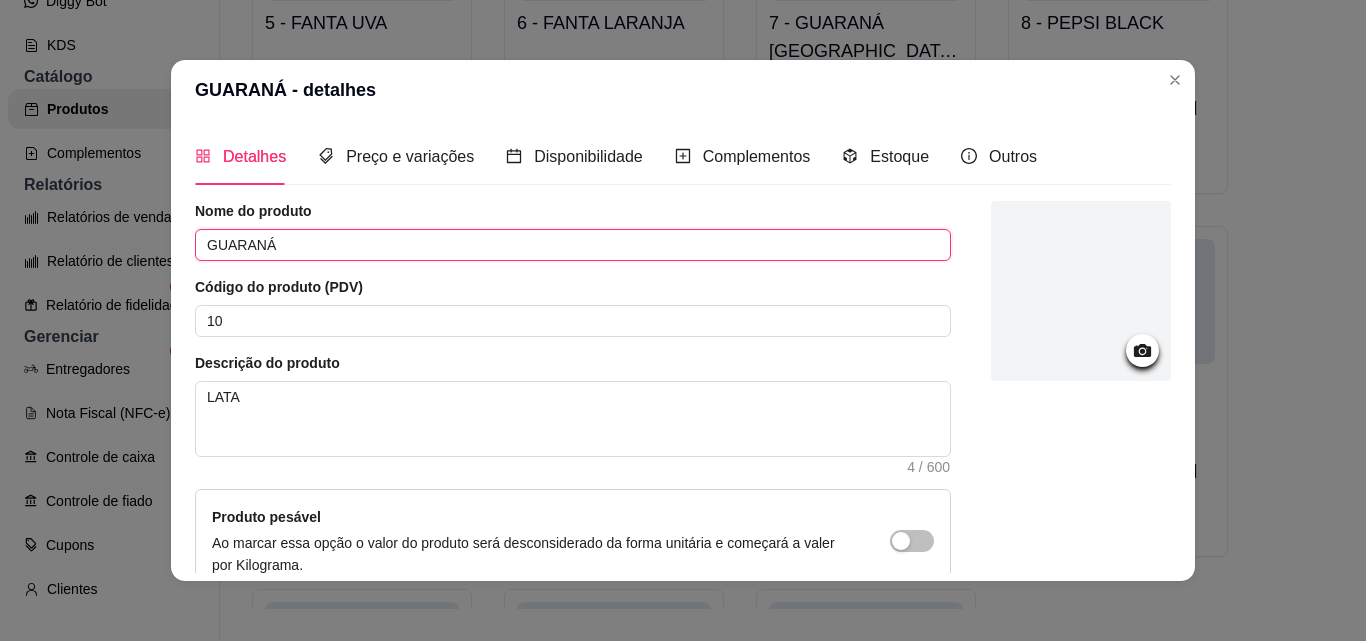 click on "GUARANÁ" at bounding box center (573, 245) 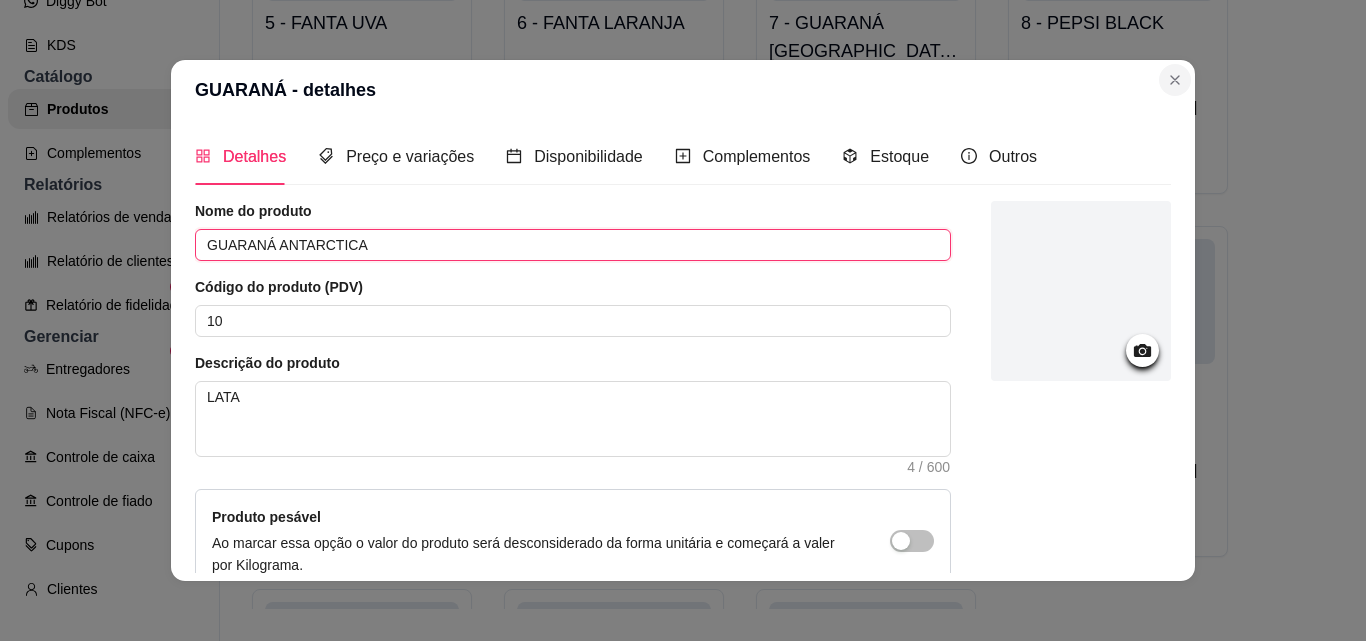 type on "GUARANÁ ANTARCTICA" 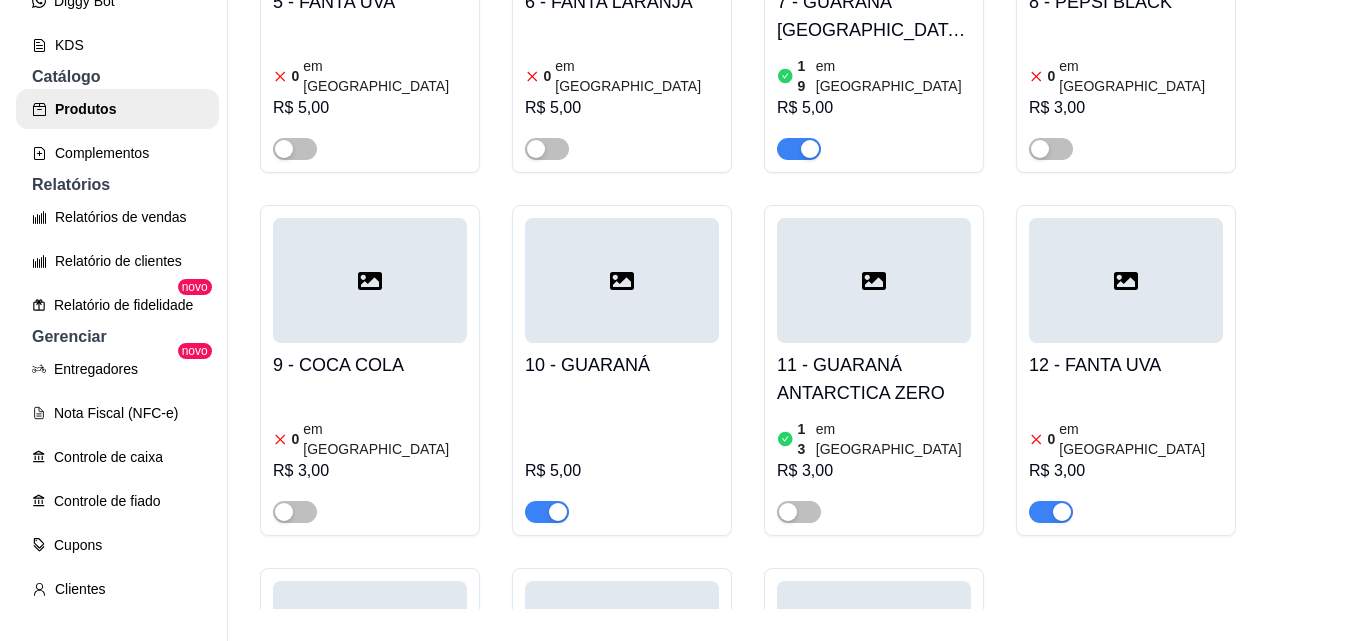 scroll, scrollTop: 2734, scrollLeft: 0, axis: vertical 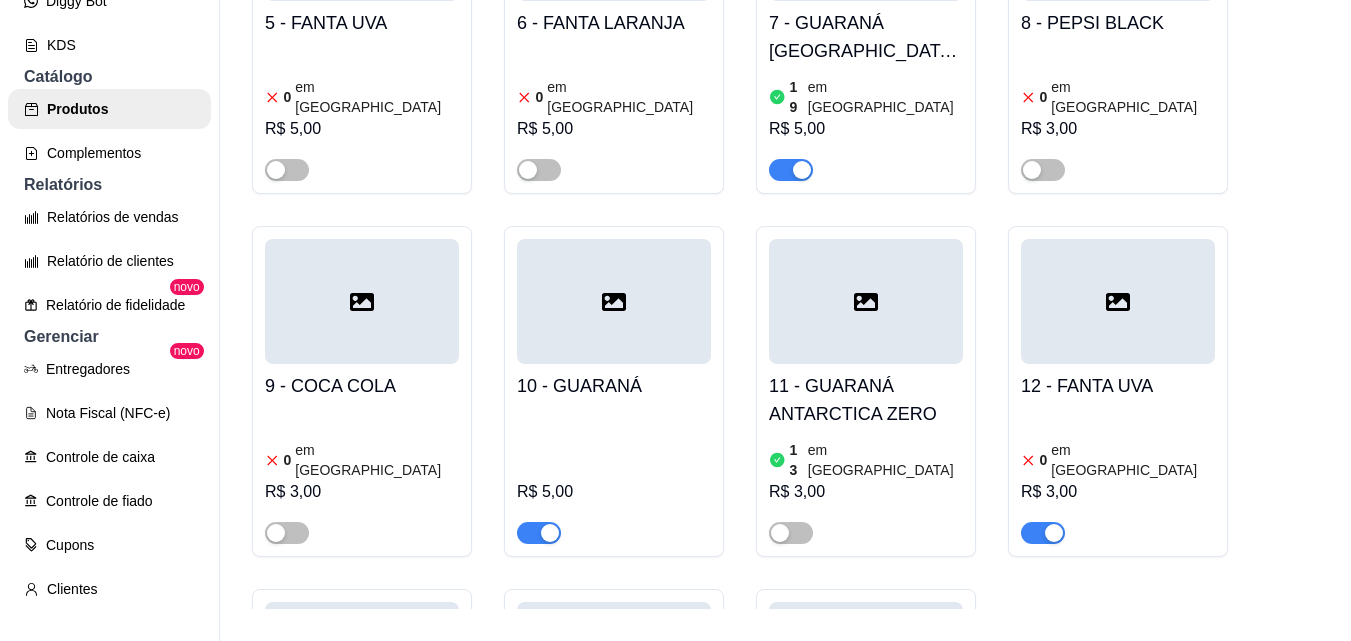 click on "10 - GUARANÁ" at bounding box center [614, 386] 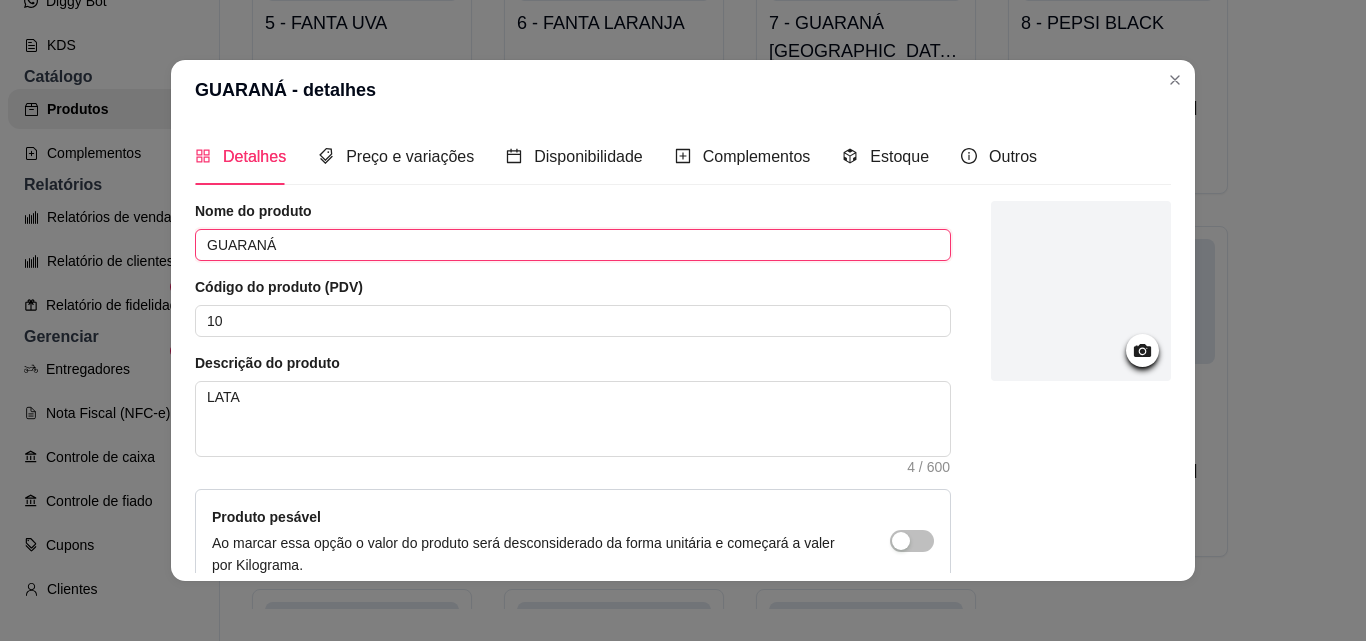 click on "GUARANÁ" at bounding box center [573, 245] 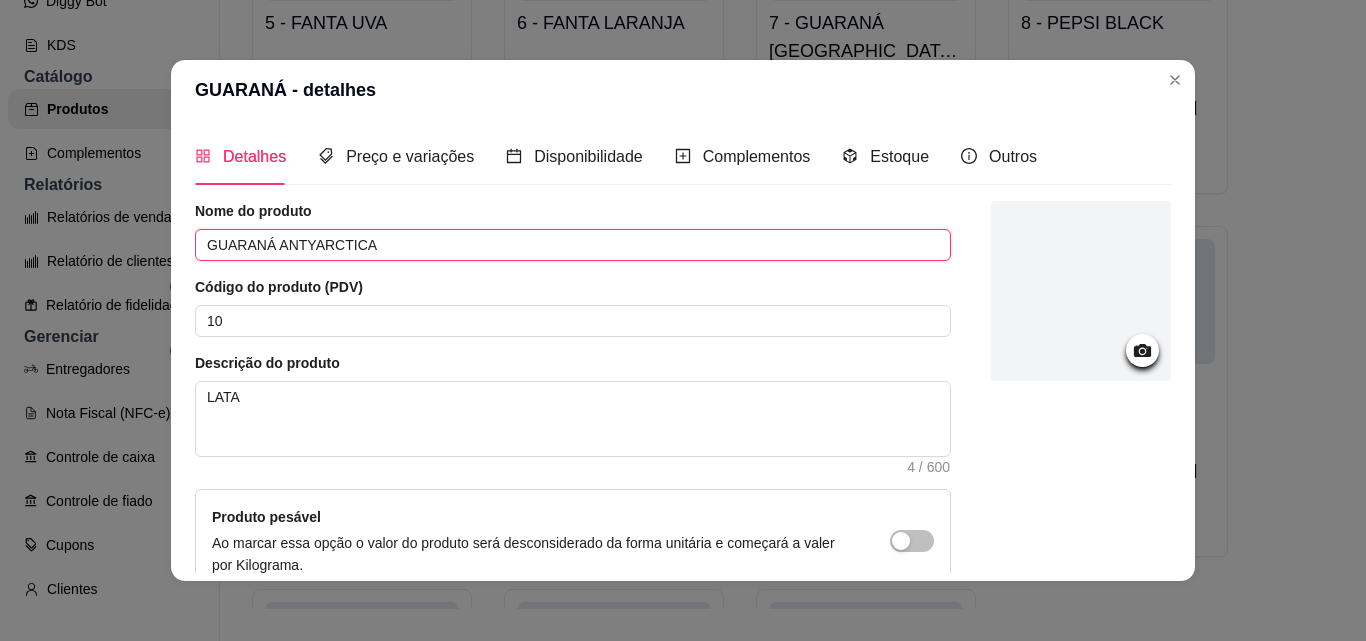 click on "GUARANÁ ANTYARCTICA" at bounding box center [573, 245] 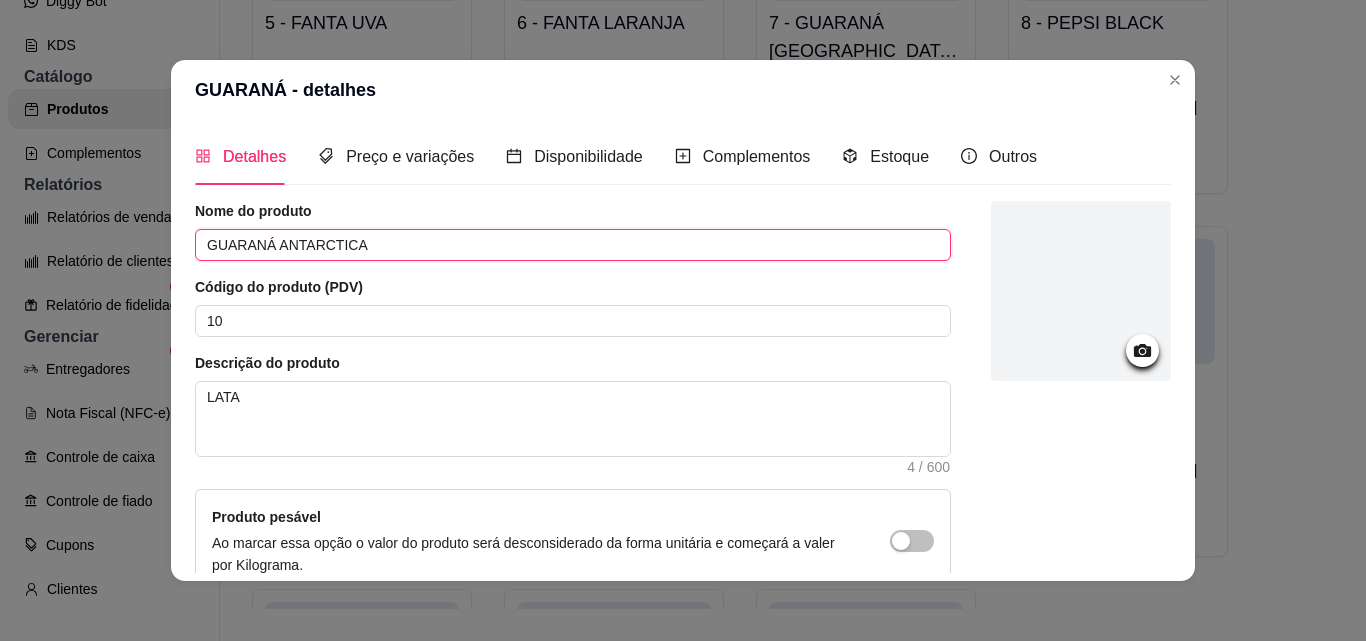 scroll, scrollTop: 207, scrollLeft: 0, axis: vertical 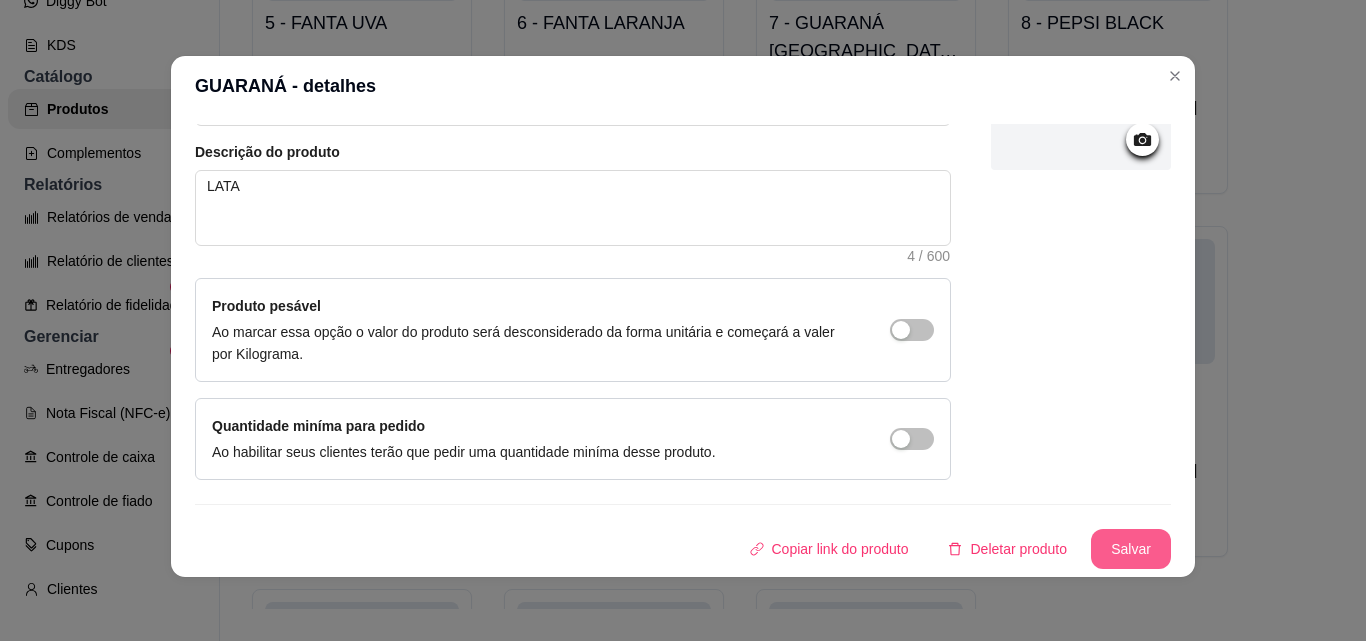 type on "GUARANÁ ANTARCTICA" 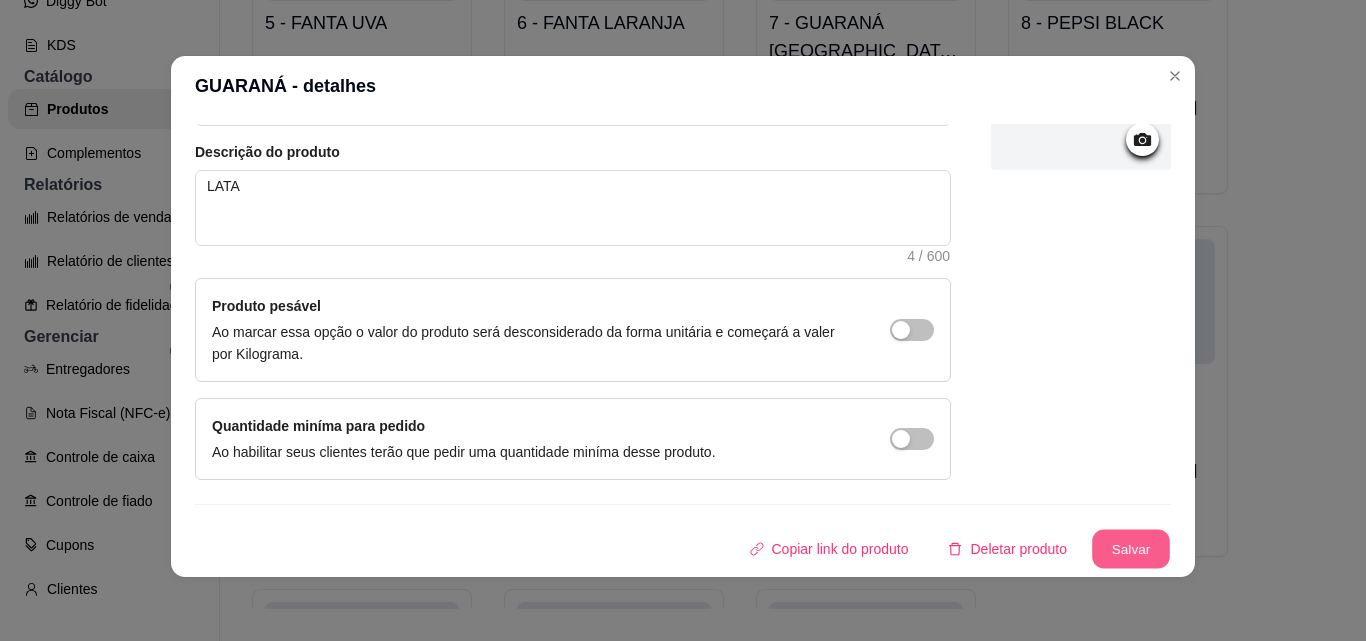 click on "Salvar" at bounding box center (1131, 549) 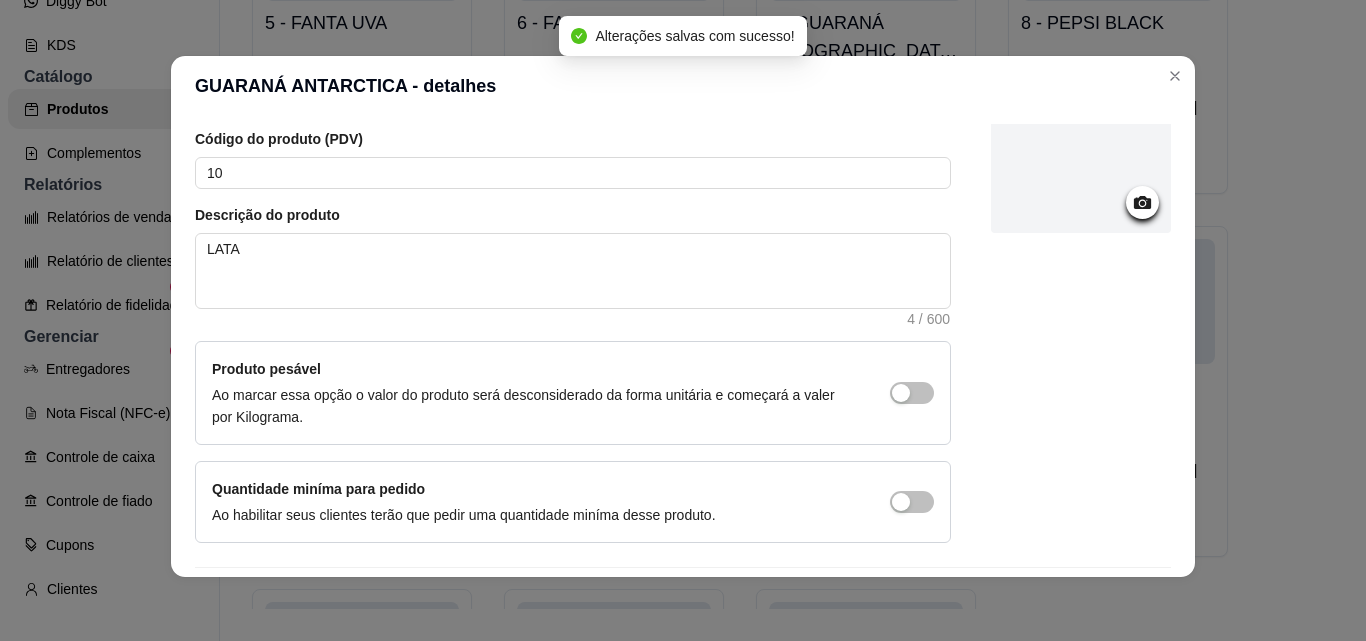 scroll, scrollTop: 0, scrollLeft: 0, axis: both 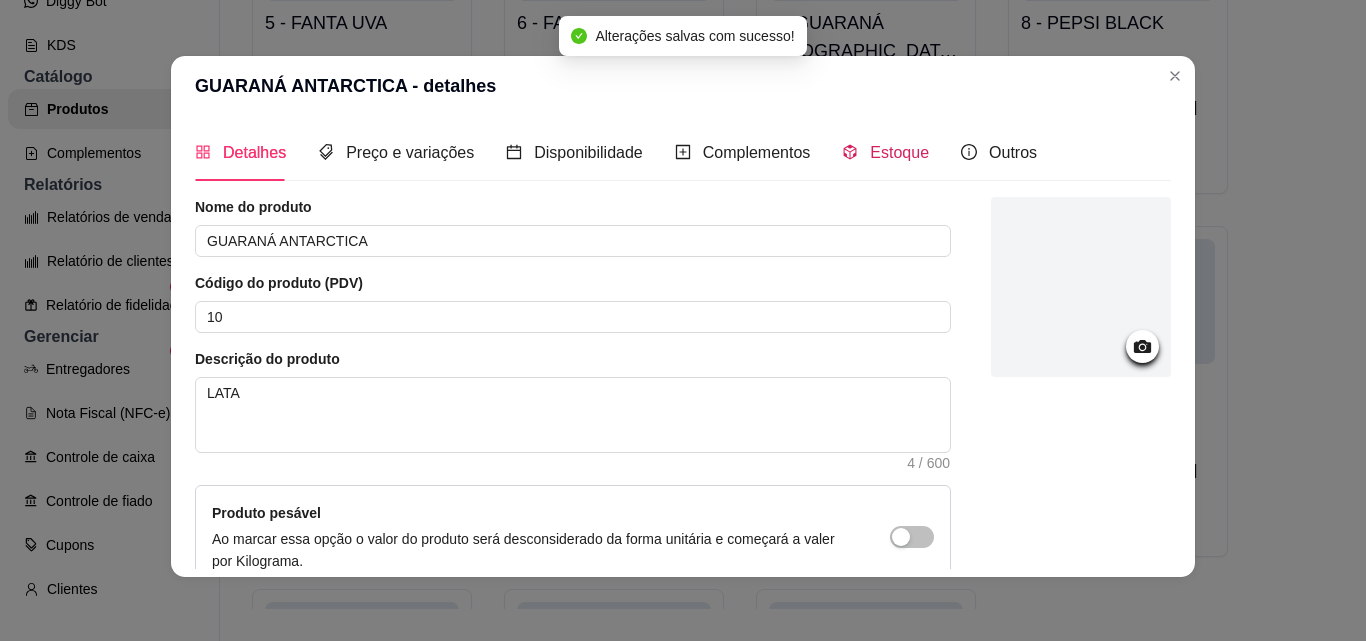 click on "Estoque" at bounding box center (885, 152) 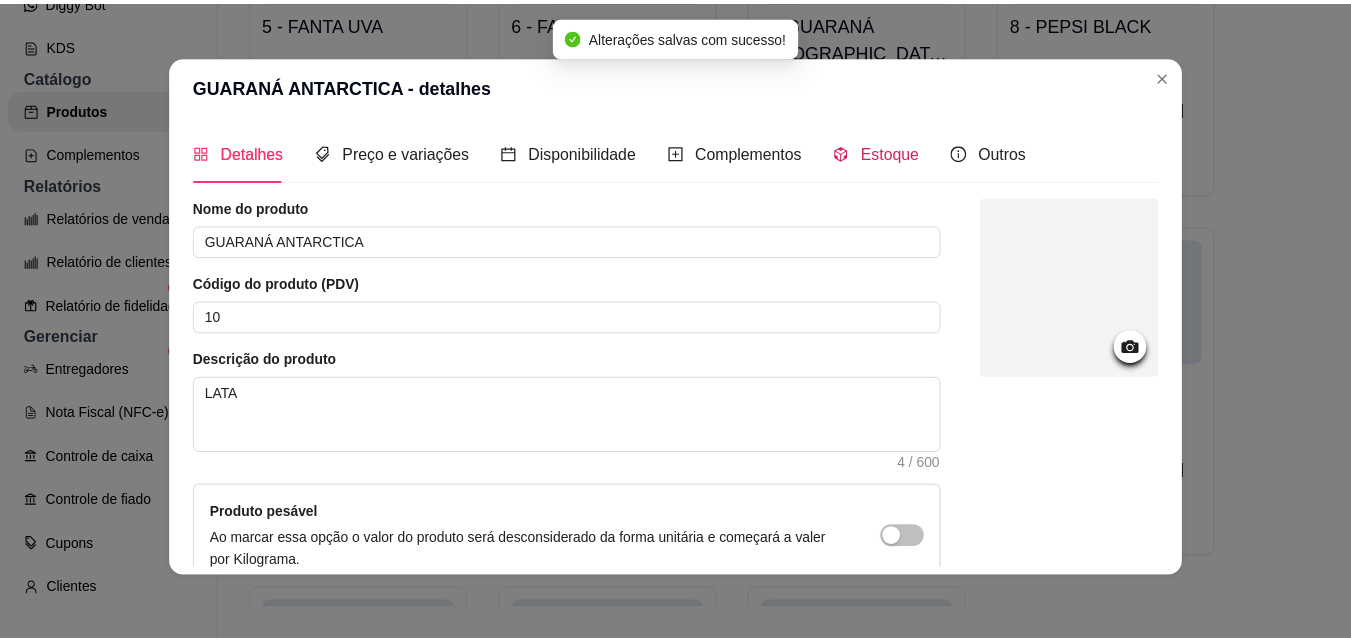 scroll, scrollTop: 0, scrollLeft: 0, axis: both 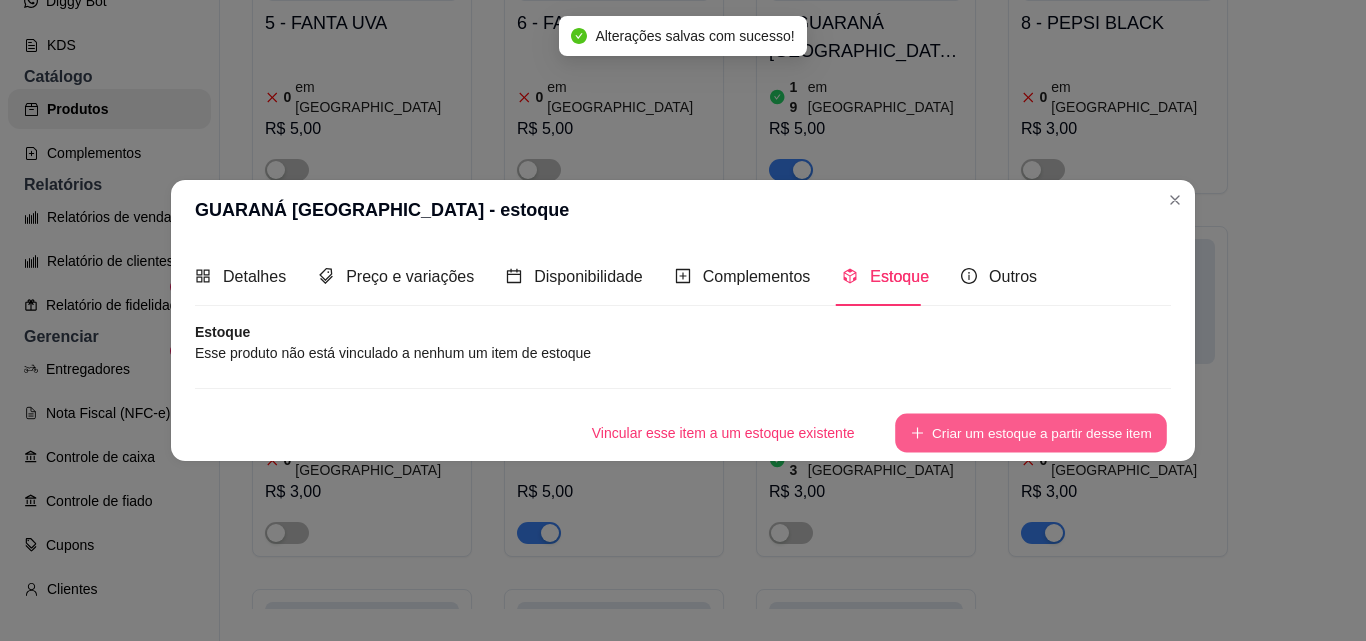 click on "Criar um estoque a partir desse item" at bounding box center [1031, 432] 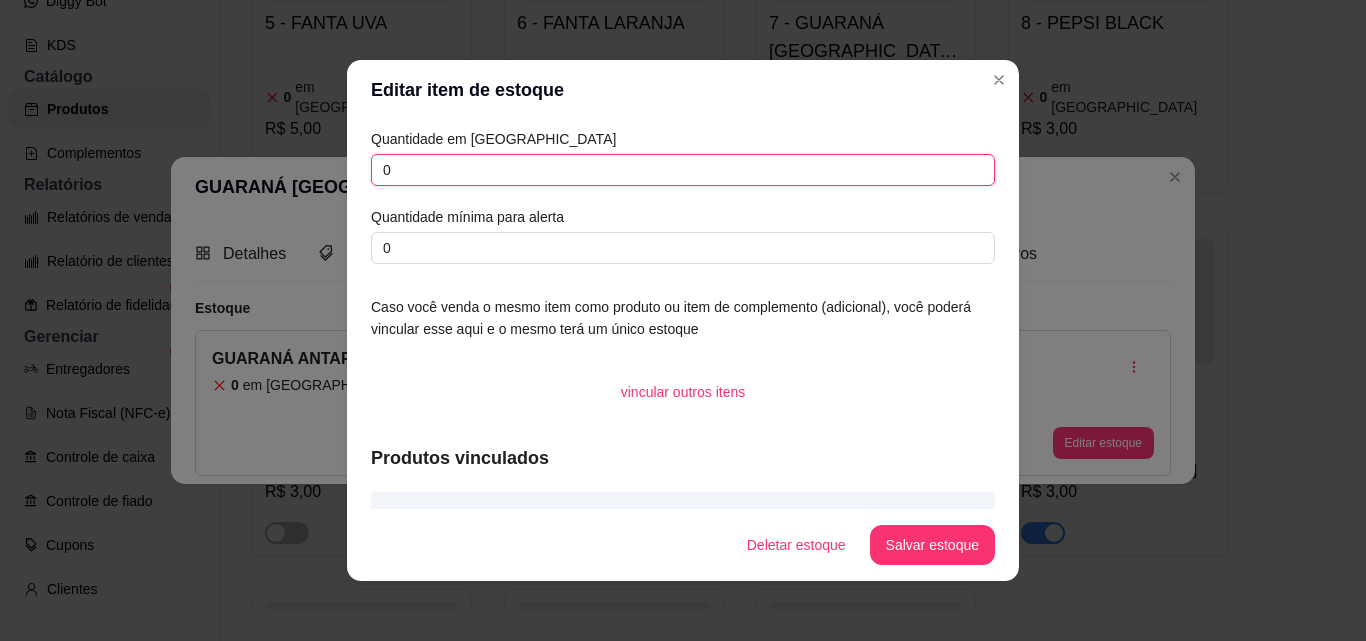 click on "0" at bounding box center (683, 170) 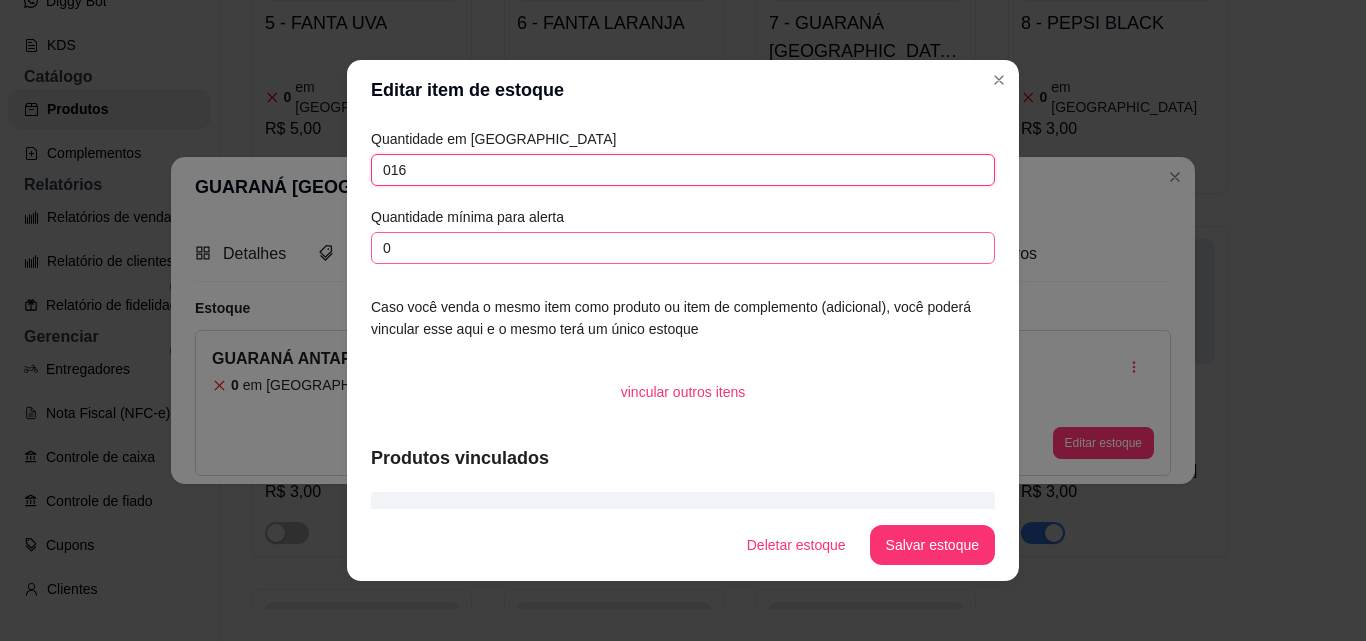 type on "016" 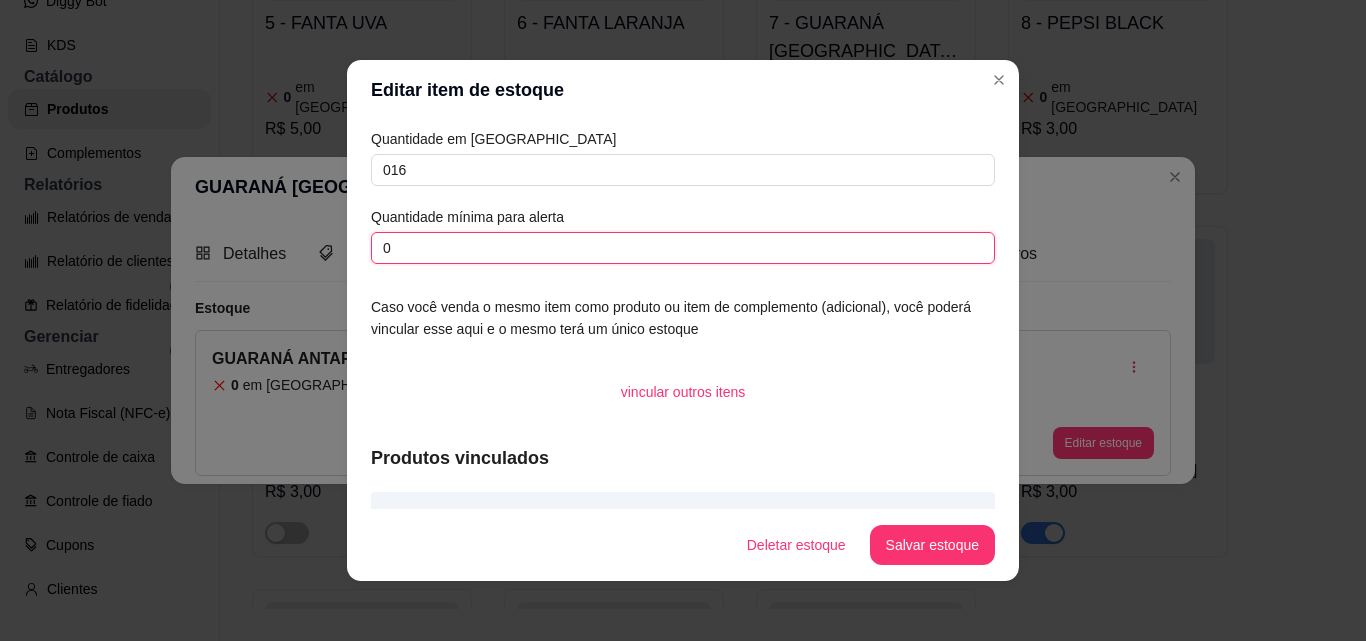 click on "0" at bounding box center (683, 248) 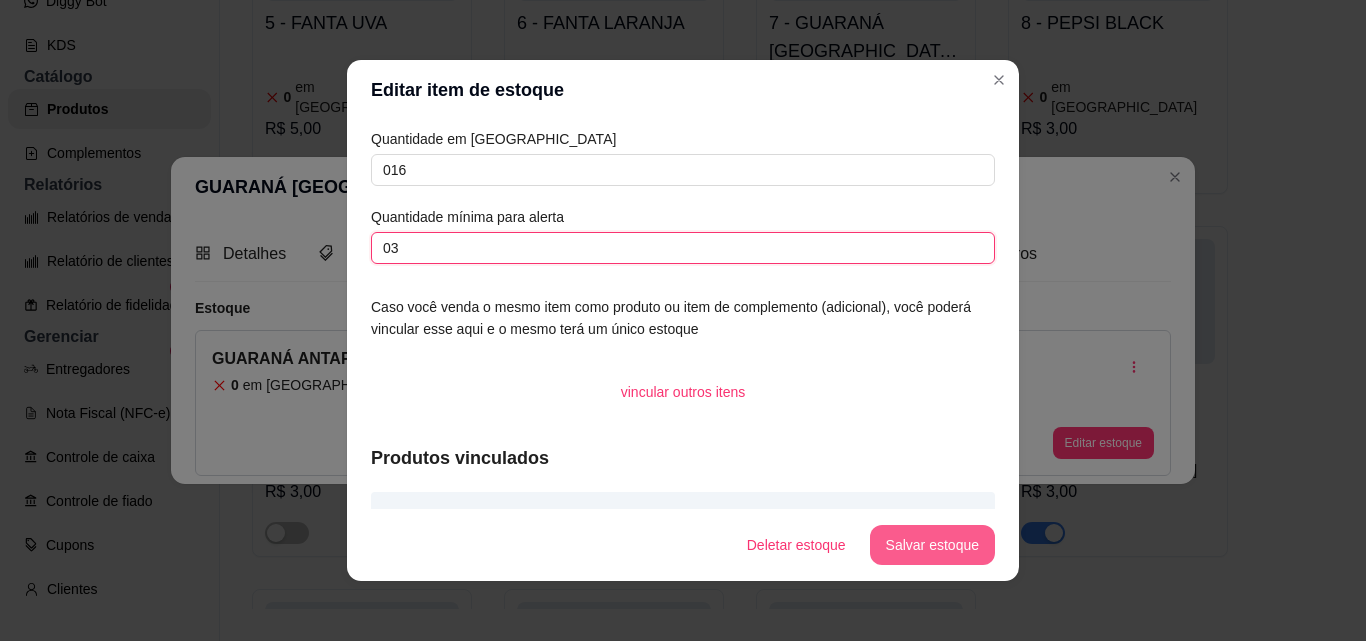 type on "03" 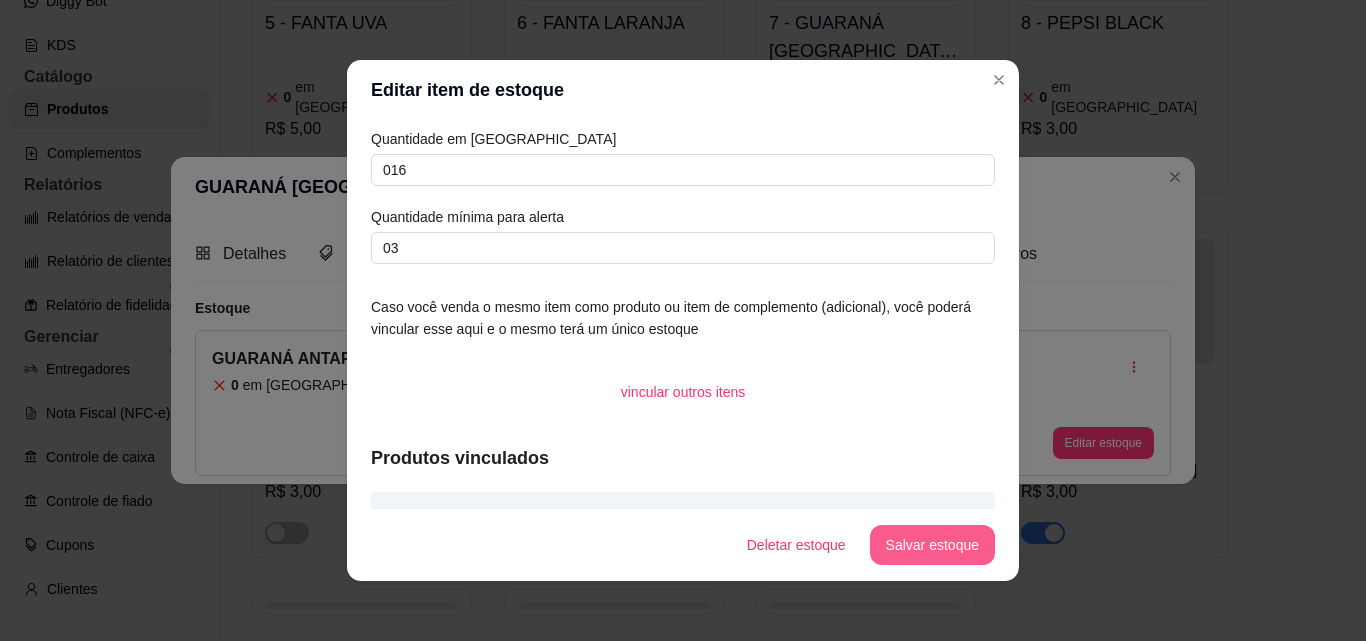 click on "Salvar estoque" at bounding box center (932, 545) 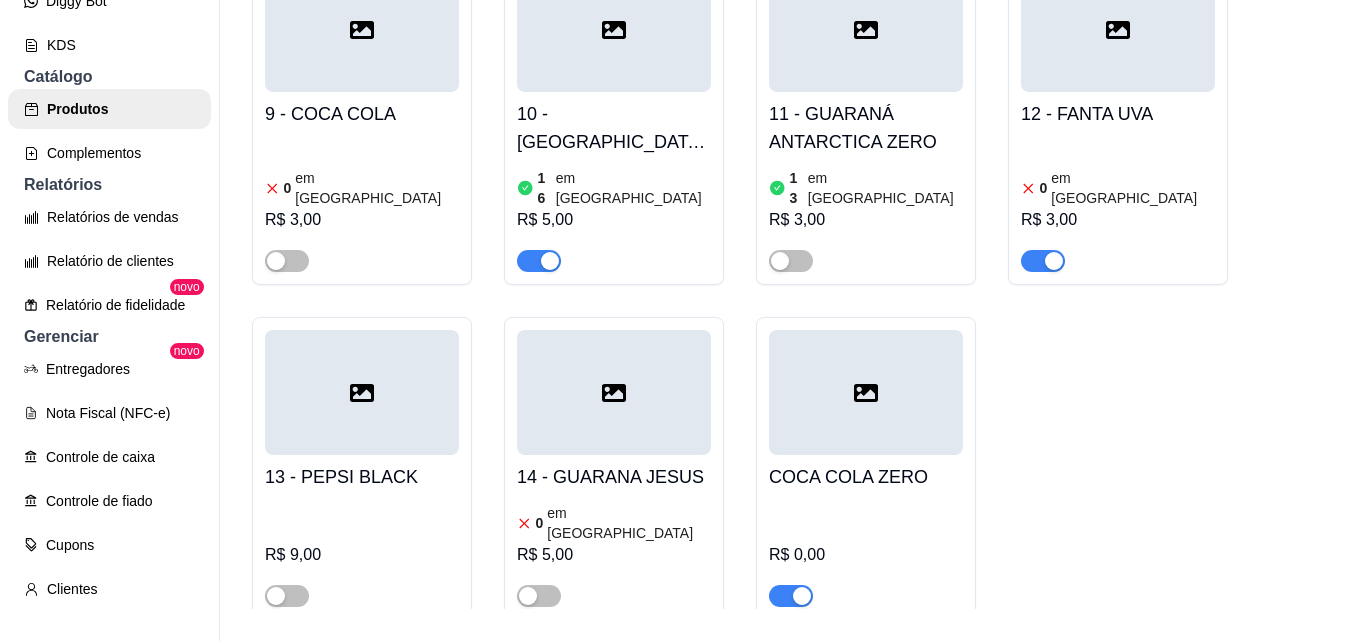 scroll, scrollTop: 3034, scrollLeft: 0, axis: vertical 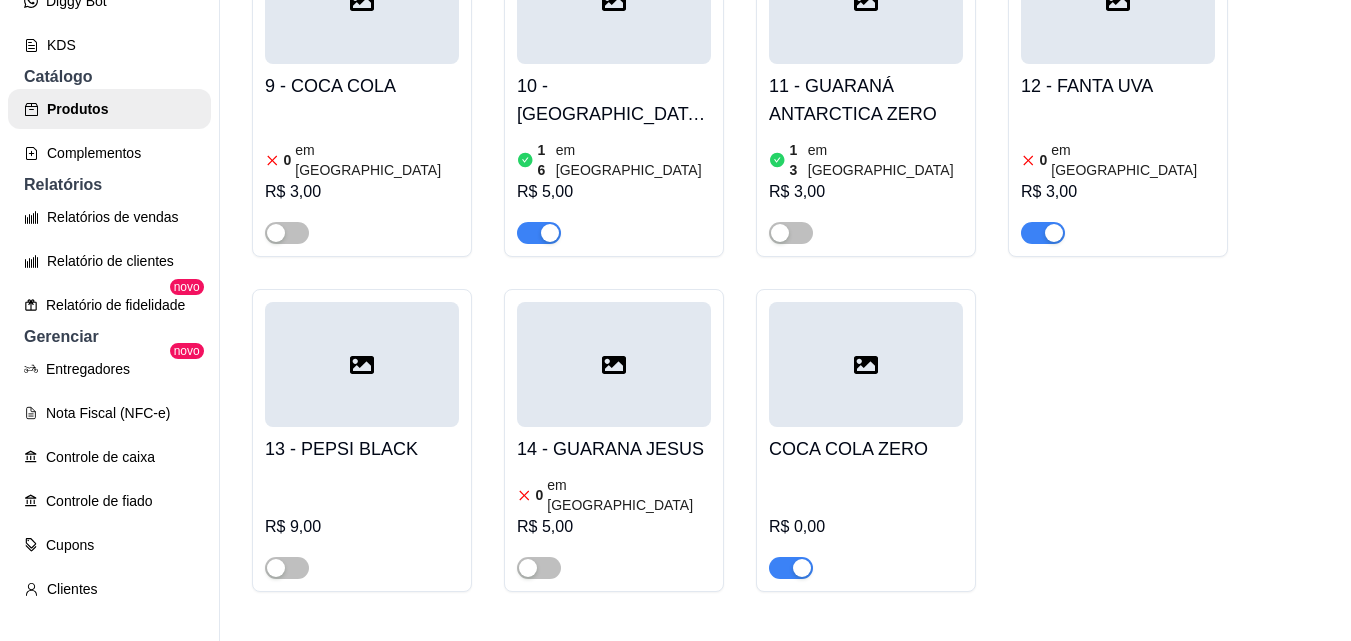 click on "13 - PEPSI BLACK" at bounding box center [362, 449] 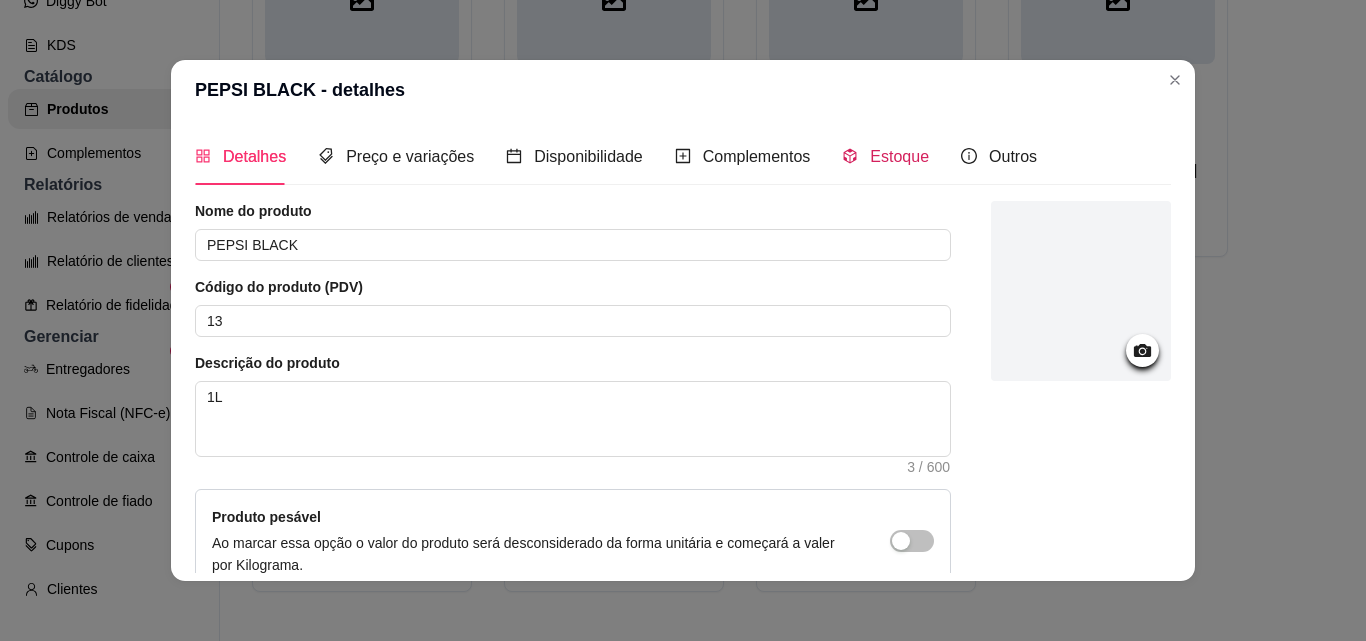 click on "Estoque" at bounding box center [899, 156] 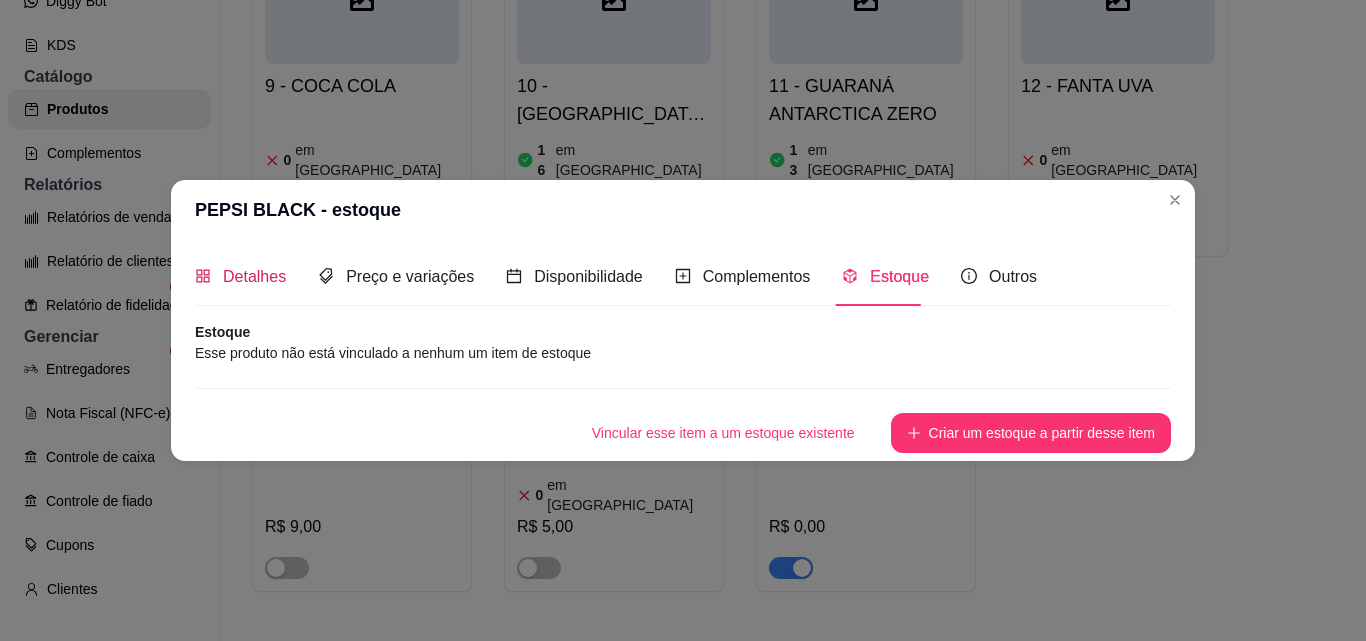 click on "Detalhes" at bounding box center [254, 276] 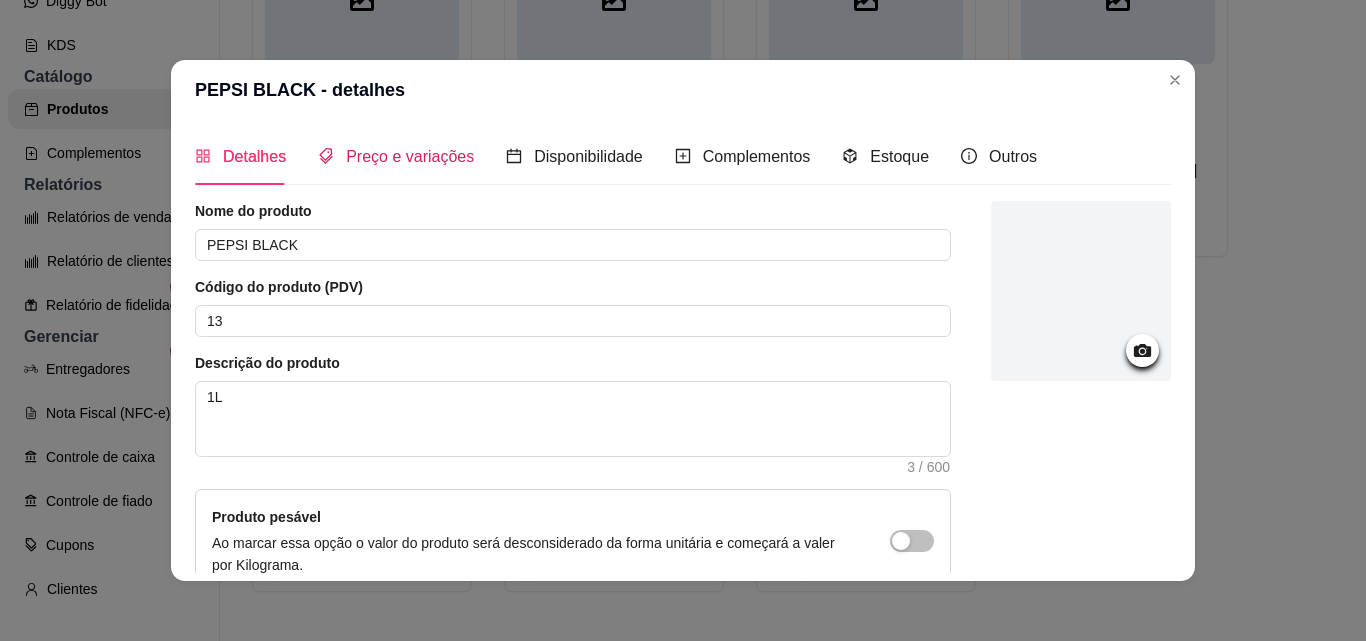 click on "Preço e variações" at bounding box center [410, 156] 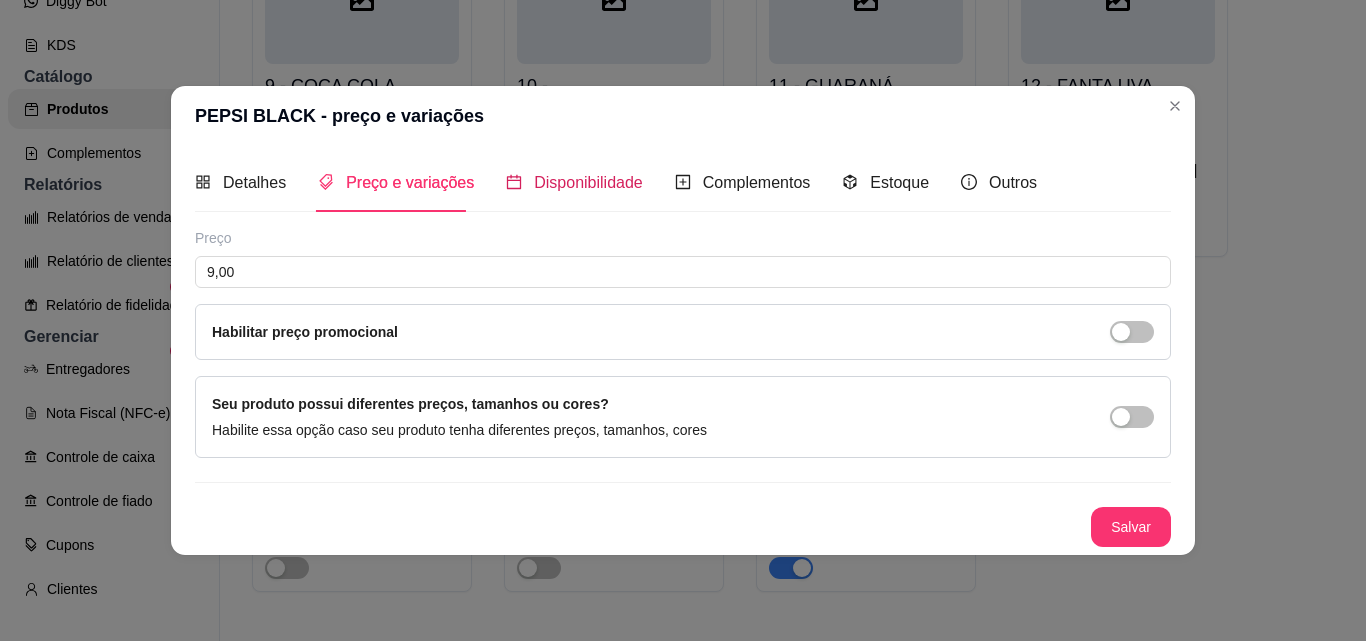 click on "Disponibilidade" at bounding box center (588, 182) 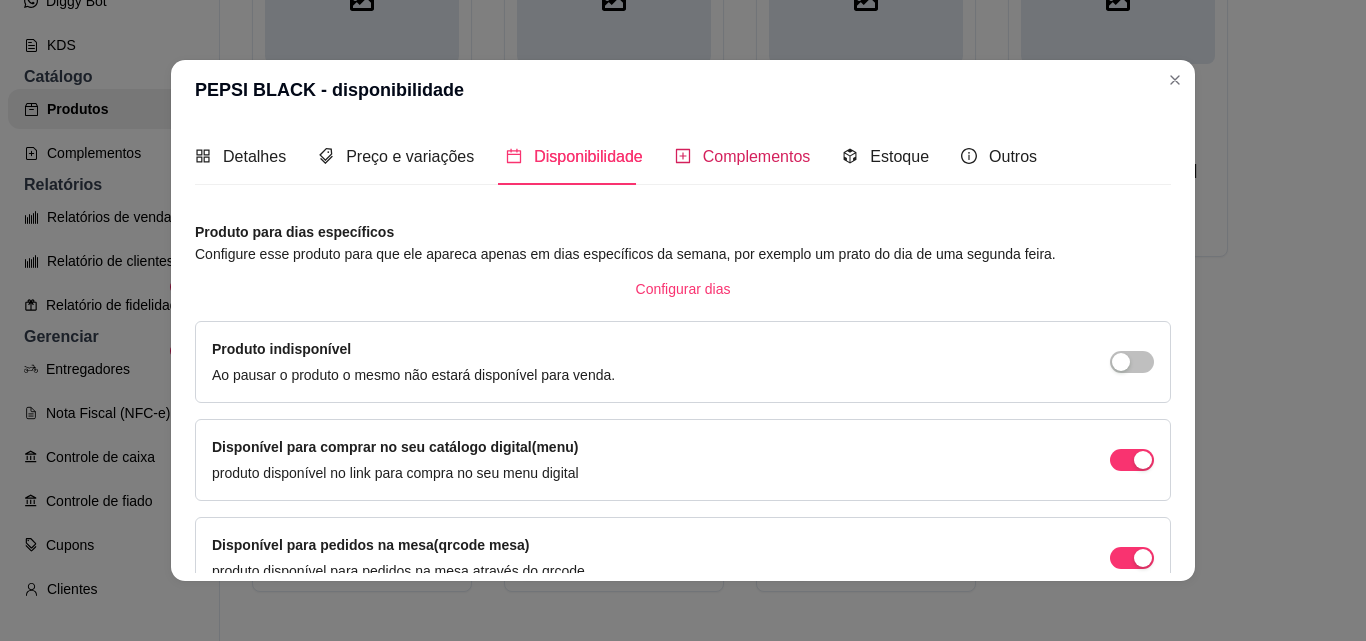 click on "Complementos" at bounding box center [757, 156] 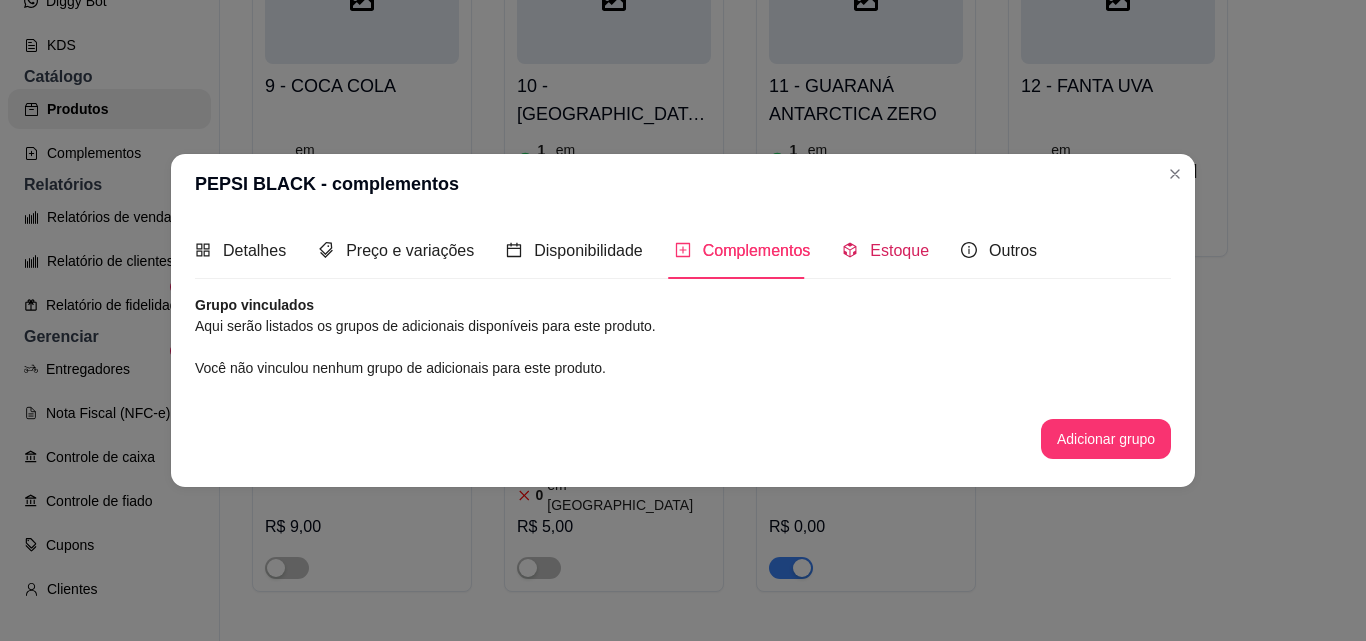click on "Estoque" at bounding box center [899, 250] 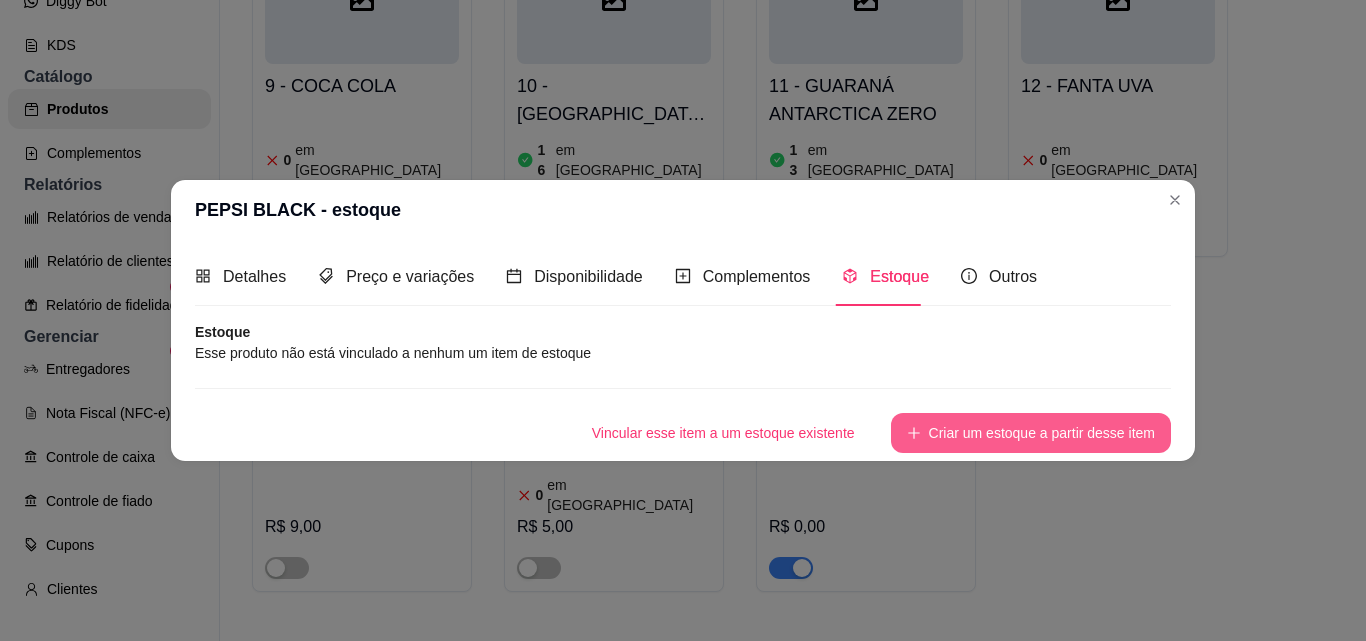 click on "Criar um estoque a partir desse item" at bounding box center [1031, 433] 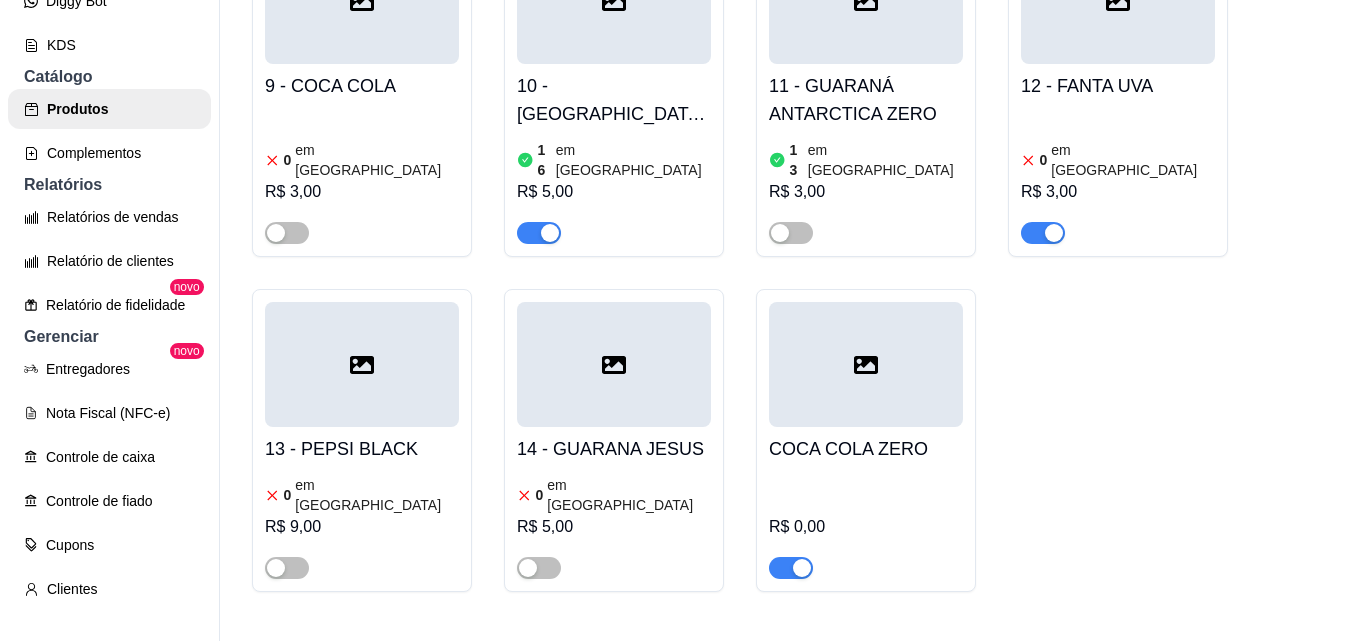 click on "COCA COLA ZERO" at bounding box center (866, 449) 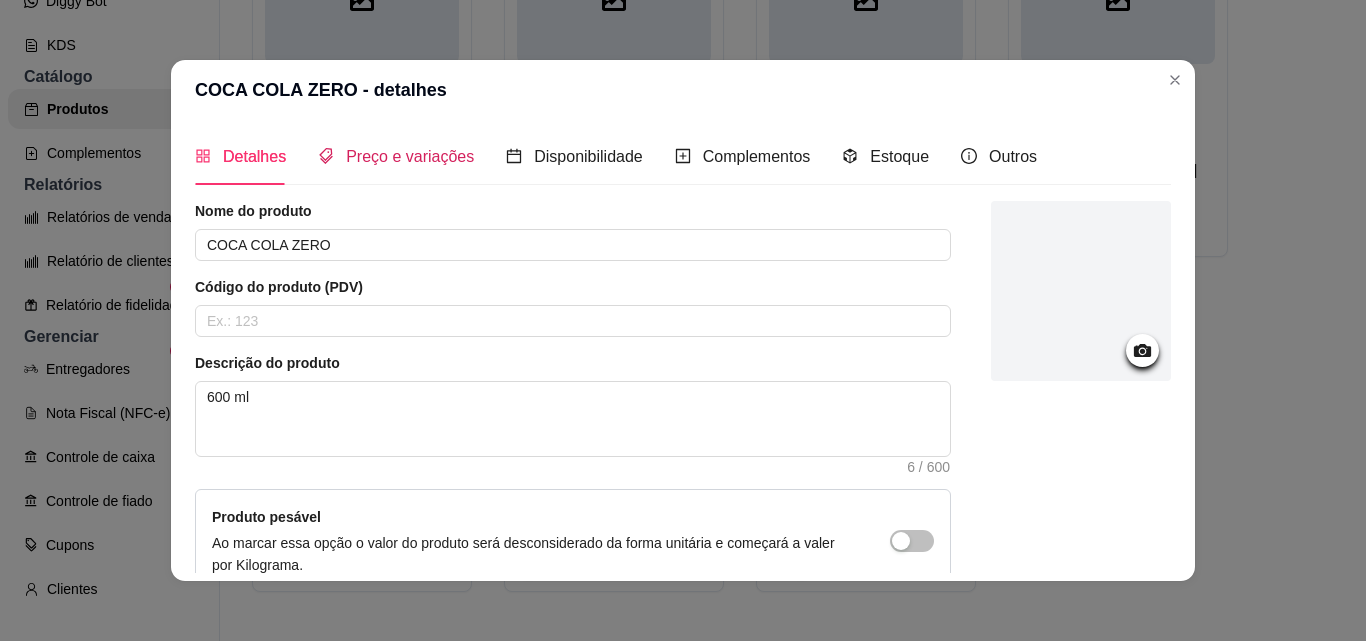 click on "Preço e variações" at bounding box center (410, 156) 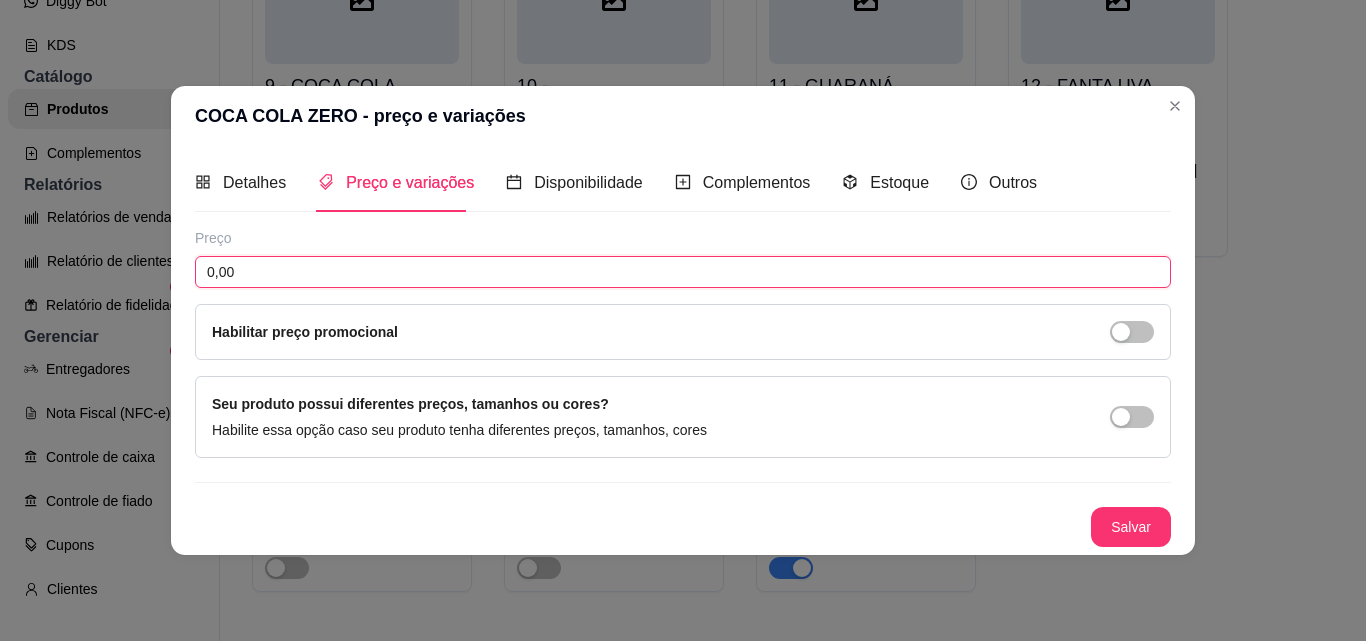 click on "0,00" at bounding box center (683, 272) 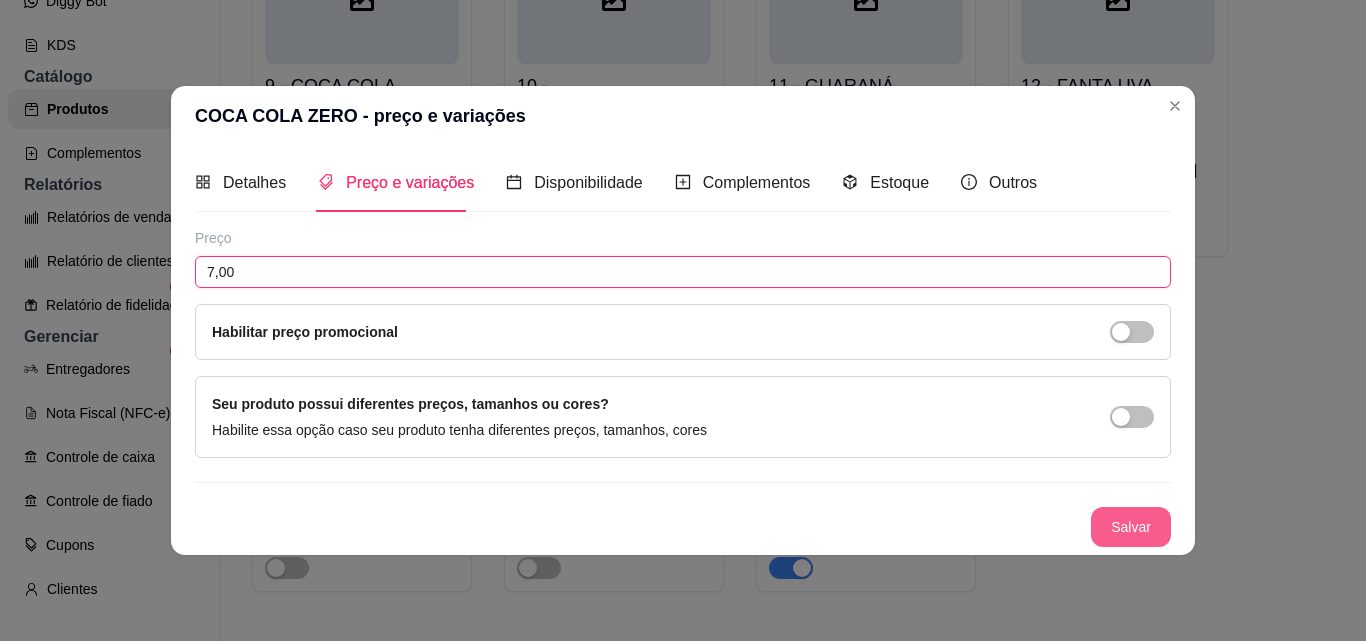 type on "7,00" 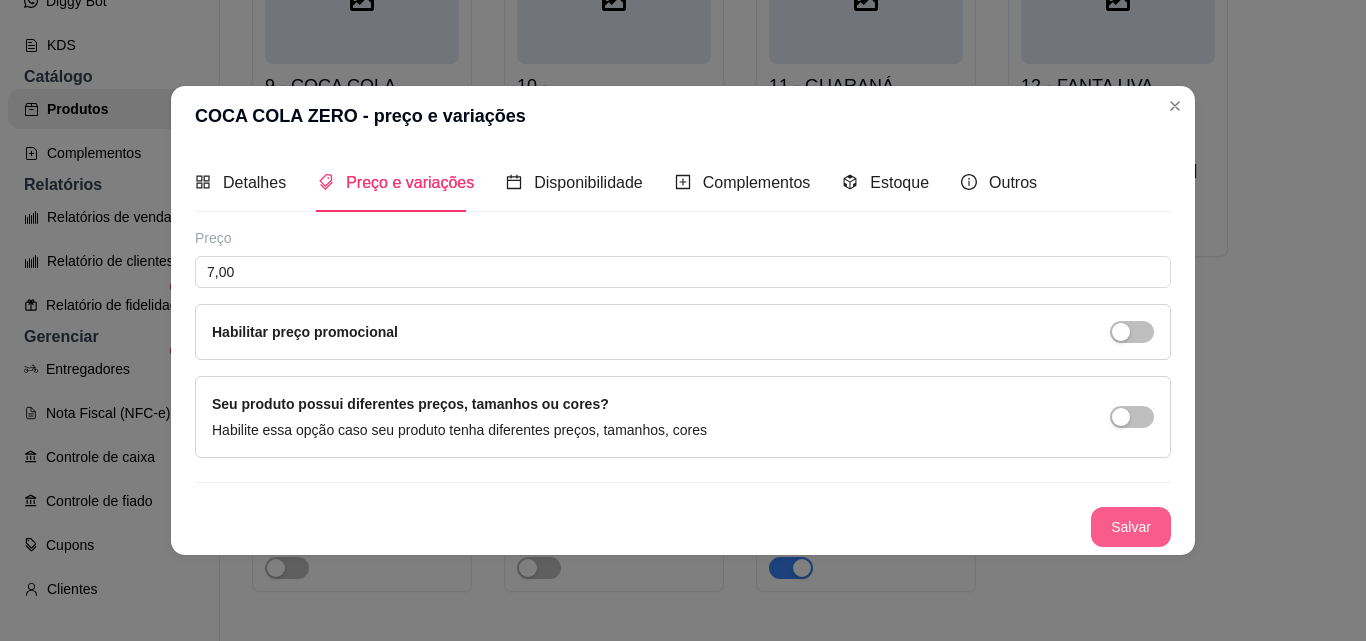 click on "Salvar" at bounding box center (1131, 527) 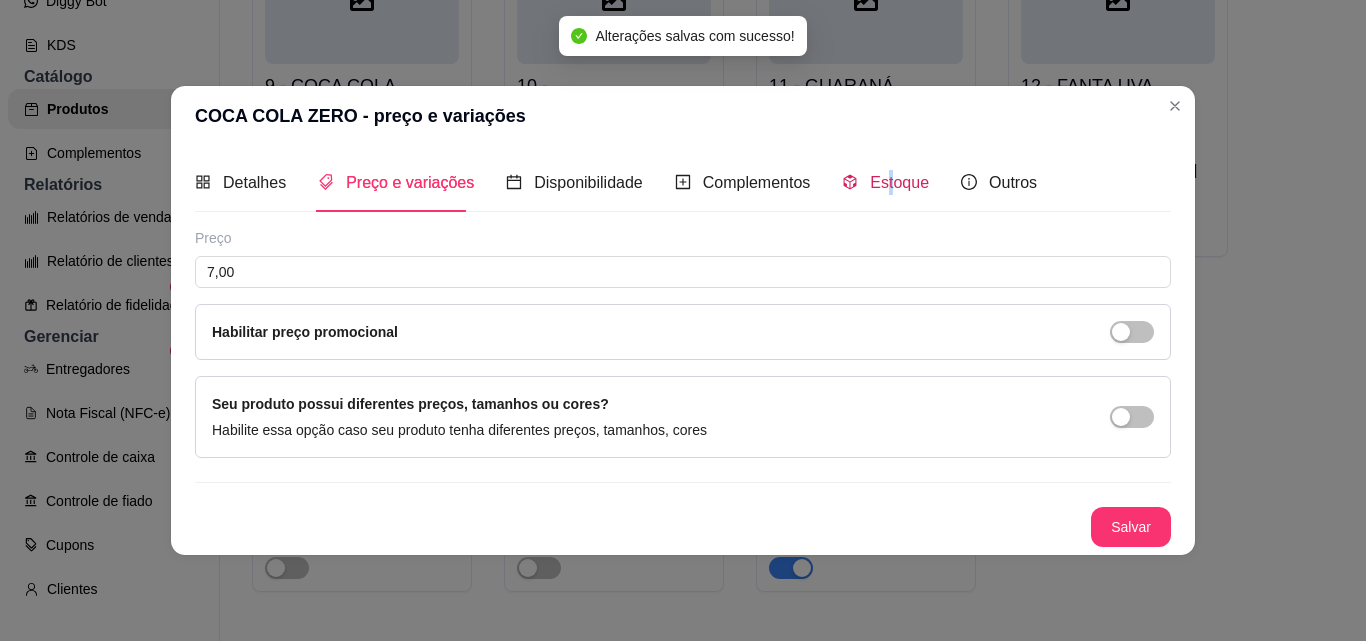 click on "Estoque" at bounding box center [899, 182] 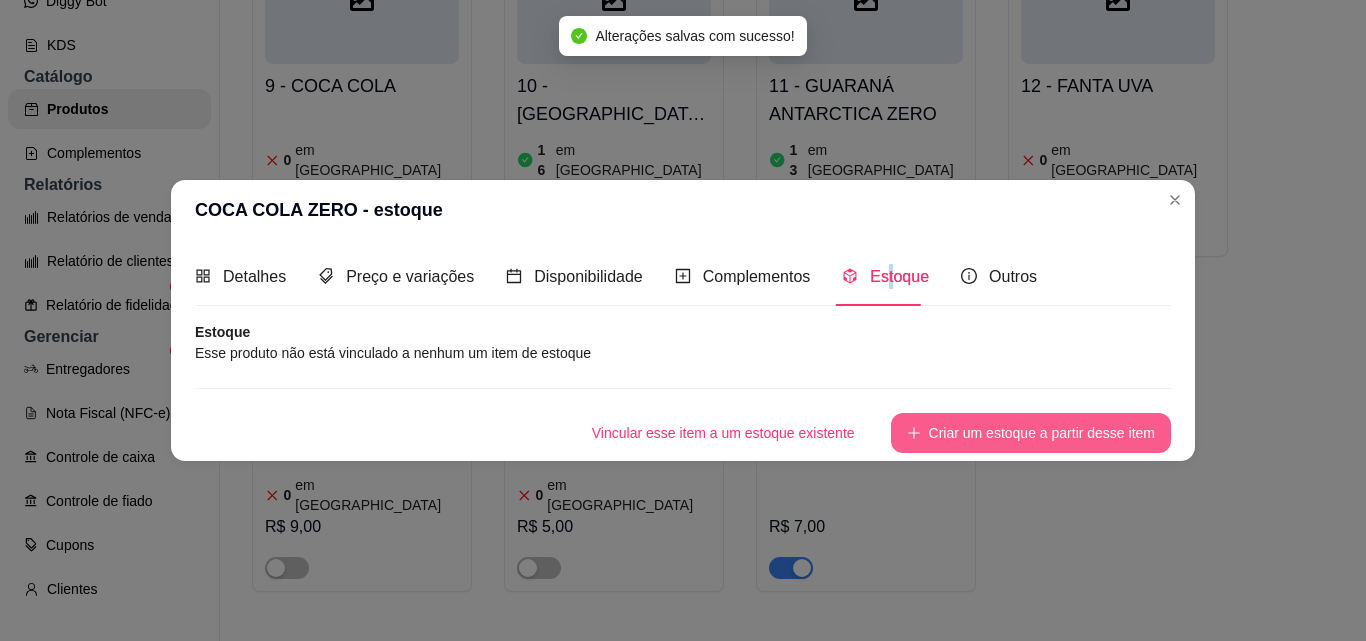 click on "Criar um estoque a partir desse item" at bounding box center (1031, 433) 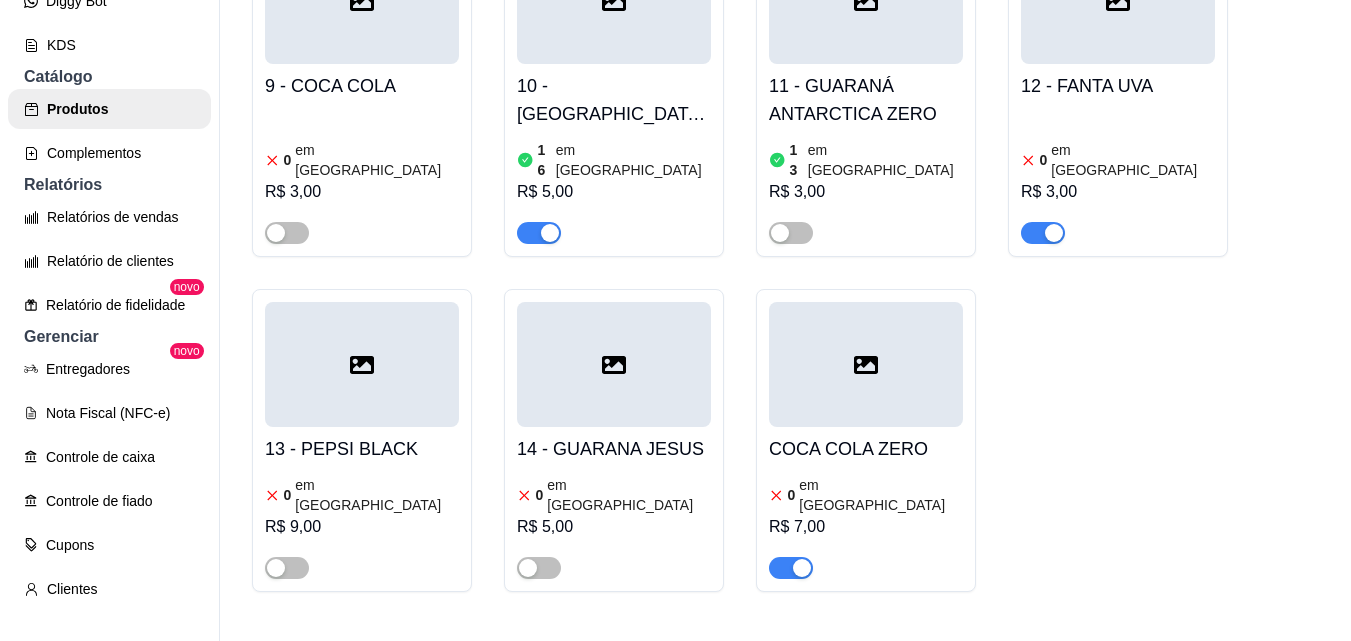 click on "14 - GUARANA JESUS" at bounding box center (614, 449) 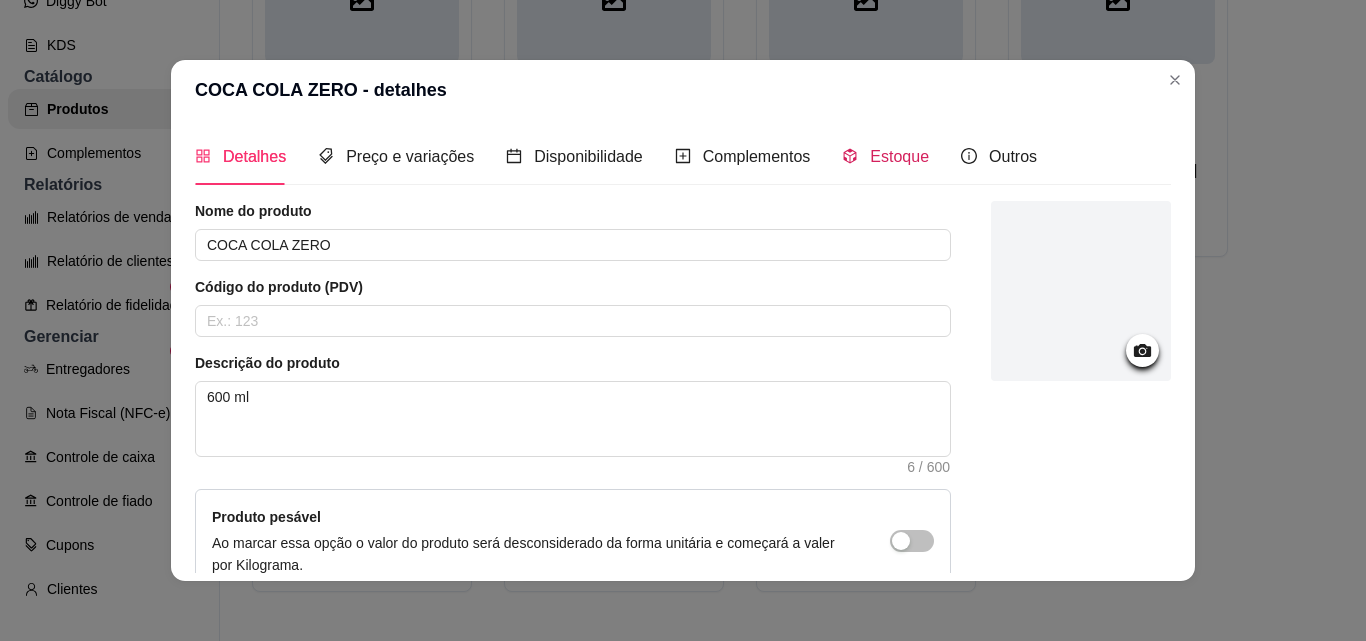 click 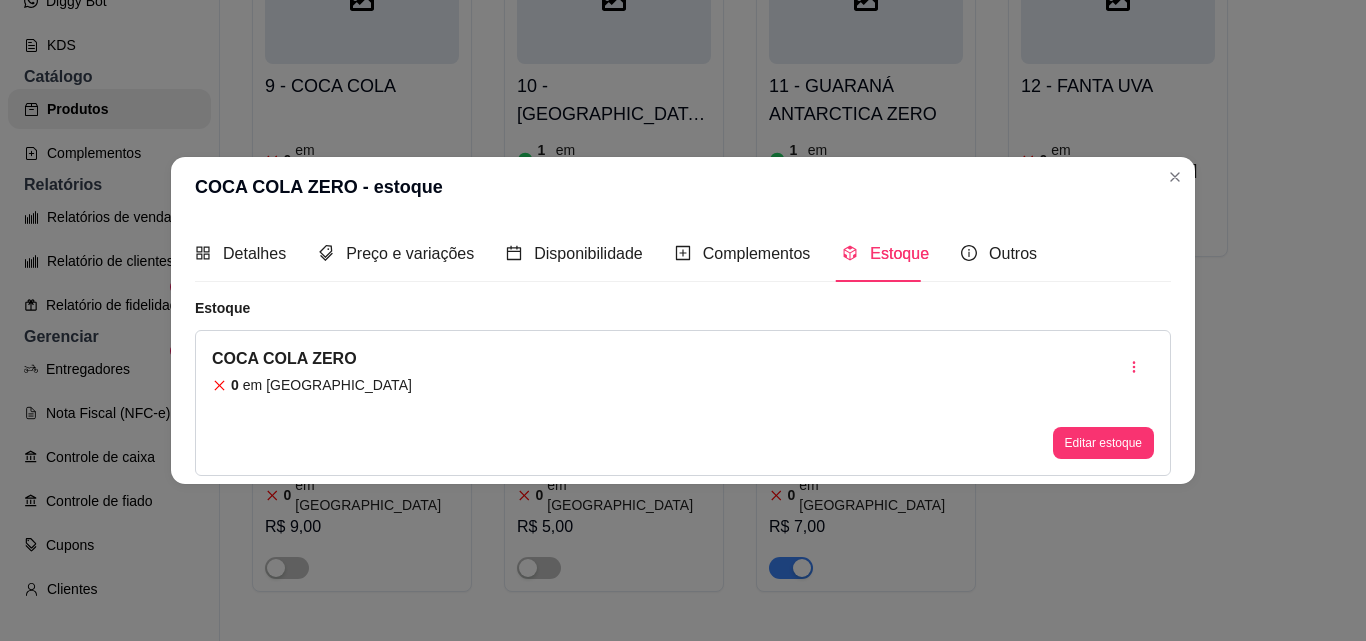 click on "COCA COLA ZERO 0 em estoque Editar estoque" at bounding box center [683, 403] 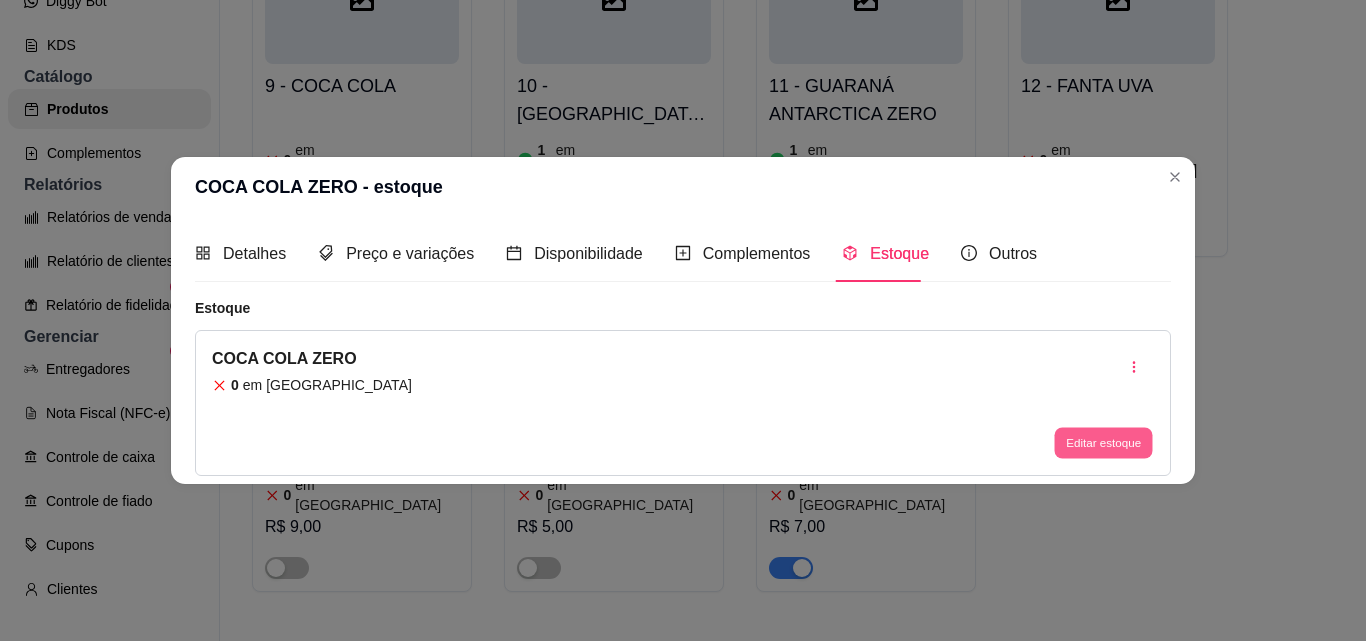 click on "Editar estoque" at bounding box center [1103, 443] 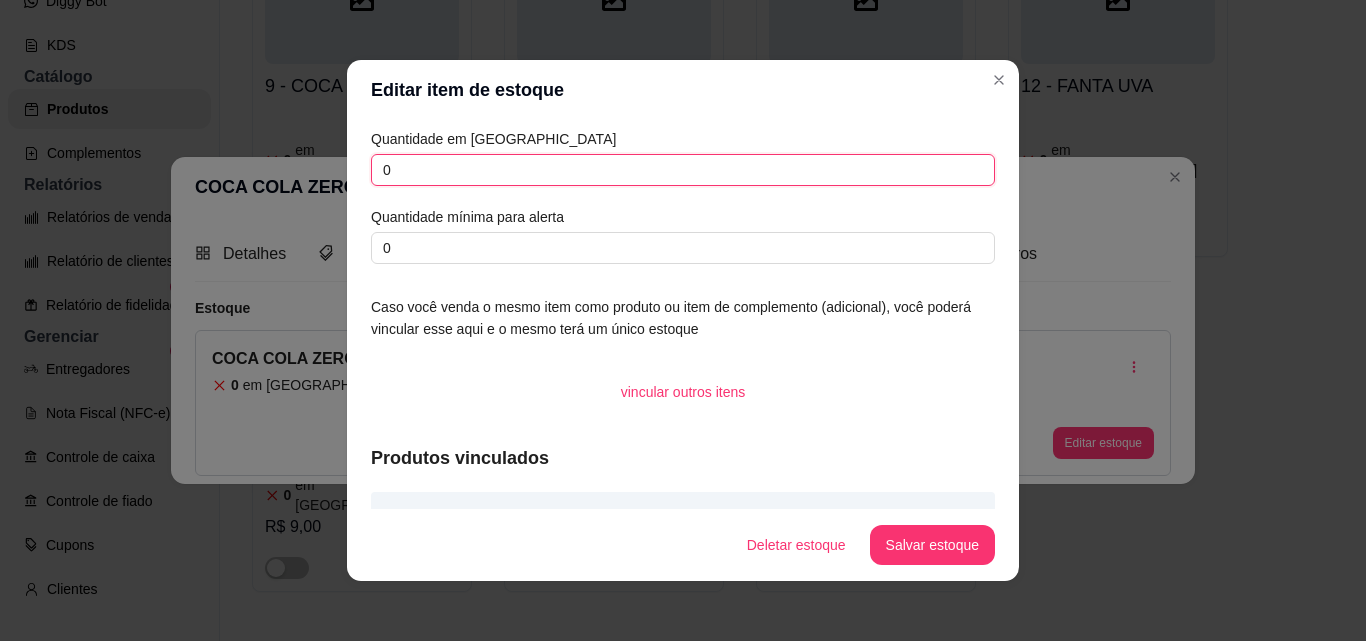 click on "0" at bounding box center (683, 170) 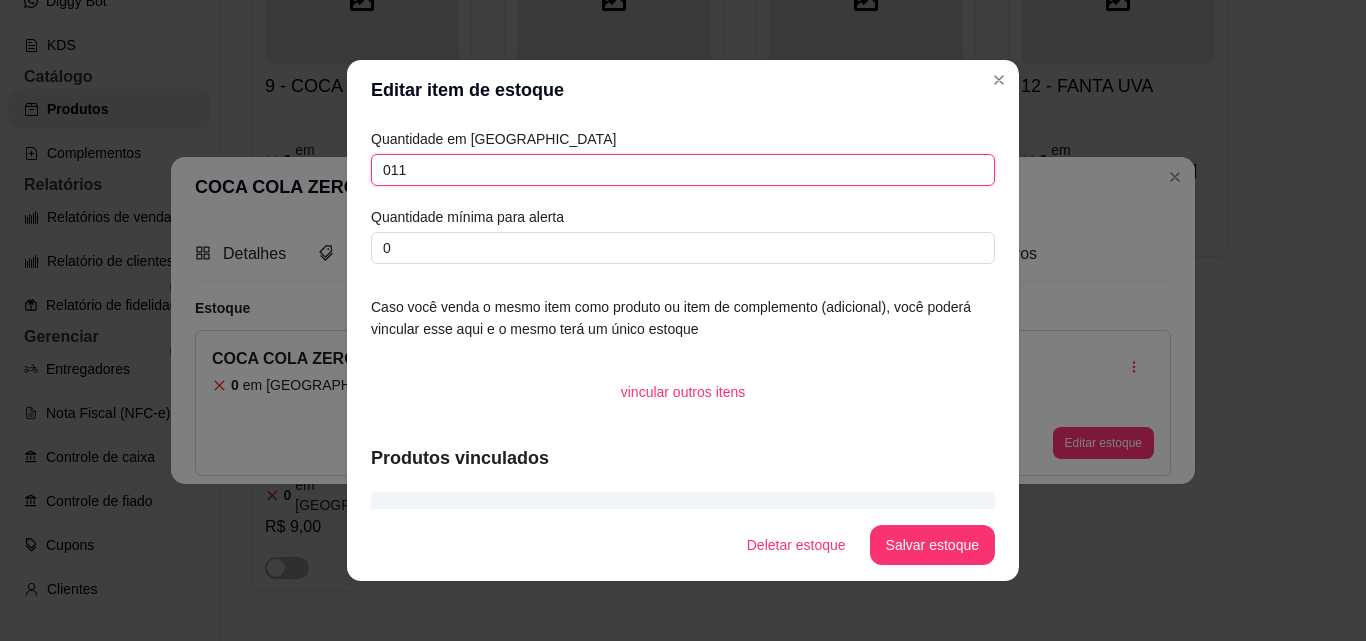 type on "011" 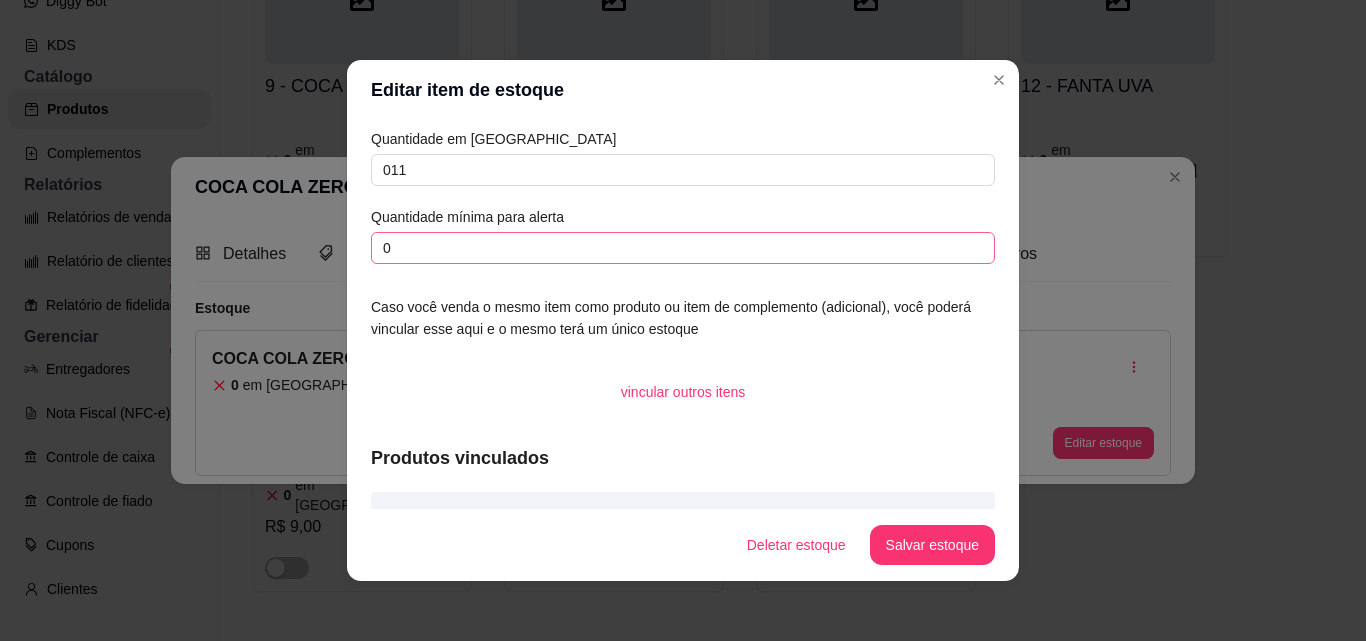 click on "Quantidade   em estoque 011 Quantidade   mínima para alerta 0" at bounding box center [683, 196] 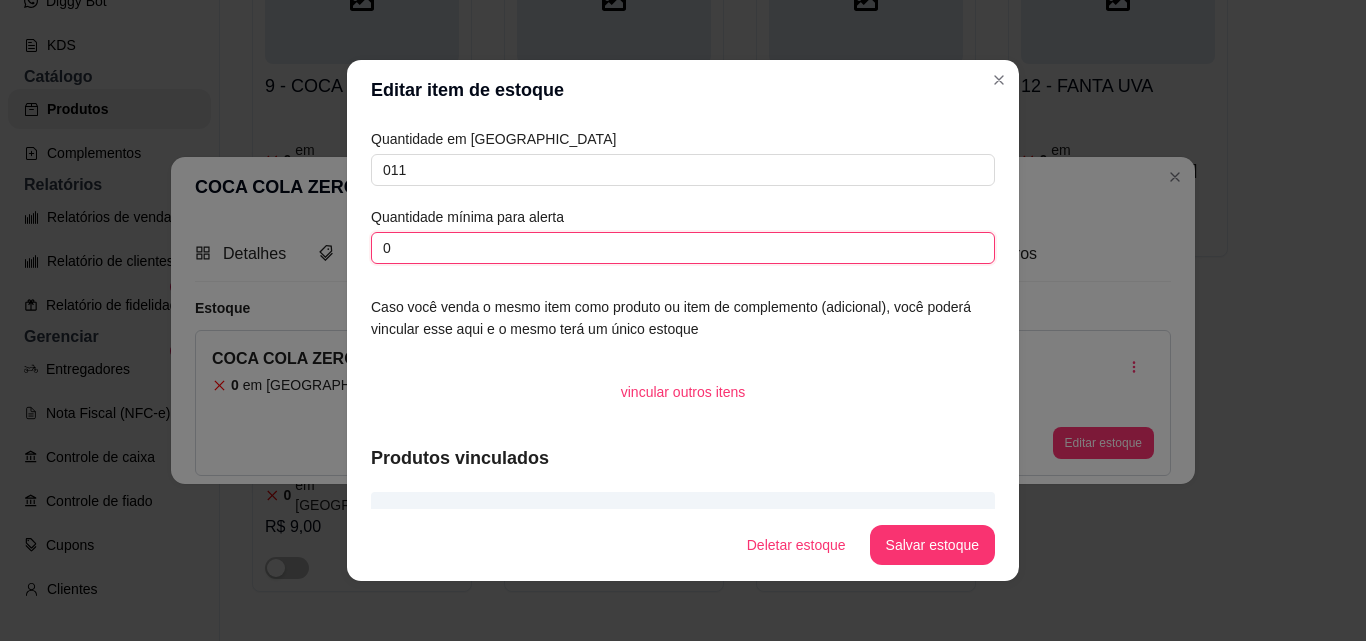 click on "0" at bounding box center [683, 248] 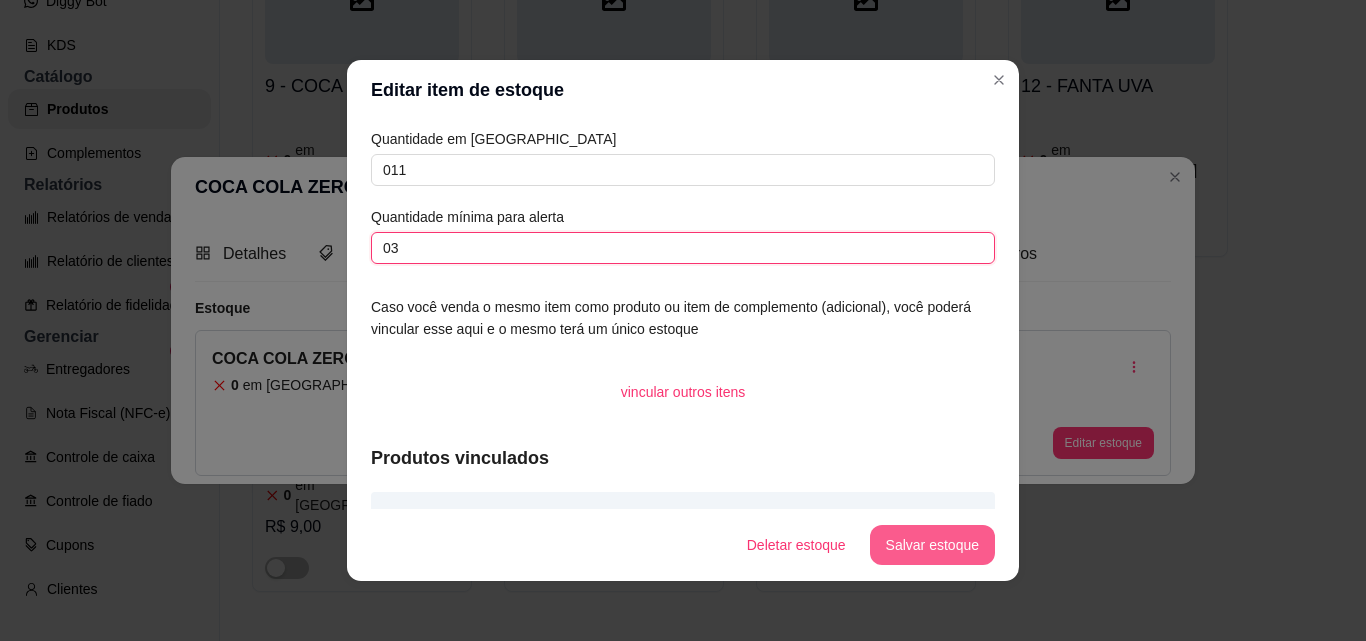 type on "03" 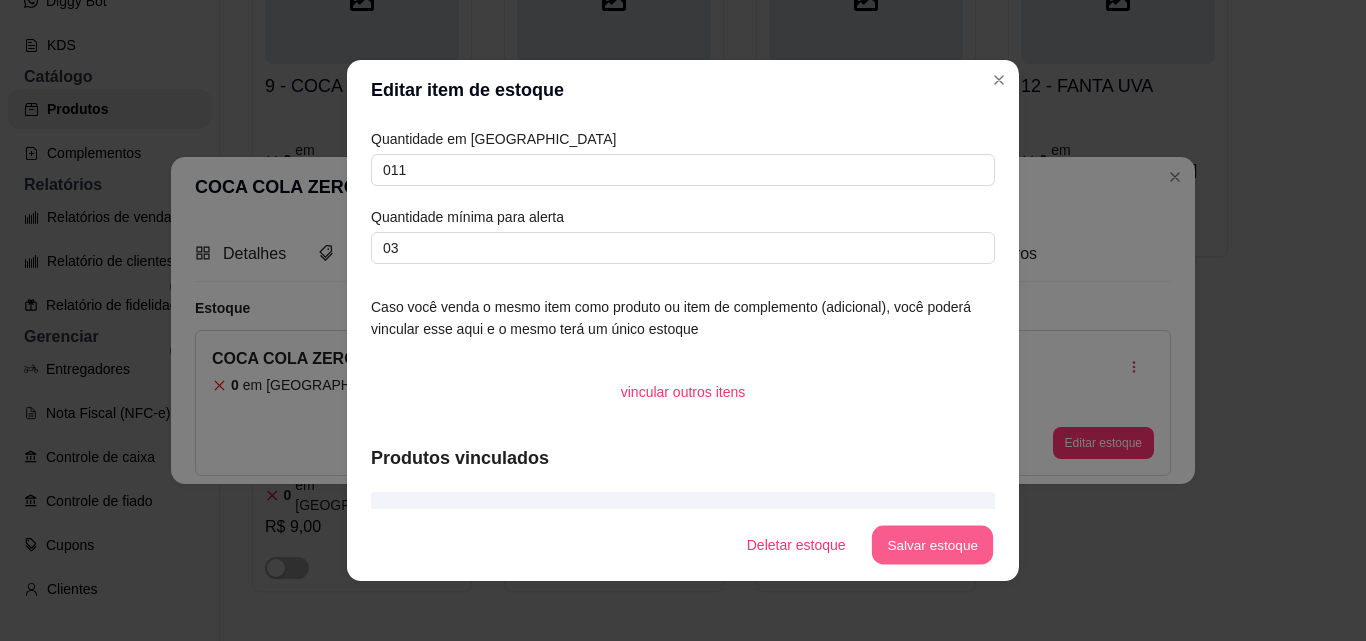 click on "Salvar estoque" at bounding box center (932, 545) 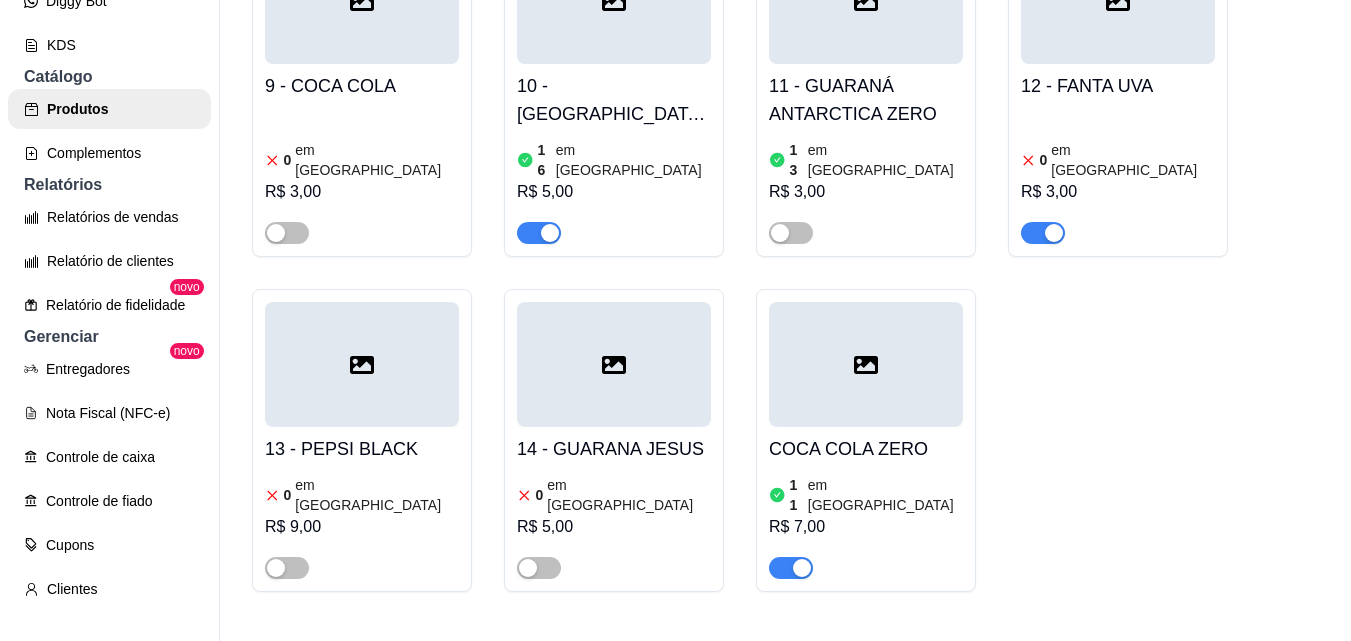scroll, scrollTop: 2834, scrollLeft: 0, axis: vertical 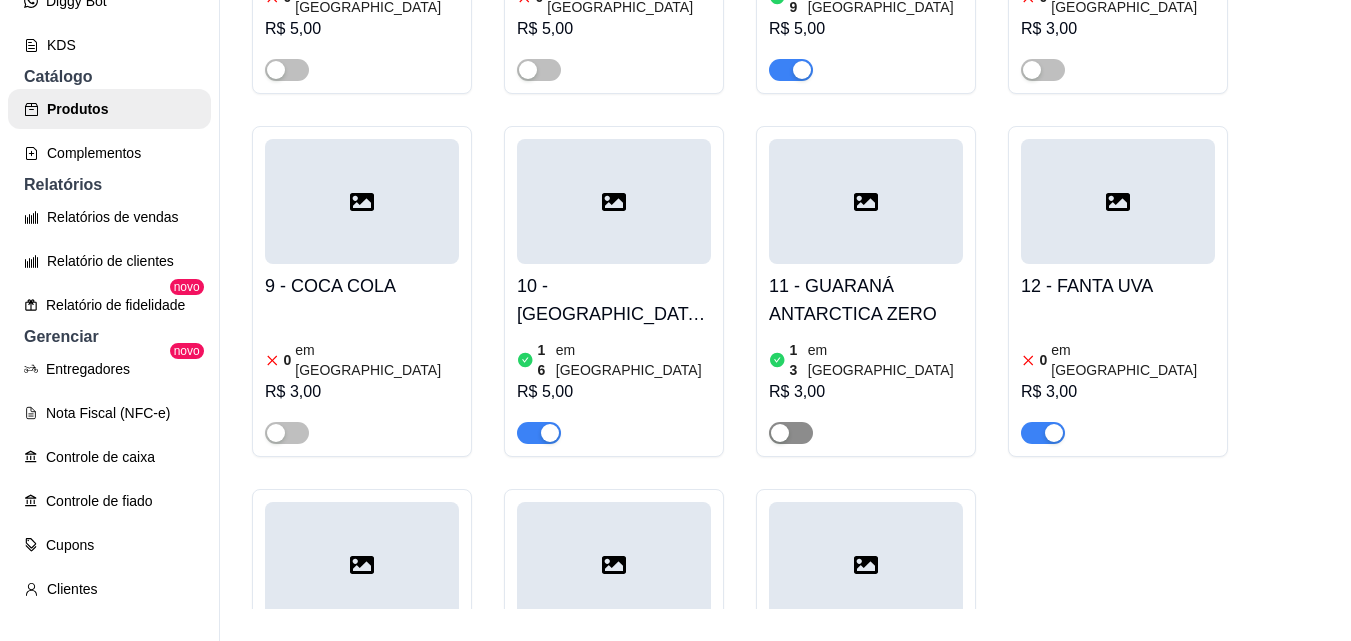click at bounding box center (780, 433) 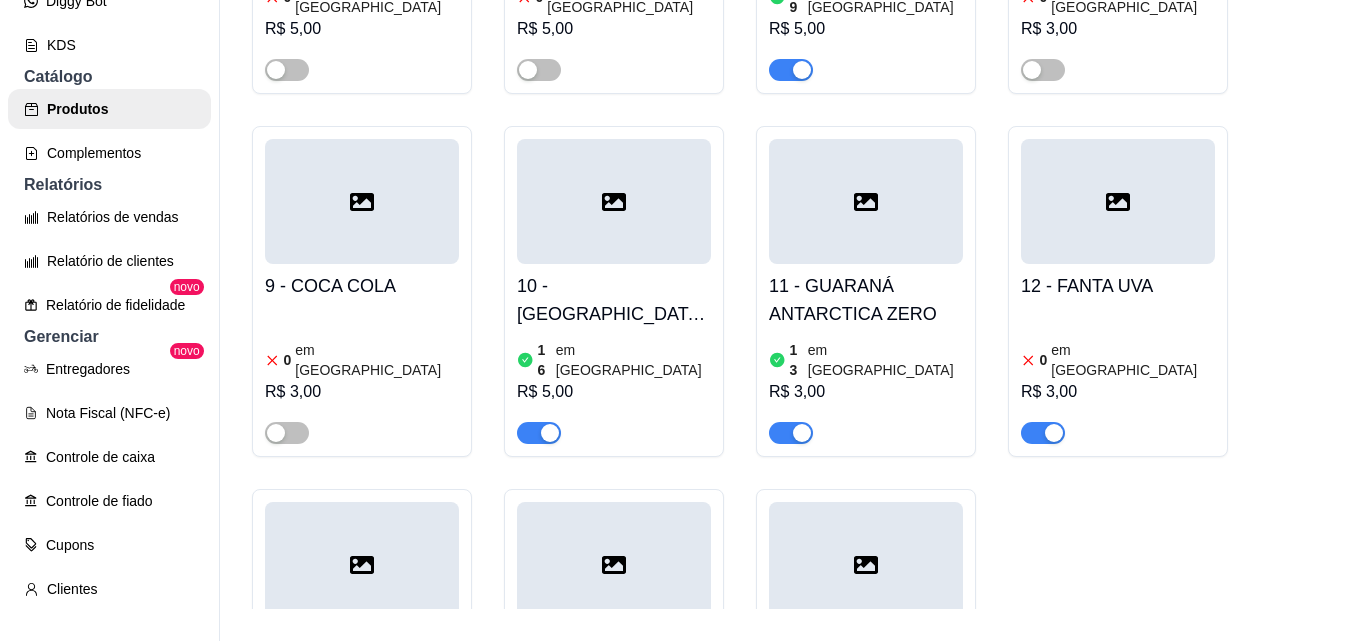 click on "11 - GUARANÁ ANTARCTICA ZERO" at bounding box center (866, 300) 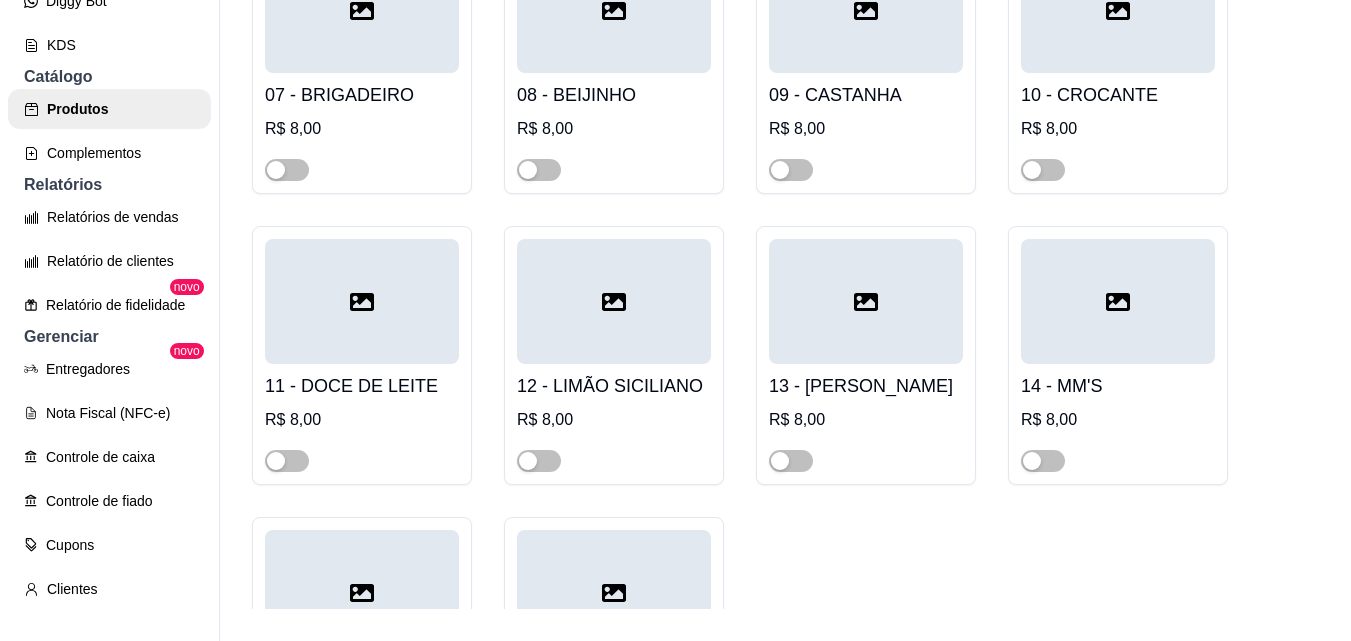 scroll, scrollTop: 1234, scrollLeft: 0, axis: vertical 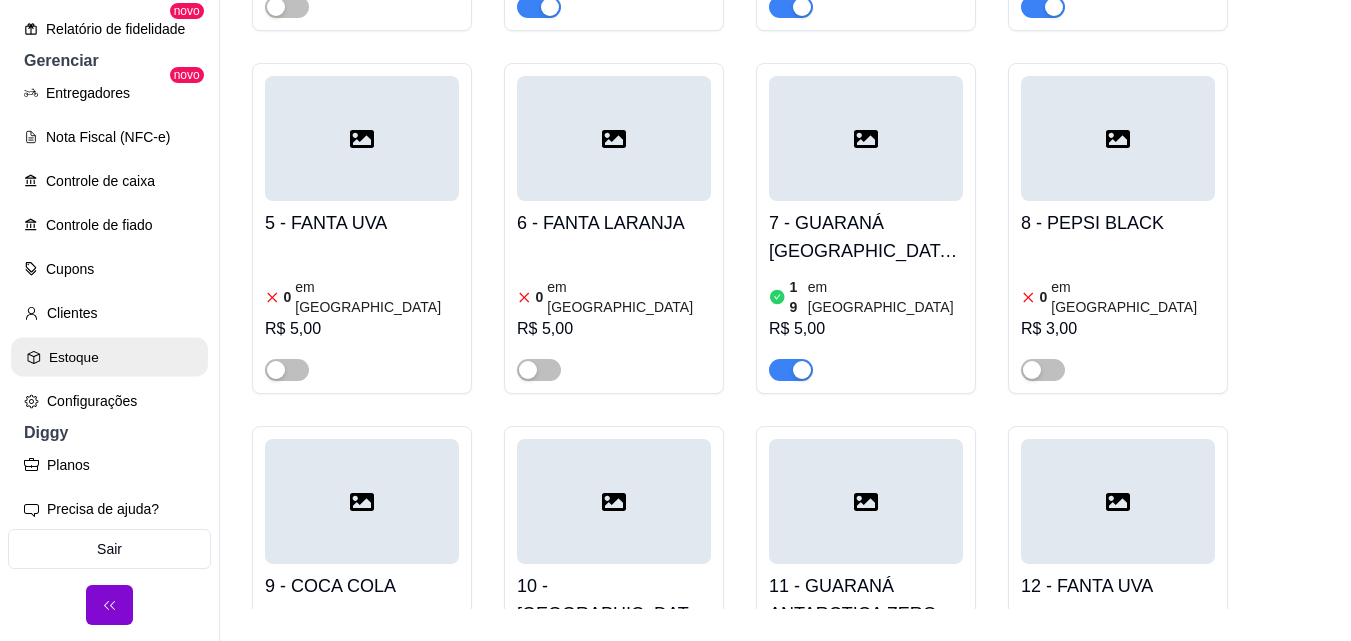 click on "Estoque" at bounding box center (109, 357) 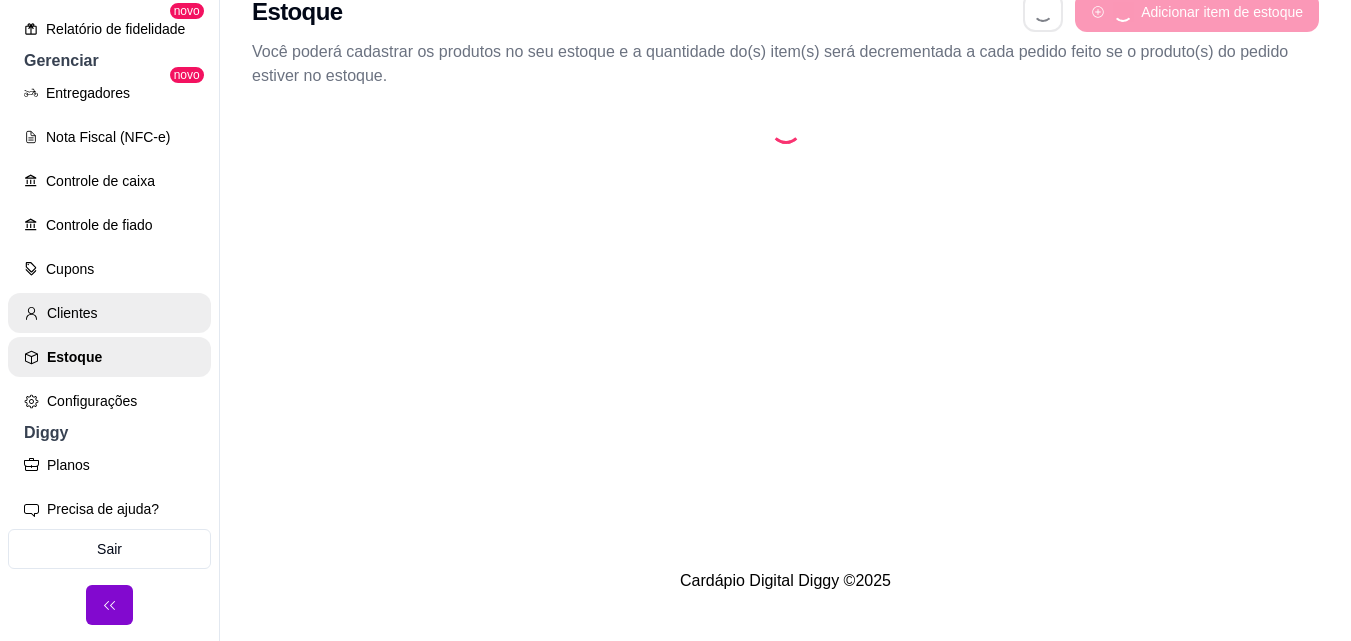 scroll, scrollTop: 0, scrollLeft: 0, axis: both 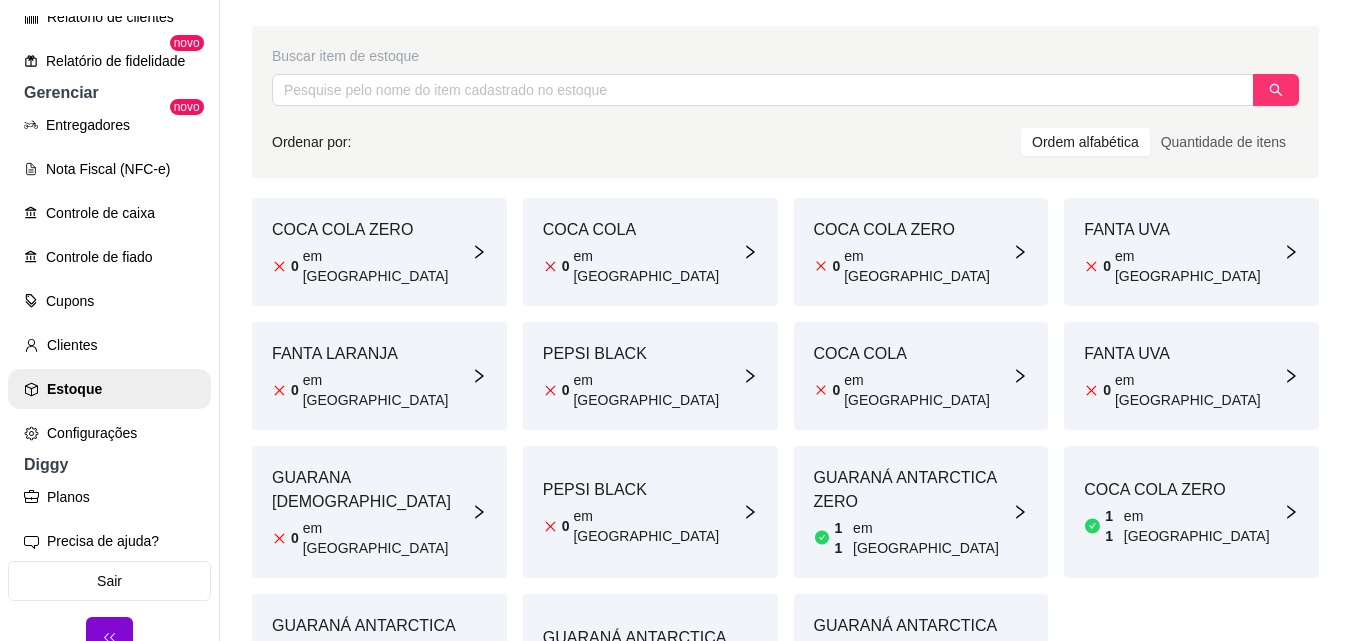 click on "COCA COLA ZERO" at bounding box center [371, 230] 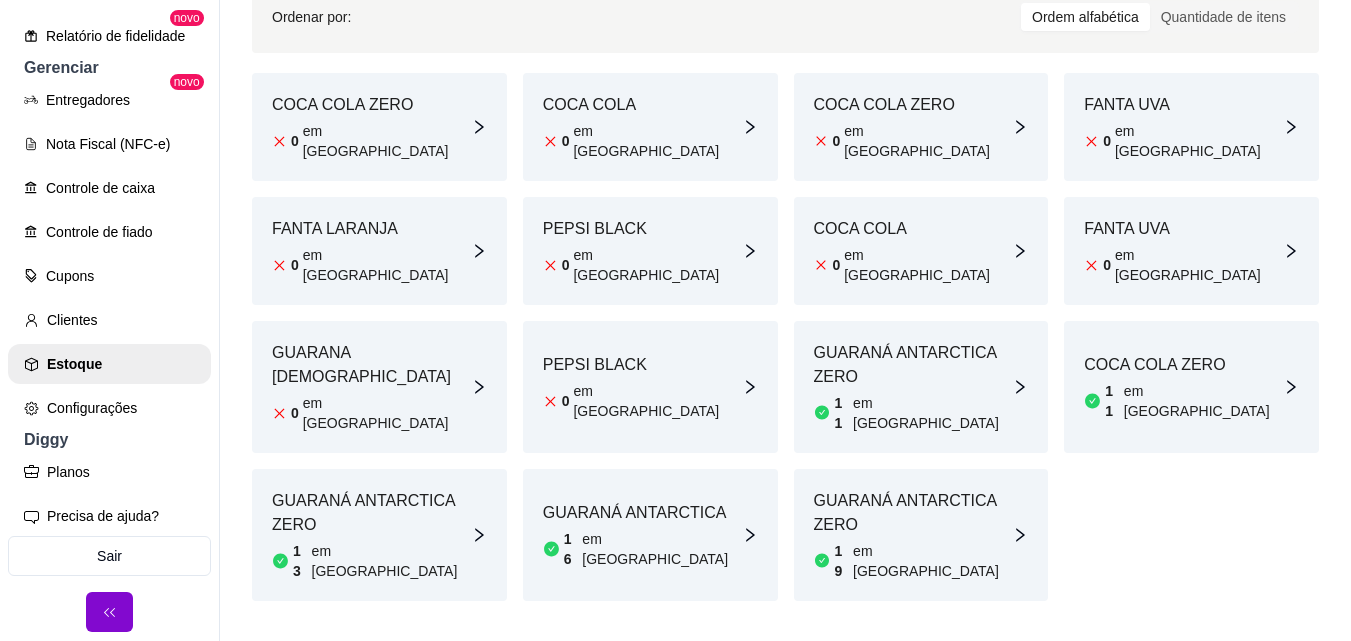scroll, scrollTop: 32, scrollLeft: 0, axis: vertical 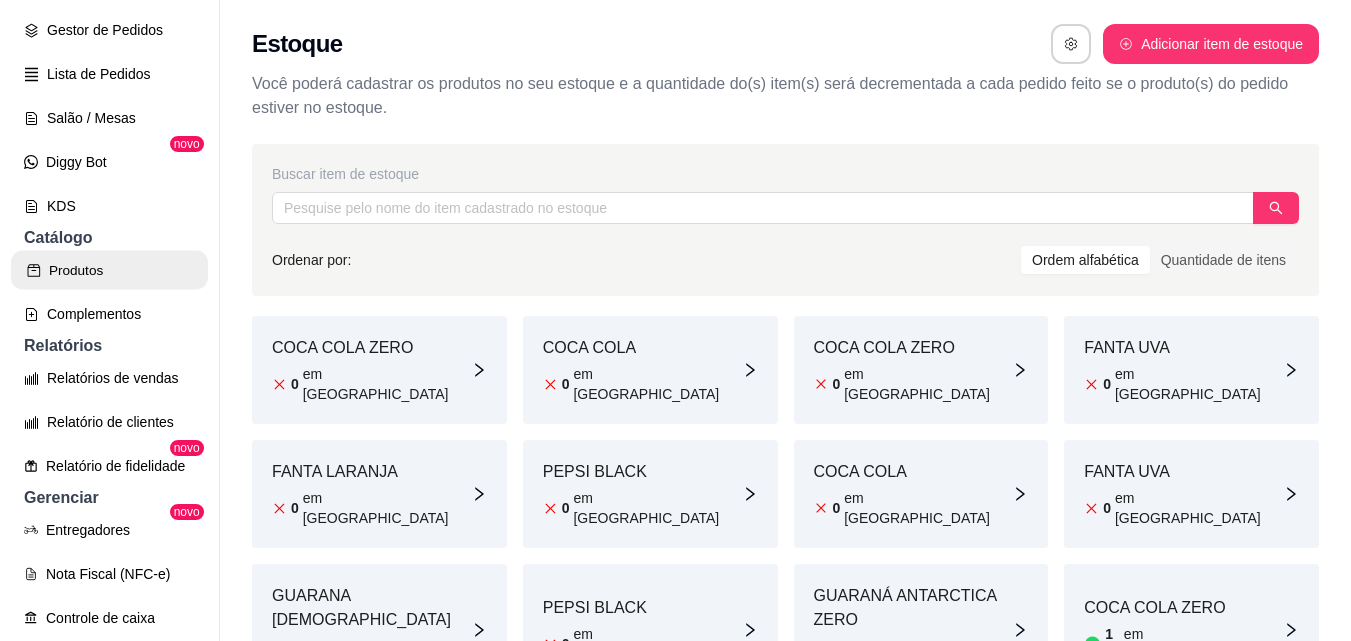 click on "Produtos" at bounding box center (109, 270) 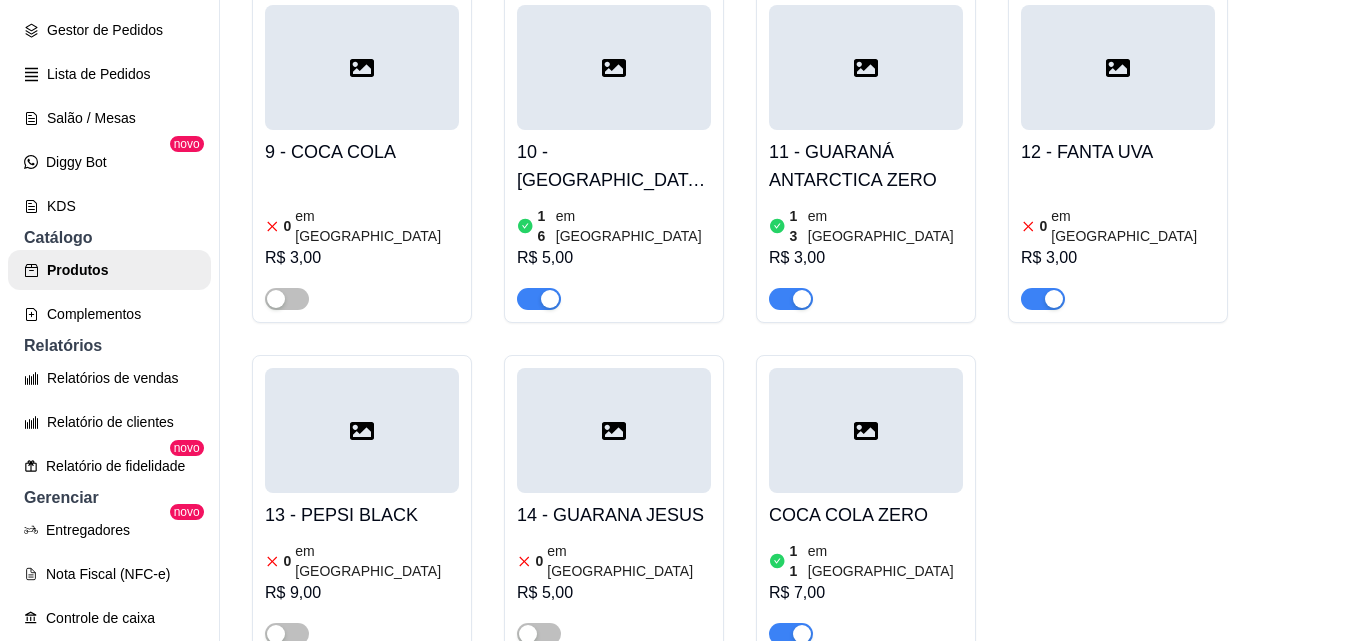 scroll, scrollTop: 3034, scrollLeft: 0, axis: vertical 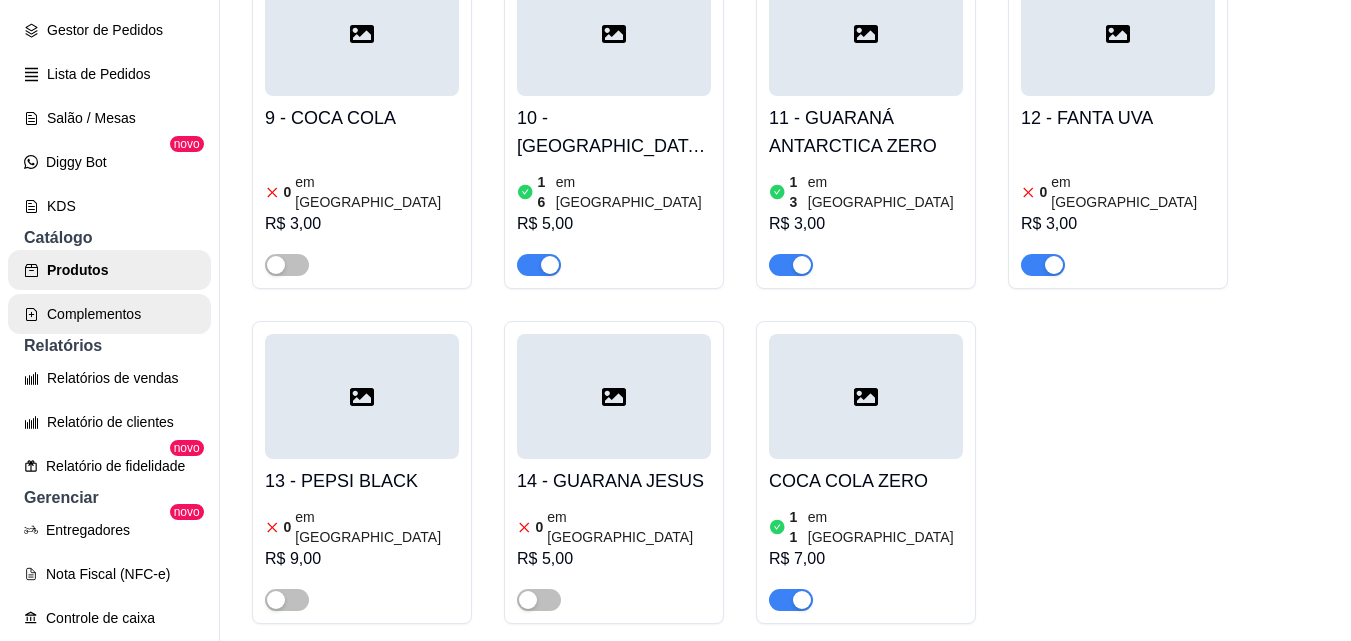 click on "Complementos" at bounding box center [109, 314] 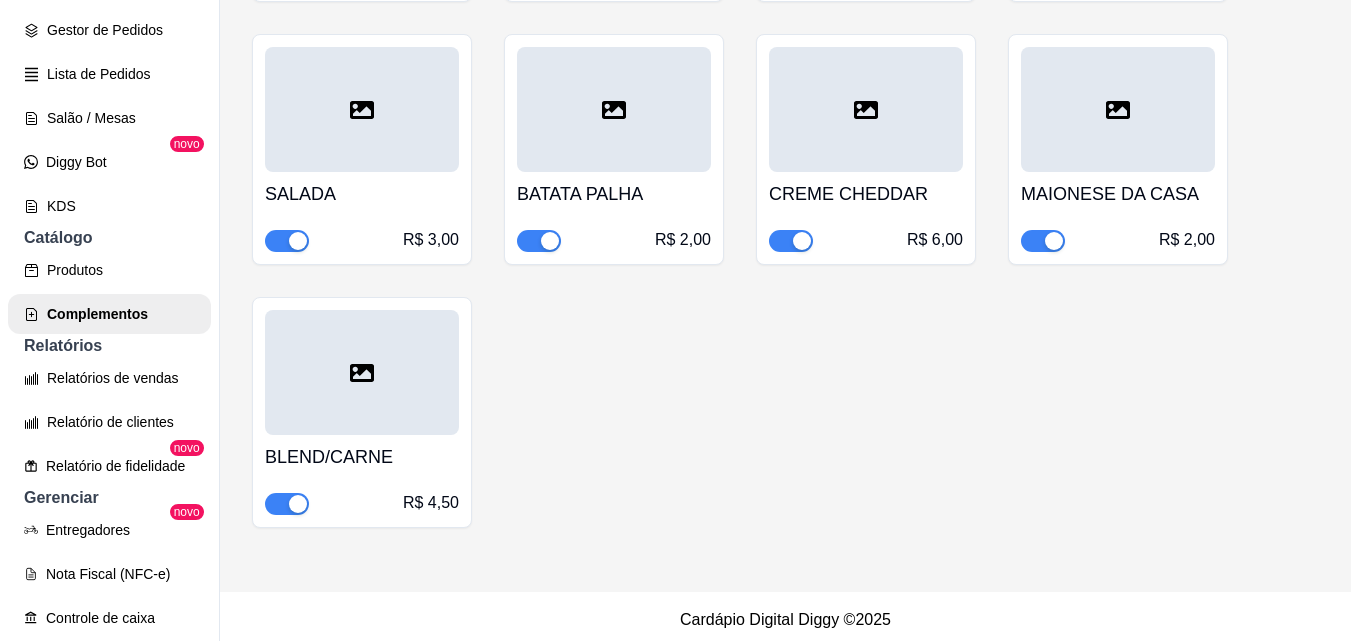 scroll, scrollTop: 670, scrollLeft: 0, axis: vertical 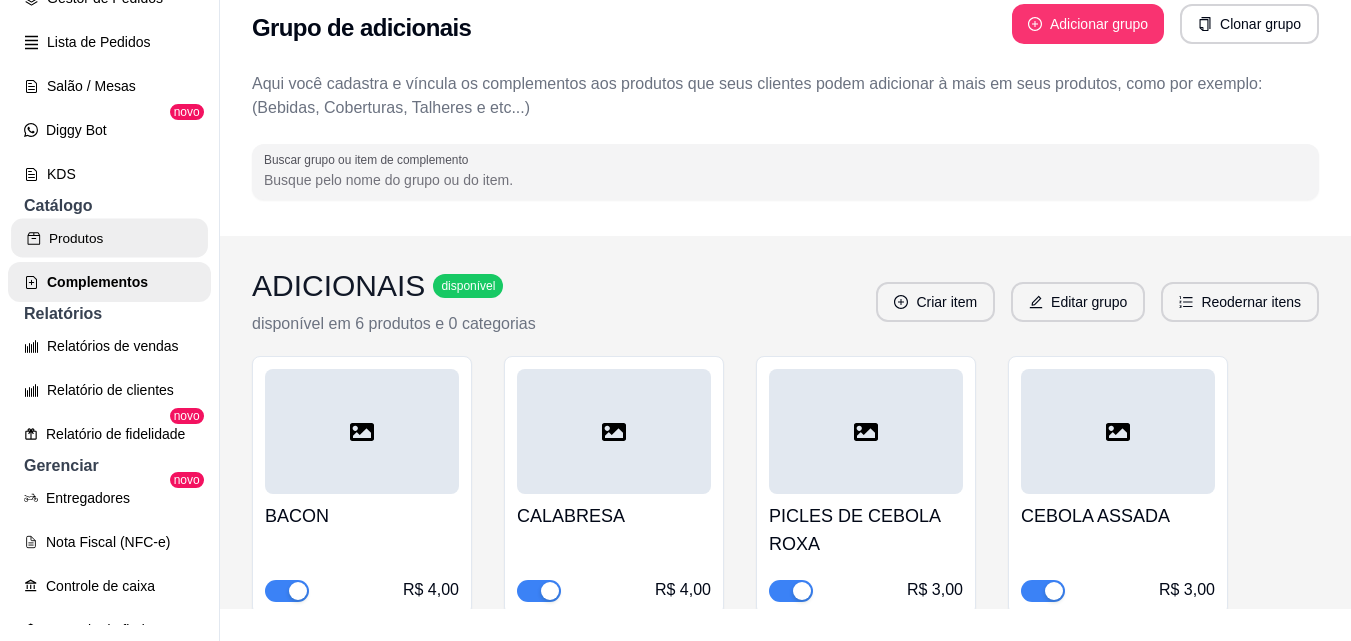 click on "Produtos" at bounding box center [109, 238] 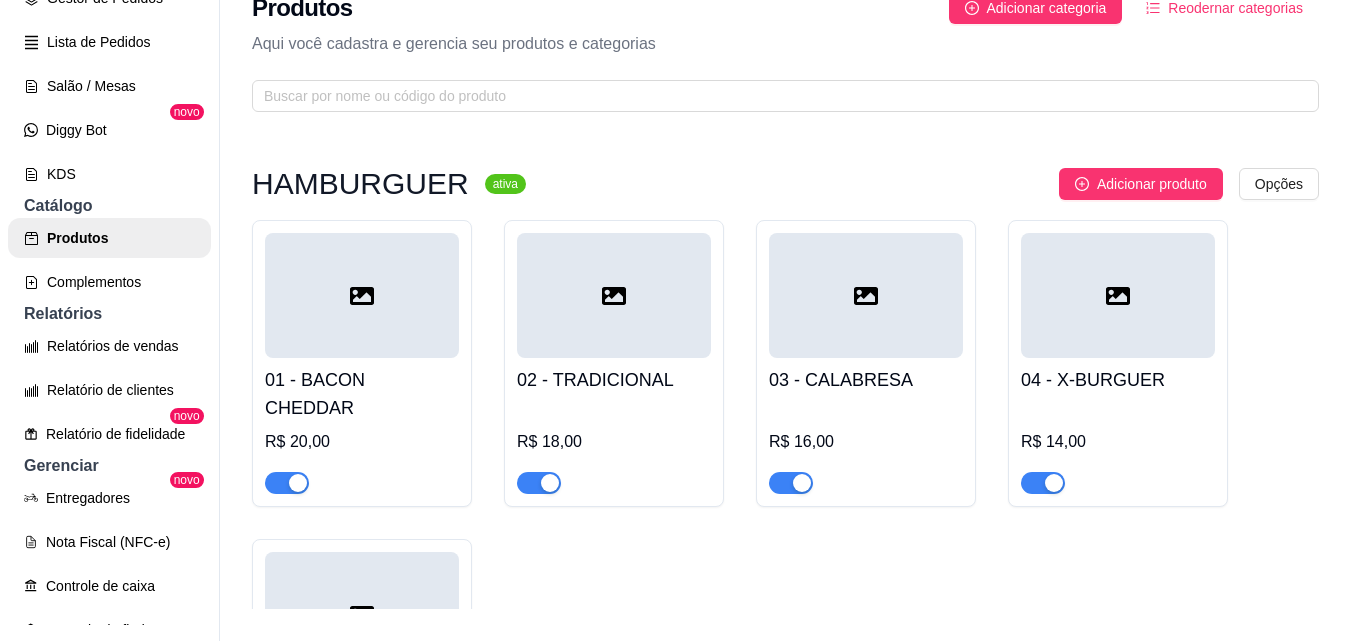 scroll, scrollTop: 0, scrollLeft: 0, axis: both 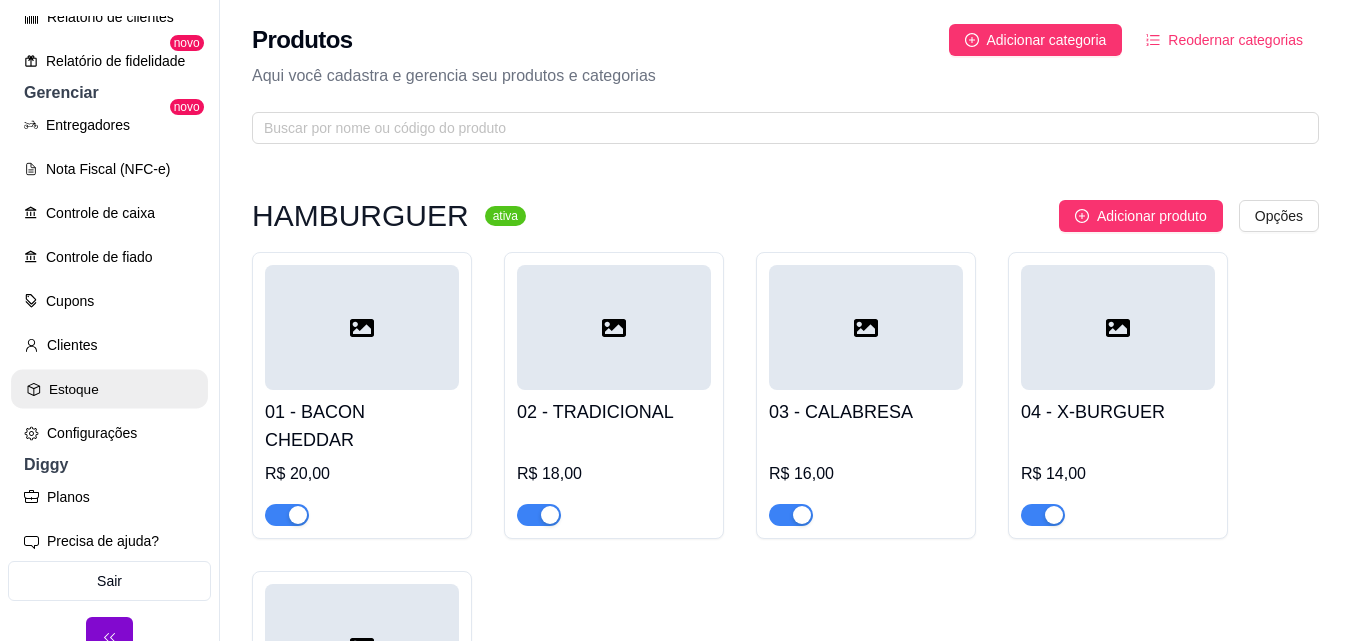 click on "Estoque" at bounding box center (109, 389) 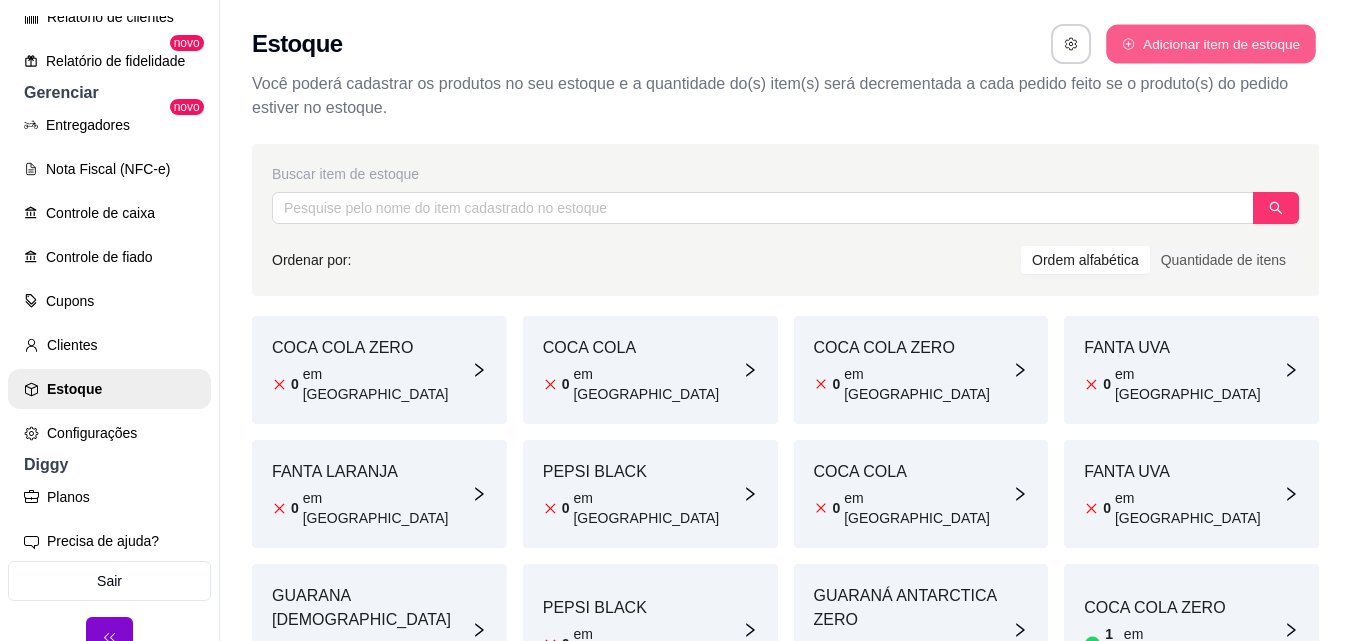 click on "Adicionar item de estoque" at bounding box center [1210, 44] 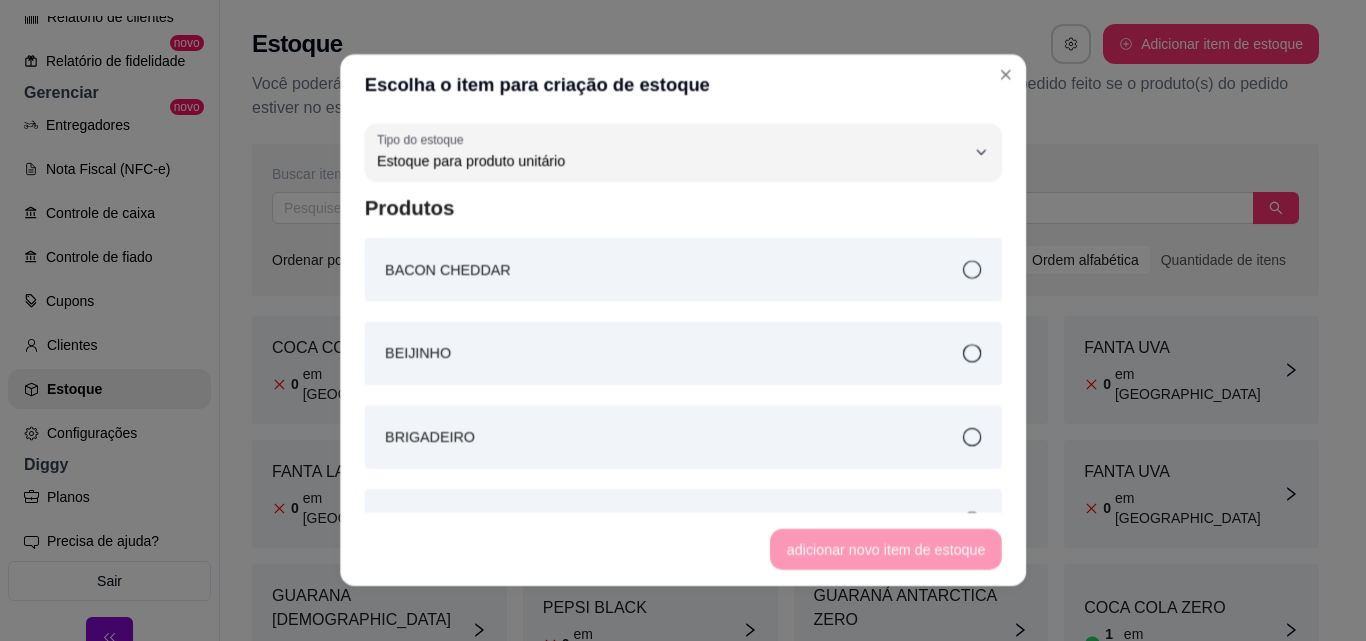 scroll, scrollTop: 19, scrollLeft: 0, axis: vertical 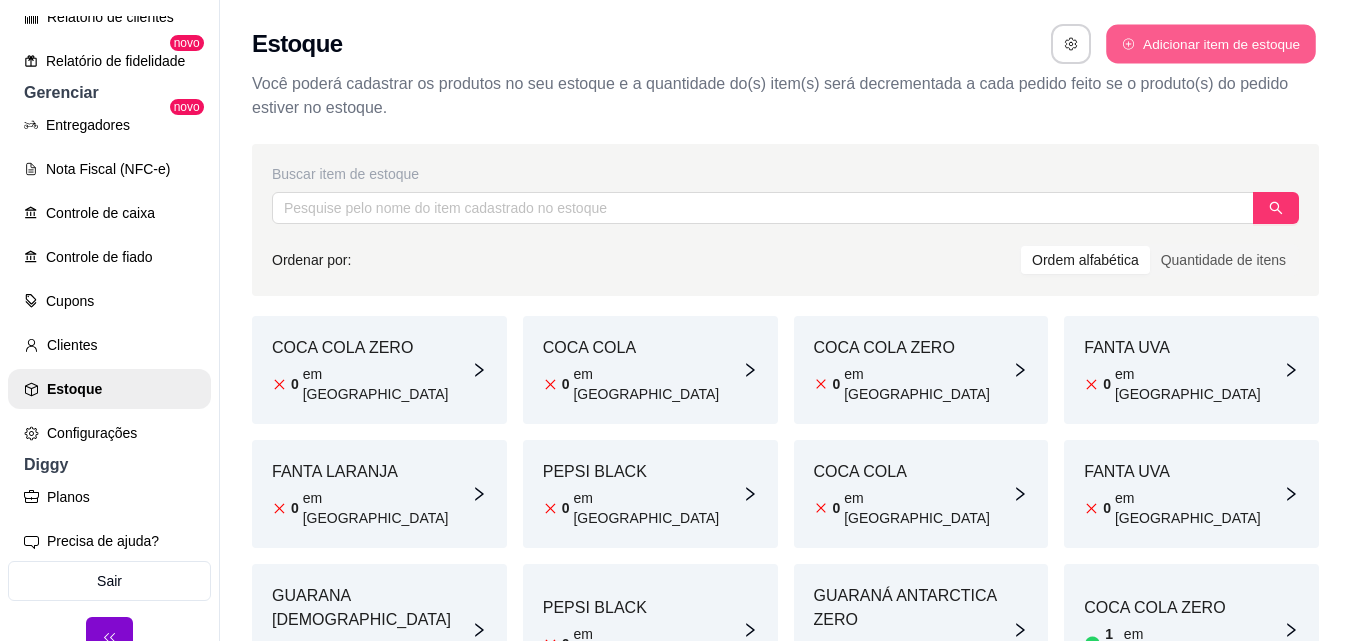 click on "Adicionar item de estoque" at bounding box center [1210, 44] 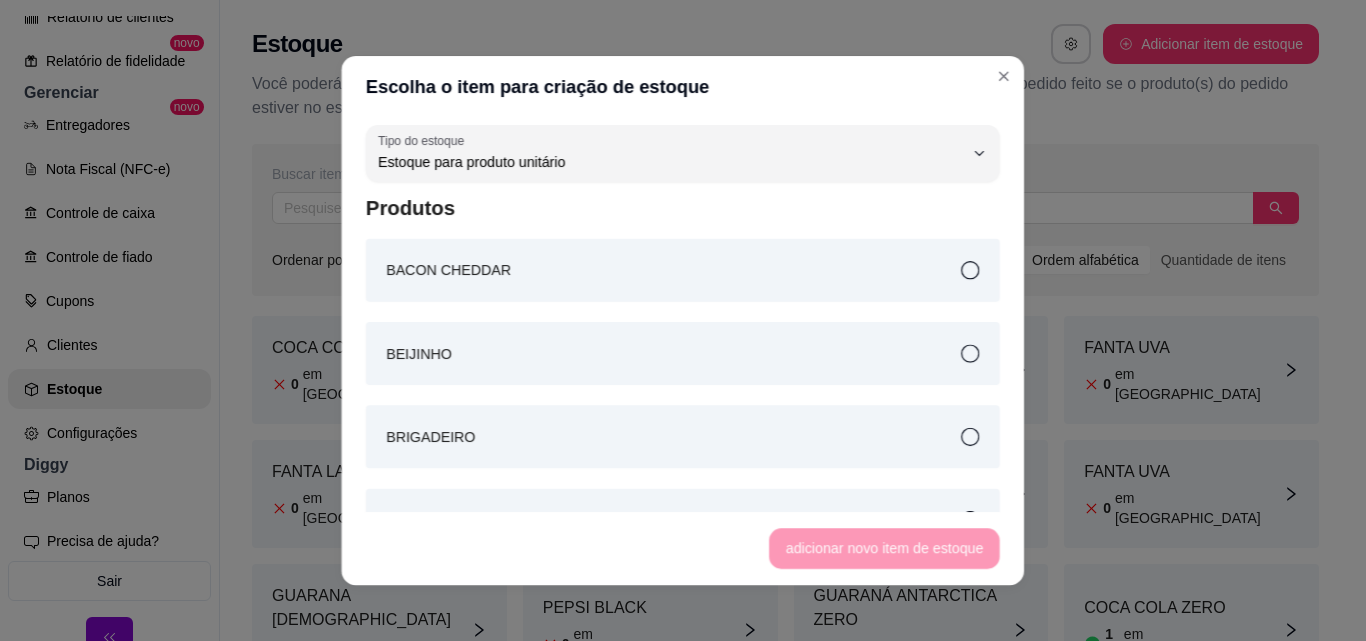 scroll, scrollTop: 19, scrollLeft: 0, axis: vertical 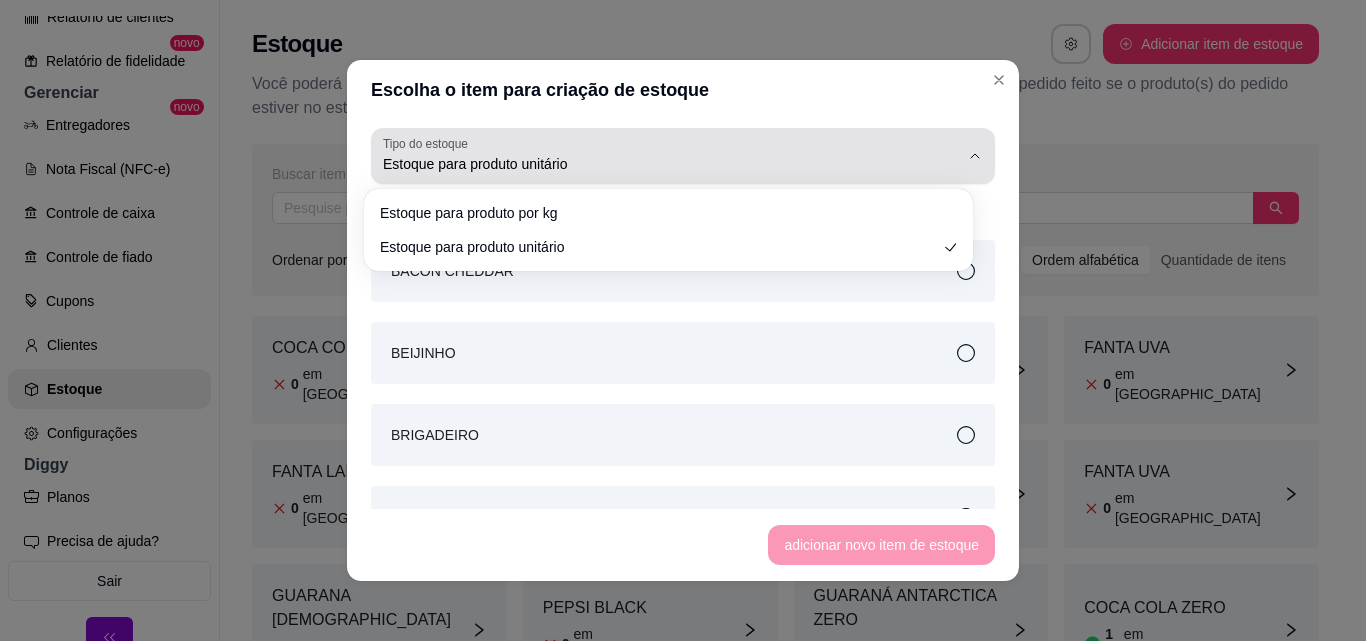 click on "Estoque para produto unitário" at bounding box center (671, 164) 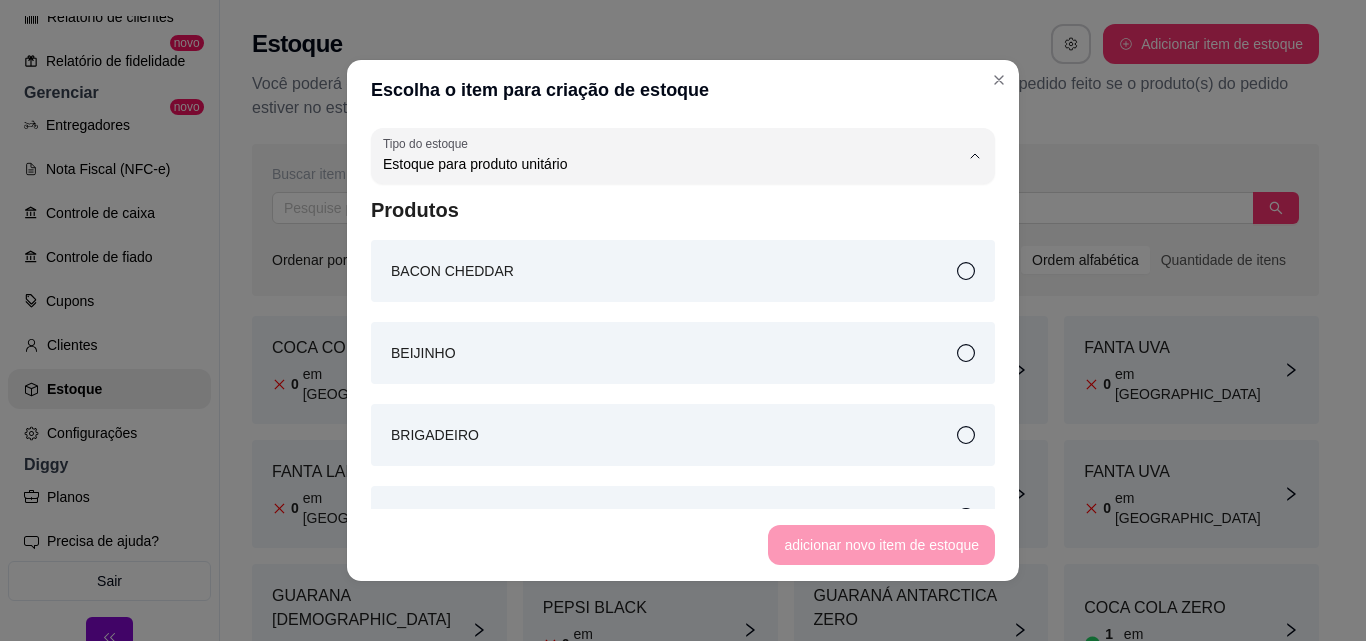 click on "Estoque para produto unitário" at bounding box center [658, 244] 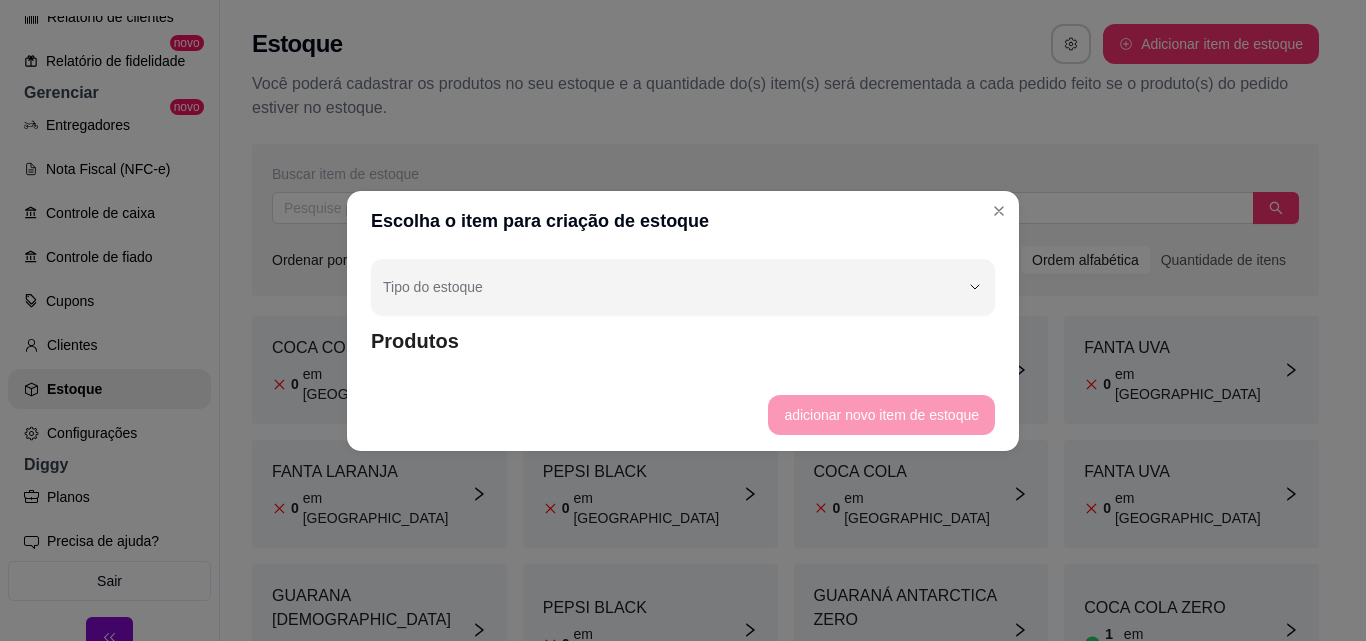 scroll, scrollTop: 0, scrollLeft: 0, axis: both 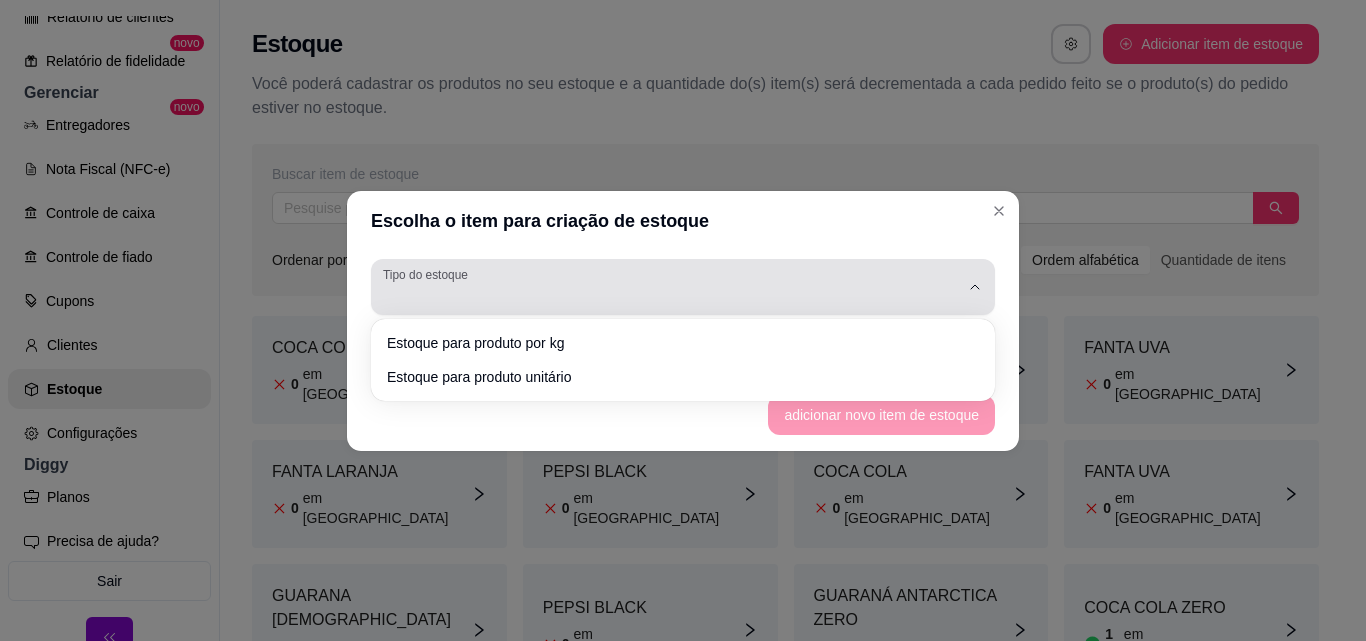 click on "Tipo do estoque" at bounding box center [683, 287] 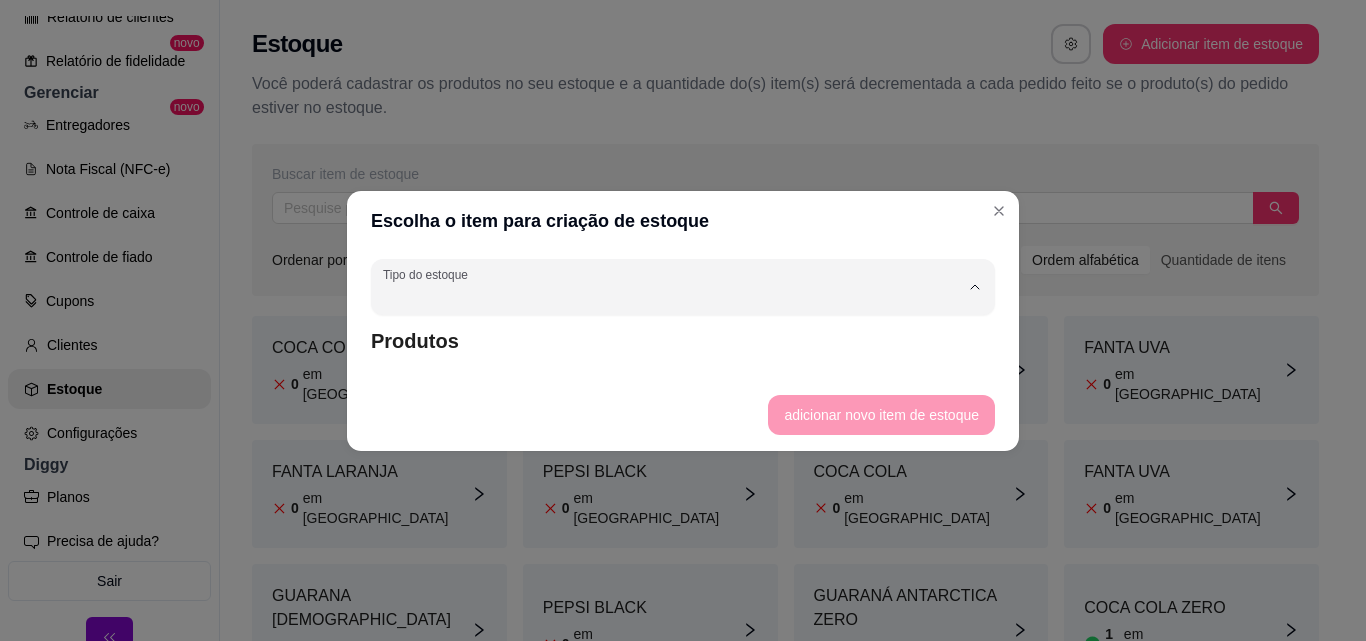 click on "Estoque para produto unitário" at bounding box center (673, 374) 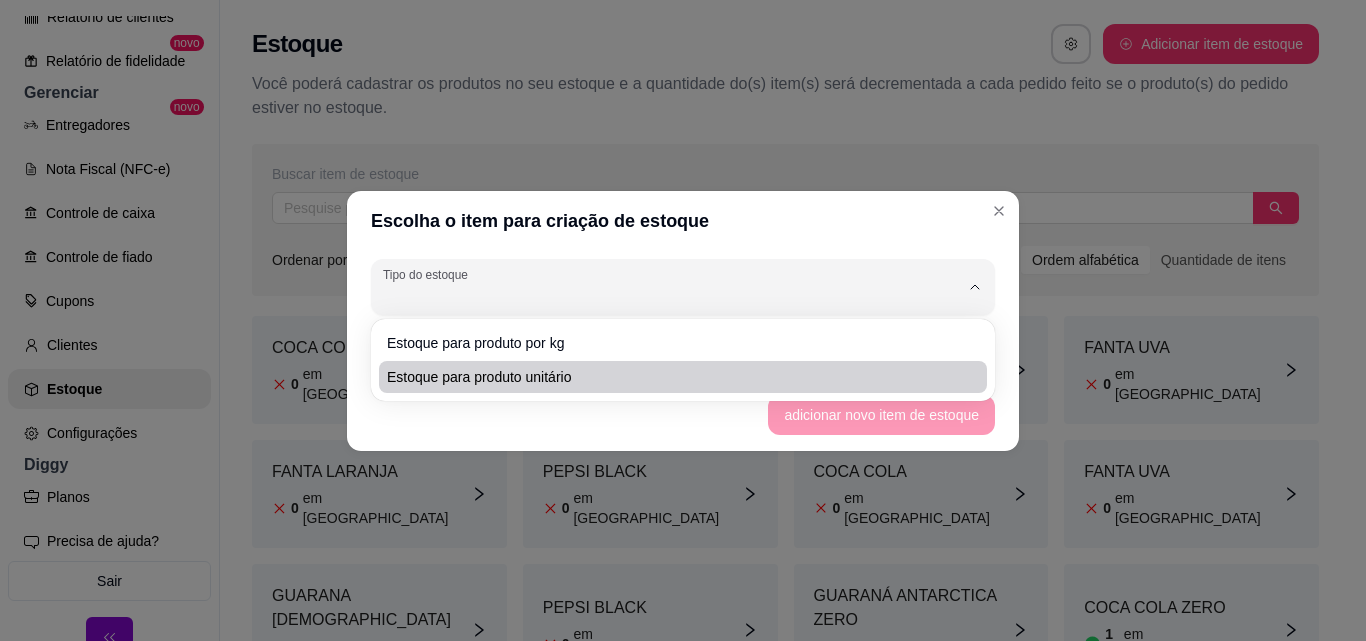 scroll, scrollTop: 19, scrollLeft: 0, axis: vertical 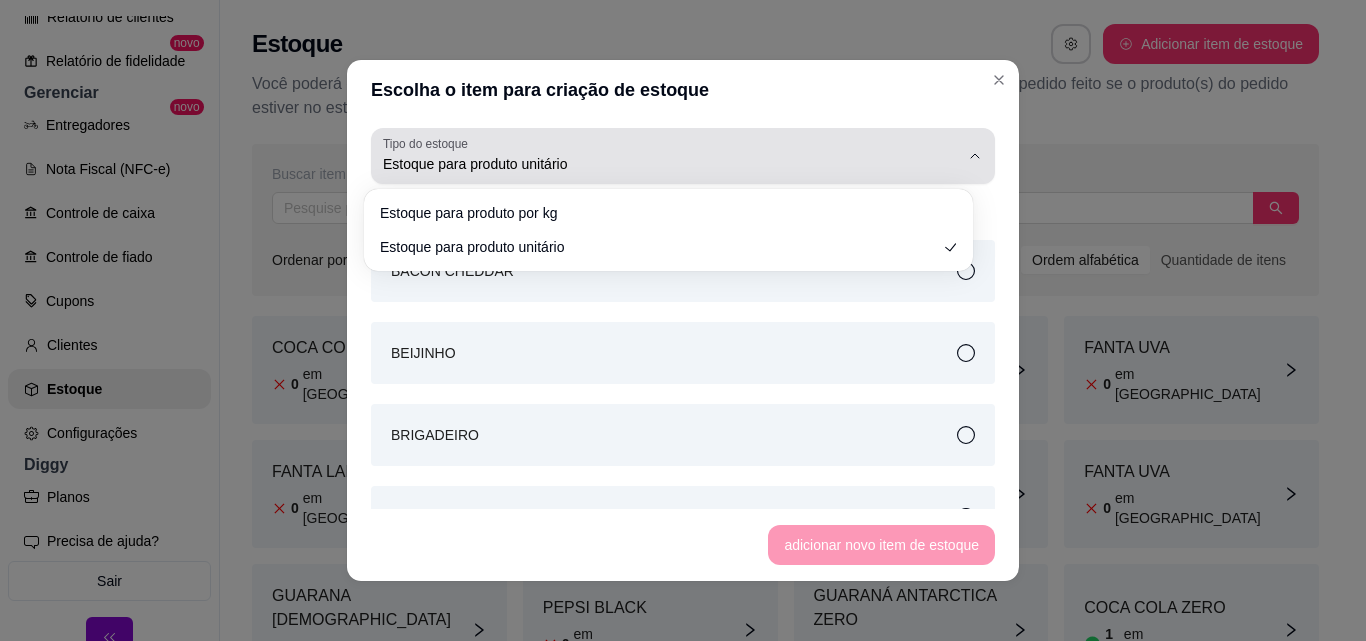 click on "Estoque para produto unitário" at bounding box center (671, 156) 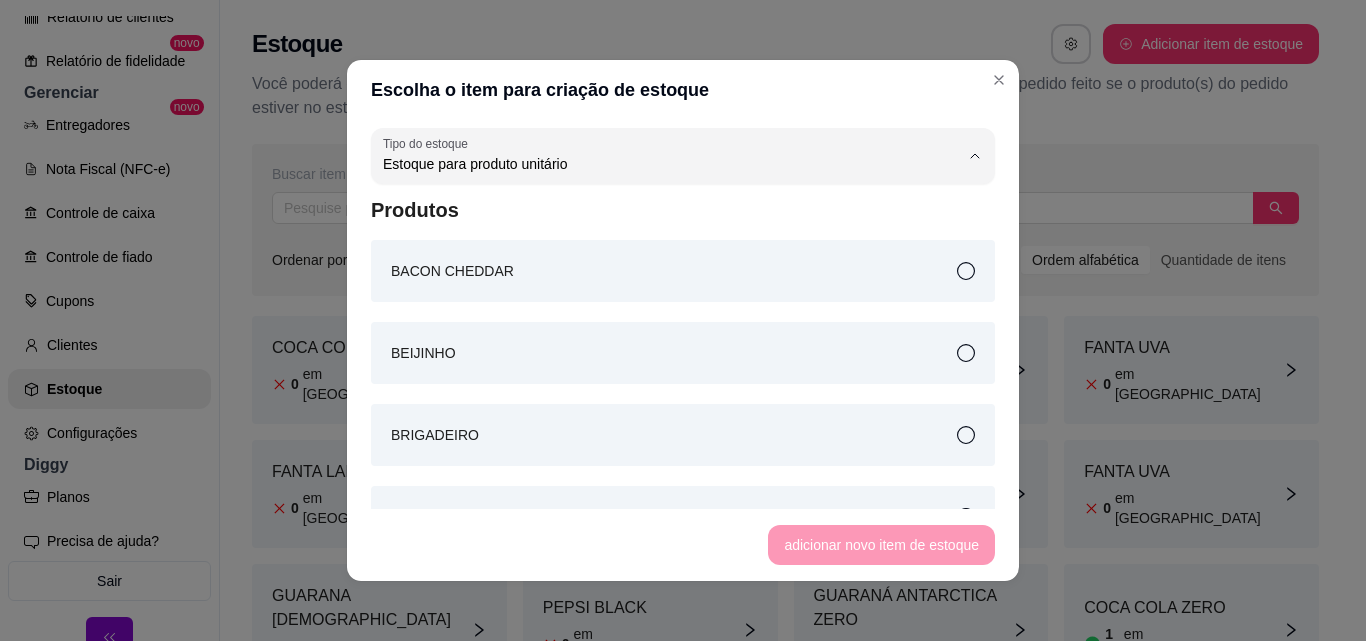 click on "Estoque para produto unitário" at bounding box center [658, 244] 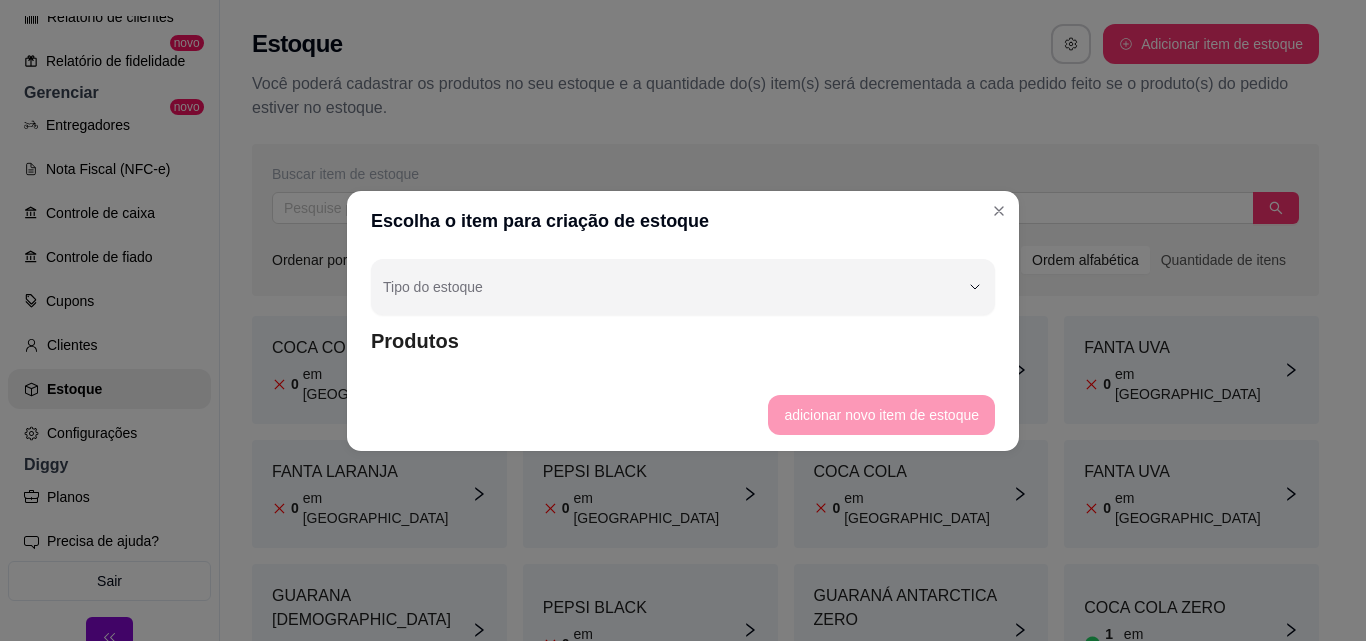 scroll, scrollTop: 0, scrollLeft: 0, axis: both 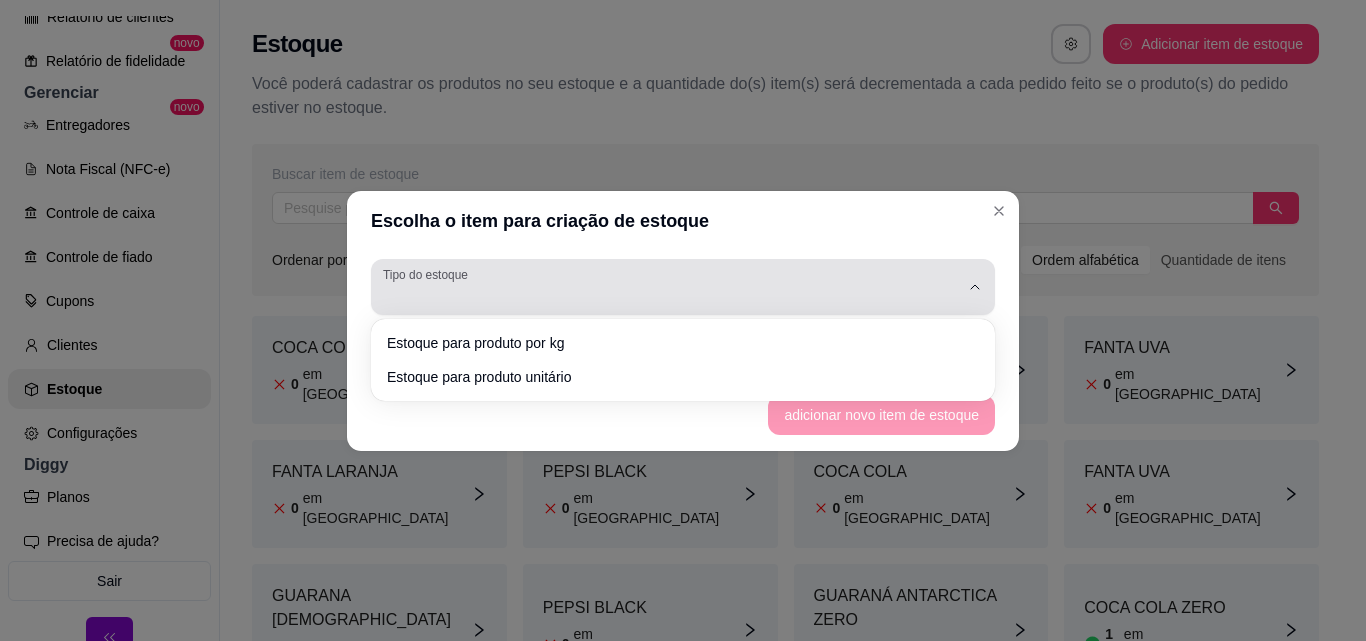 click 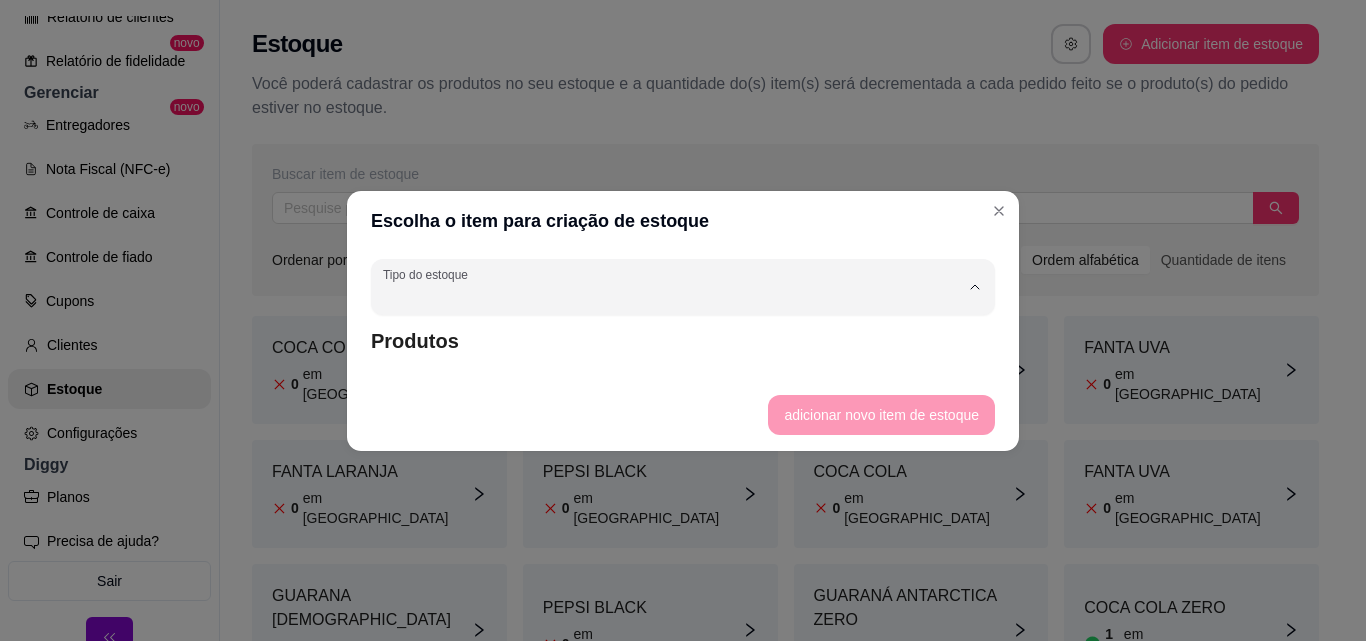 click on "Estoque para produto unitário" at bounding box center [673, 374] 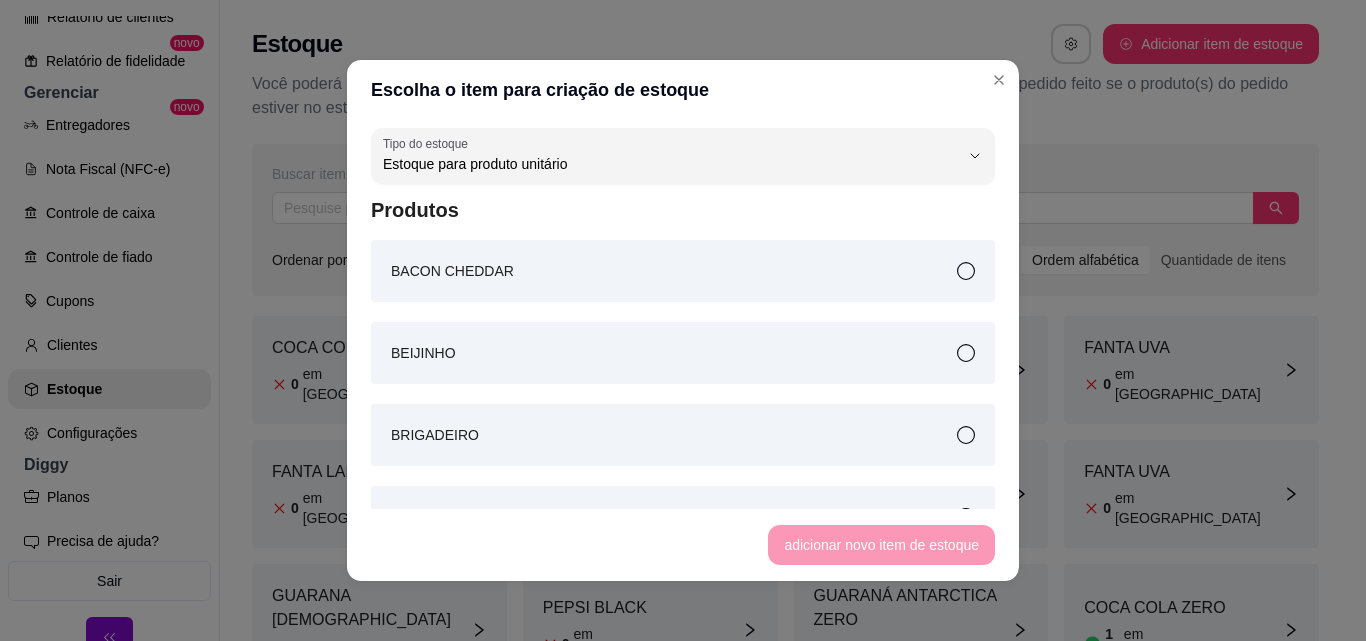 scroll, scrollTop: 19, scrollLeft: 0, axis: vertical 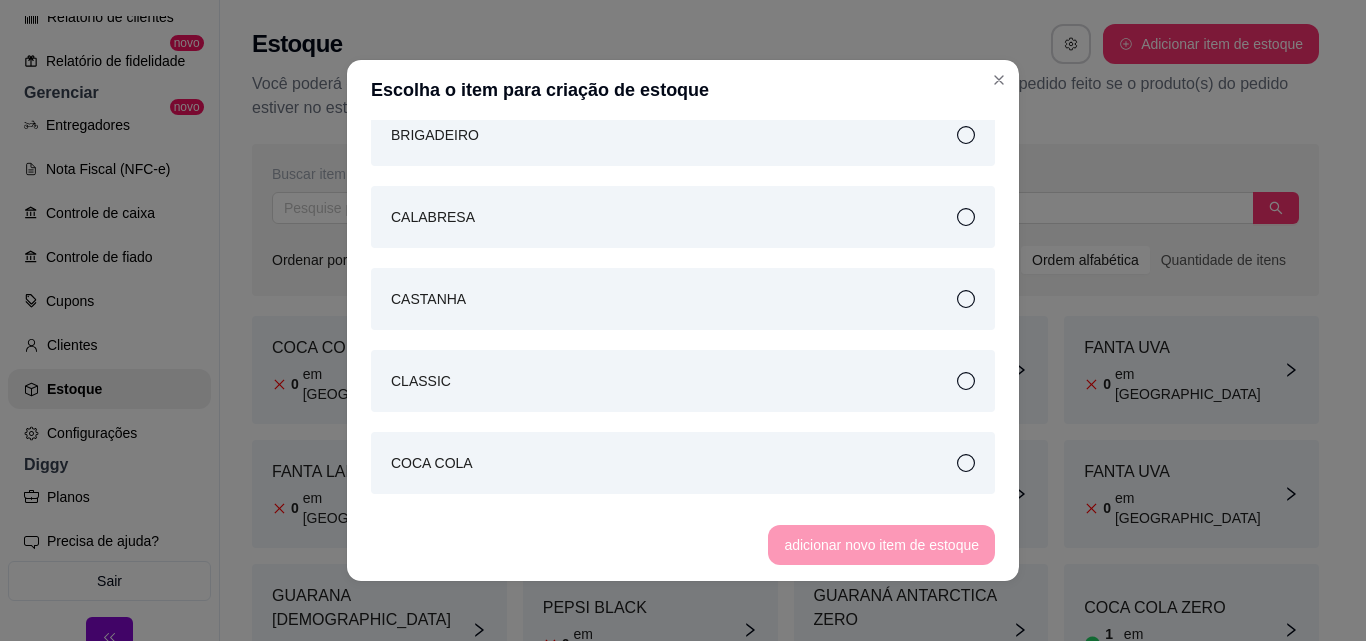 click on "adicionar novo item de estoque" at bounding box center (683, 545) 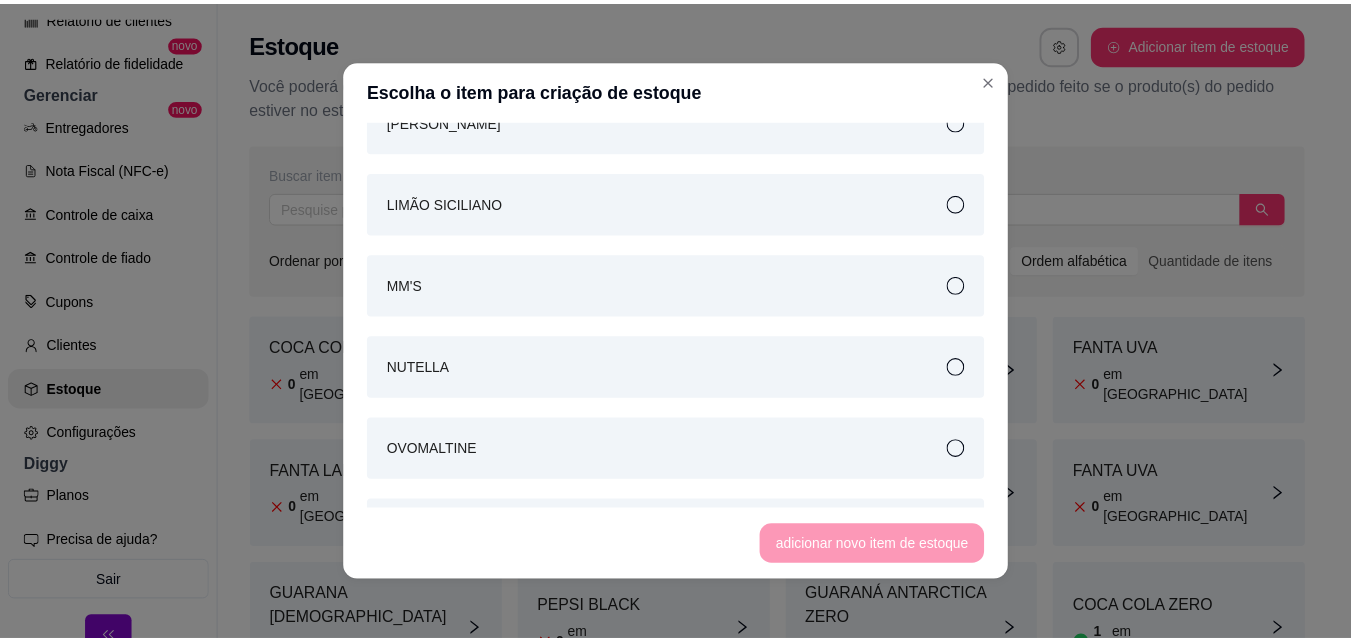 scroll, scrollTop: 2000, scrollLeft: 0, axis: vertical 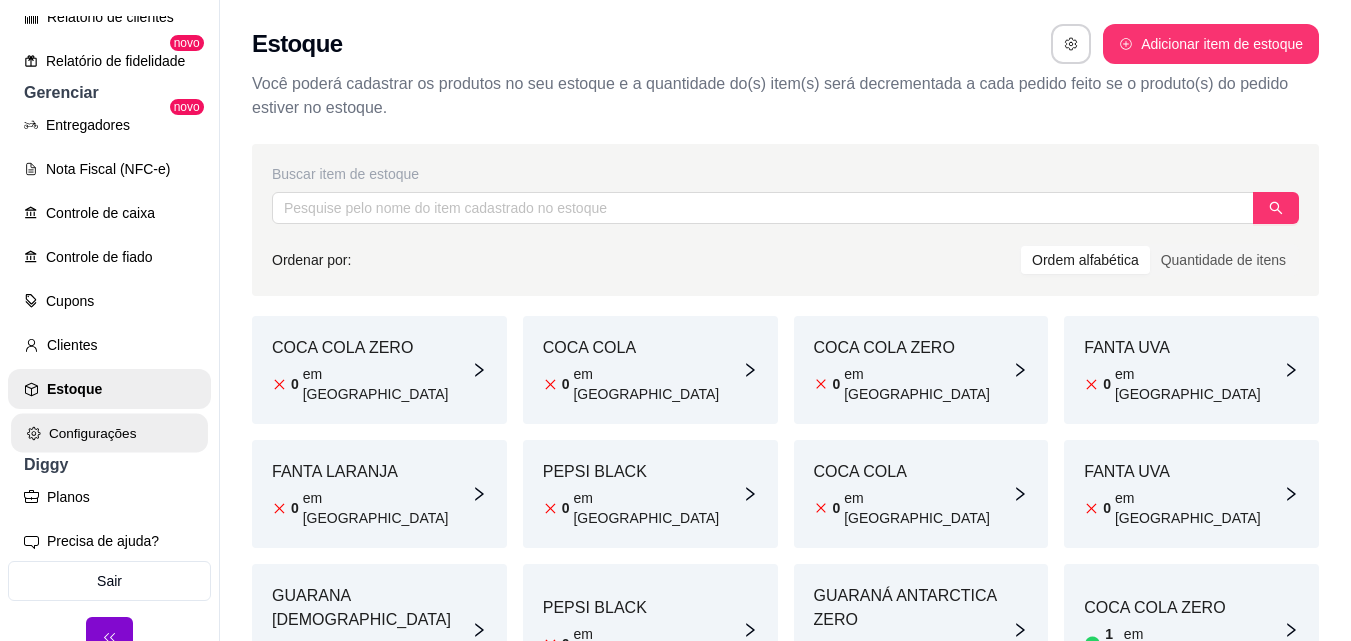click on "Configurações" at bounding box center [109, 433] 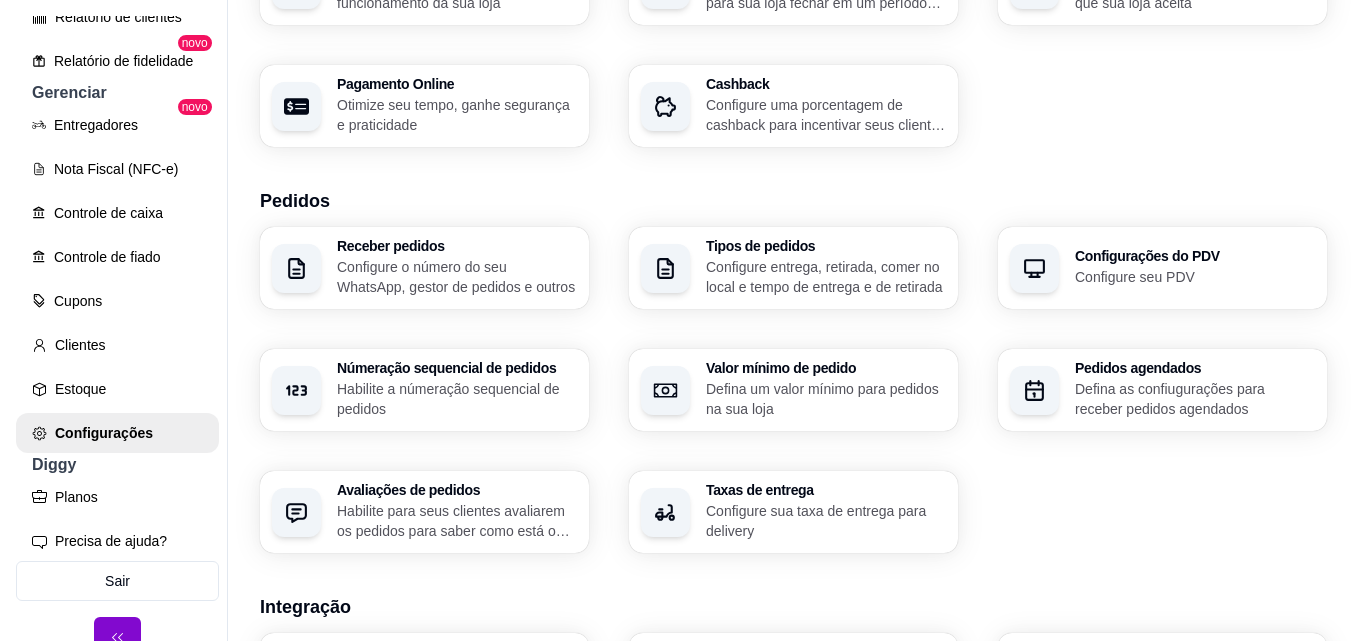 scroll, scrollTop: 300, scrollLeft: 0, axis: vertical 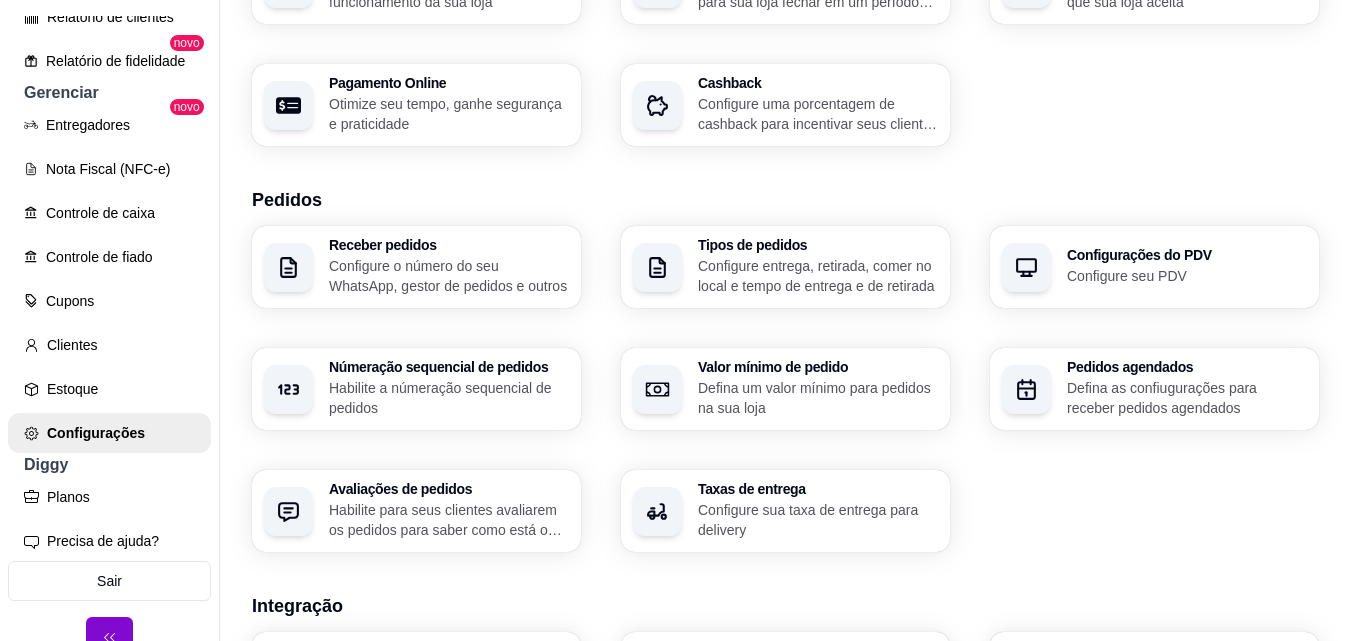 click on "Configure o número do seu WhatsApp, gestor de pedidos e outros" at bounding box center (449, 276) 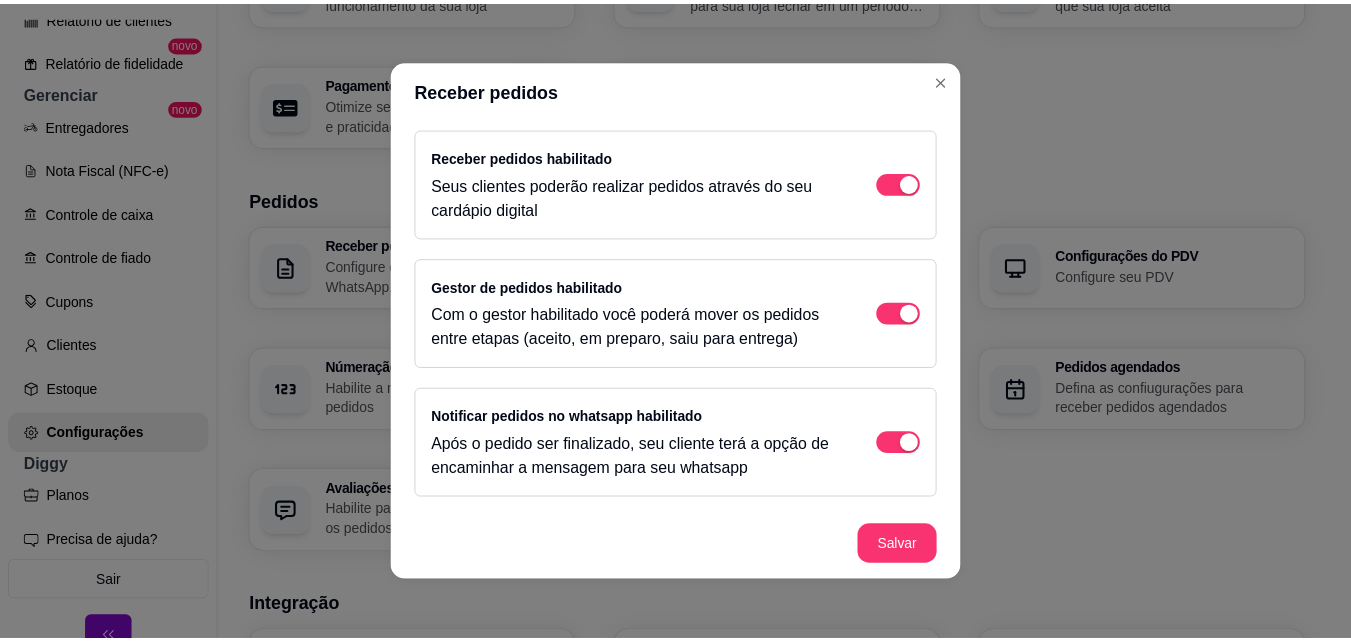 scroll, scrollTop: 100, scrollLeft: 0, axis: vertical 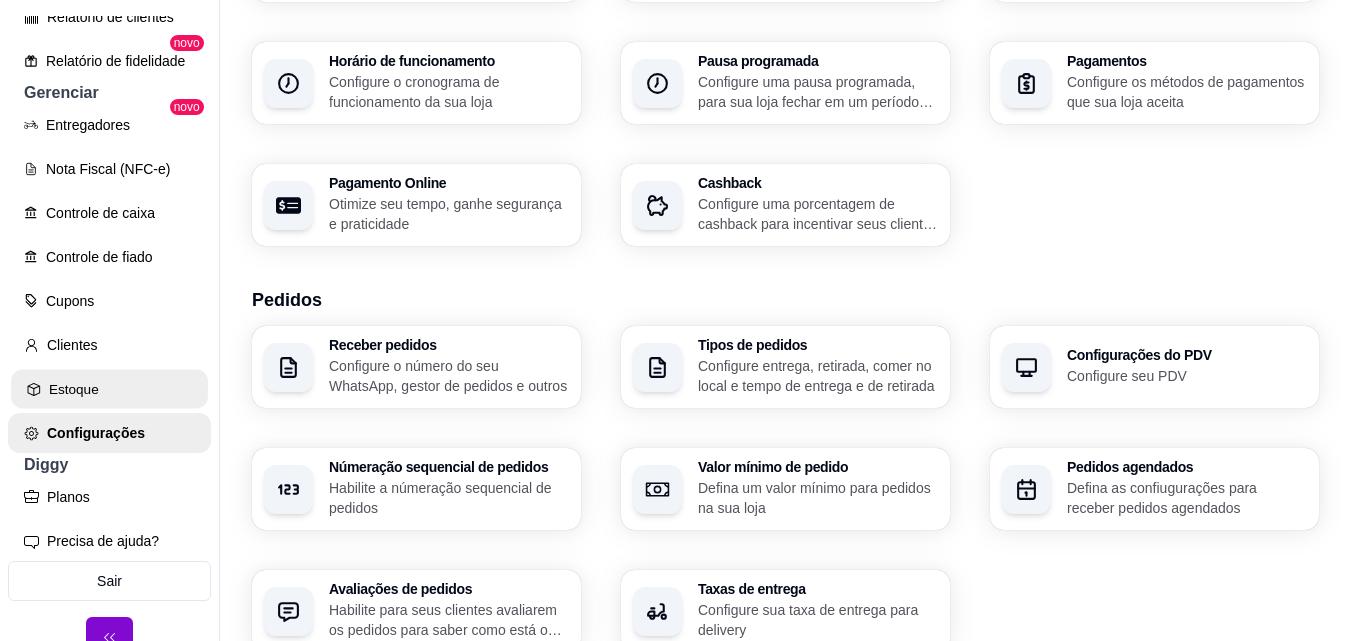 click on "Estoque" at bounding box center [109, 389] 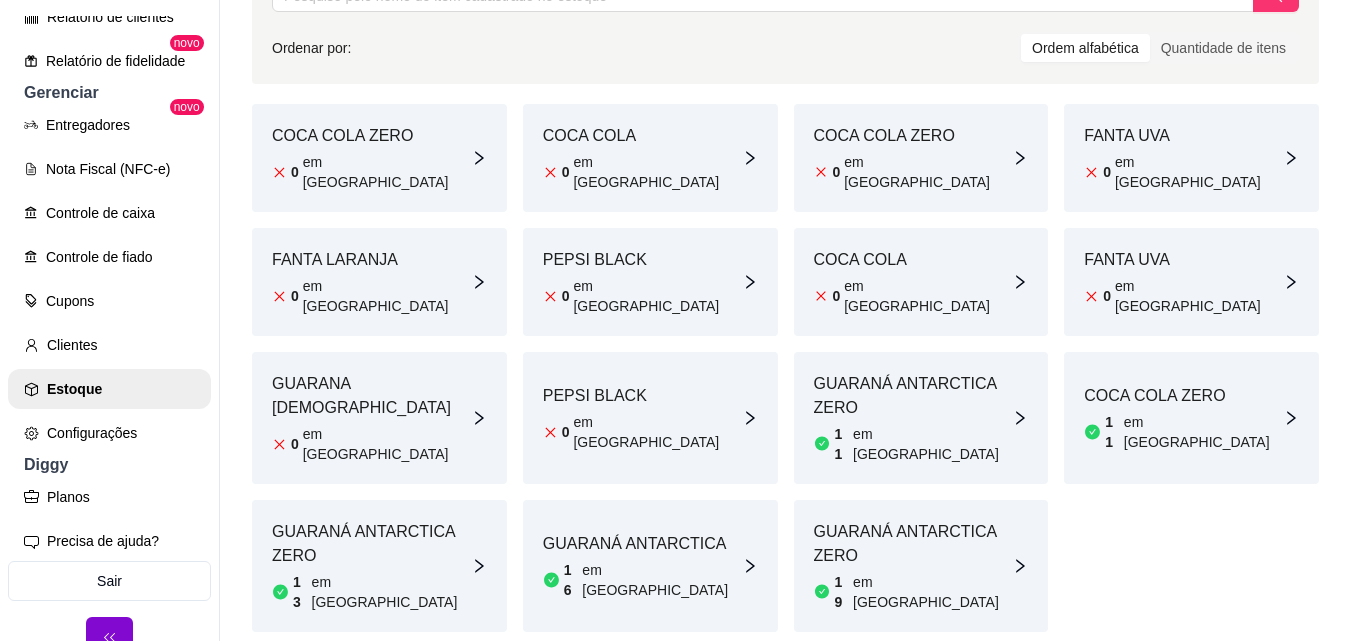 scroll, scrollTop: 218, scrollLeft: 0, axis: vertical 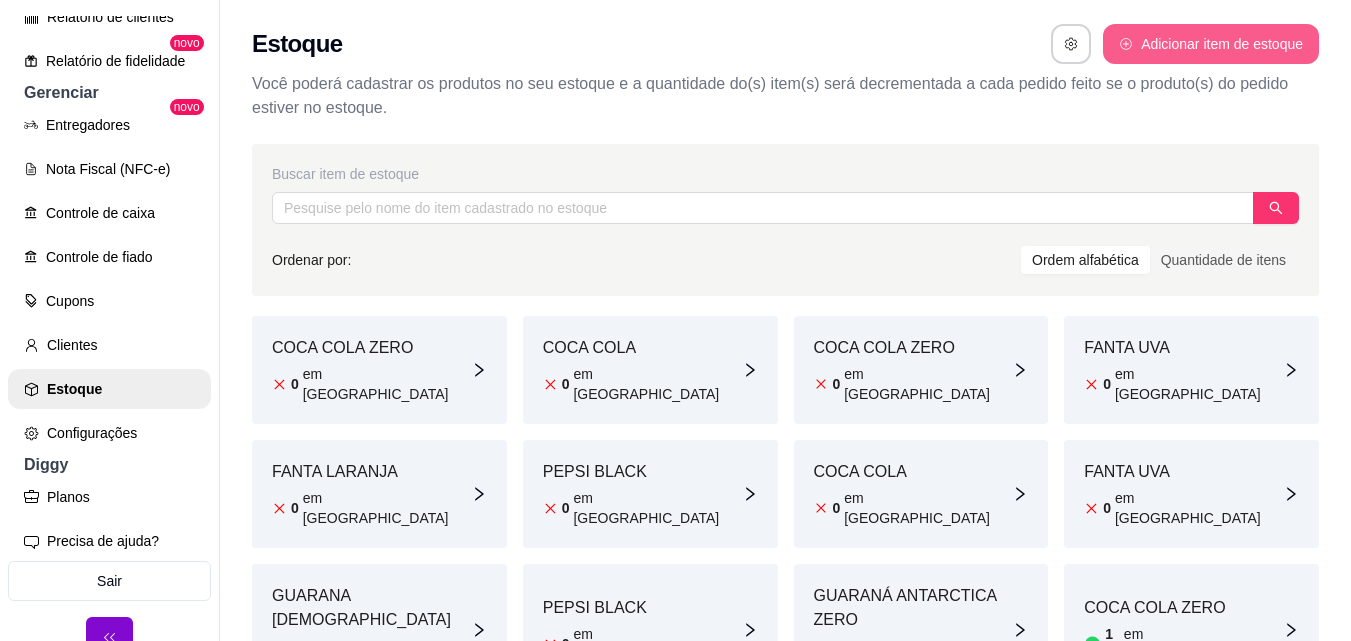 click on "Adicionar item de estoque" at bounding box center (1211, 44) 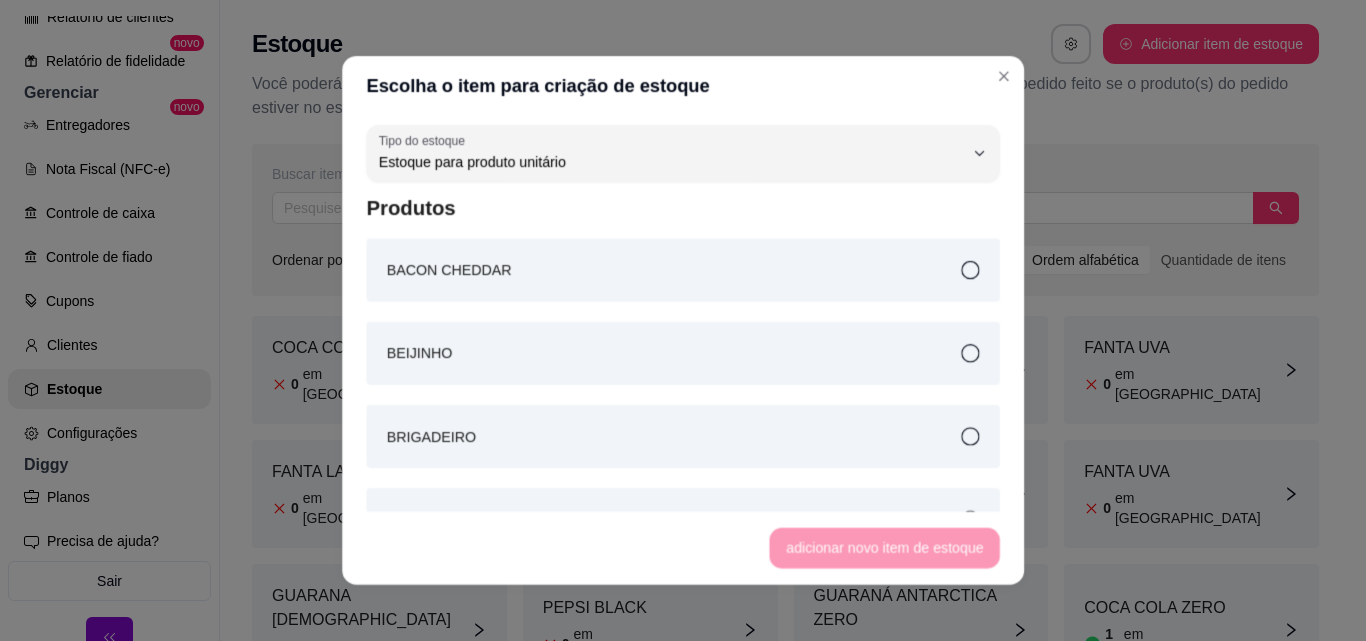 scroll, scrollTop: 19, scrollLeft: 0, axis: vertical 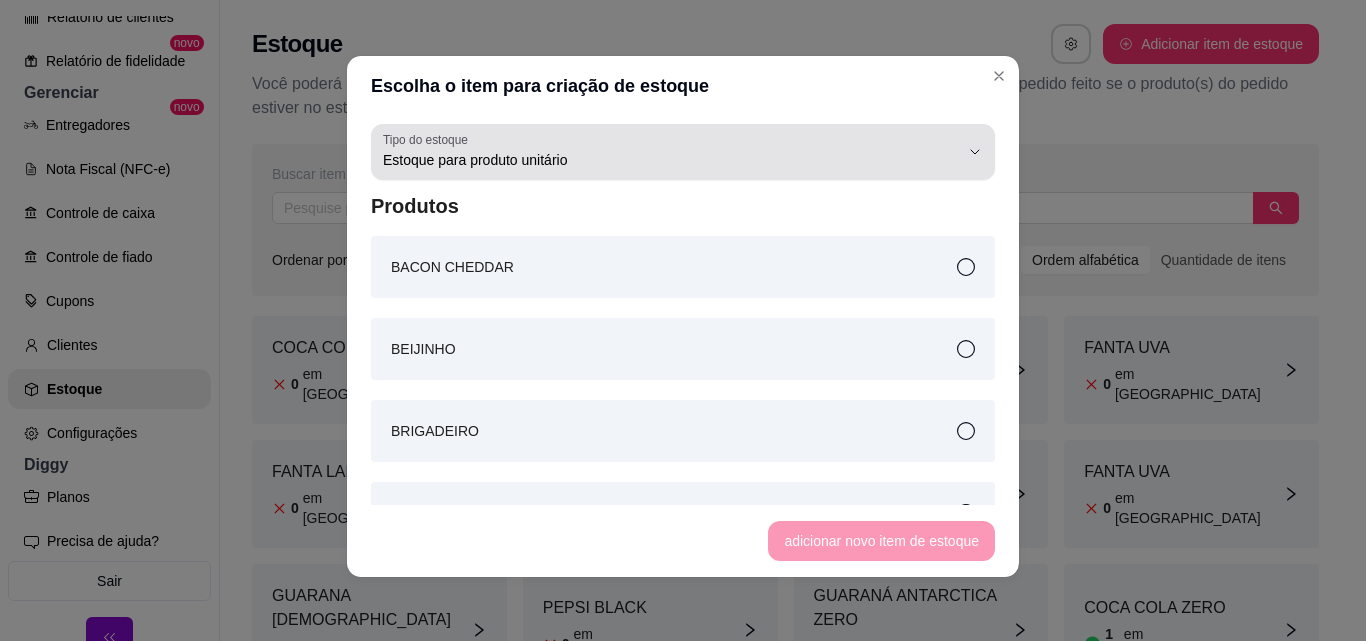 click 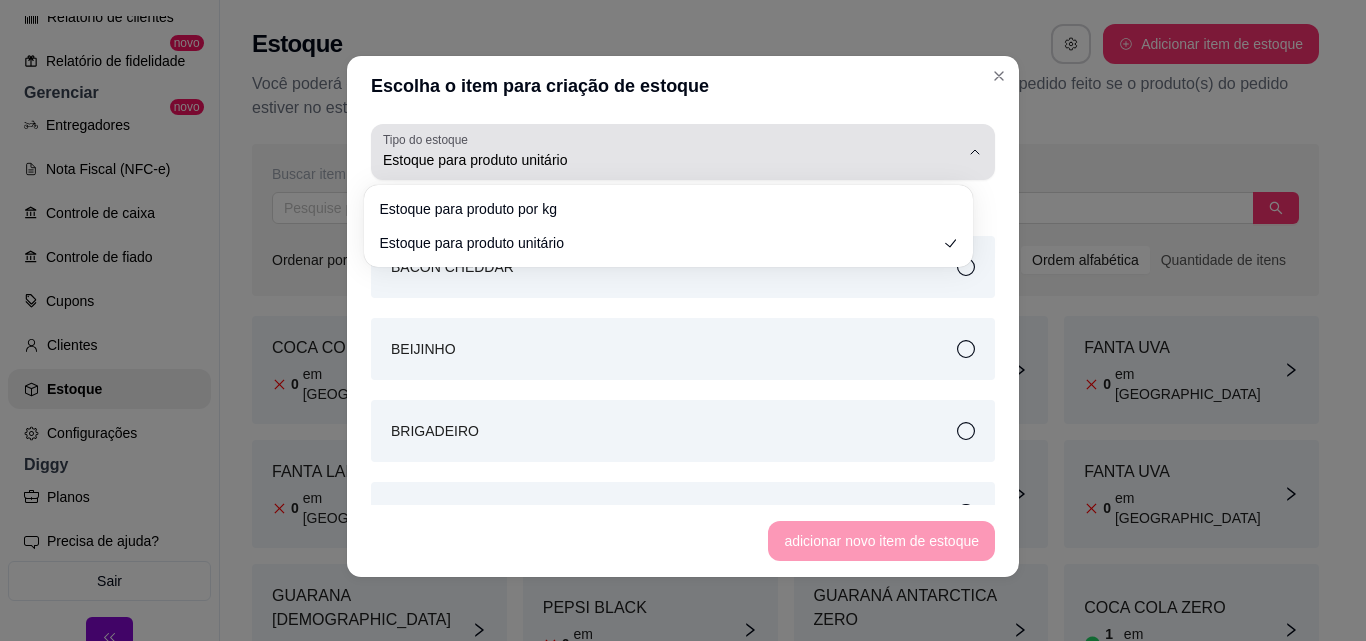 click 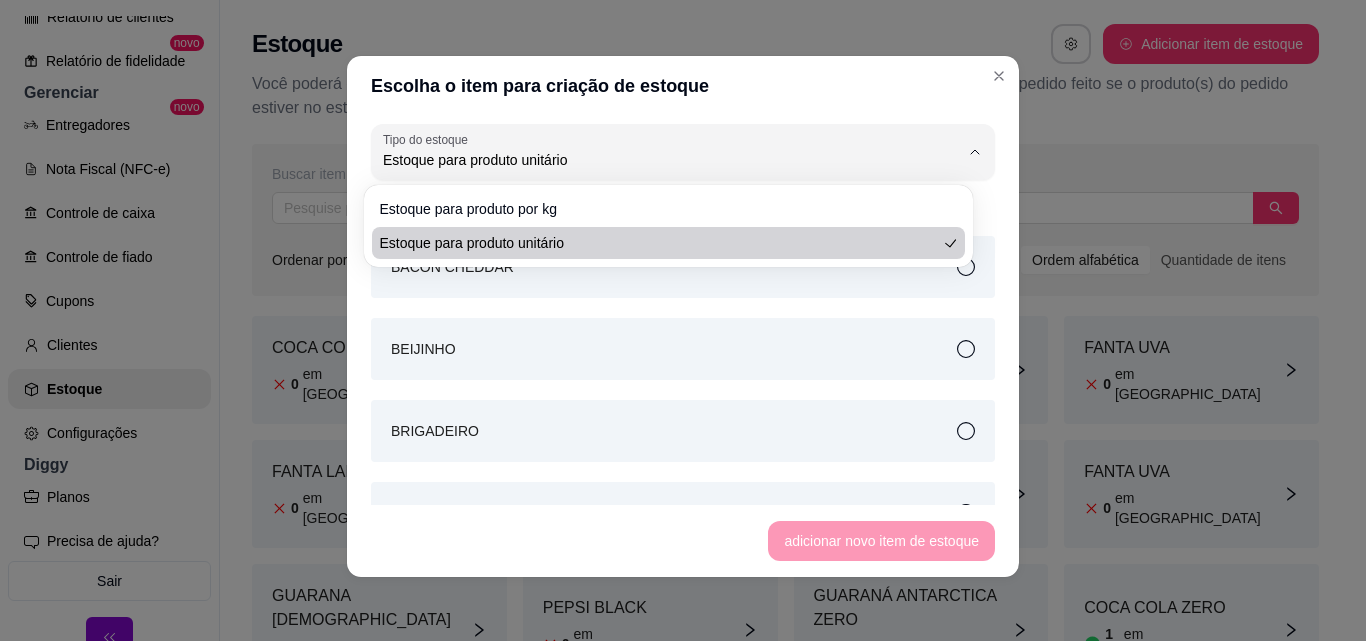 scroll, scrollTop: 0, scrollLeft: 0, axis: both 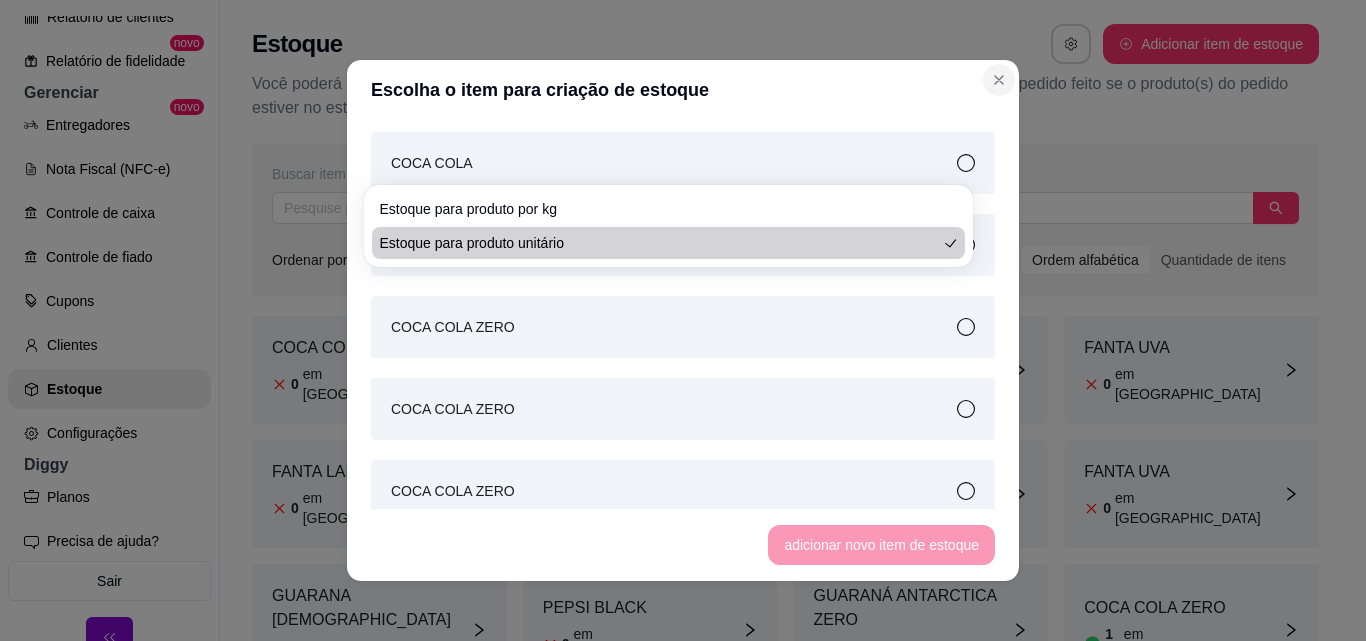 click 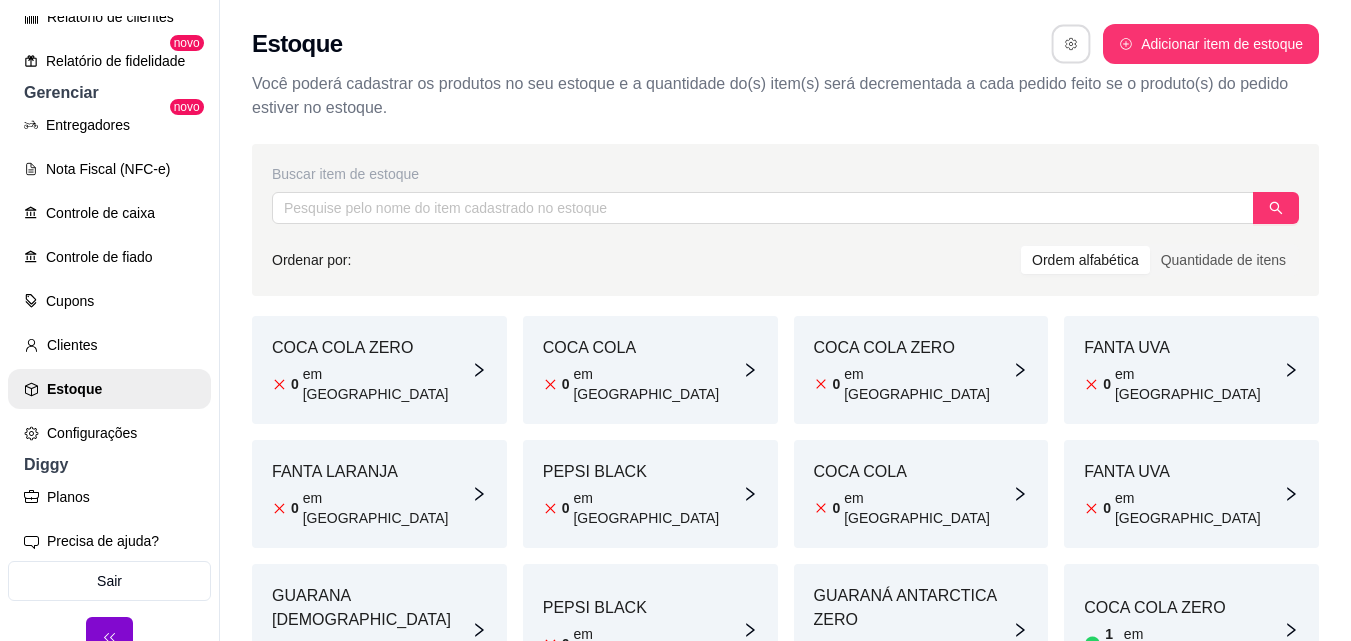click 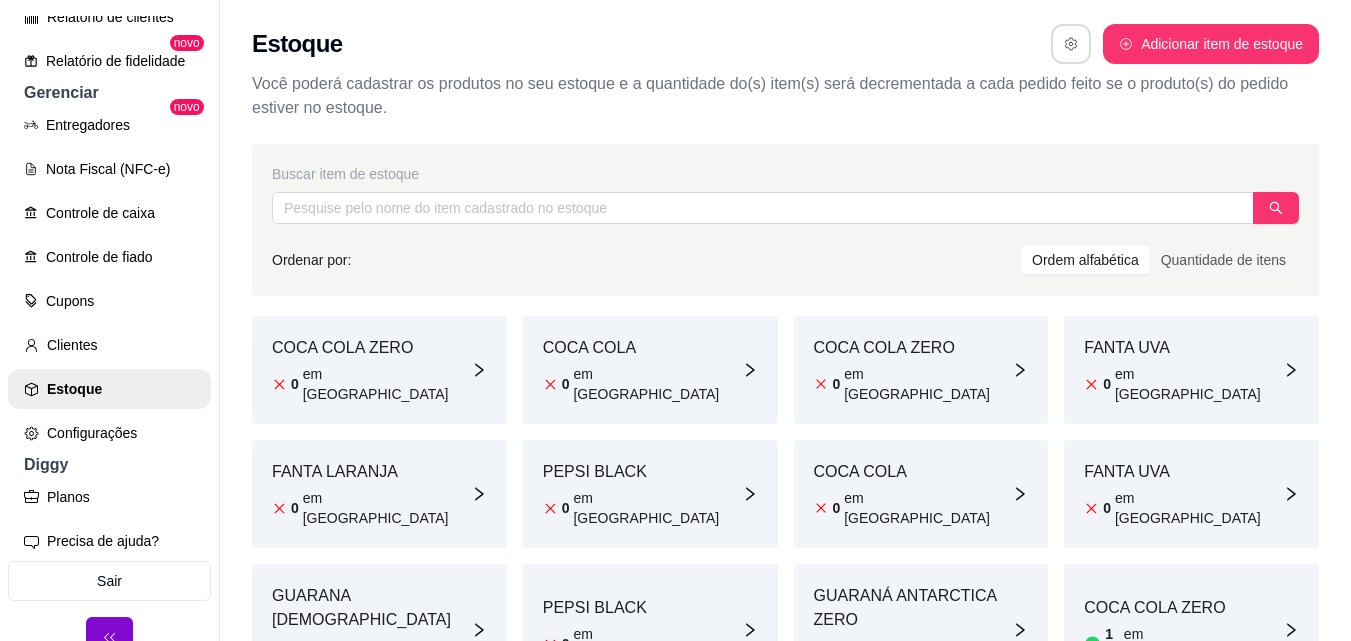 click 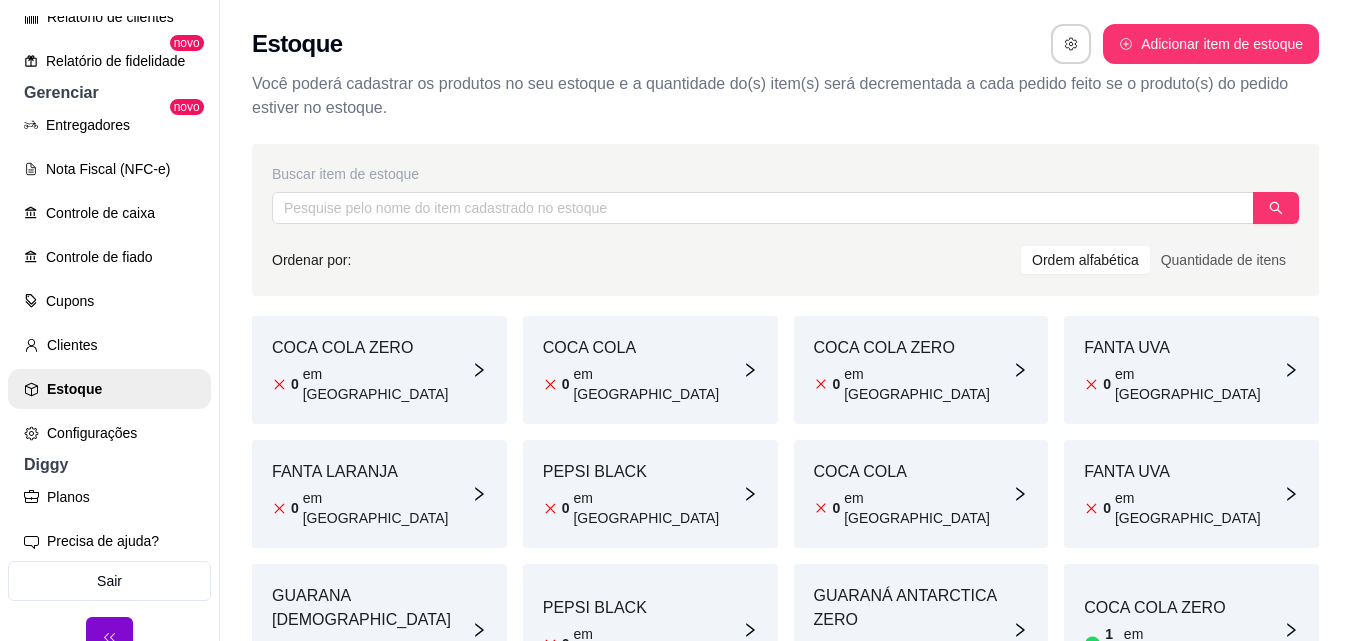click on "Estoque Adicionar item de estoque Você poderá cadastrar os produtos no seu estoque e a quantidade do(s) item(s) será decrementada a cada pedido feito se o produto(s) do pedido estiver no estoque." at bounding box center [785, 66] 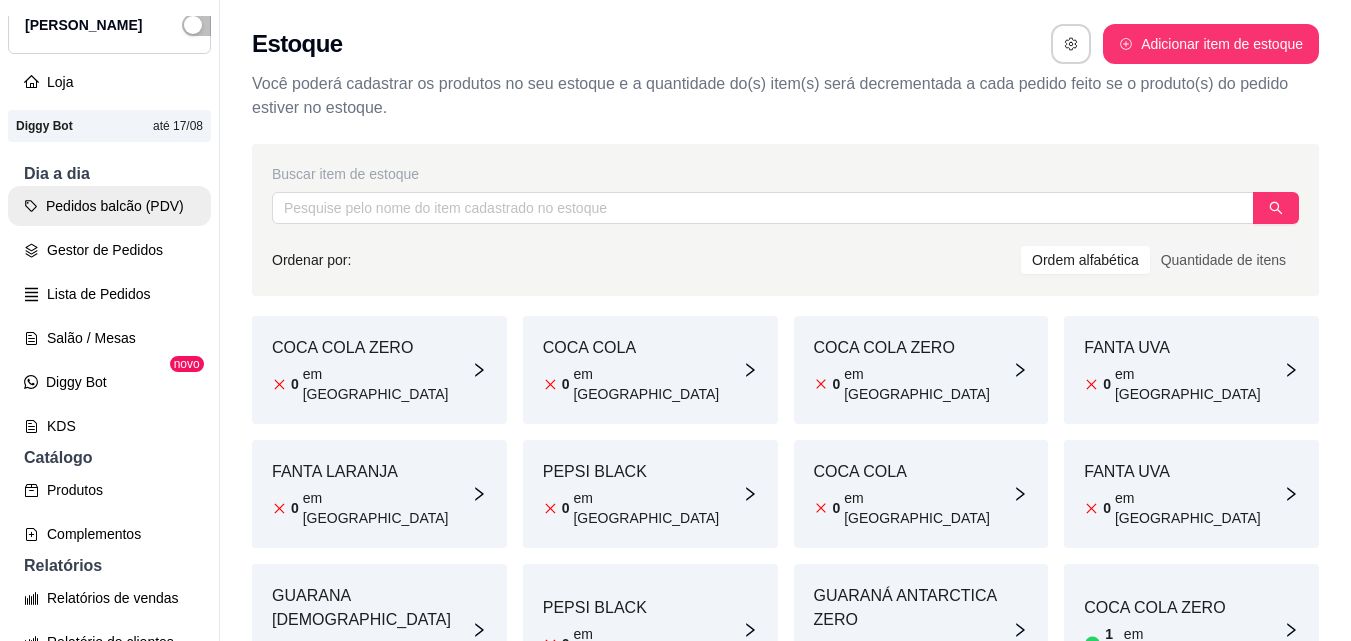 scroll, scrollTop: 300, scrollLeft: 0, axis: vertical 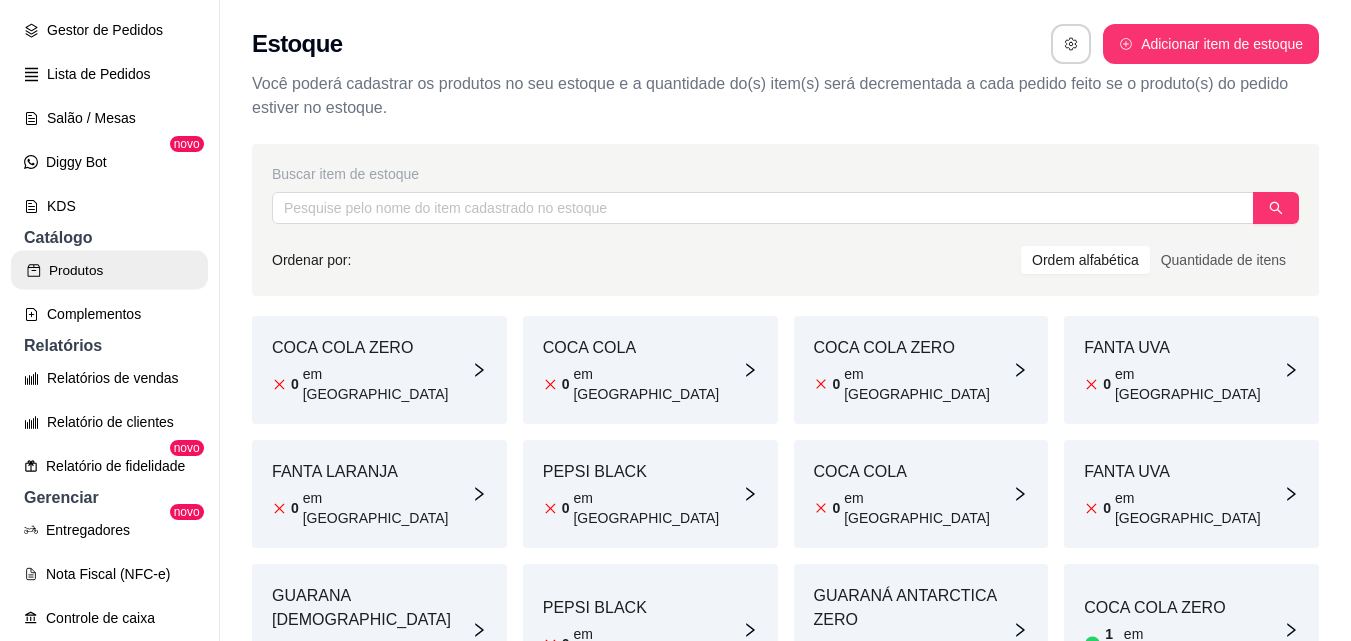 click on "Produtos" at bounding box center (109, 270) 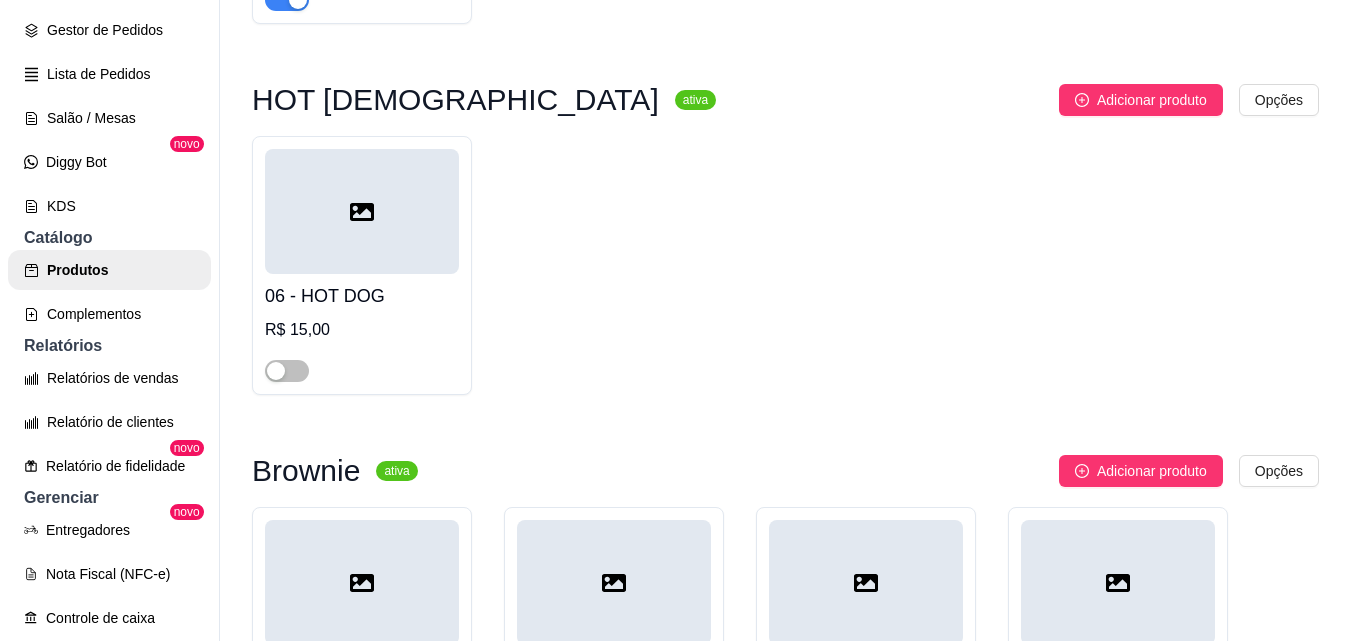 scroll, scrollTop: 800, scrollLeft: 0, axis: vertical 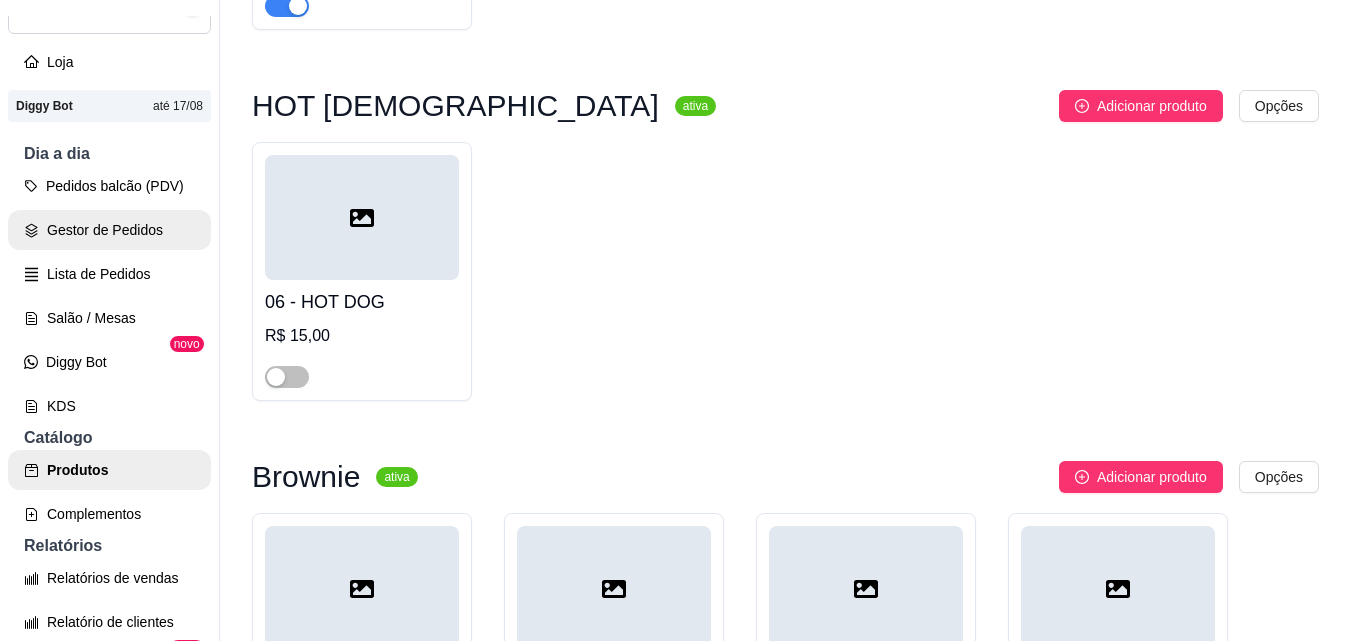 click on "Gestor de Pedidos" at bounding box center [109, 230] 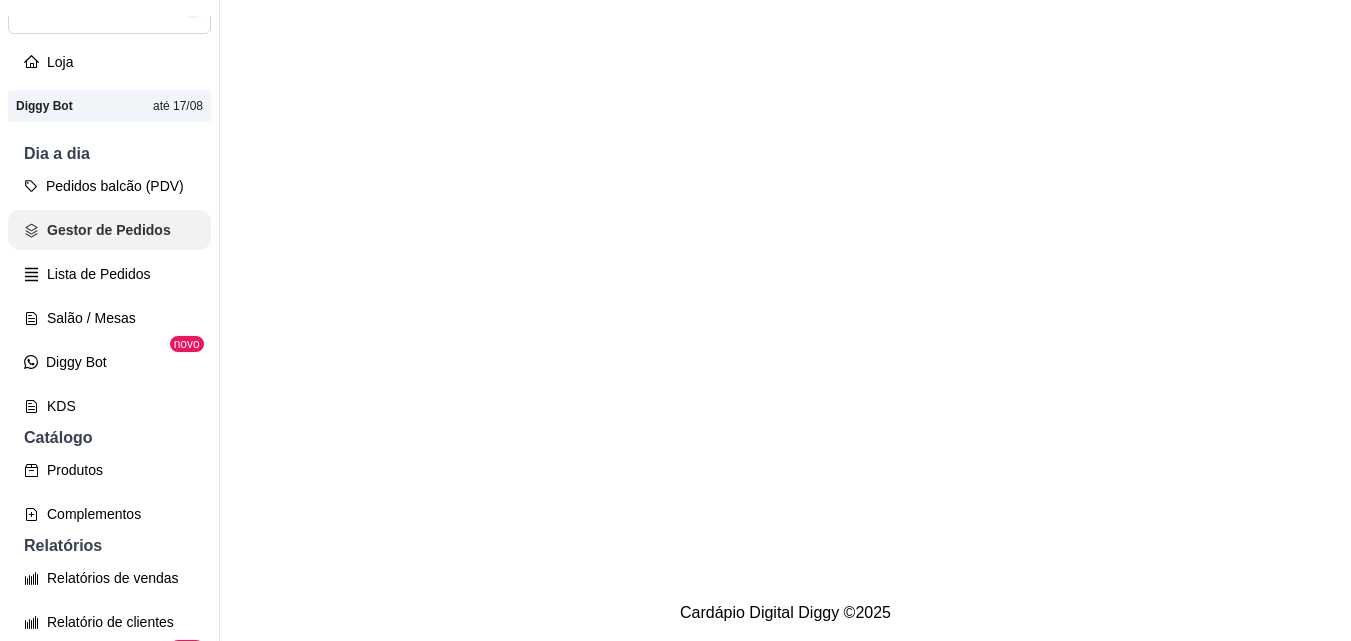 scroll, scrollTop: 0, scrollLeft: 0, axis: both 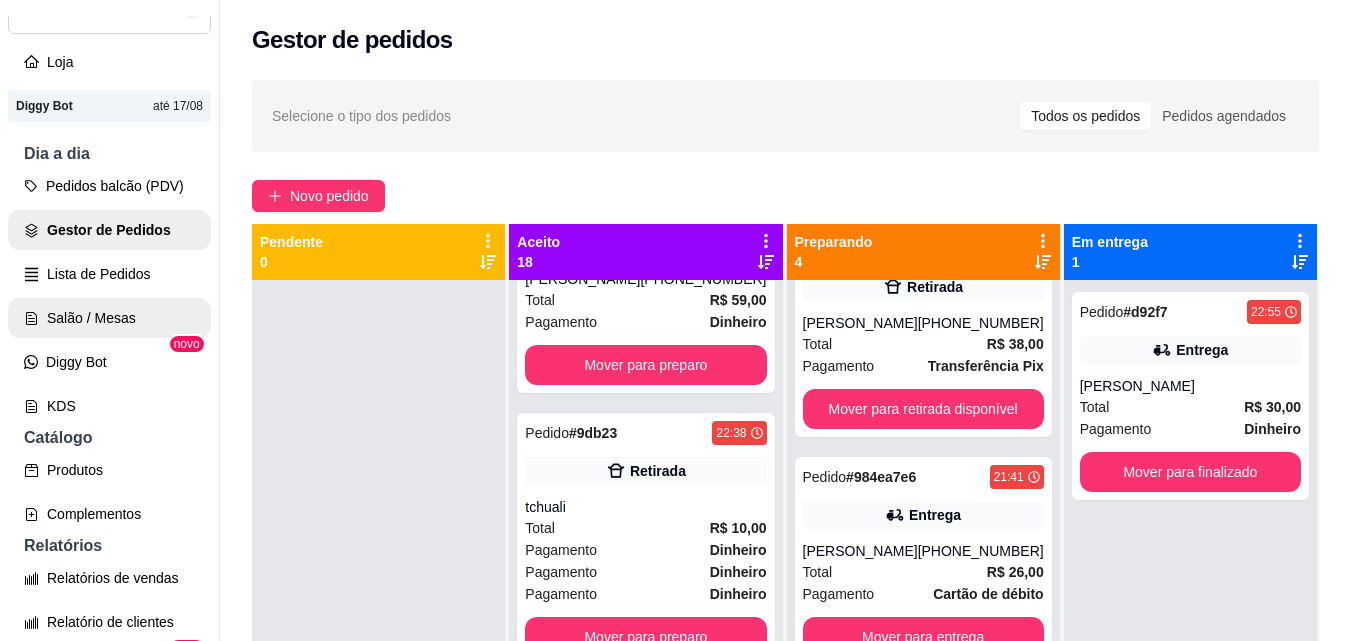 click on "Salão / Mesas" at bounding box center [109, 318] 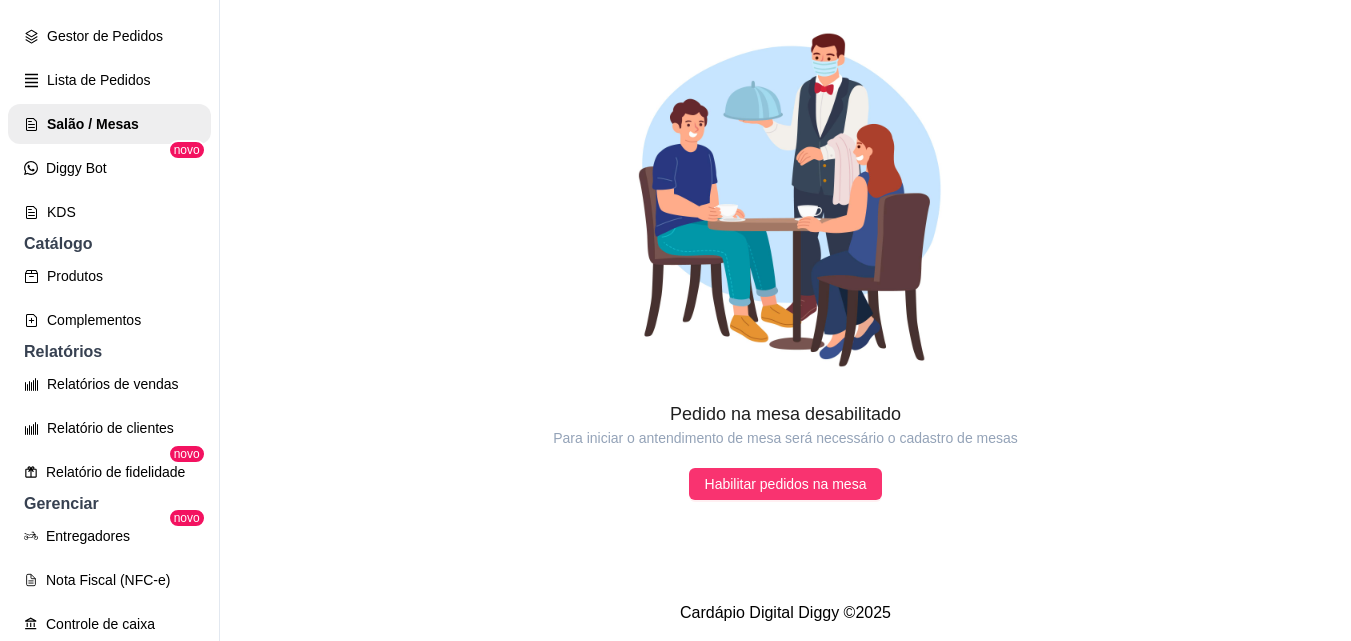 scroll, scrollTop: 300, scrollLeft: 0, axis: vertical 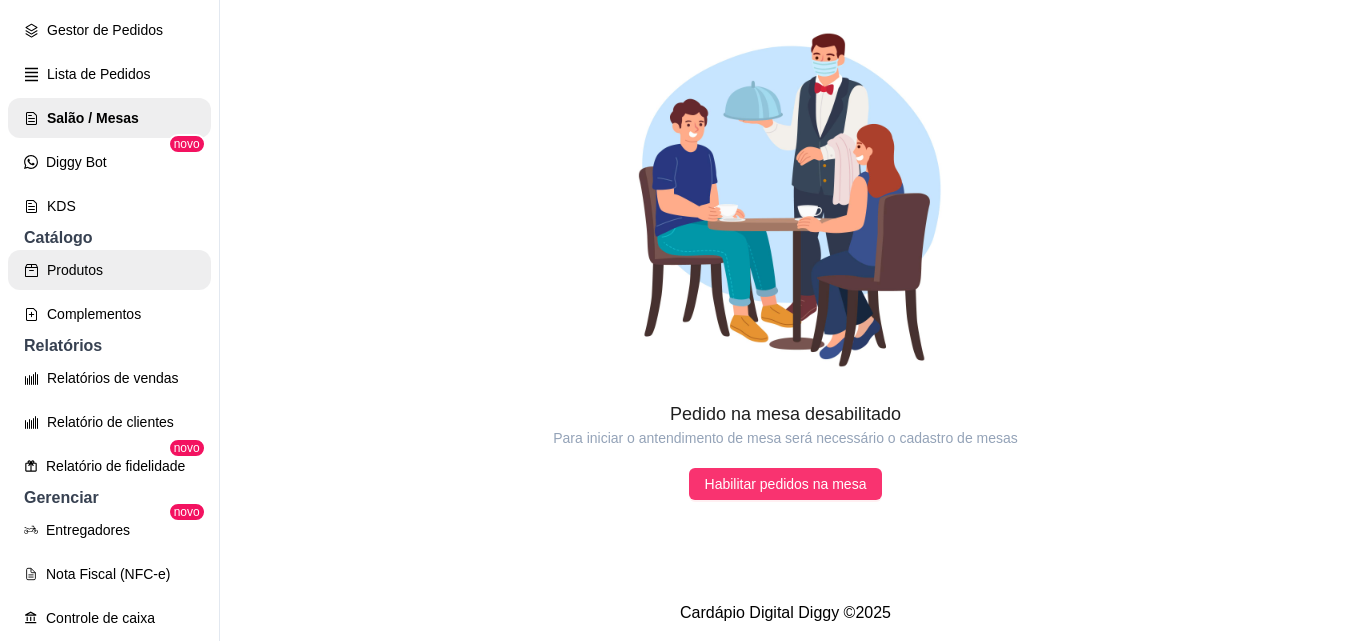 click on "Produtos" at bounding box center [109, 270] 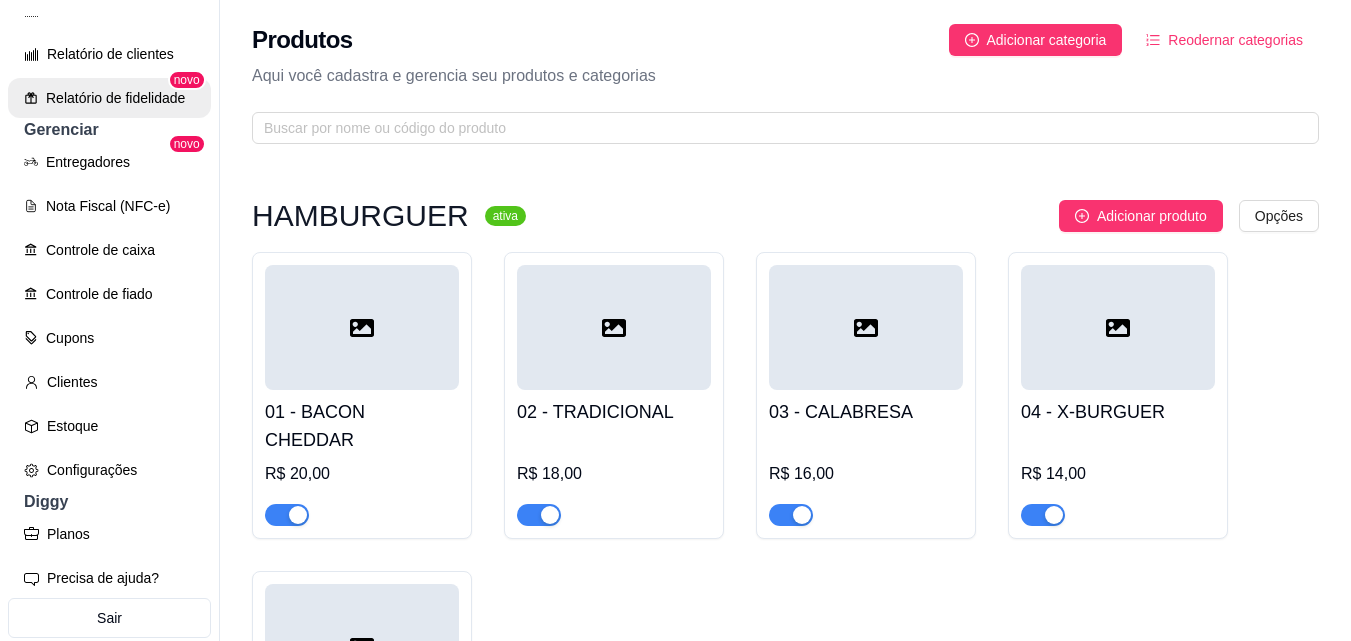 scroll, scrollTop: 700, scrollLeft: 0, axis: vertical 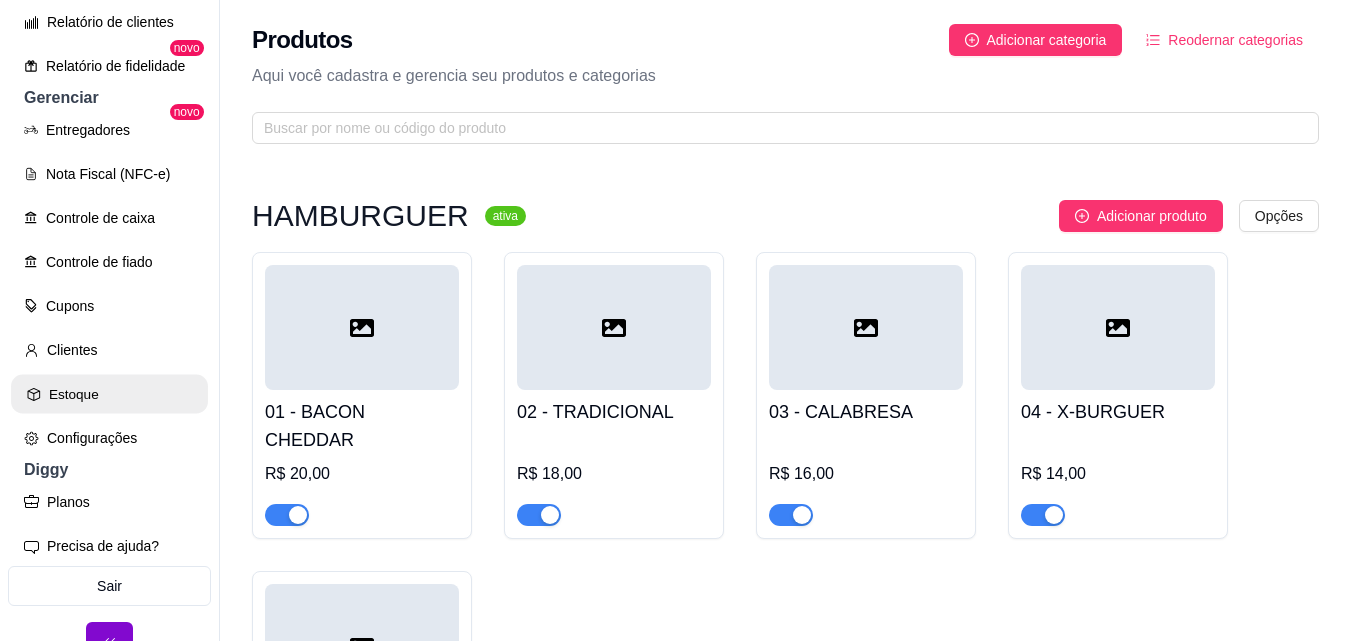 click on "Estoque" at bounding box center (109, 394) 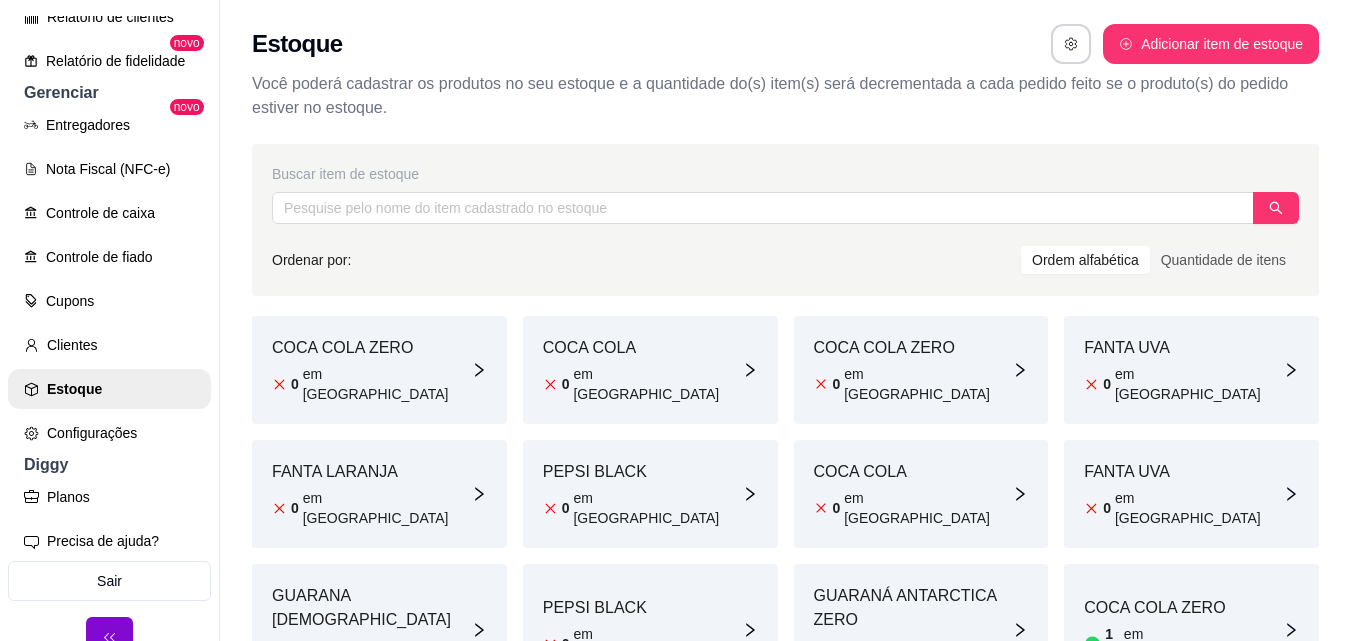 scroll, scrollTop: 729, scrollLeft: 0, axis: vertical 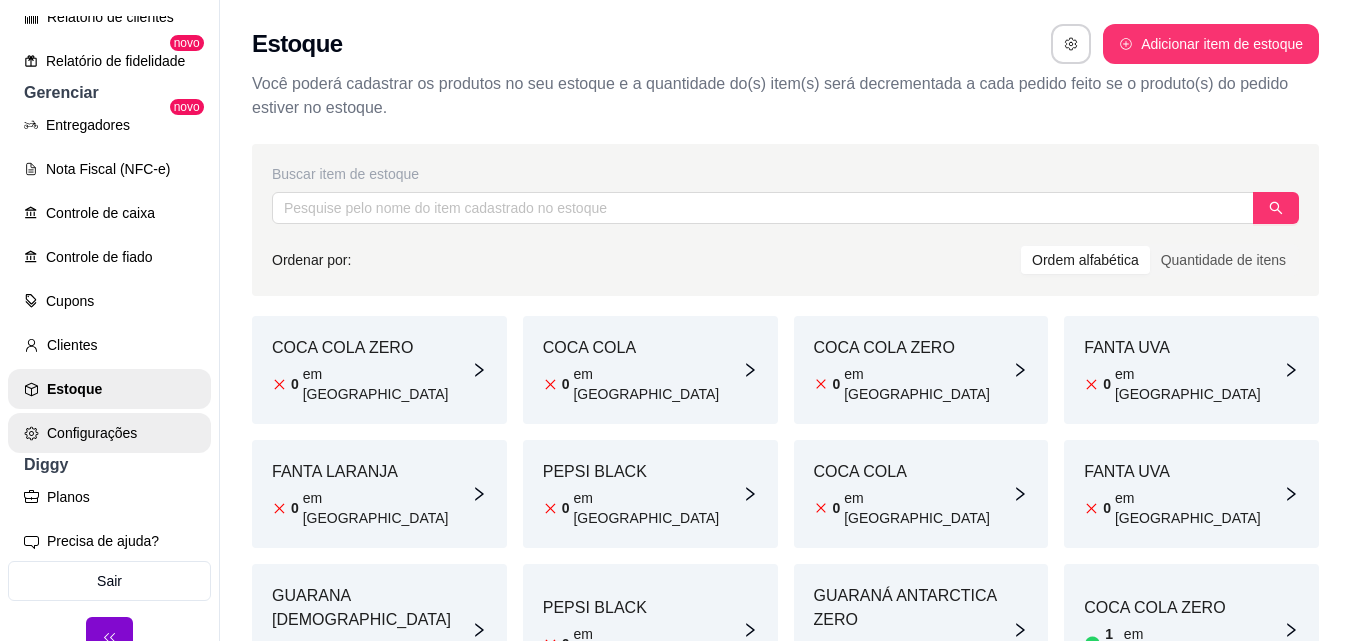 click on "Configurações" at bounding box center (109, 433) 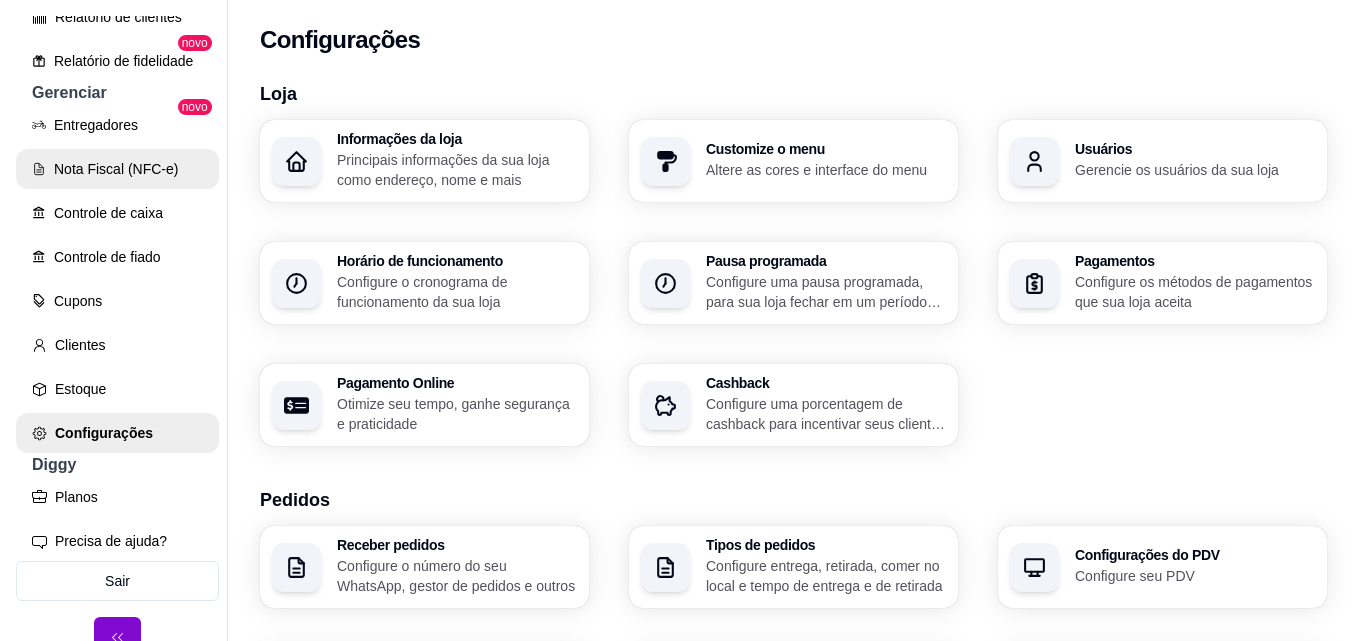 scroll, scrollTop: 729, scrollLeft: 0, axis: vertical 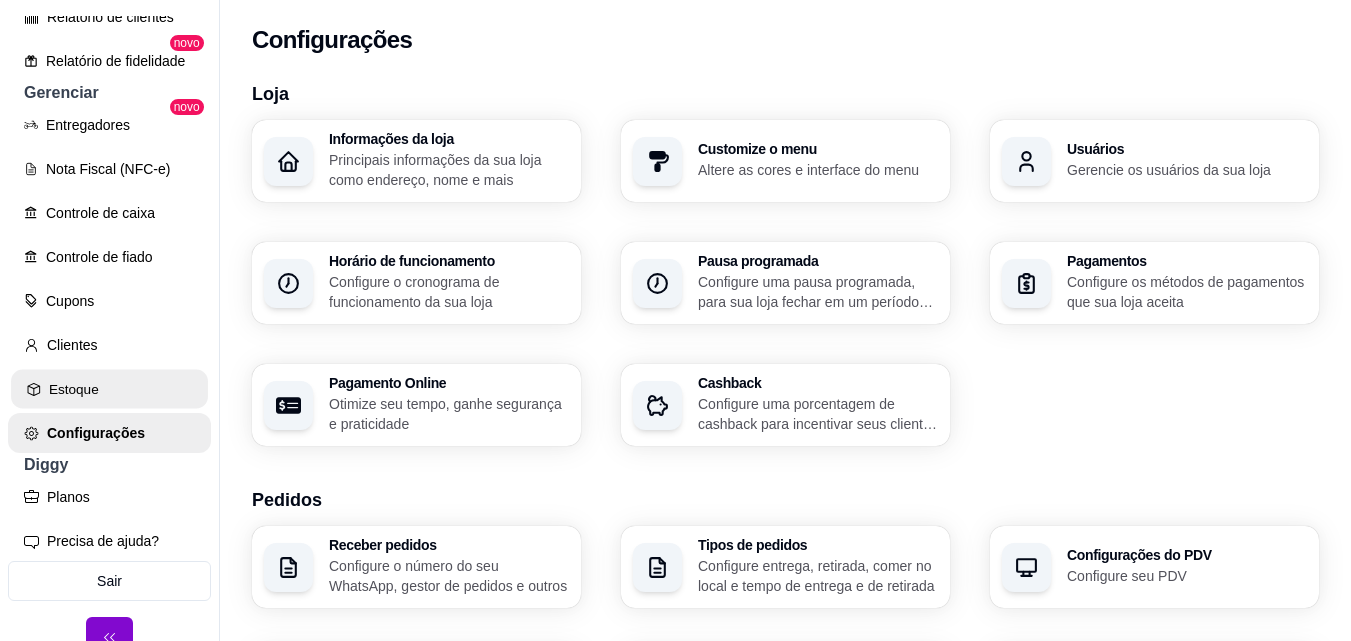 click on "Estoque" at bounding box center (109, 389) 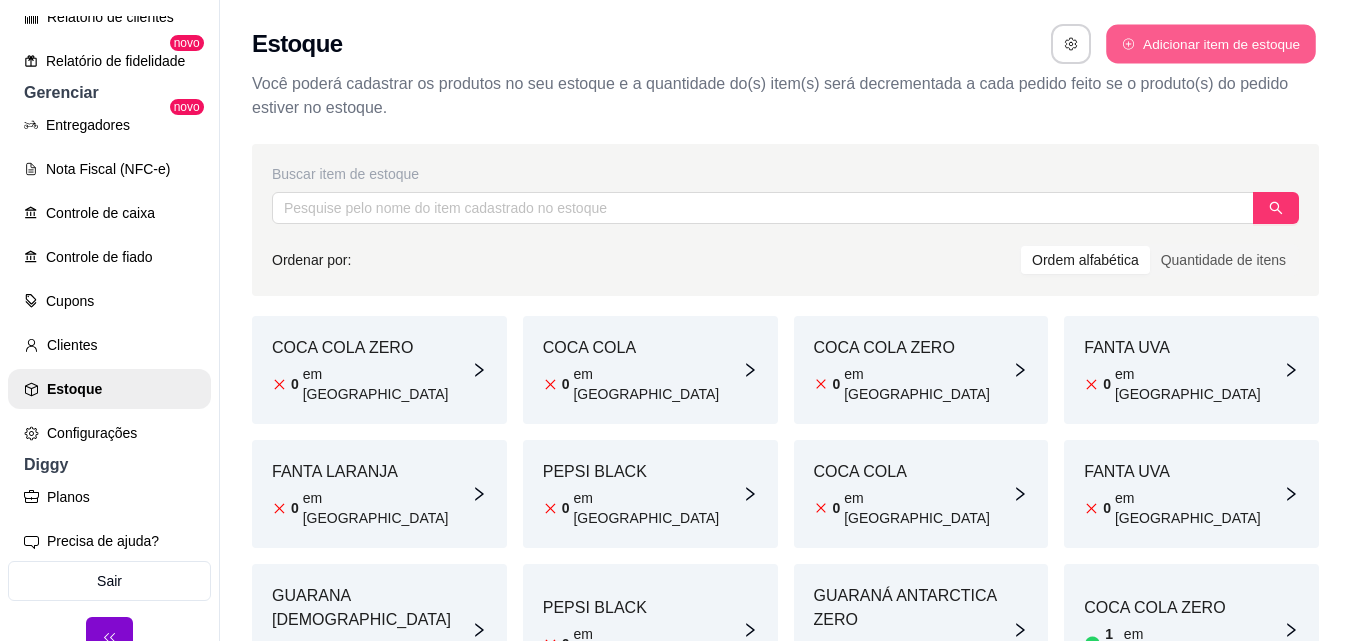 click on "Adicionar item de estoque" at bounding box center [1210, 44] 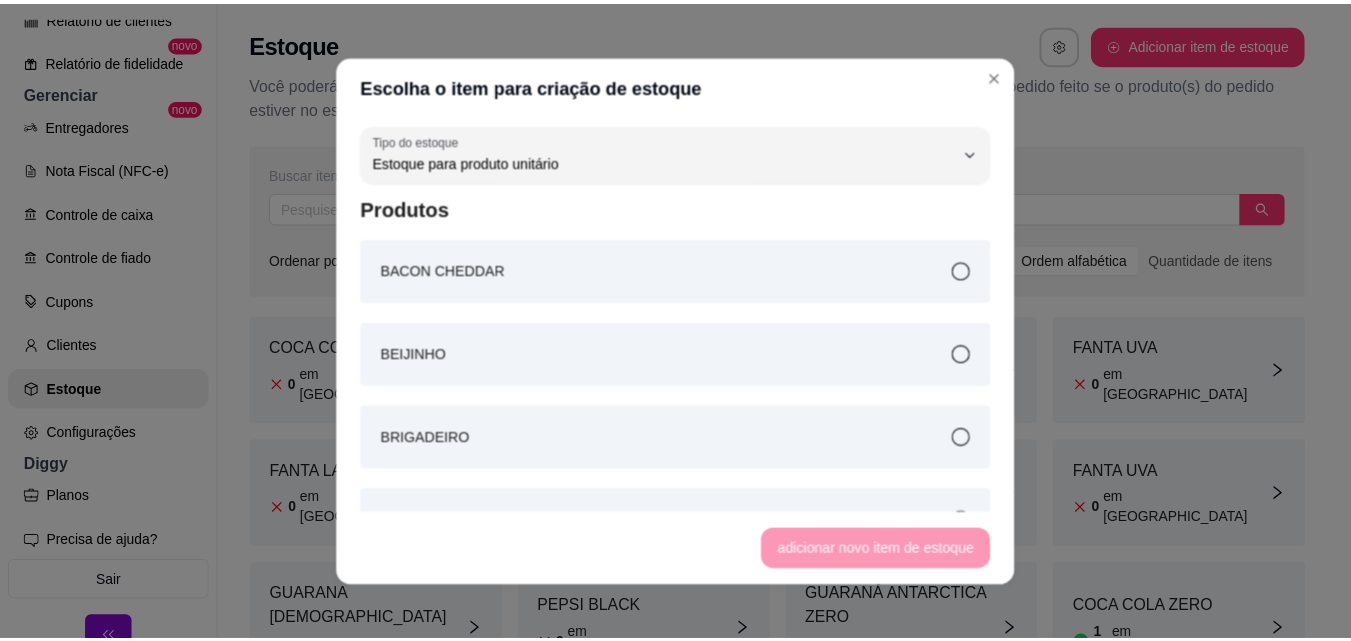 scroll, scrollTop: 19, scrollLeft: 0, axis: vertical 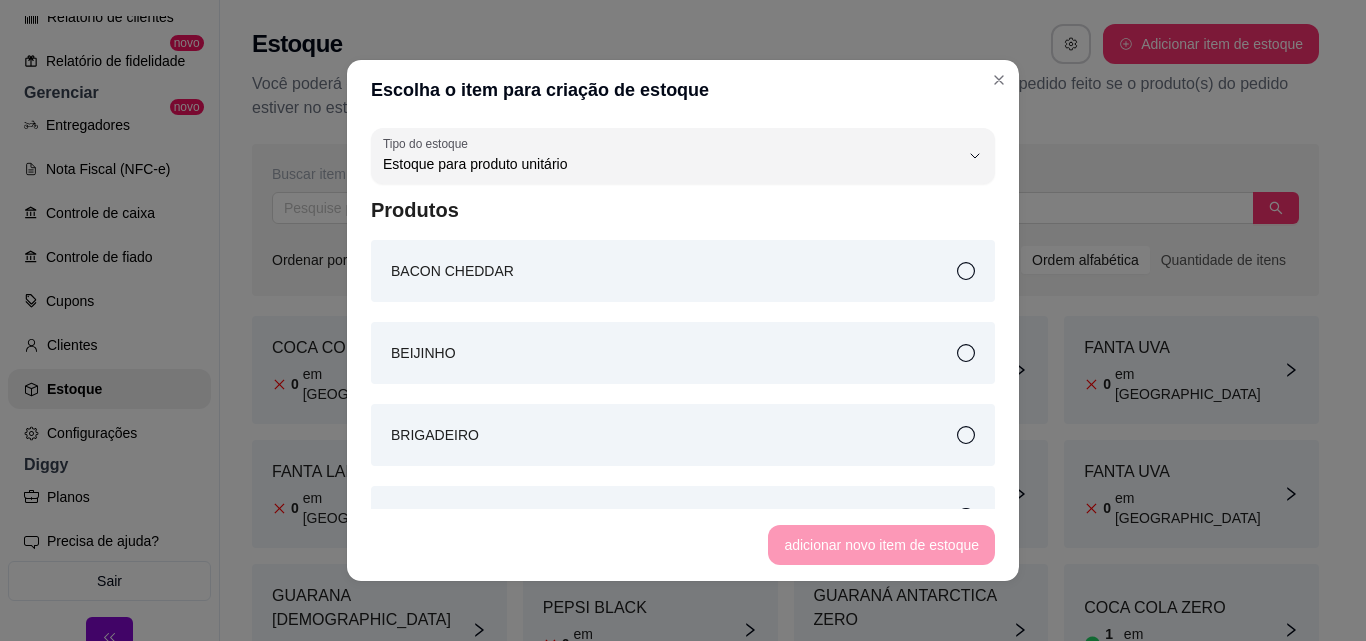 click on "adicionar novo item de estoque" at bounding box center (683, 545) 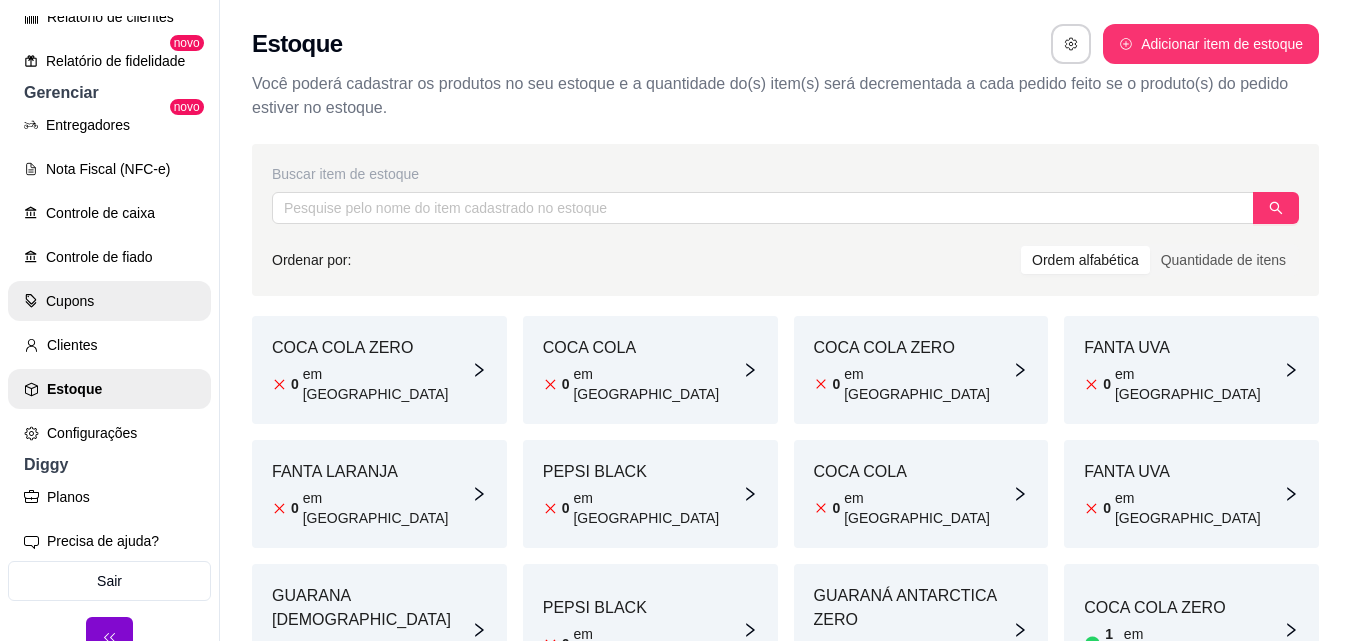 scroll, scrollTop: 32, scrollLeft: 0, axis: vertical 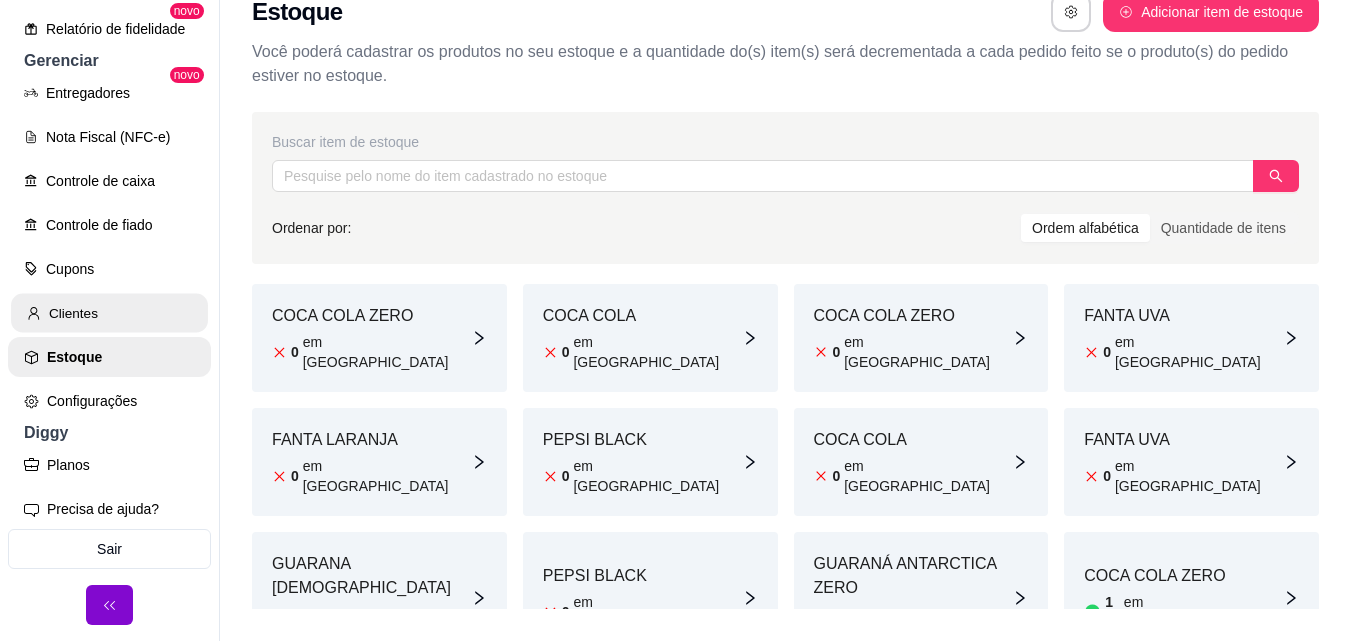 click on "Clientes" at bounding box center [109, 313] 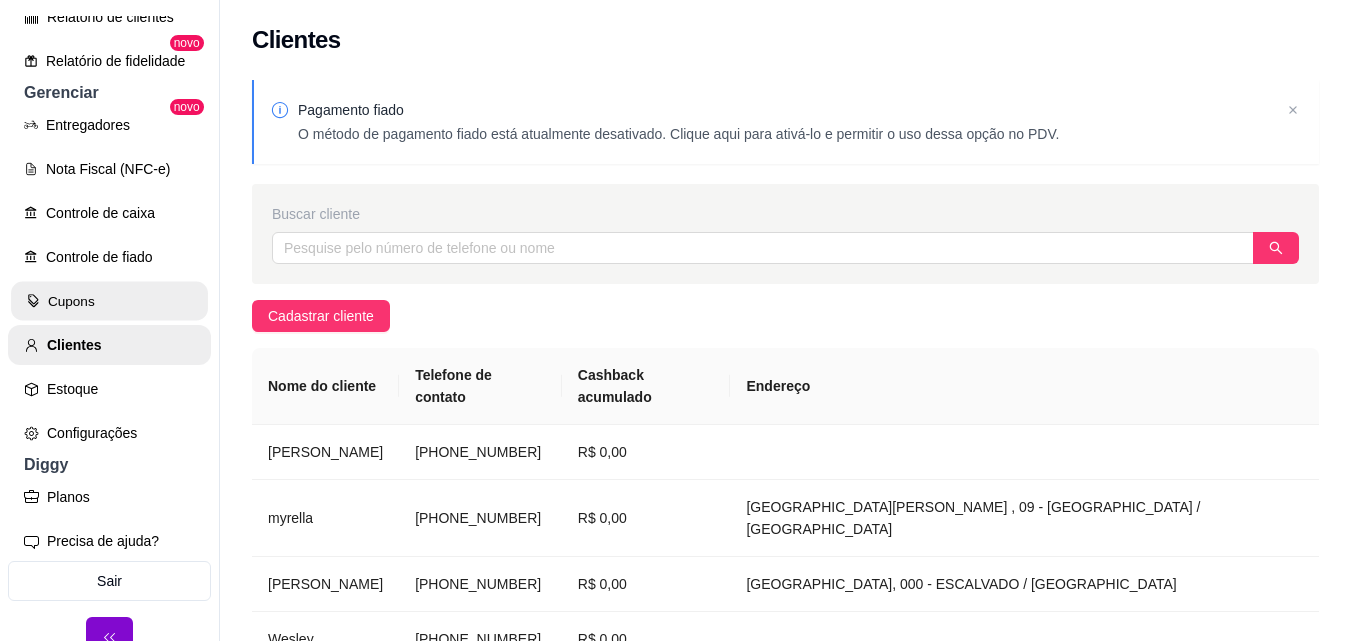 click on "Cupons" at bounding box center (109, 301) 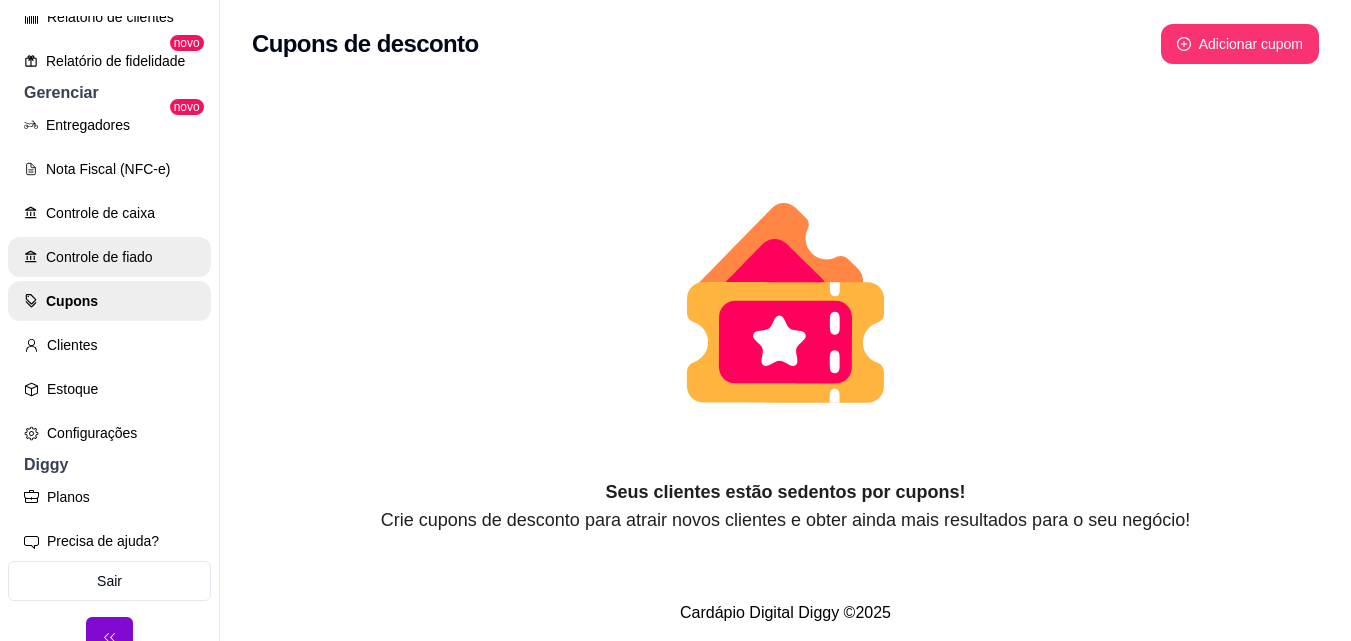 click on "Controle de fiado" at bounding box center [109, 257] 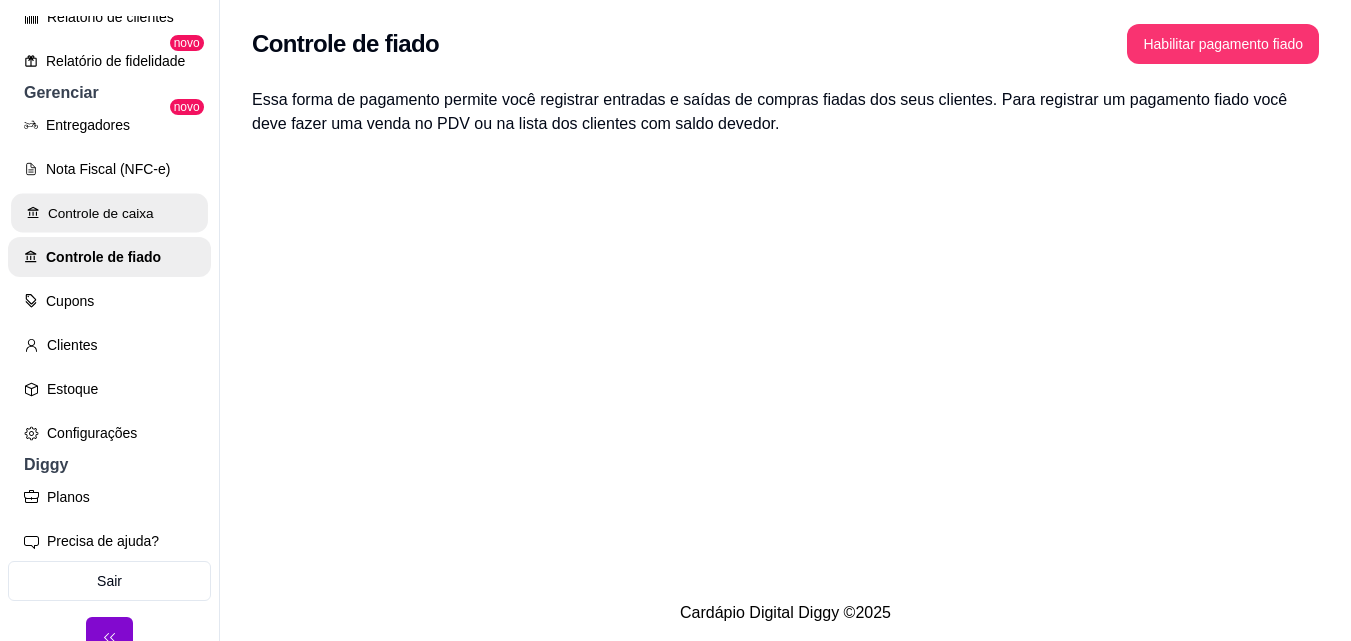 click on "Controle de caixa" at bounding box center (109, 213) 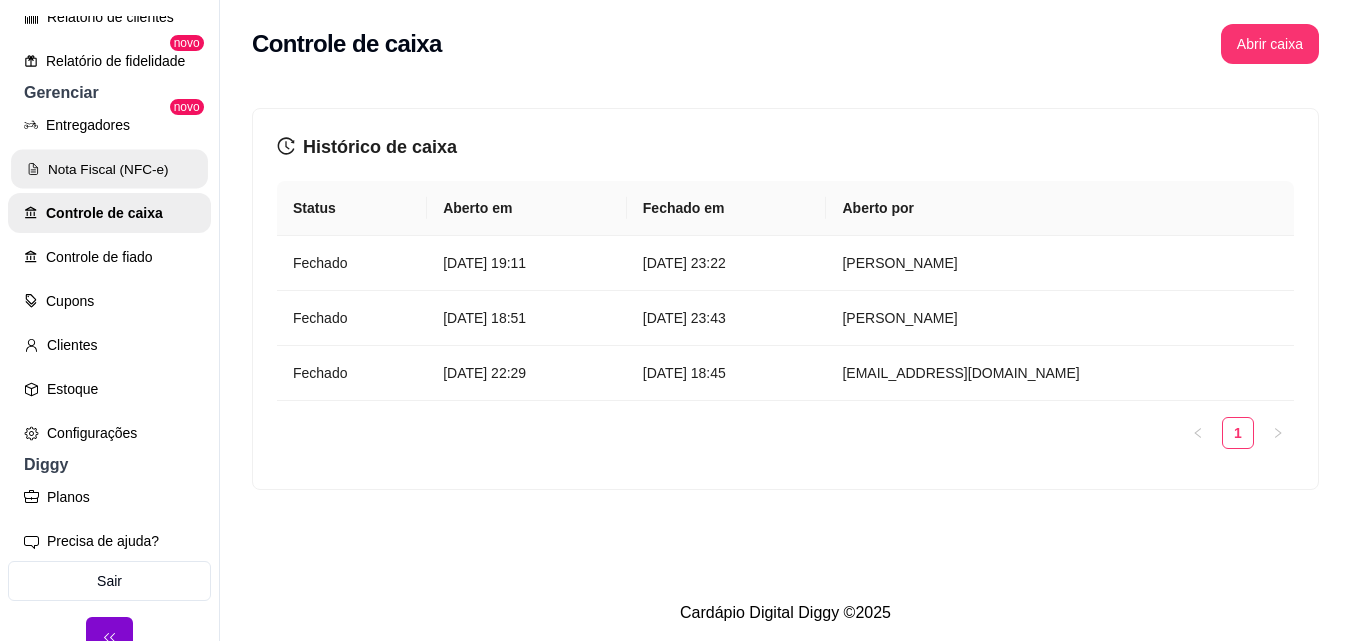 click on "Nota Fiscal (NFC-e)" at bounding box center (109, 169) 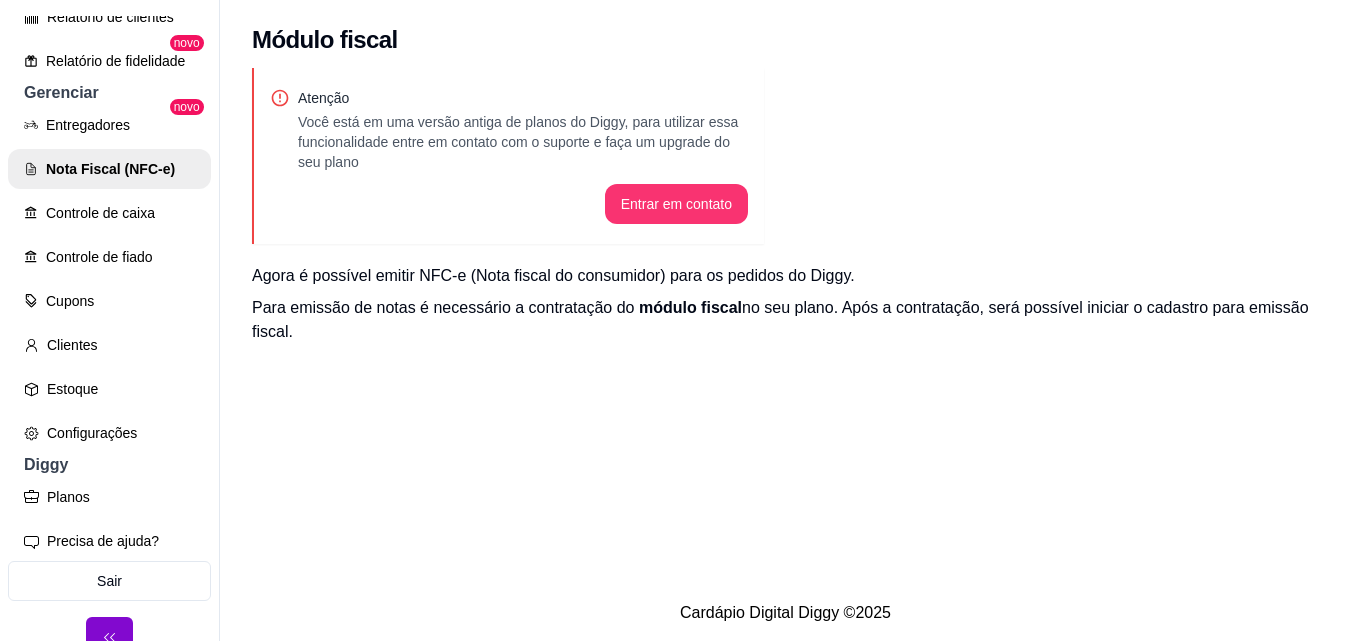 click on "Entregadores novo Nota Fiscal (NFC-e) Controle de caixa Controle de fiado Cupons Clientes Estoque Configurações" at bounding box center (109, 279) 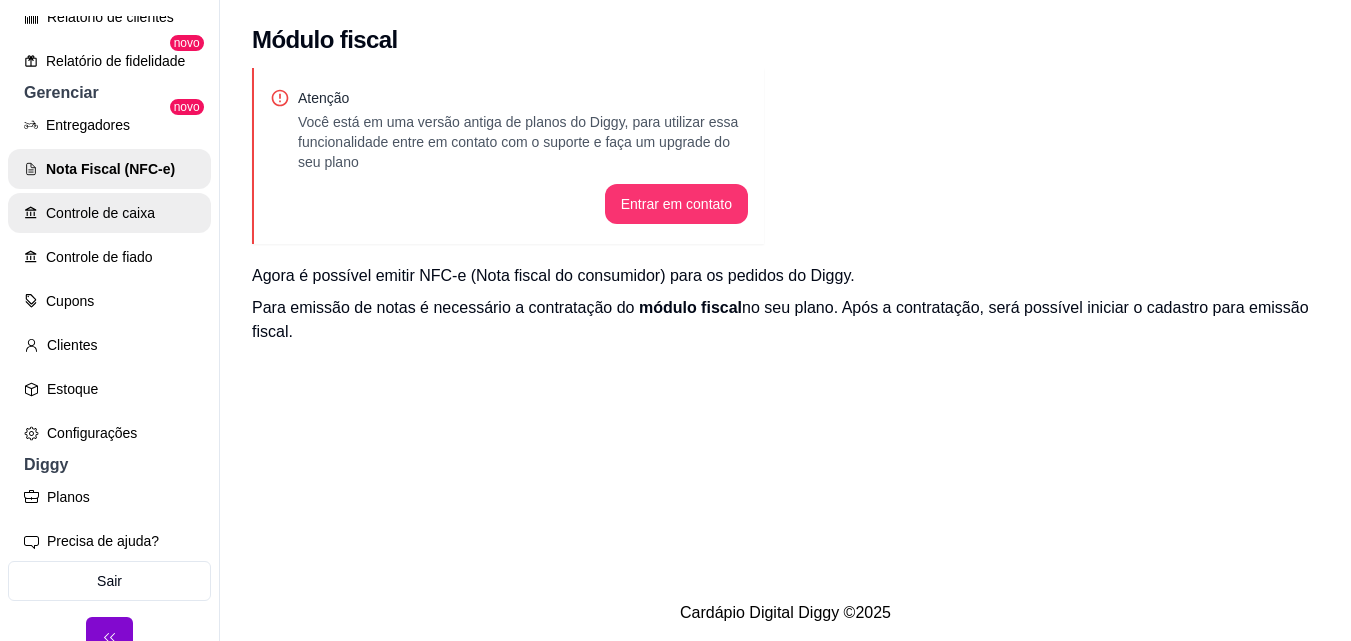click on "Controle de caixa" at bounding box center (109, 213) 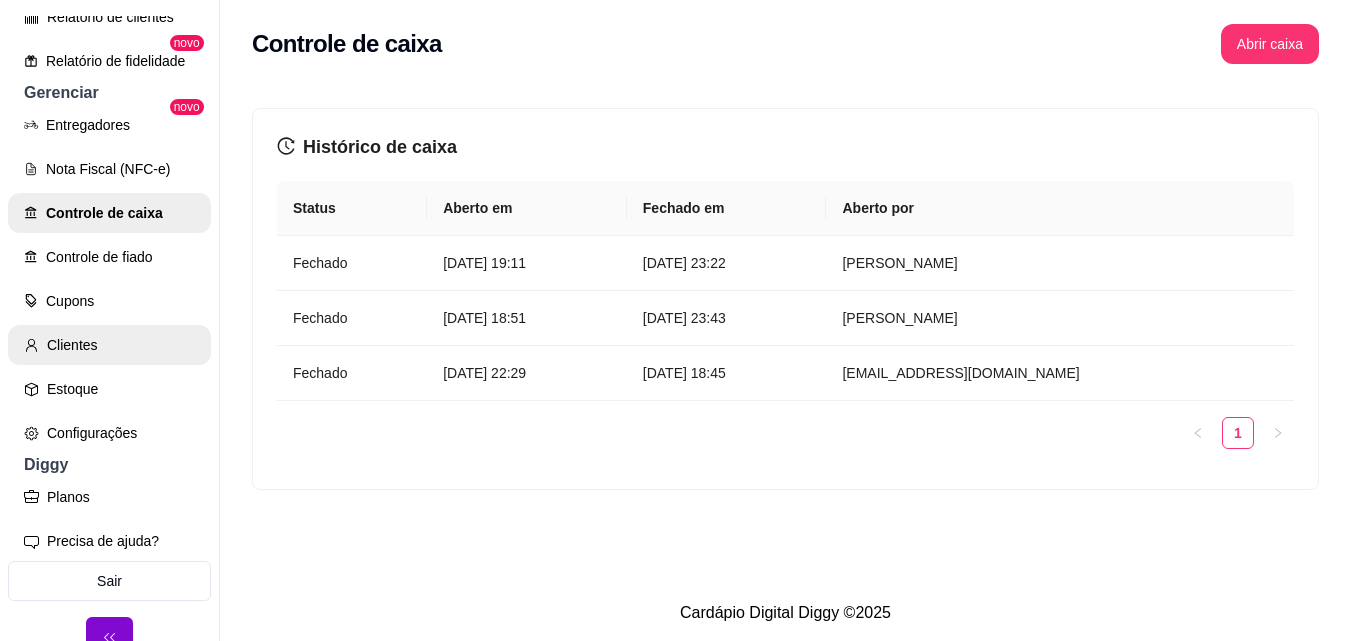 click on "Clientes" at bounding box center [109, 345] 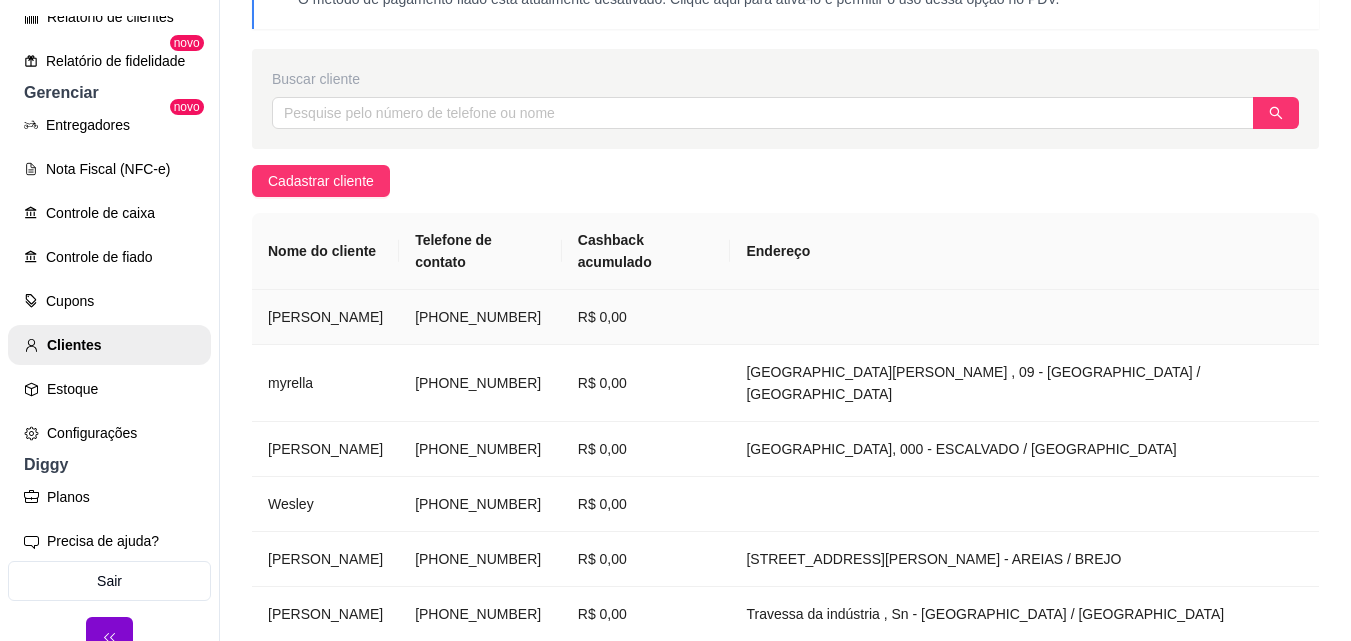 scroll, scrollTop: 100, scrollLeft: 0, axis: vertical 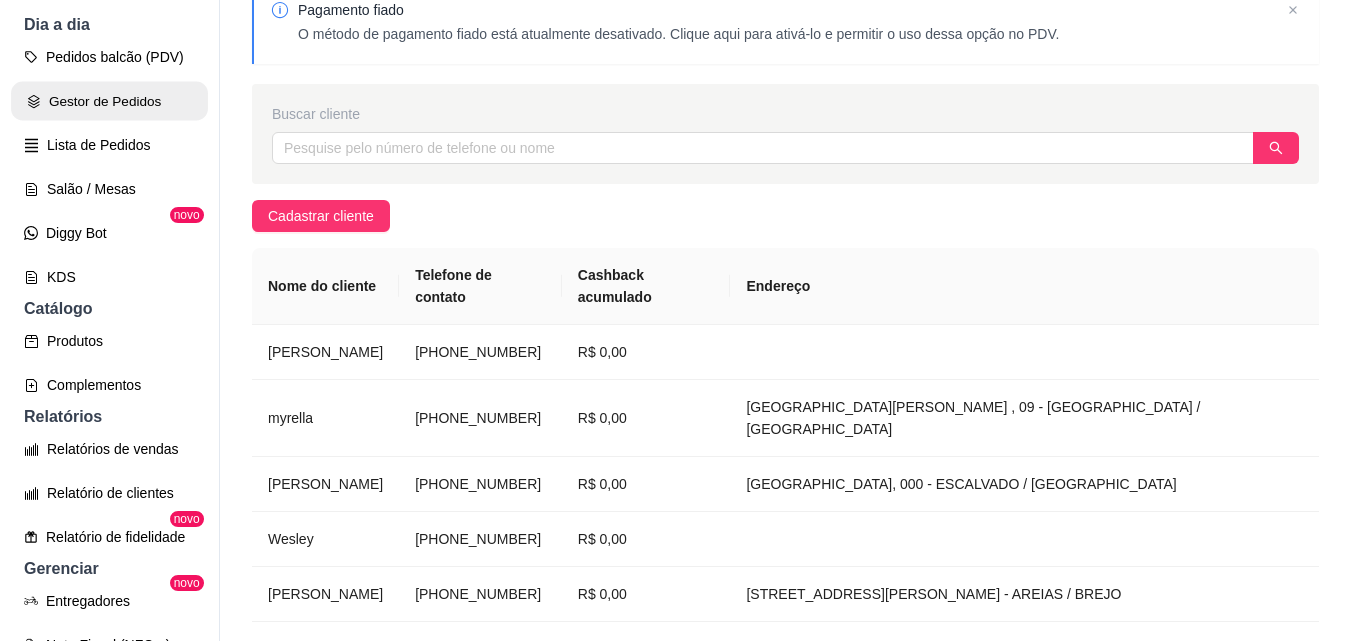 click on "Gestor de Pedidos" at bounding box center [109, 101] 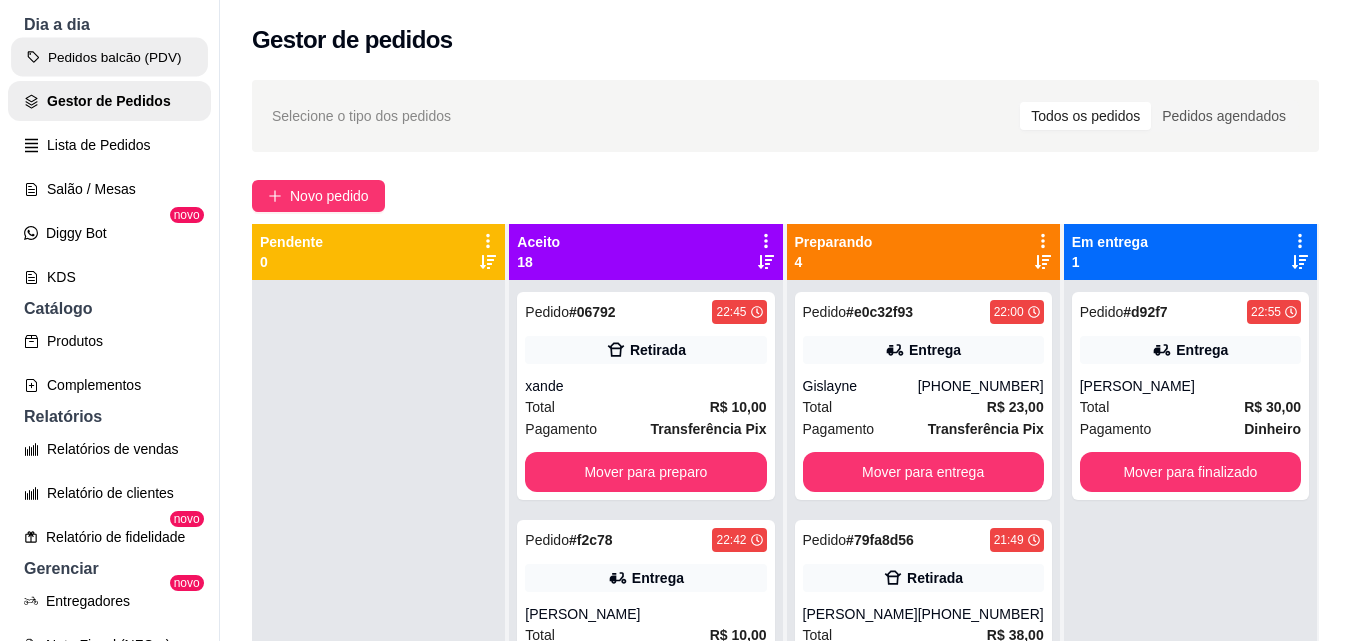 click on "Pedidos balcão (PDV)" at bounding box center (109, 57) 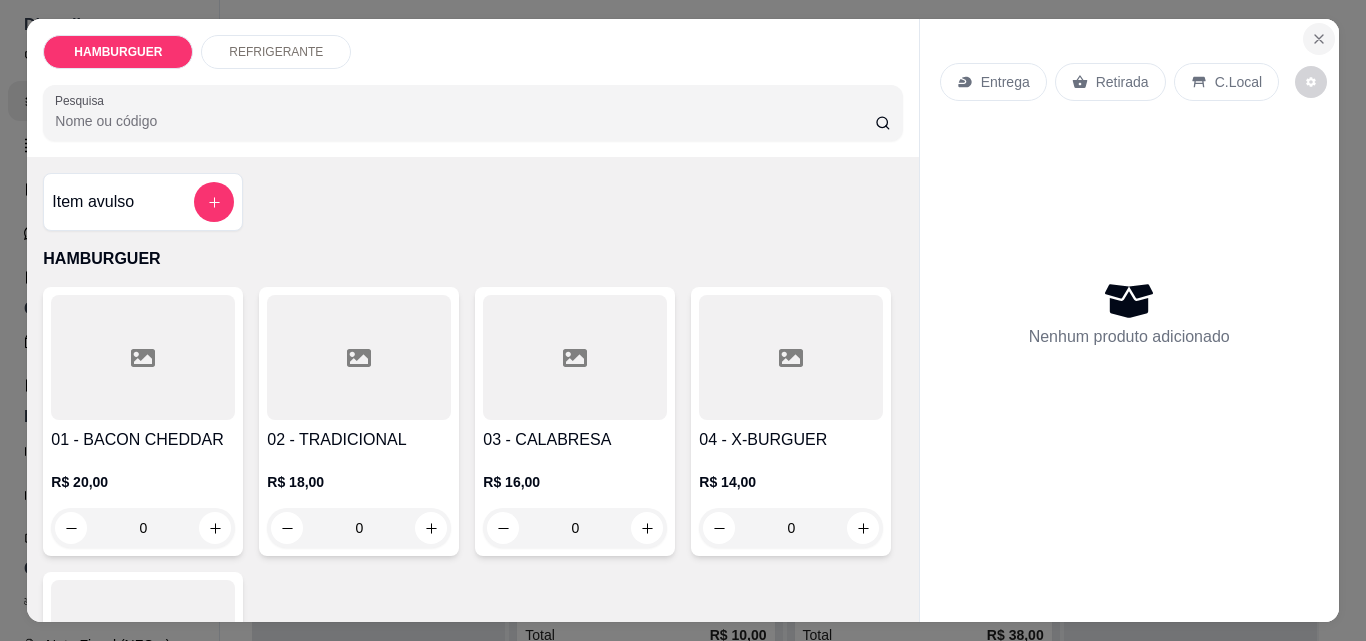 click at bounding box center [1319, 39] 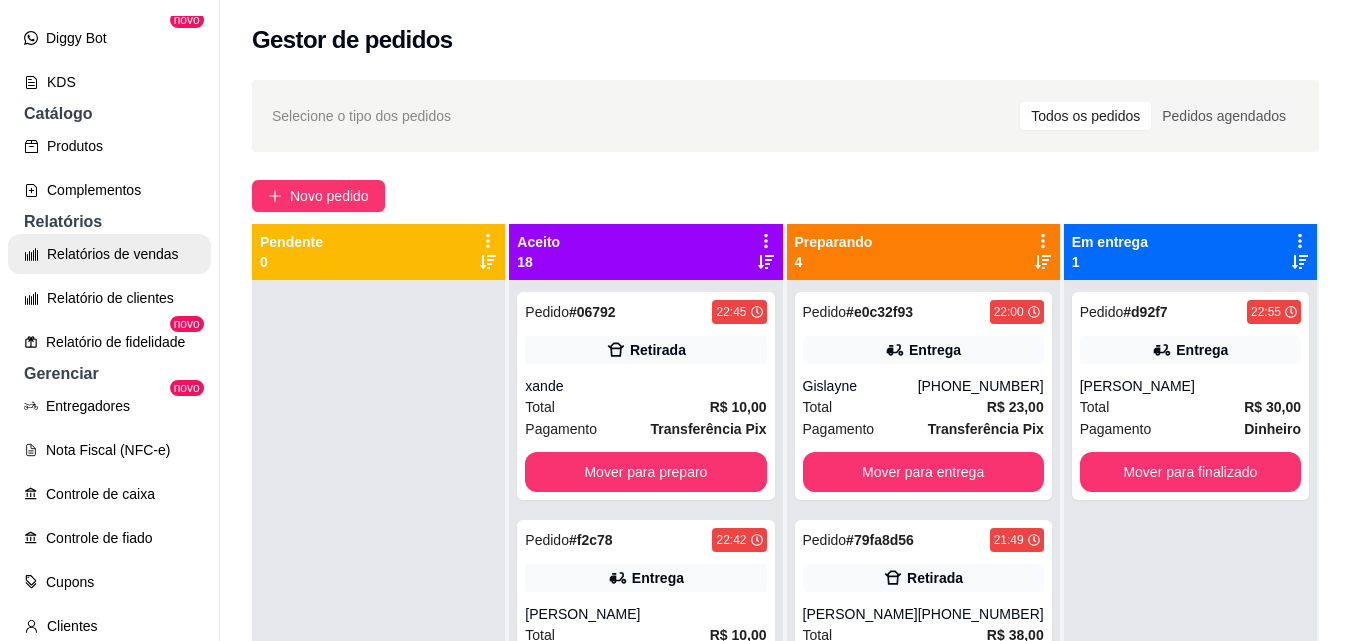 scroll, scrollTop: 429, scrollLeft: 0, axis: vertical 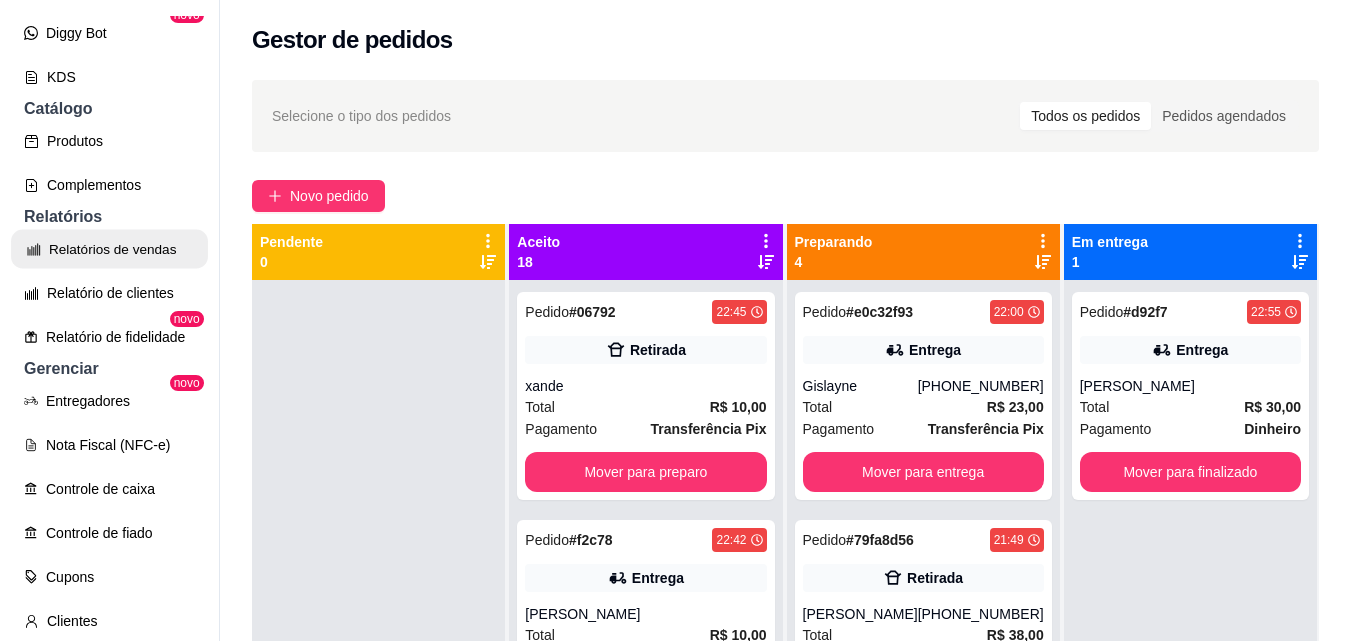 click on "Relatórios de vendas" at bounding box center [109, 249] 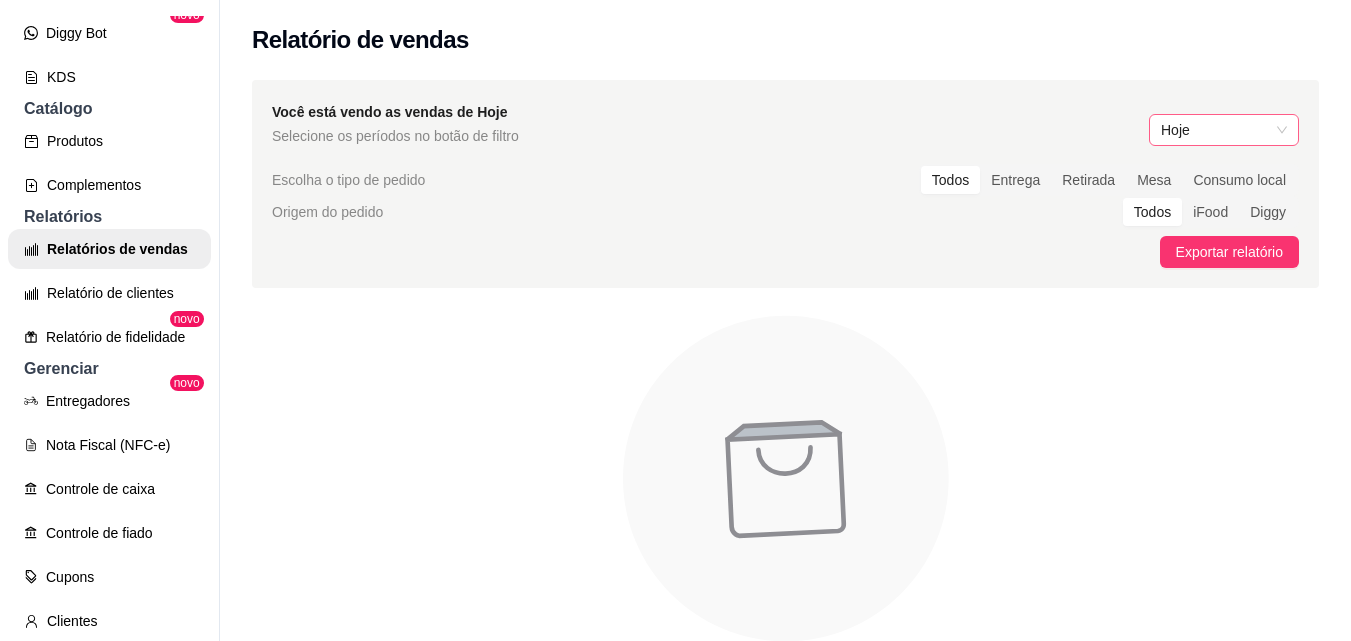click on "Hoje" at bounding box center [1224, 130] 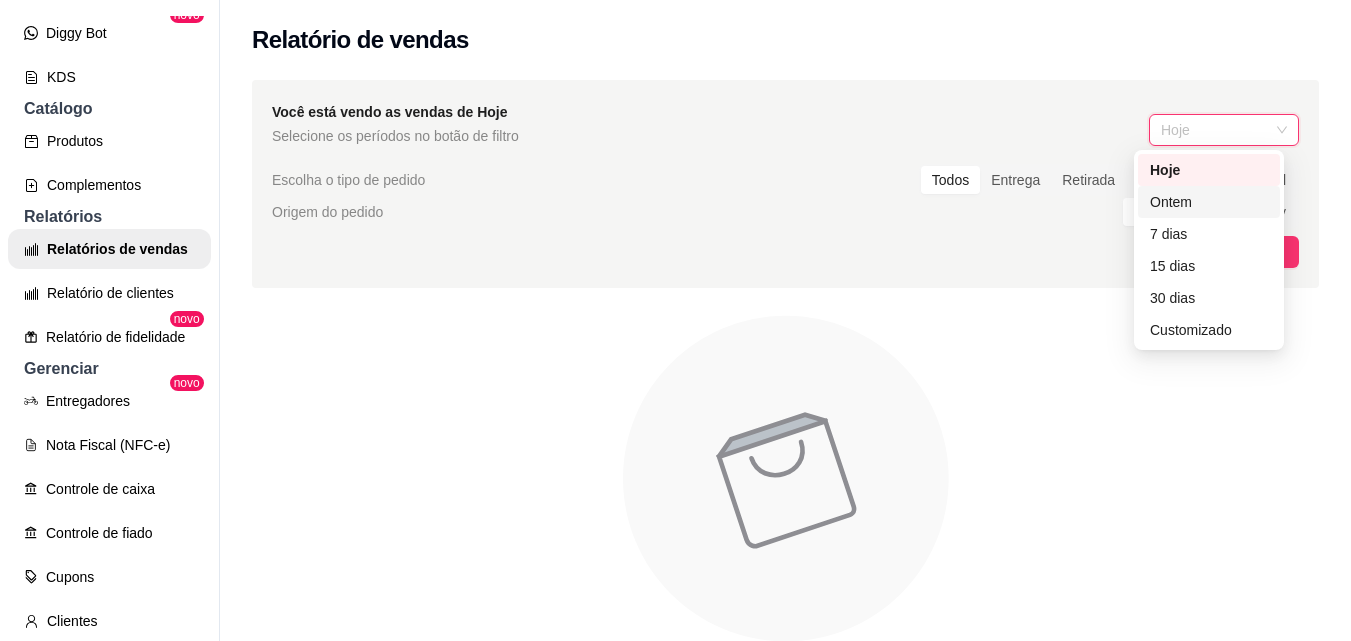 click on "Ontem" at bounding box center (1209, 202) 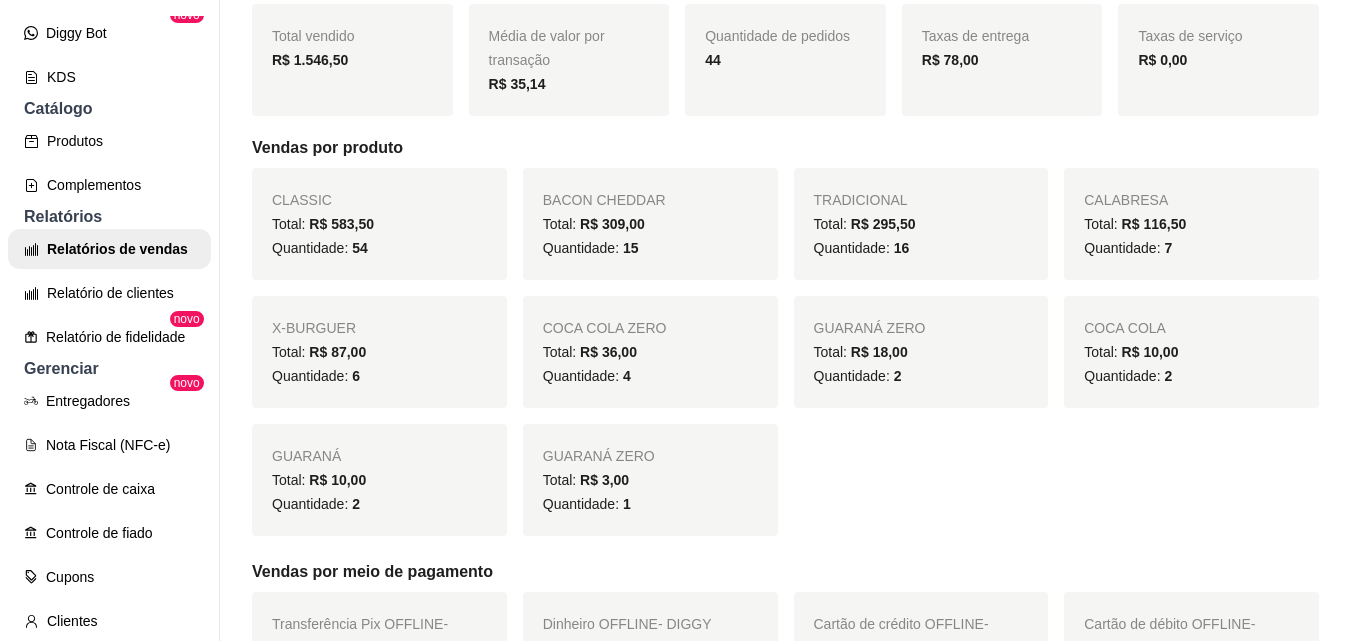 scroll, scrollTop: 0, scrollLeft: 0, axis: both 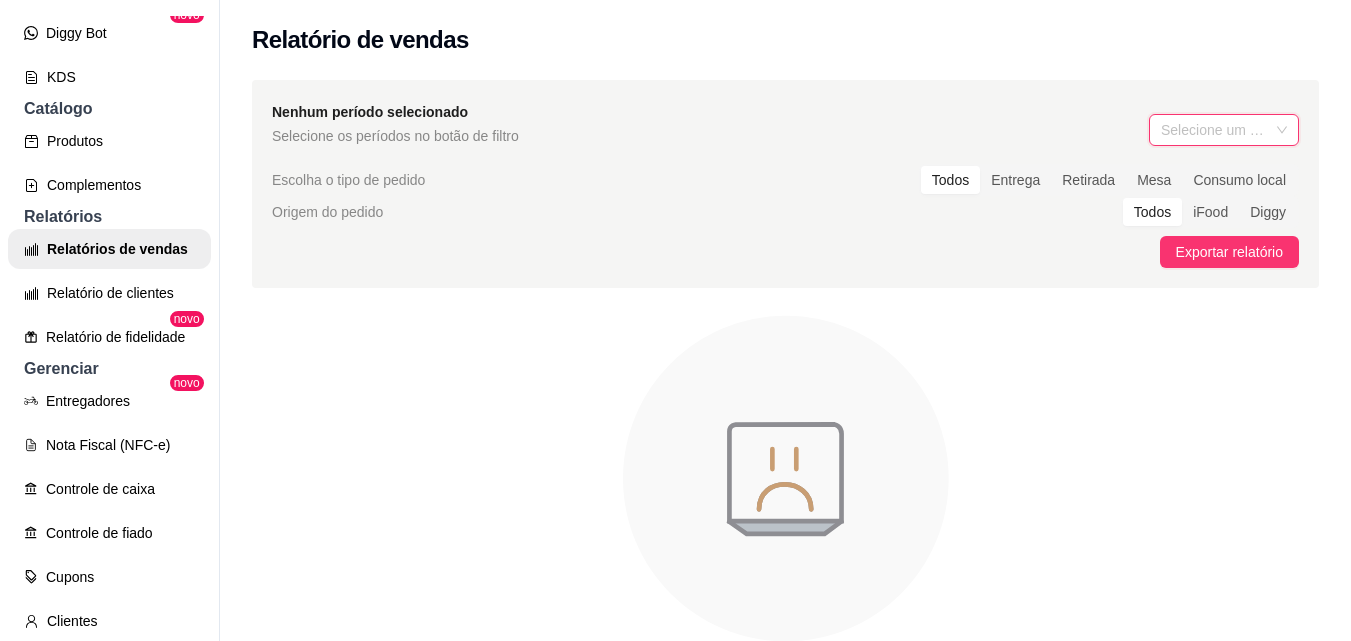click at bounding box center (1224, 130) 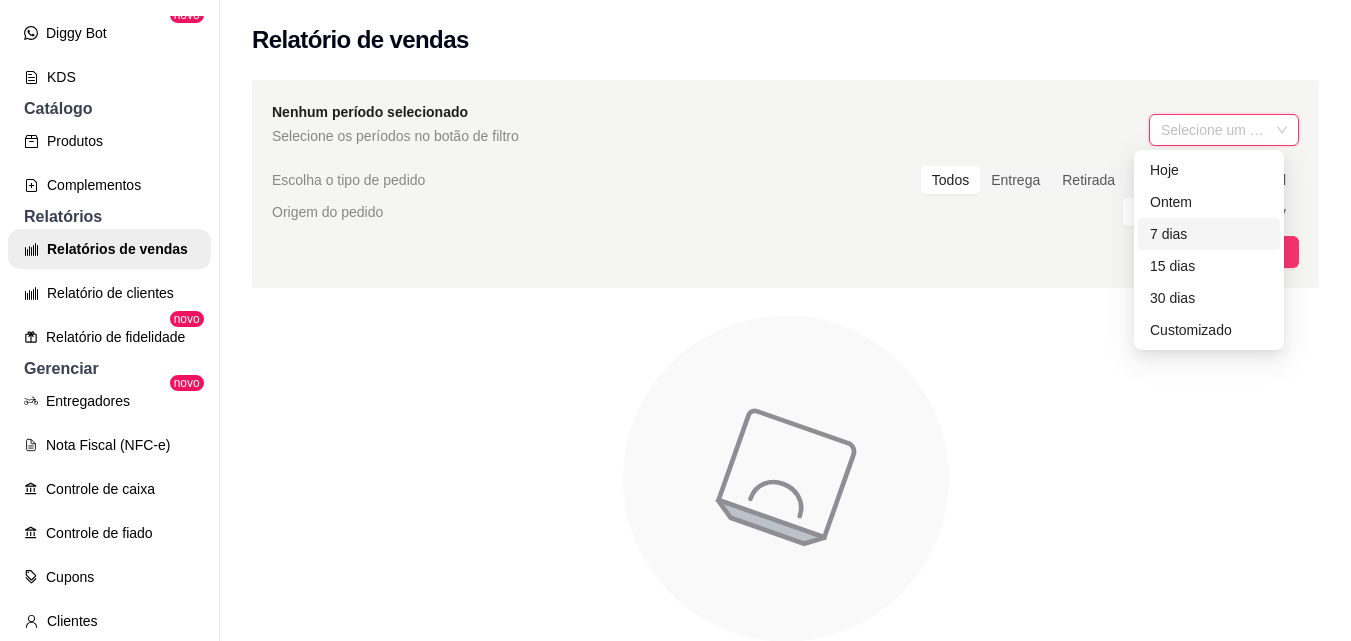 click on "7 dias" at bounding box center [1209, 234] 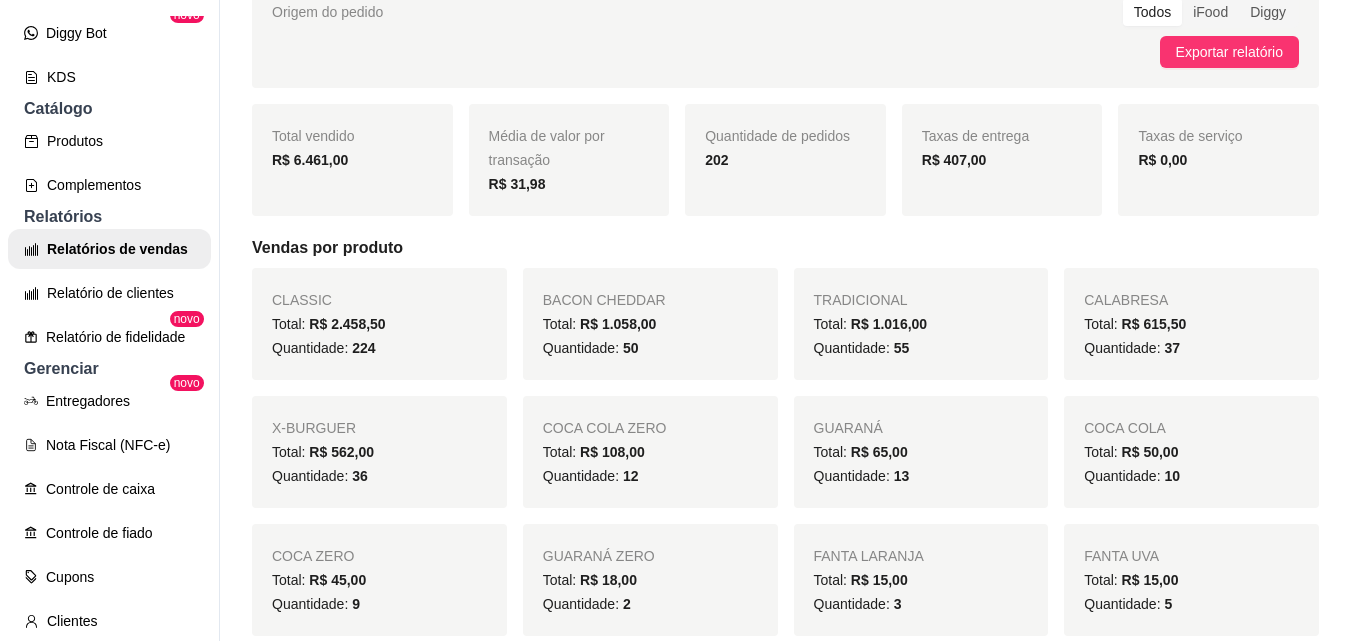 scroll, scrollTop: 0, scrollLeft: 0, axis: both 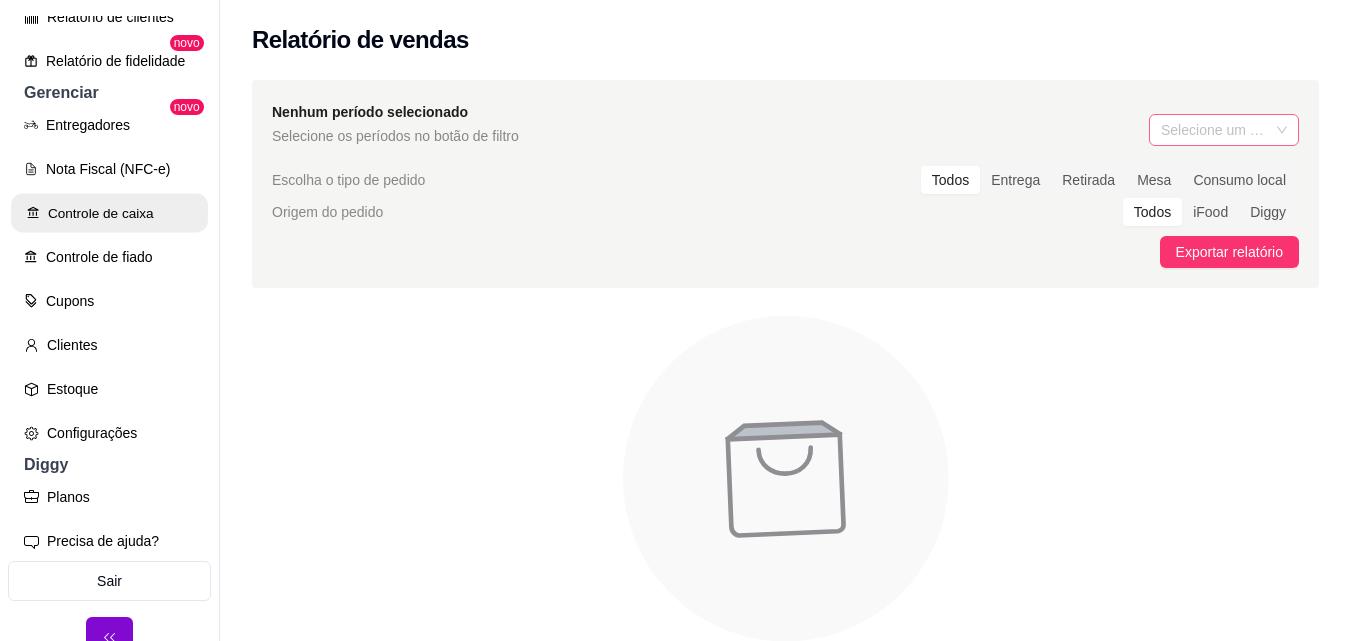 click on "Controle de caixa" at bounding box center (109, 213) 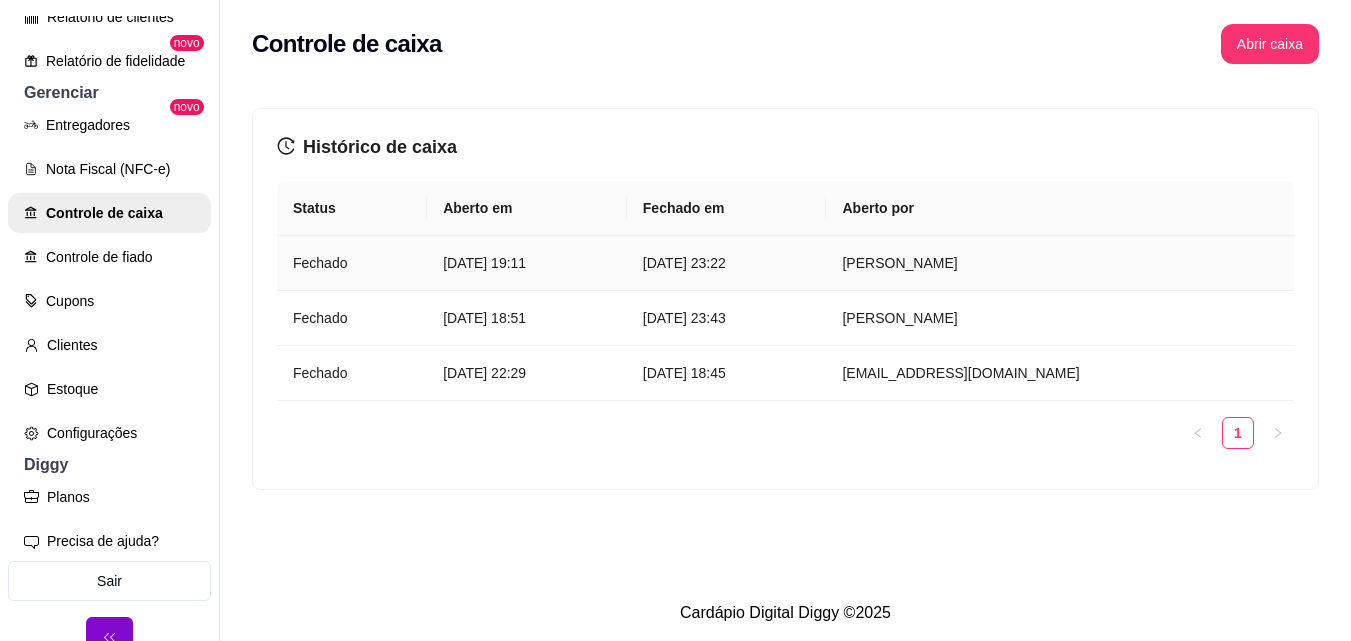 click on "[DATE] 23:22" at bounding box center (727, 263) 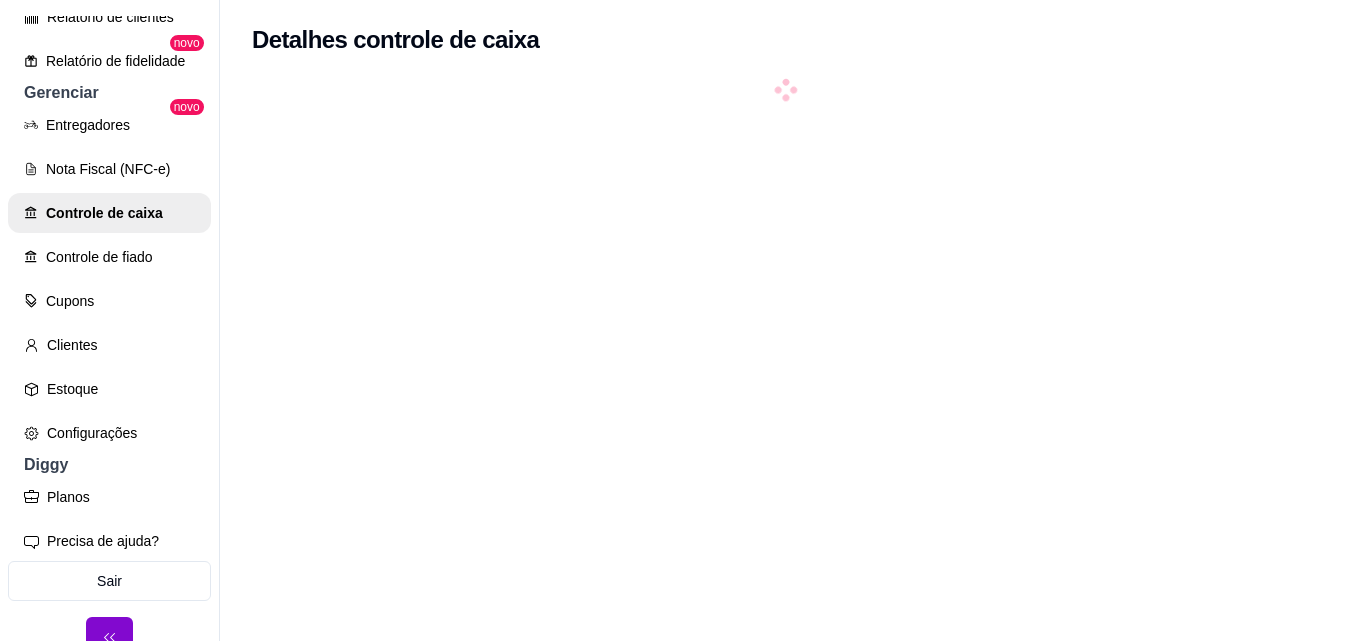 click at bounding box center [785, 400] 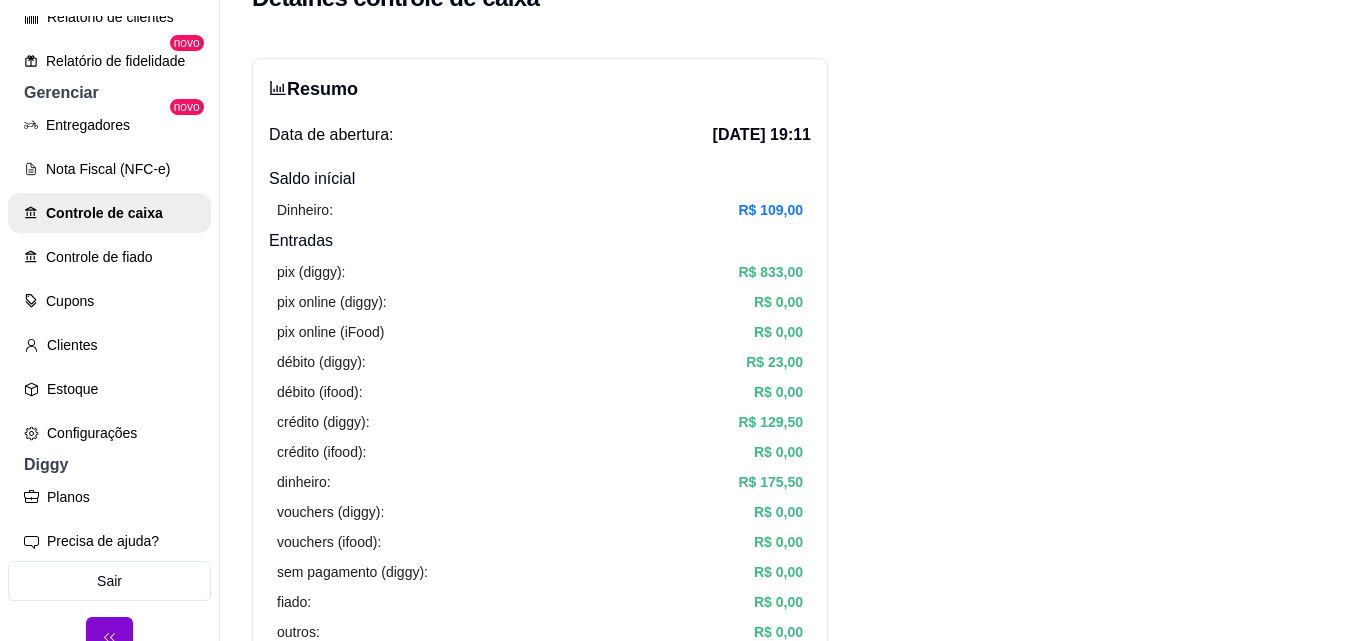 scroll, scrollTop: 0, scrollLeft: 0, axis: both 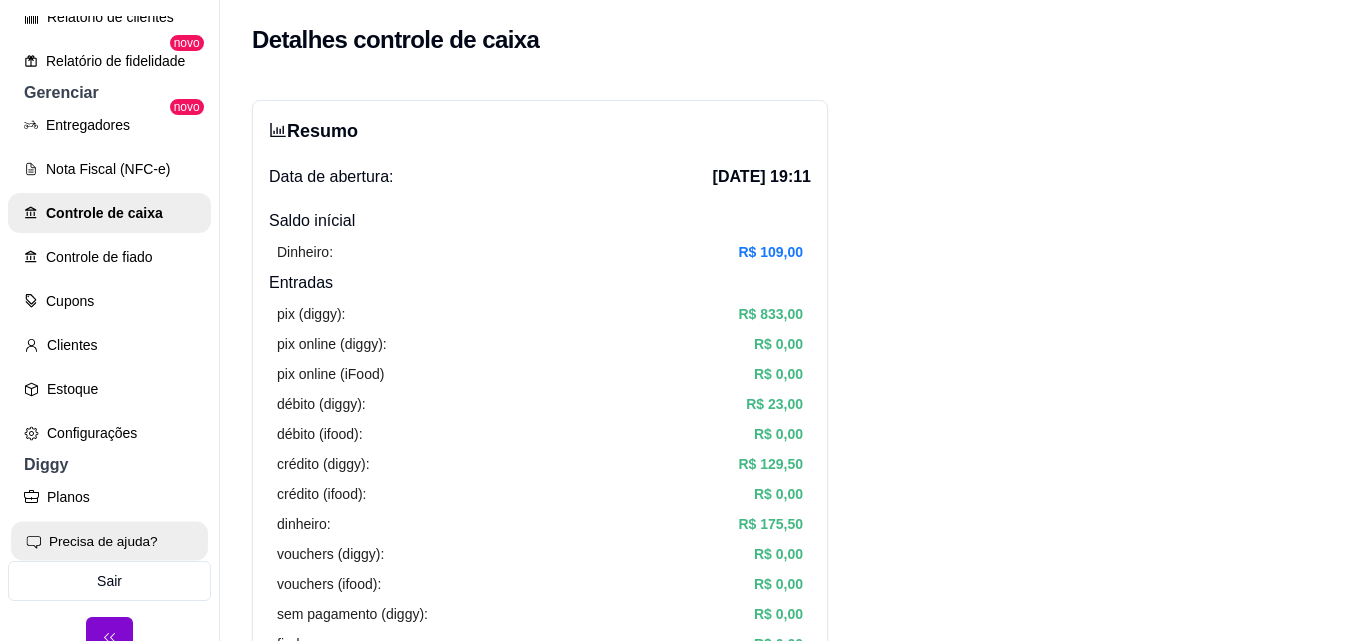 click on "Precisa de ajuda?" at bounding box center (109, 541) 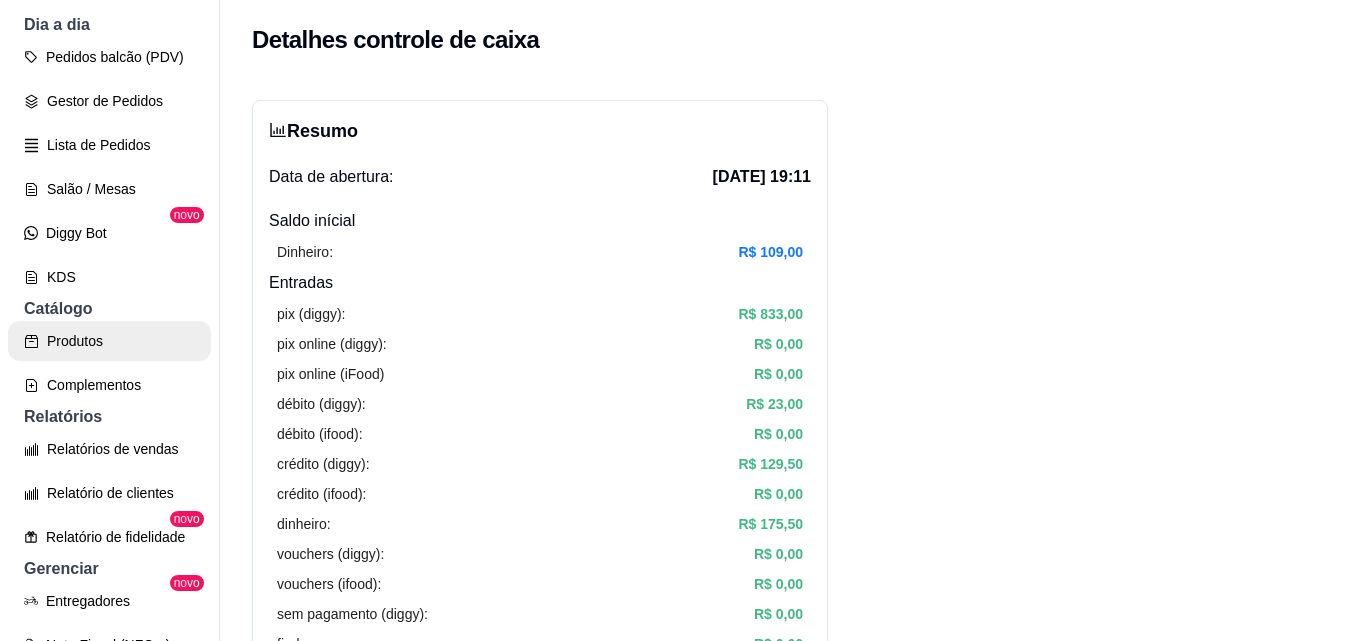 scroll, scrollTop: 0, scrollLeft: 0, axis: both 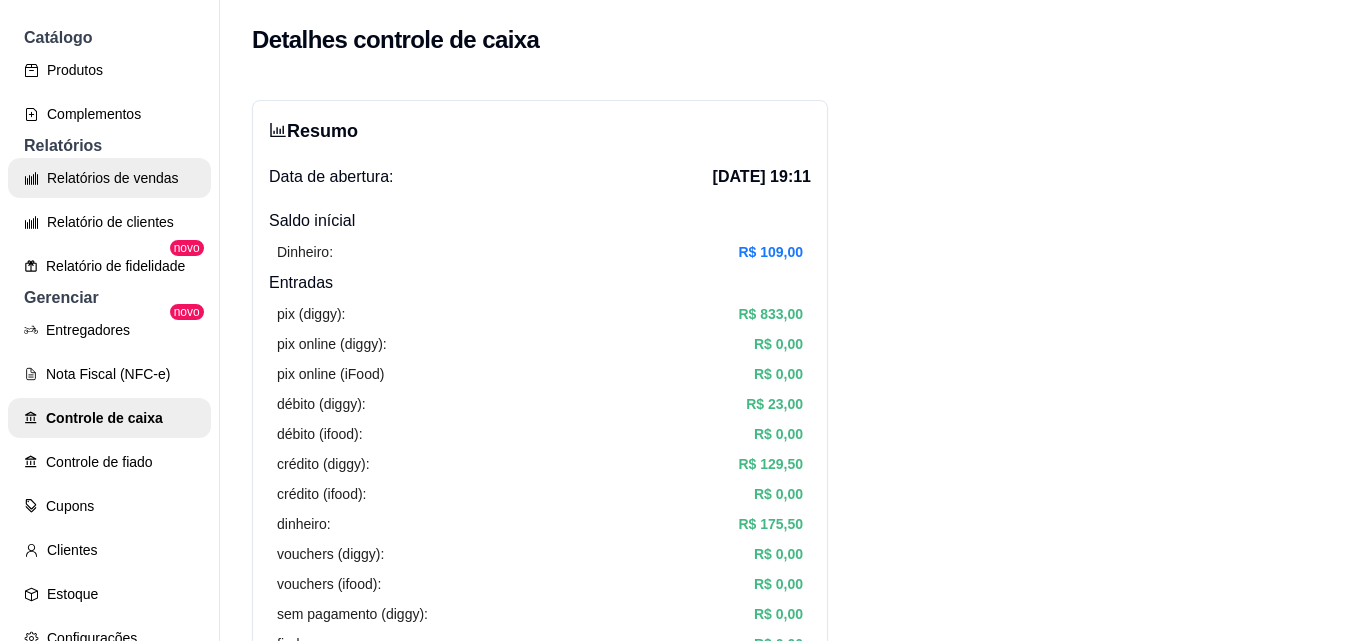 click on "Relatórios de vendas" at bounding box center [109, 178] 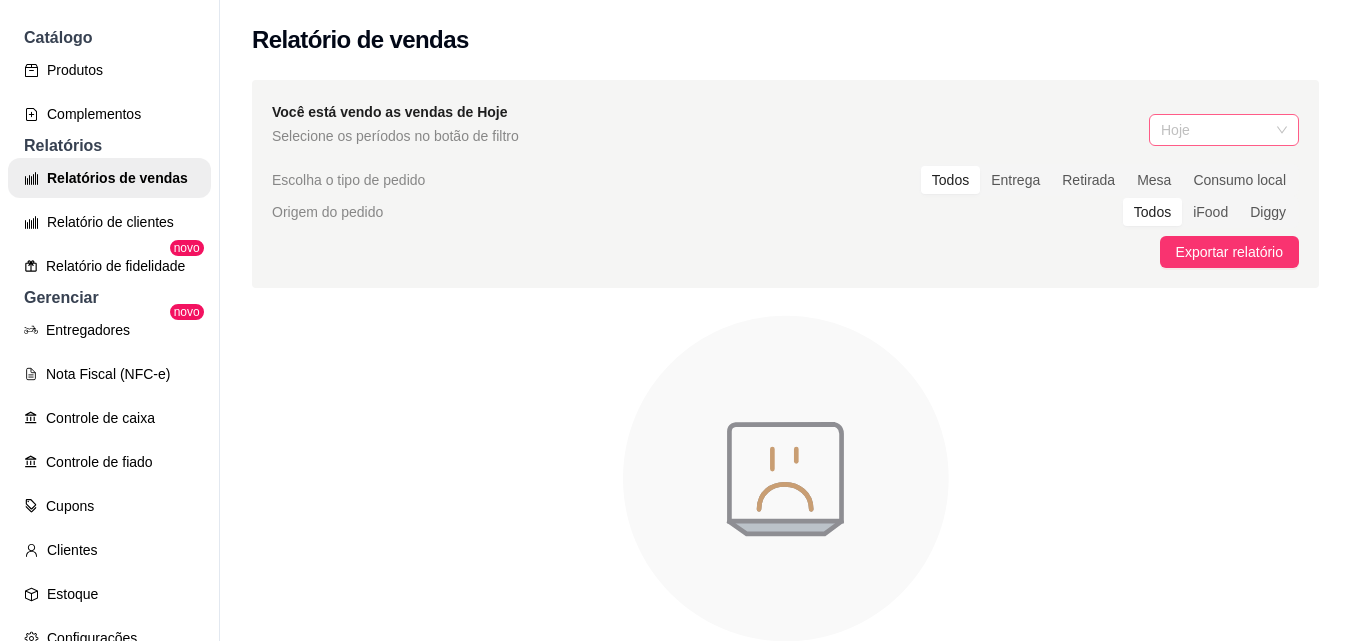 click on "Hoje" at bounding box center (1224, 130) 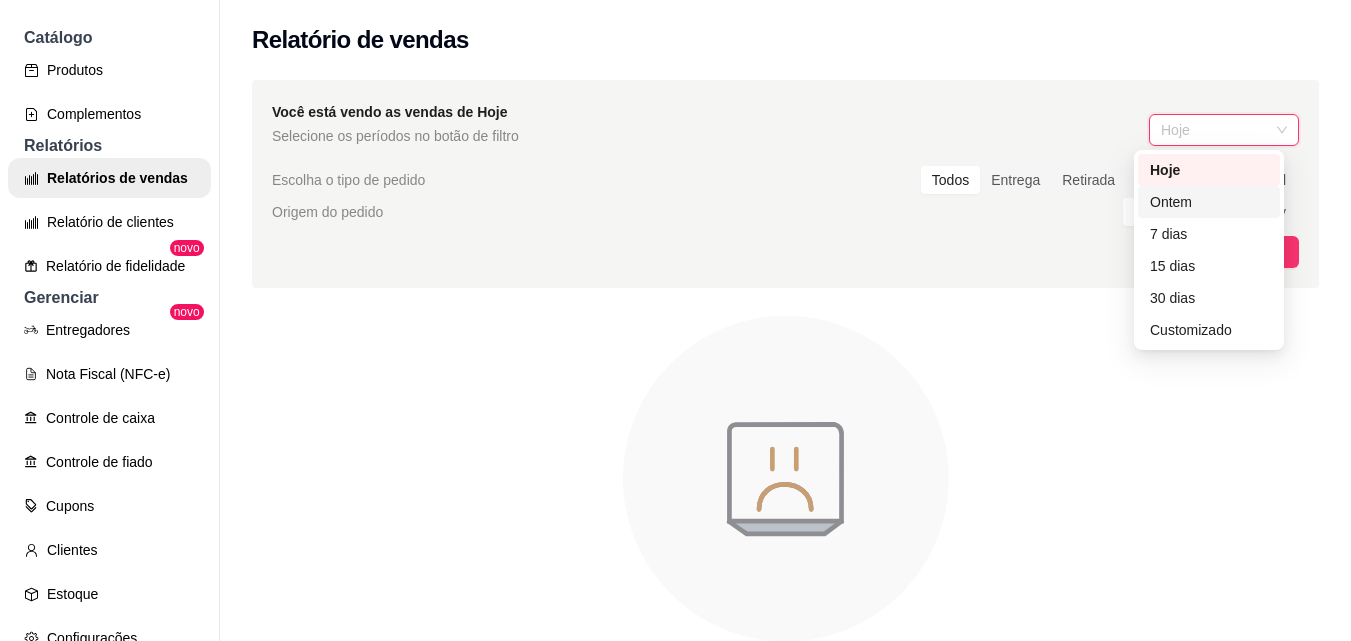click on "Ontem" at bounding box center (1209, 202) 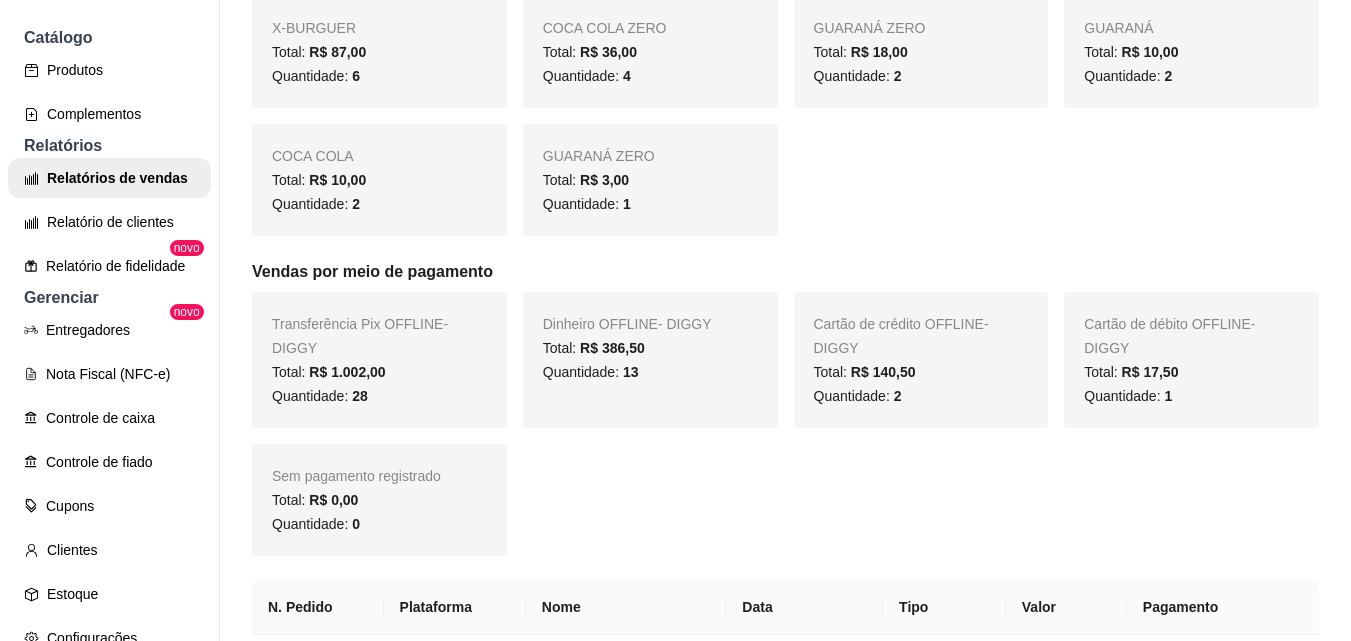 scroll, scrollTop: 700, scrollLeft: 0, axis: vertical 